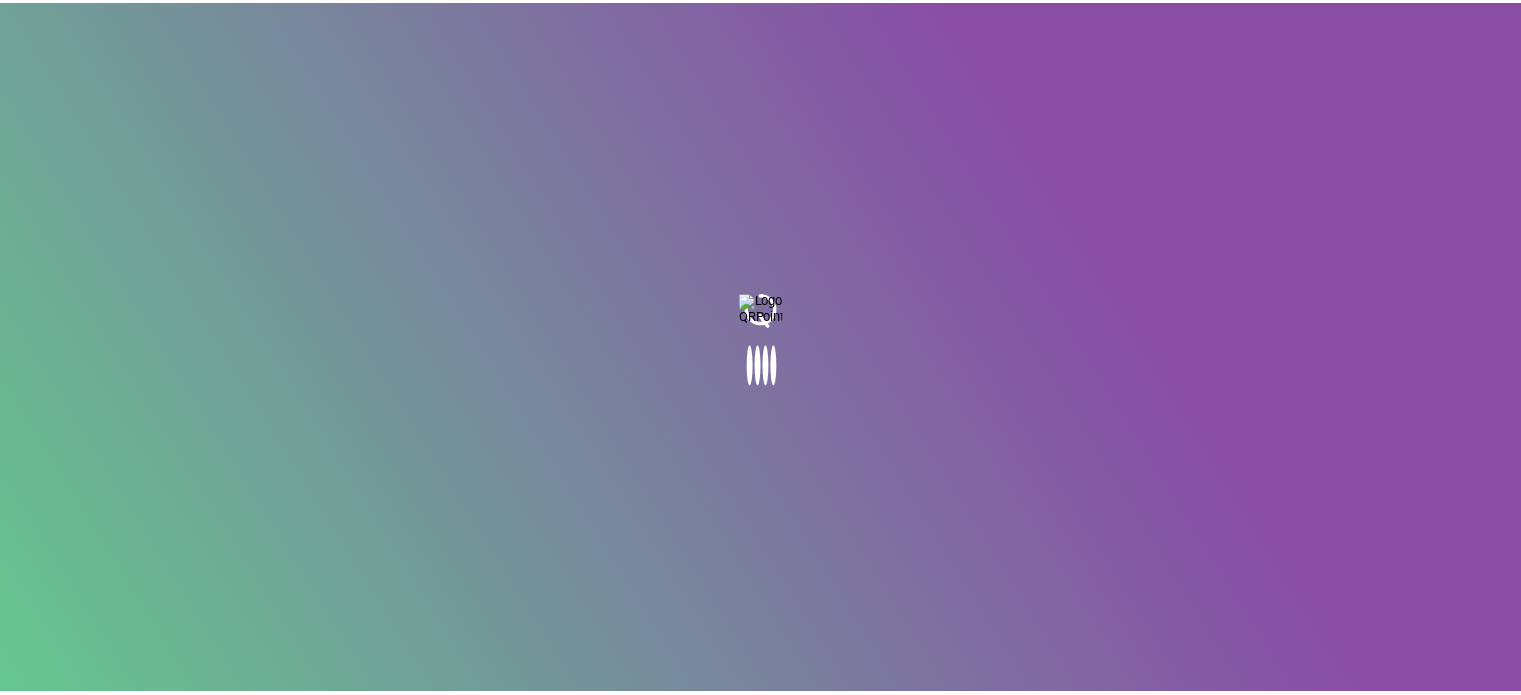 scroll, scrollTop: 0, scrollLeft: 0, axis: both 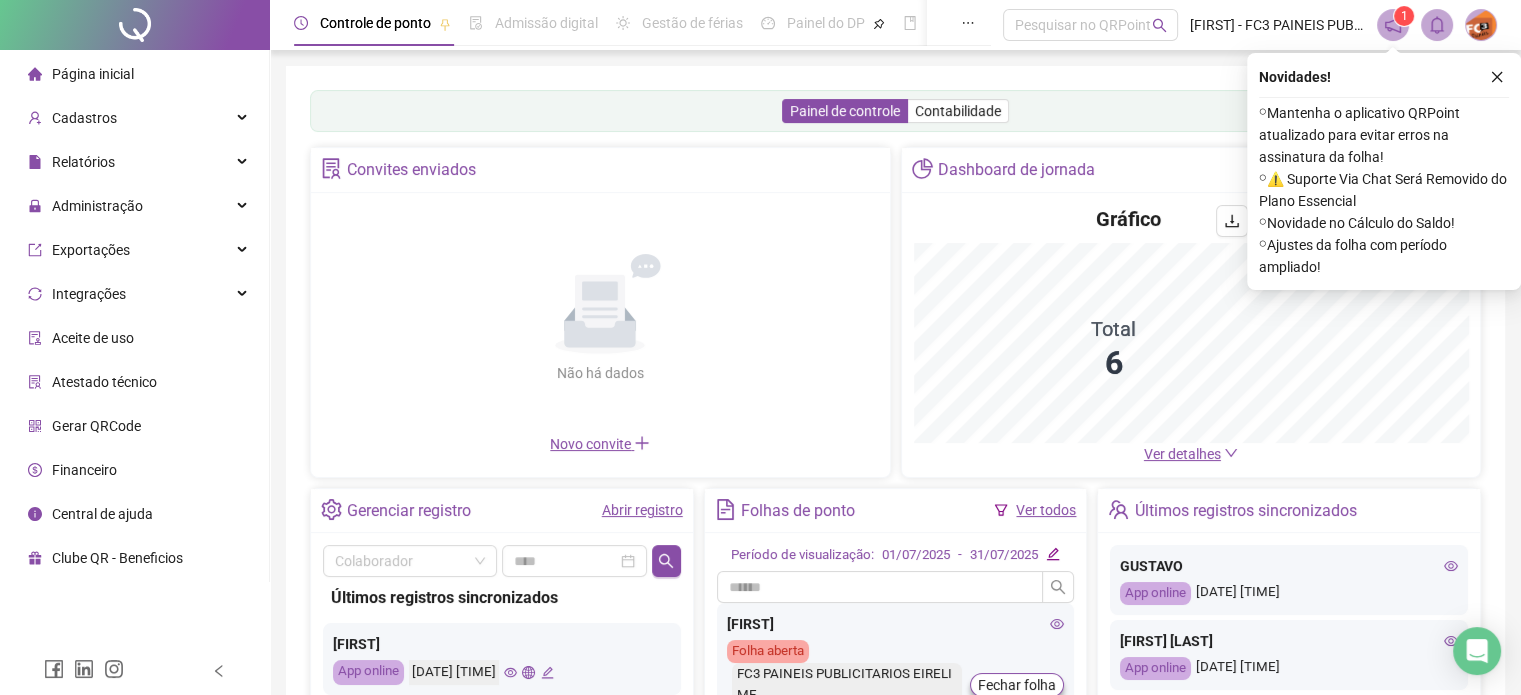 click 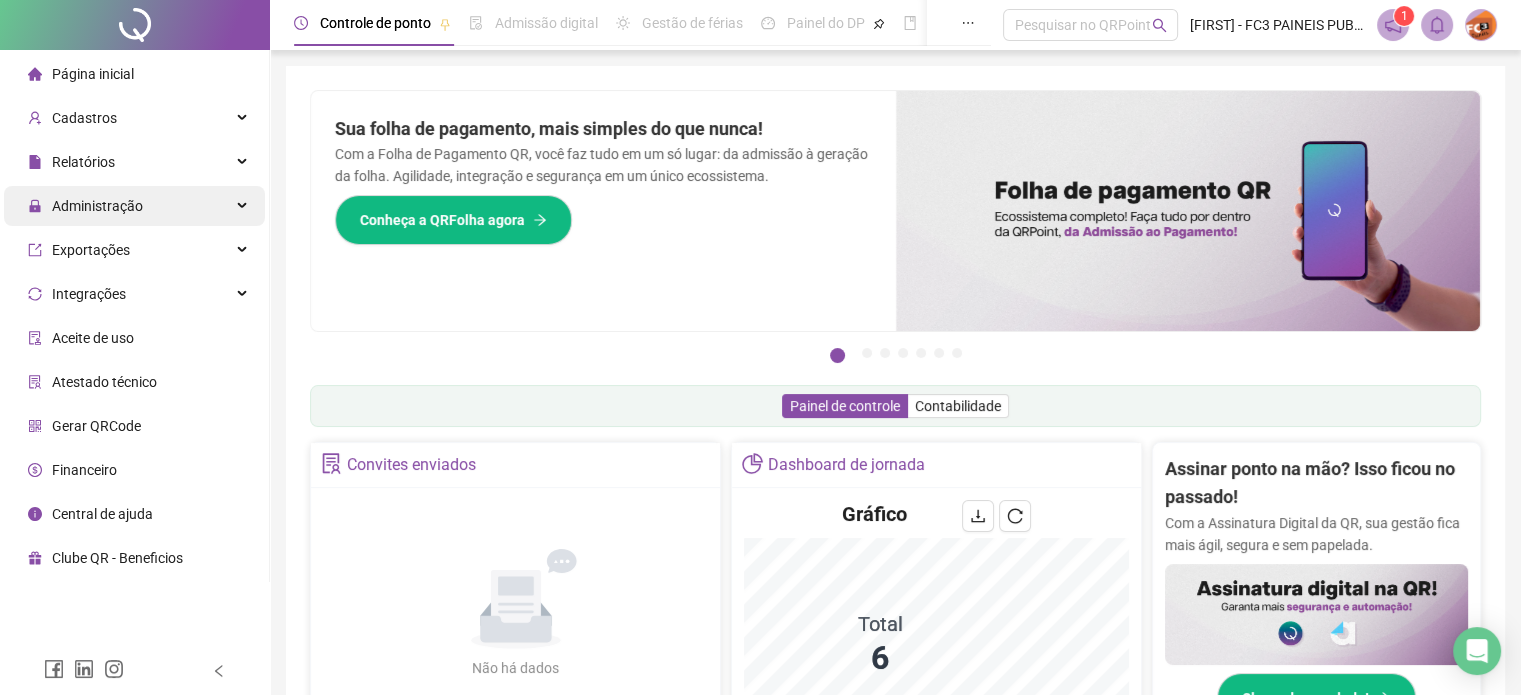 click on "Administração" at bounding box center [134, 206] 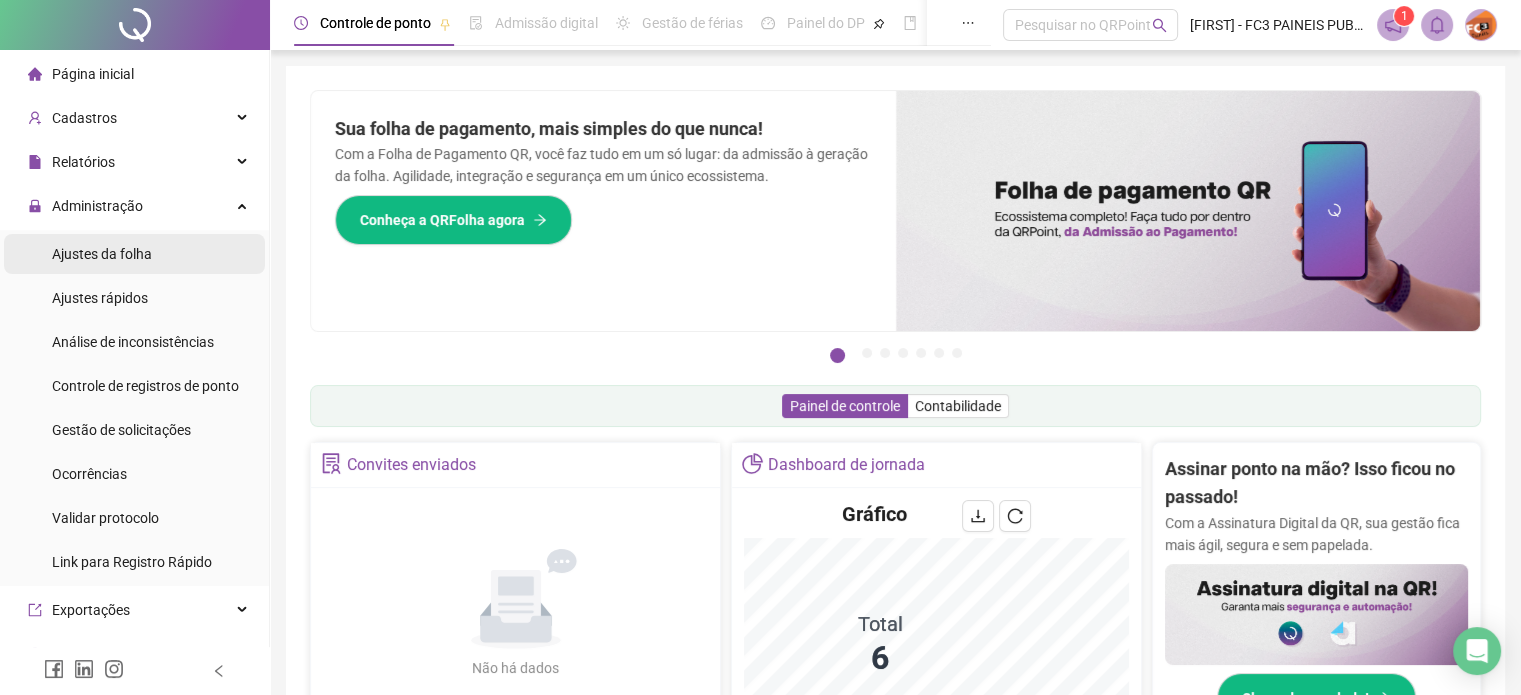 click on "Ajustes da folha" at bounding box center [102, 254] 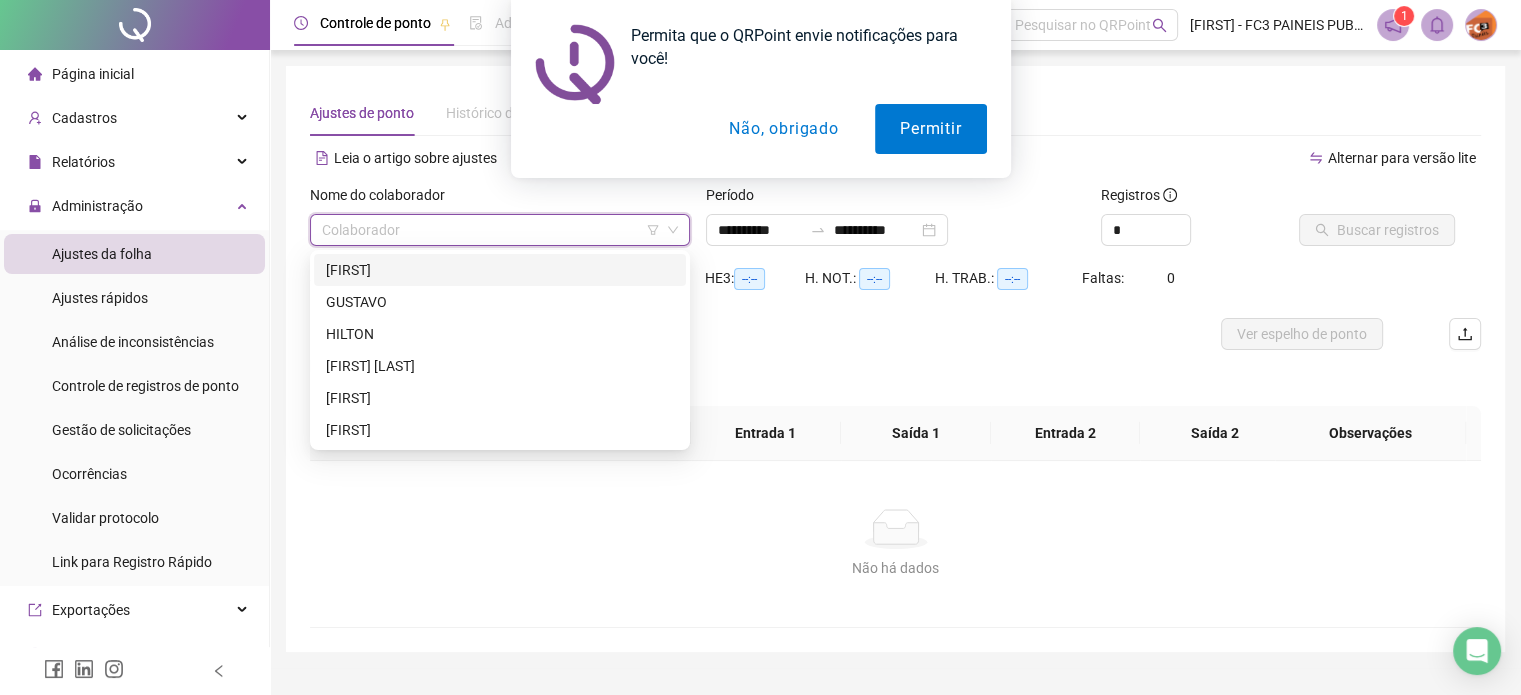 click at bounding box center (491, 230) 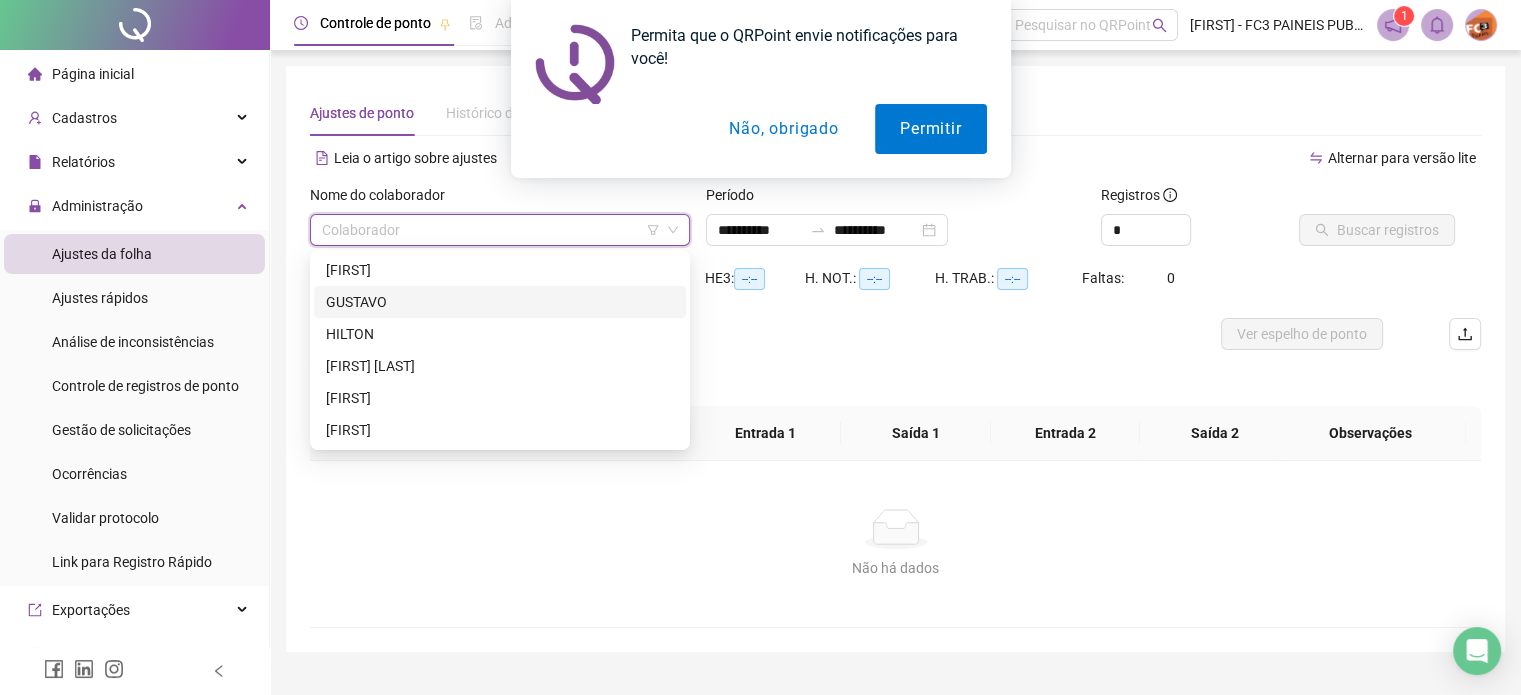 click on "GUSTAVO" at bounding box center (500, 302) 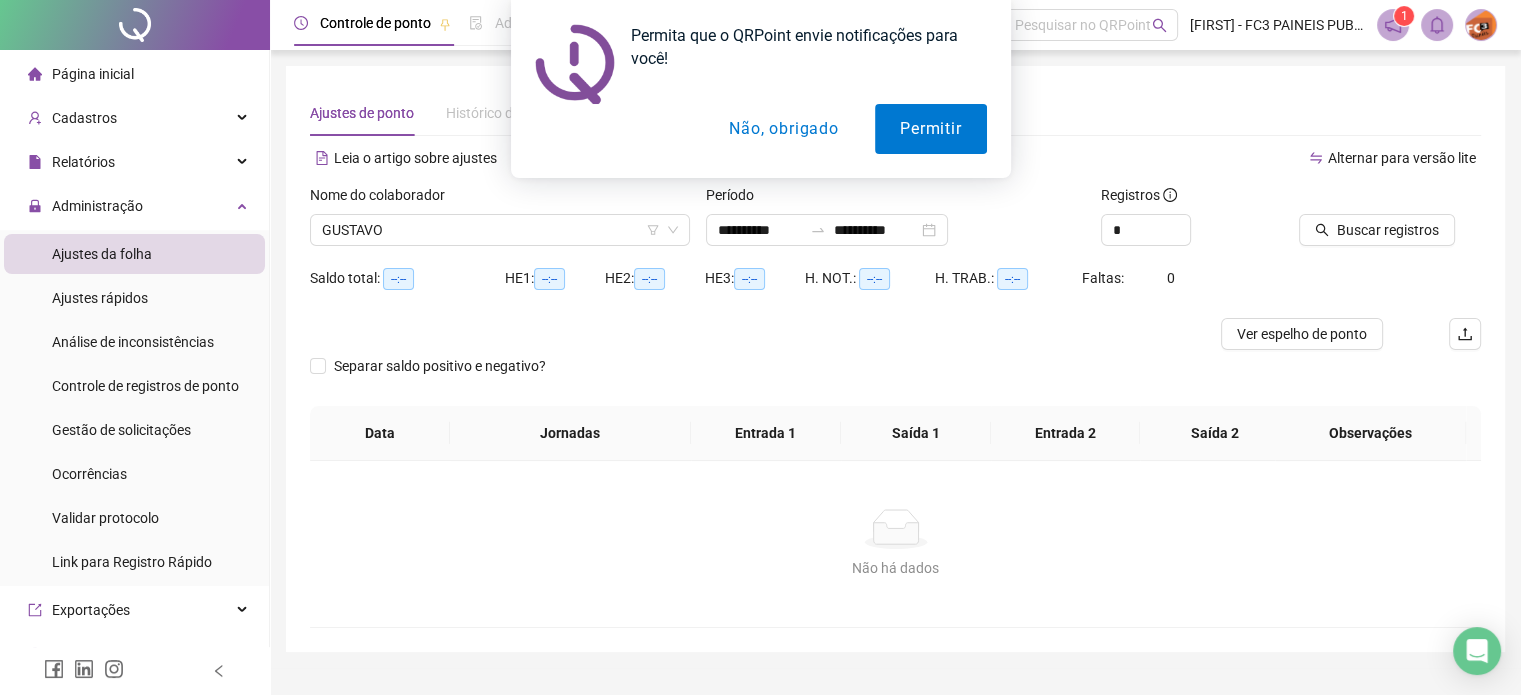click on "Não, obrigado" at bounding box center (783, 129) 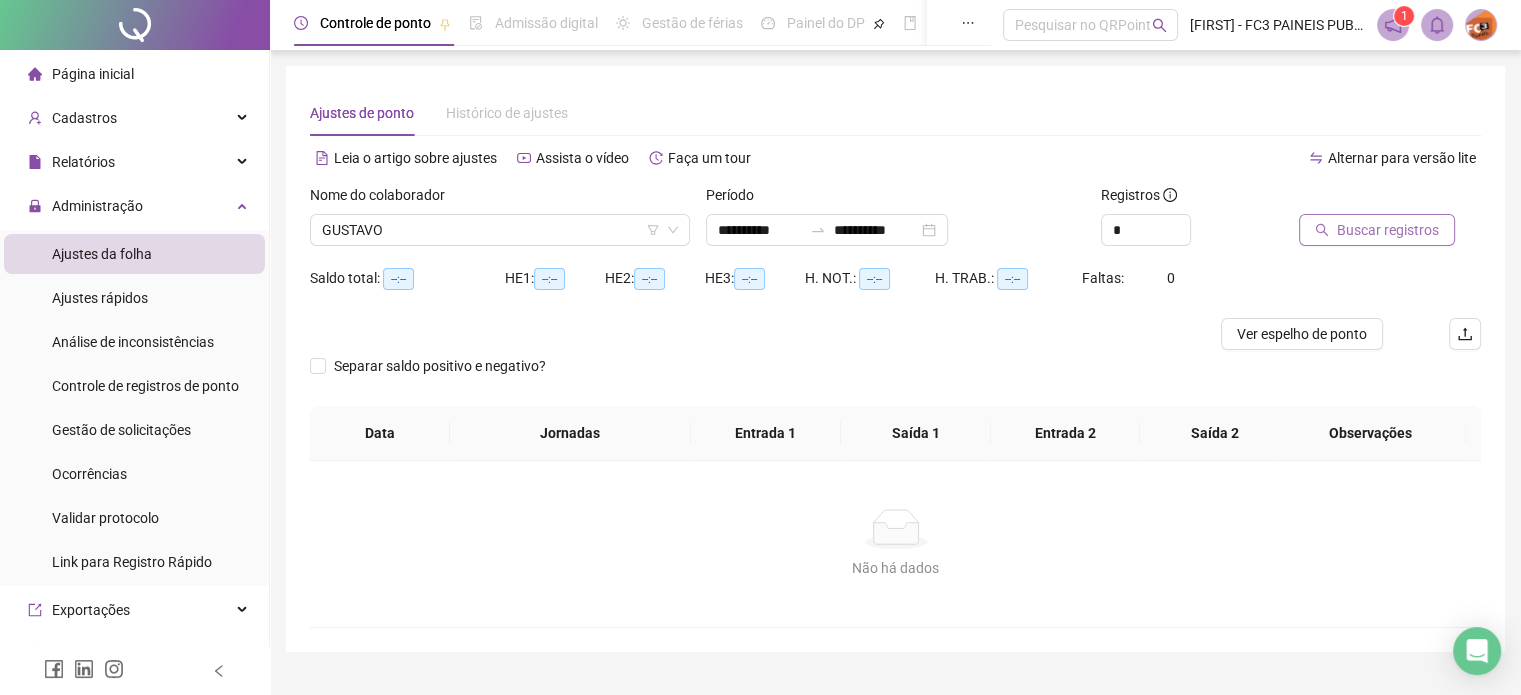 click on "Buscar registros" at bounding box center [1388, 230] 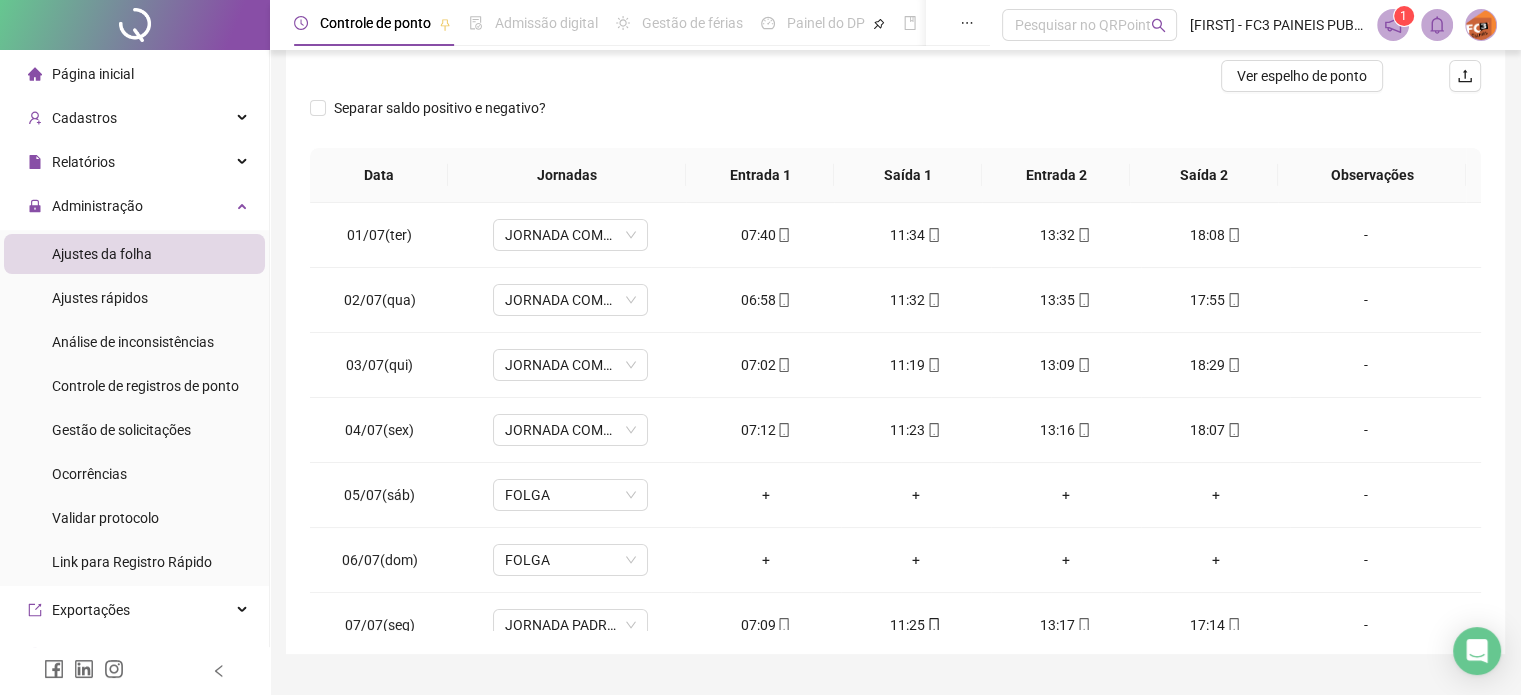 scroll, scrollTop: 300, scrollLeft: 0, axis: vertical 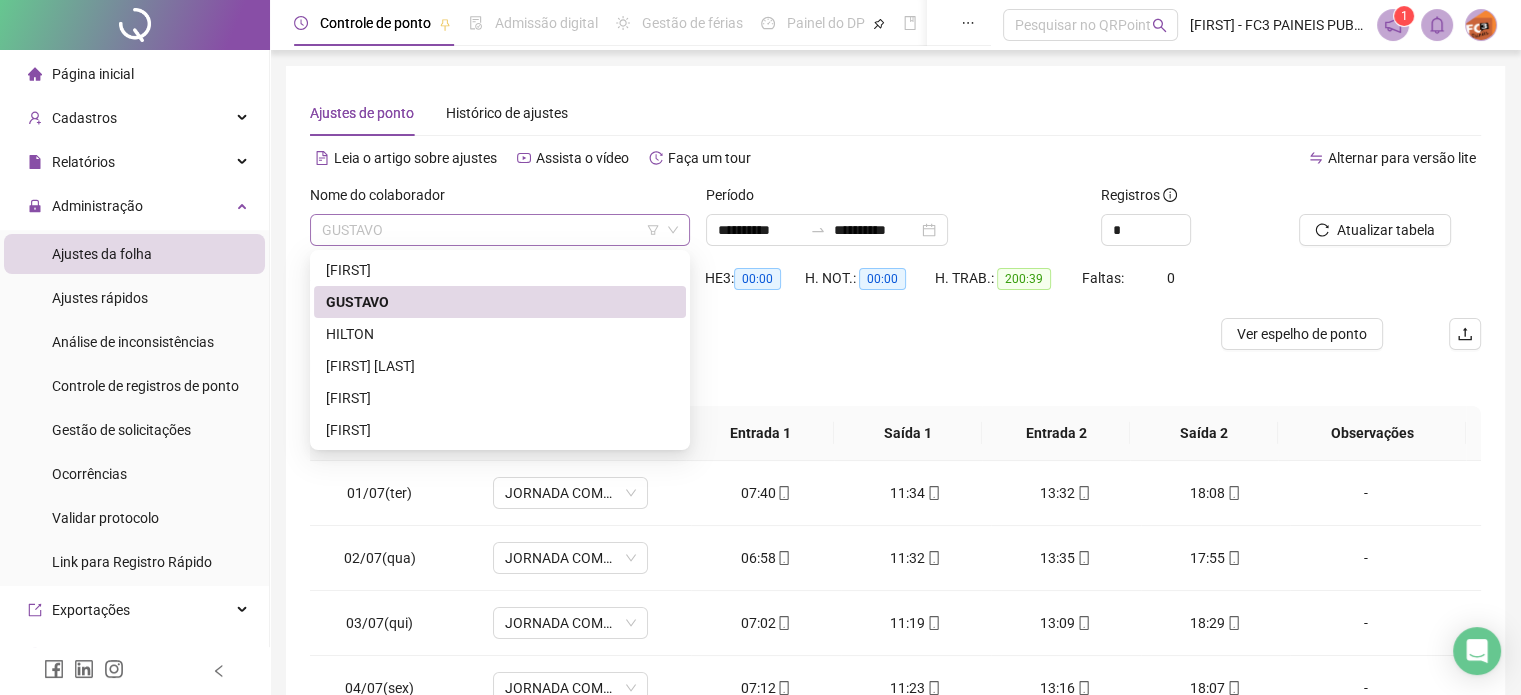 click on "GUSTAVO" at bounding box center (500, 230) 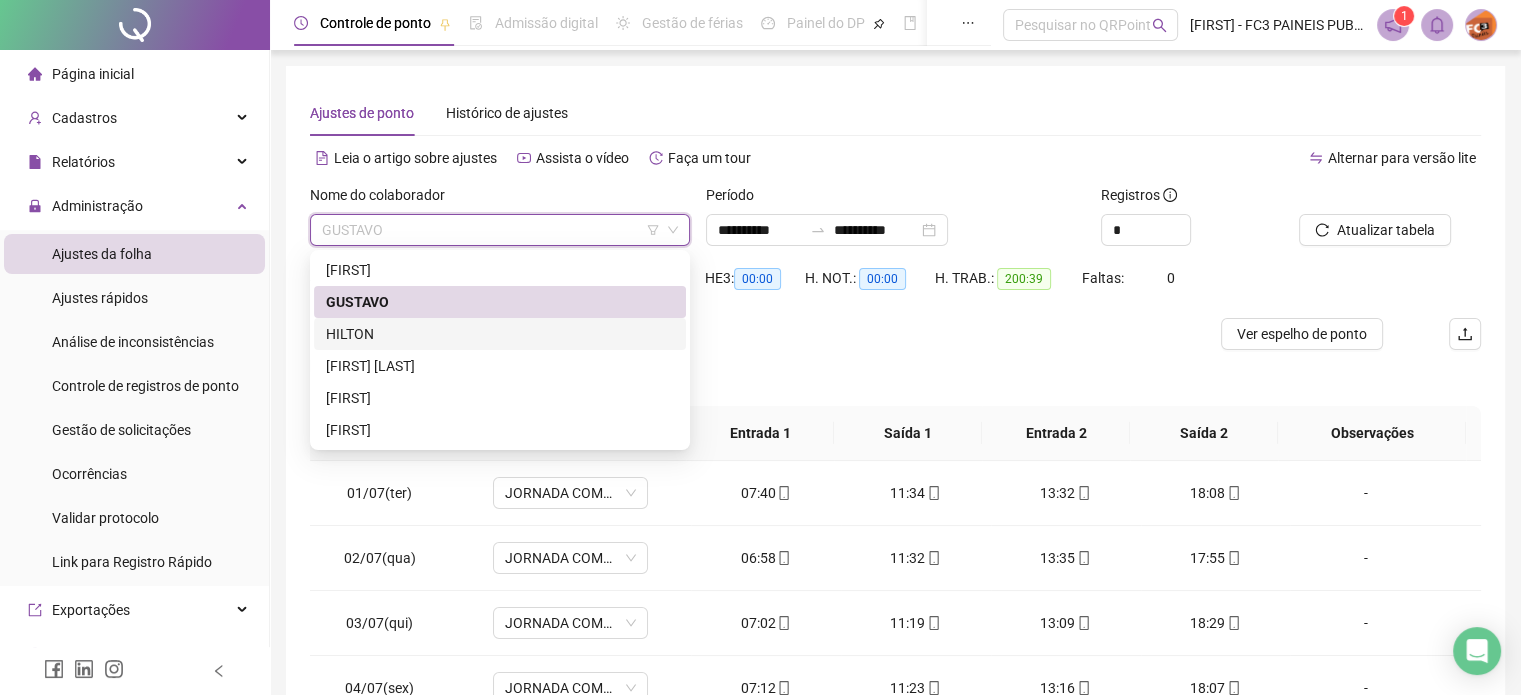 click on "HILTON" at bounding box center [500, 334] 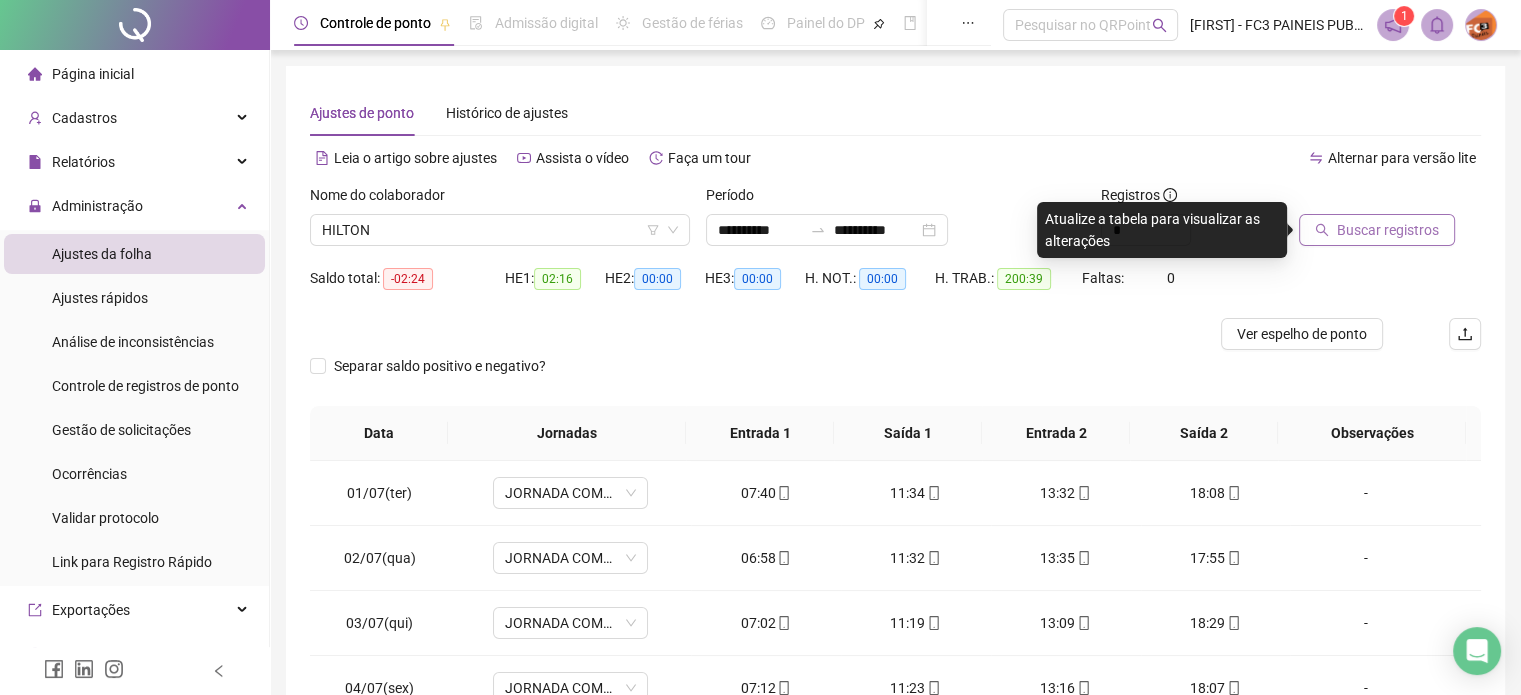 click on "Buscar registros" at bounding box center [1388, 230] 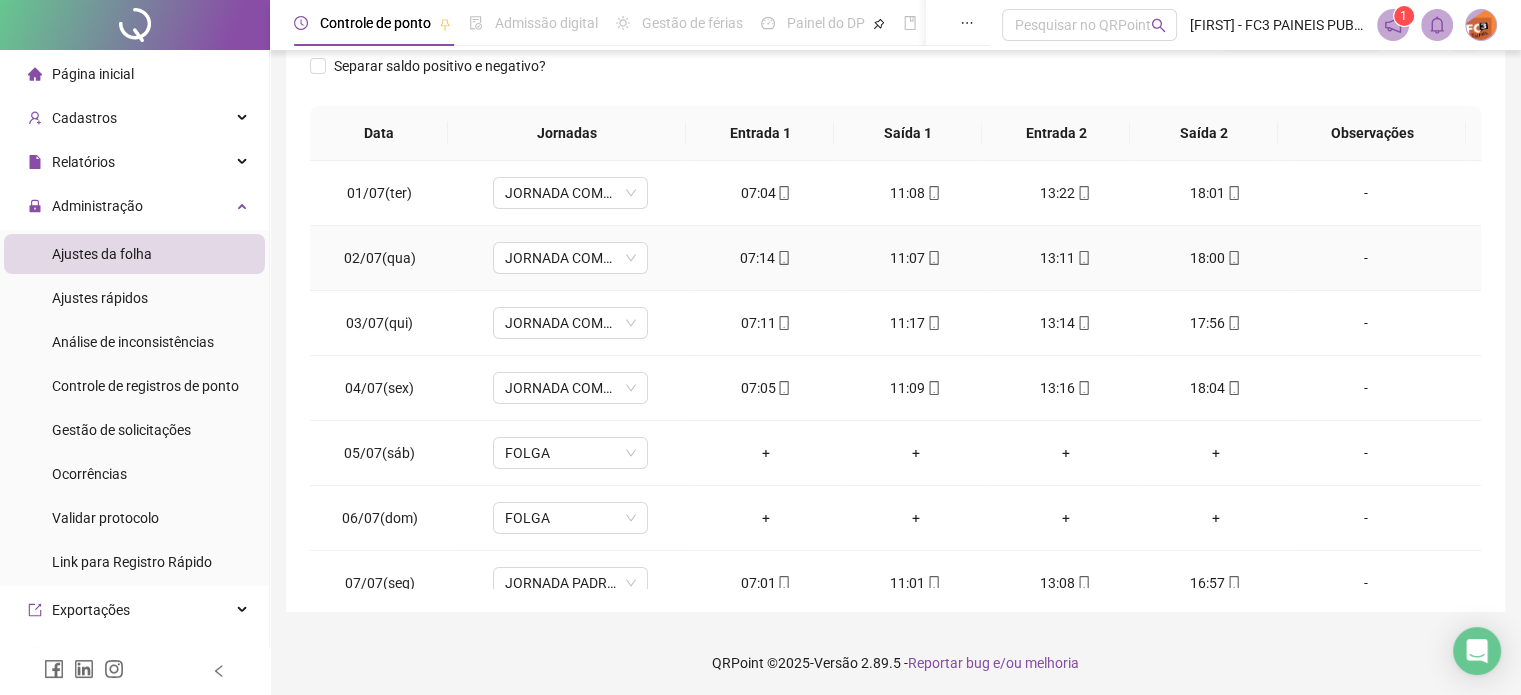 scroll, scrollTop: 302, scrollLeft: 0, axis: vertical 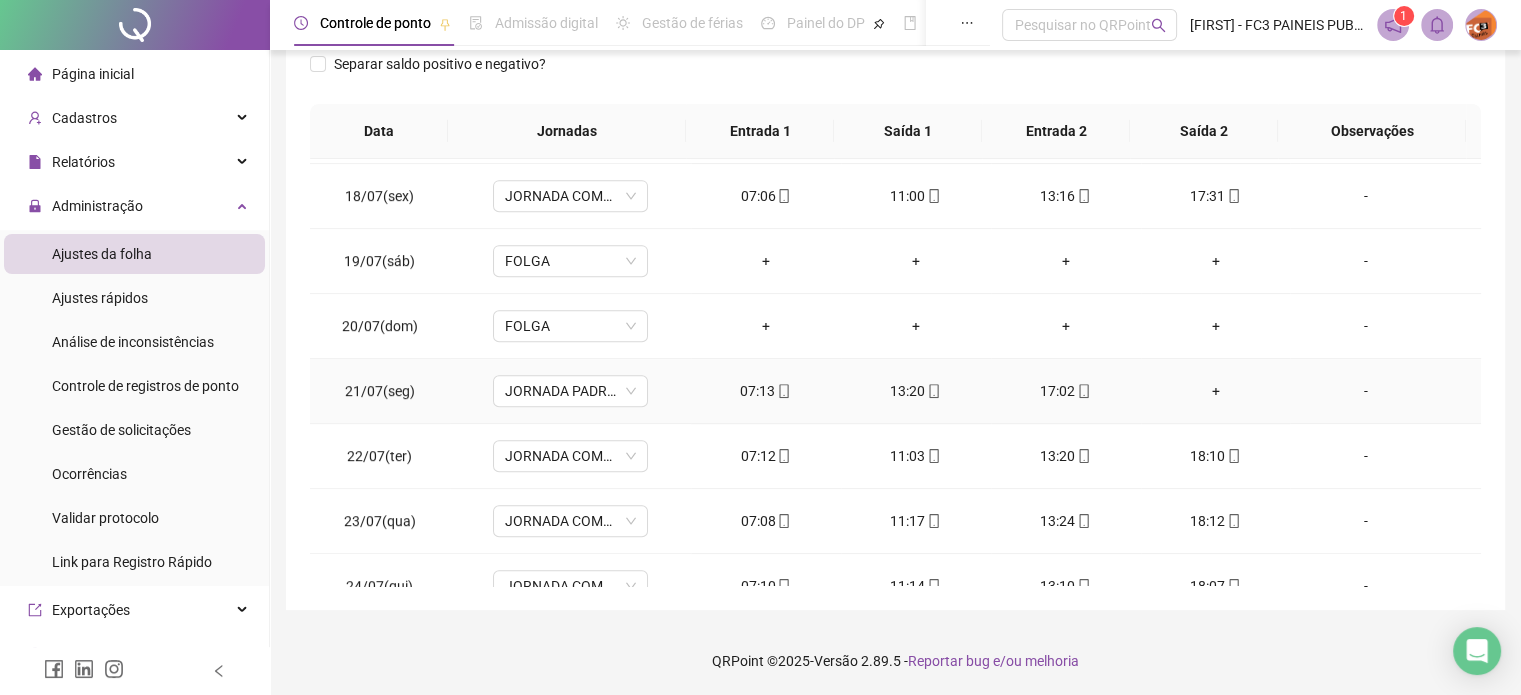 click on "+" at bounding box center [1216, 391] 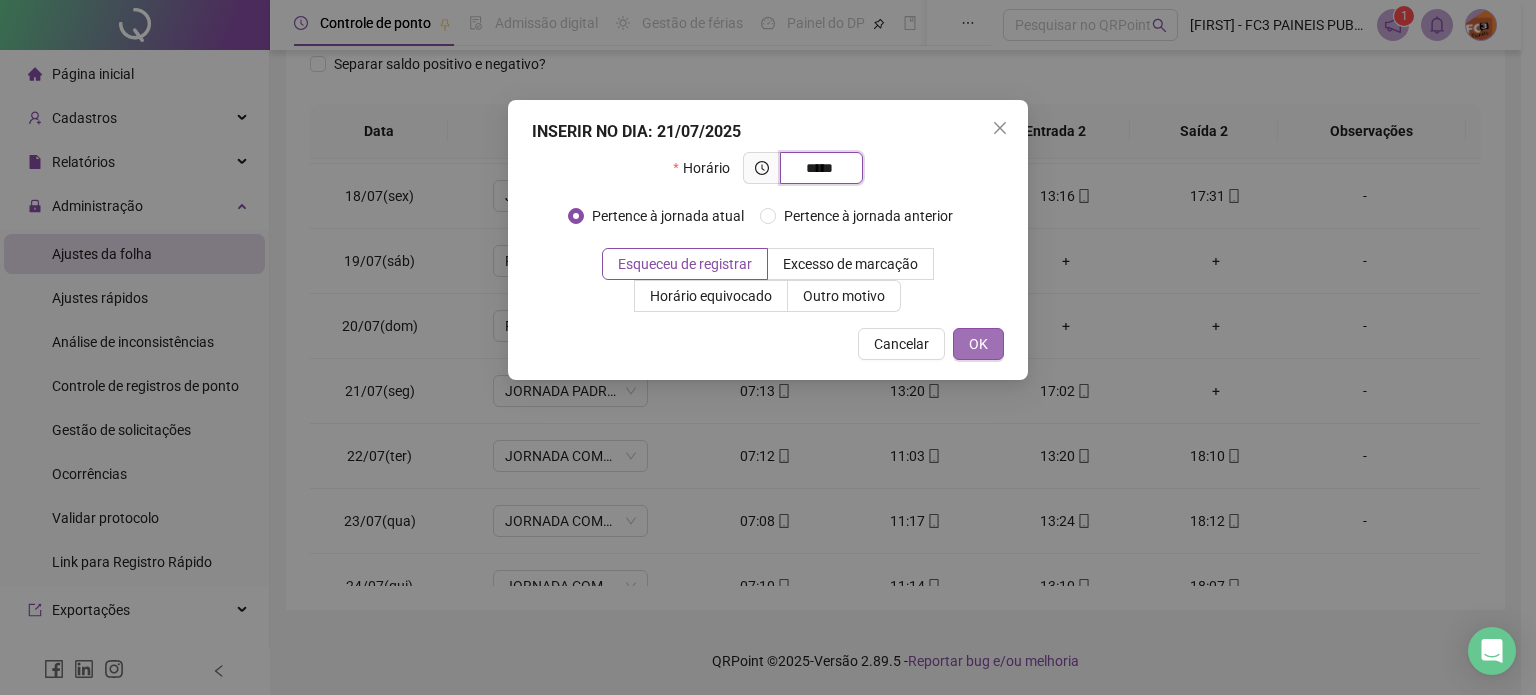 type on "*****" 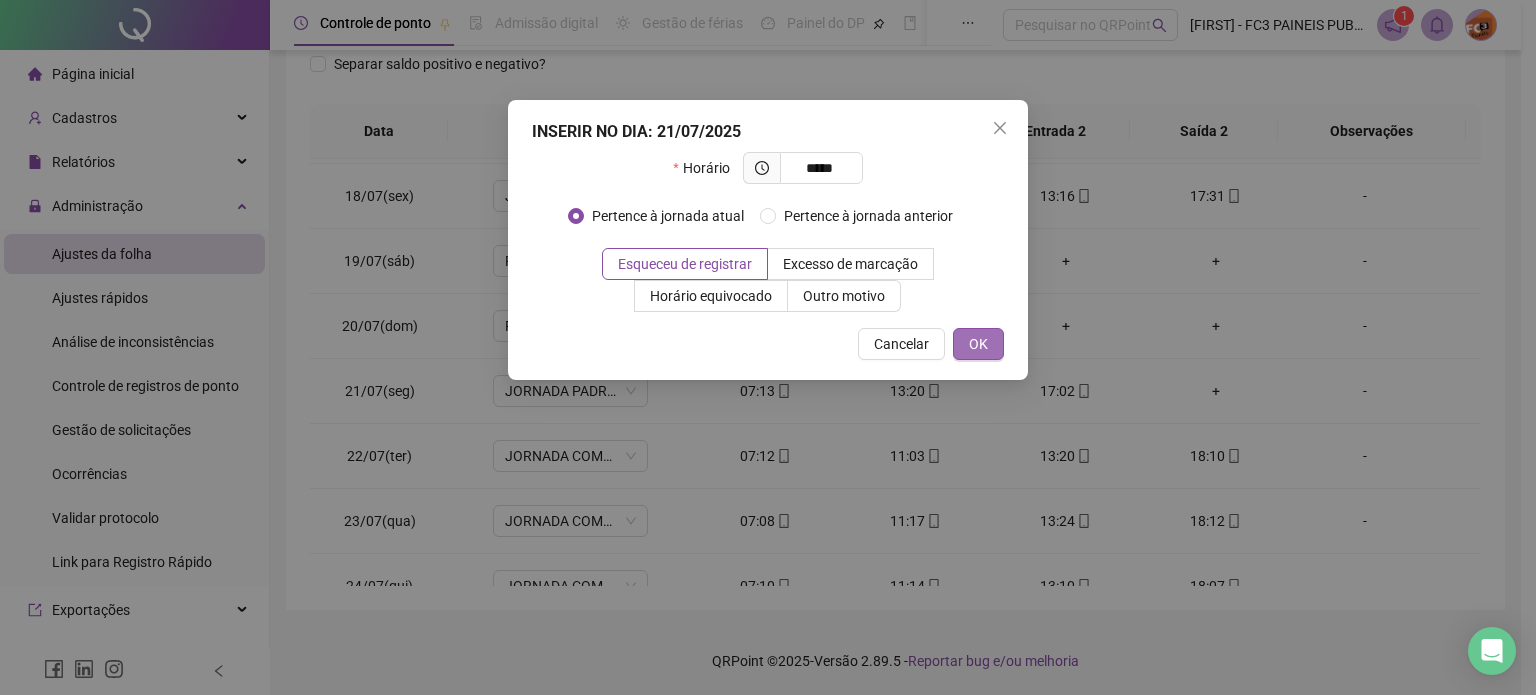 click on "OK" at bounding box center [978, 344] 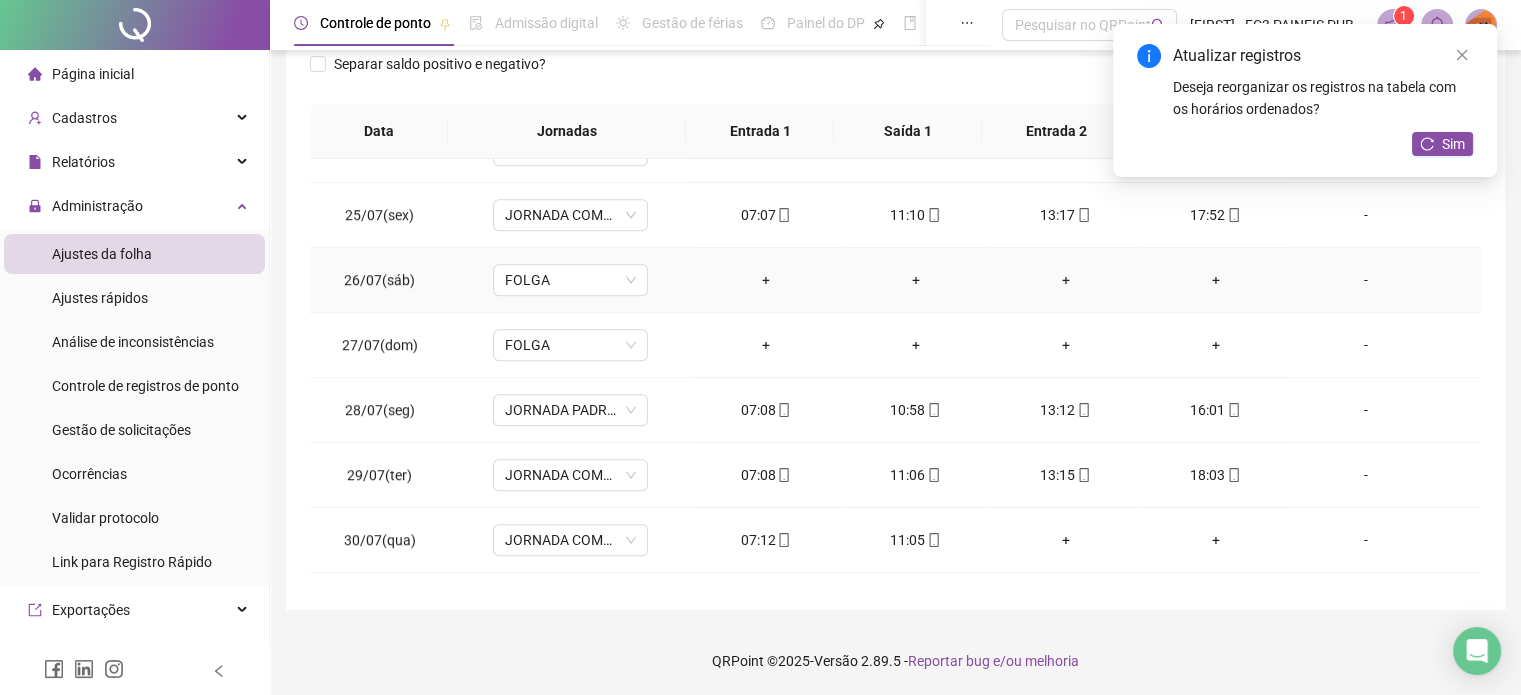 scroll, scrollTop: 1581, scrollLeft: 0, axis: vertical 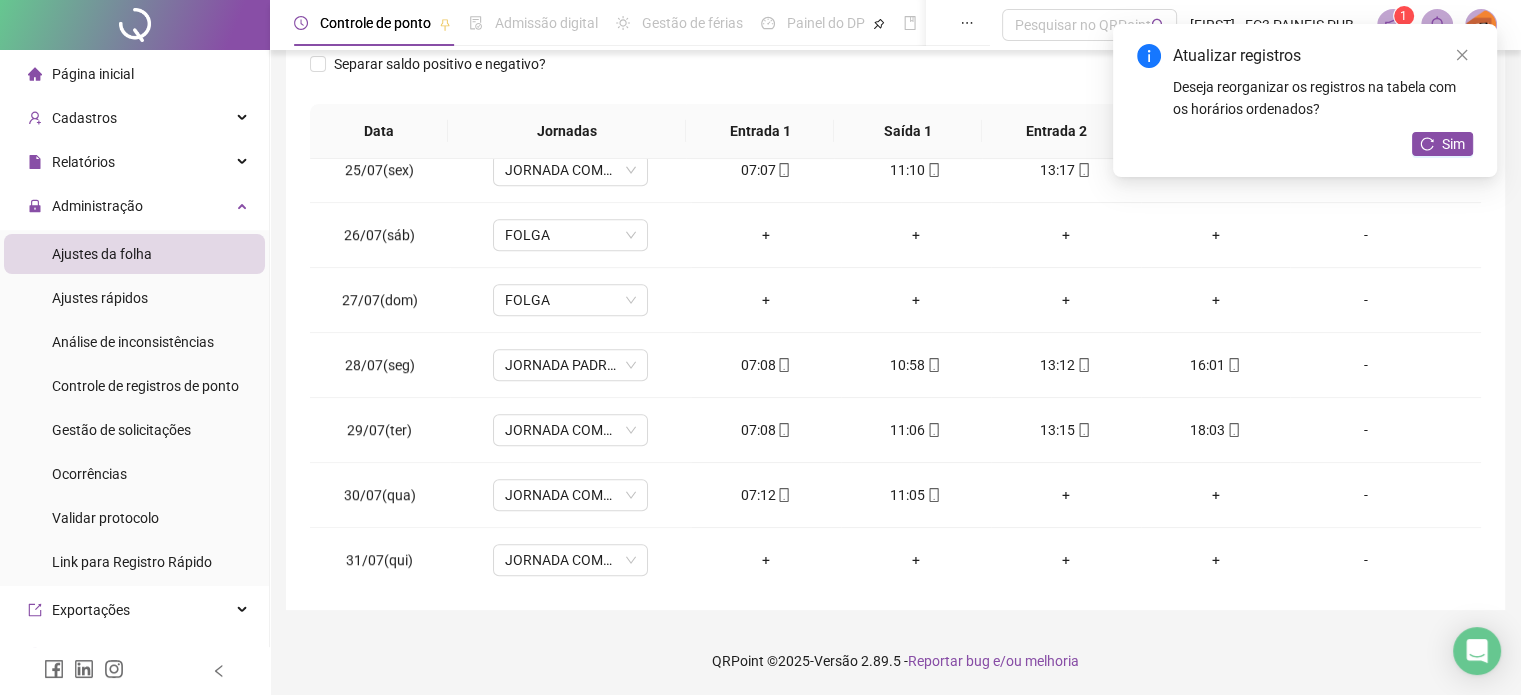 drag, startPoint x: 1461, startPoint y: 48, endPoint x: 1202, endPoint y: 239, distance: 321.81052 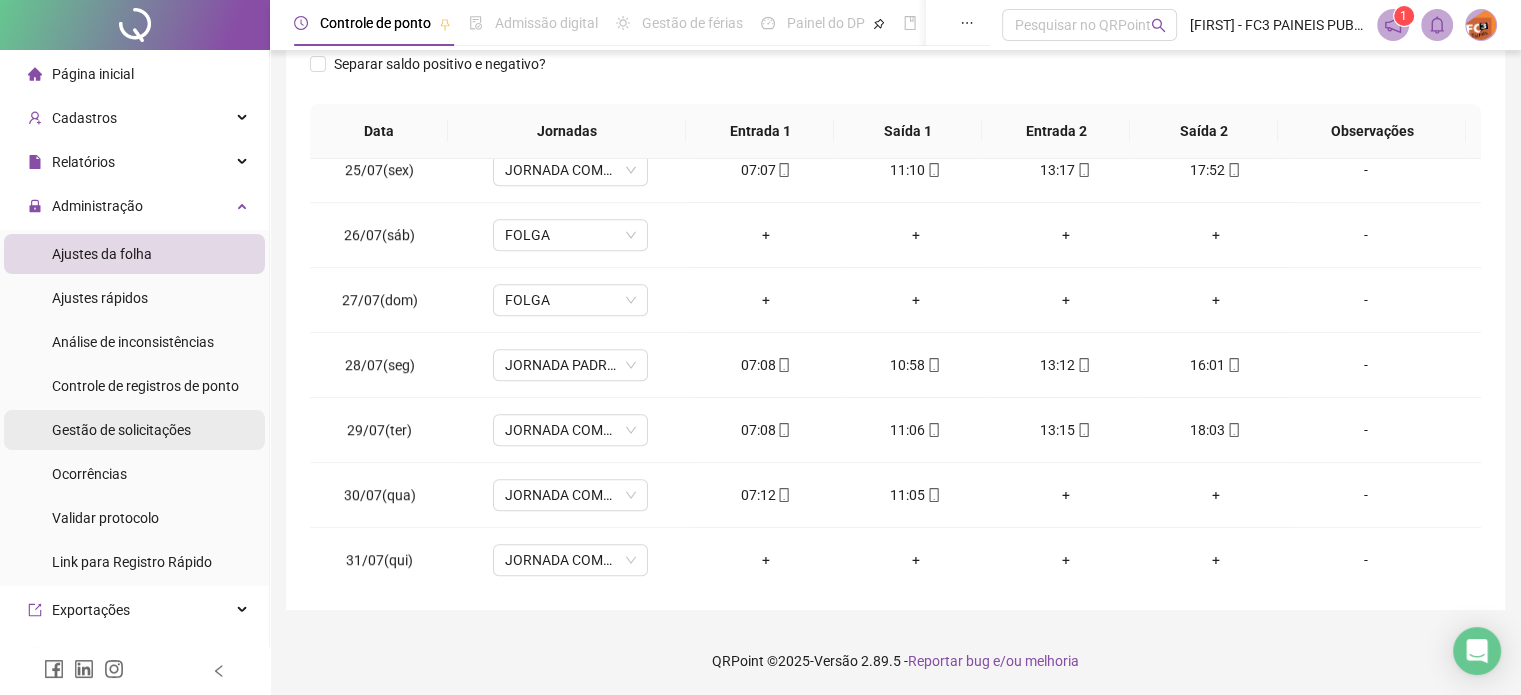 click on "Gestão de solicitações" at bounding box center [121, 430] 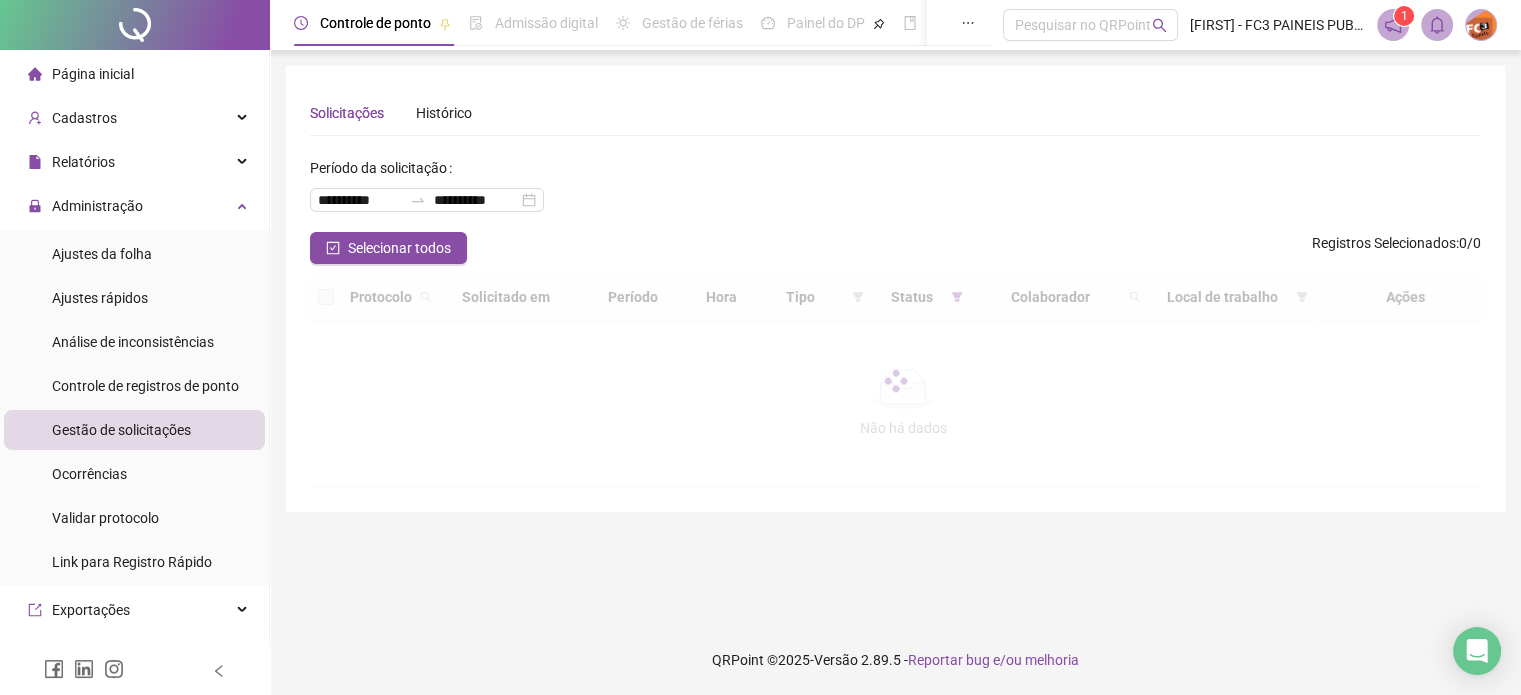 scroll, scrollTop: 0, scrollLeft: 0, axis: both 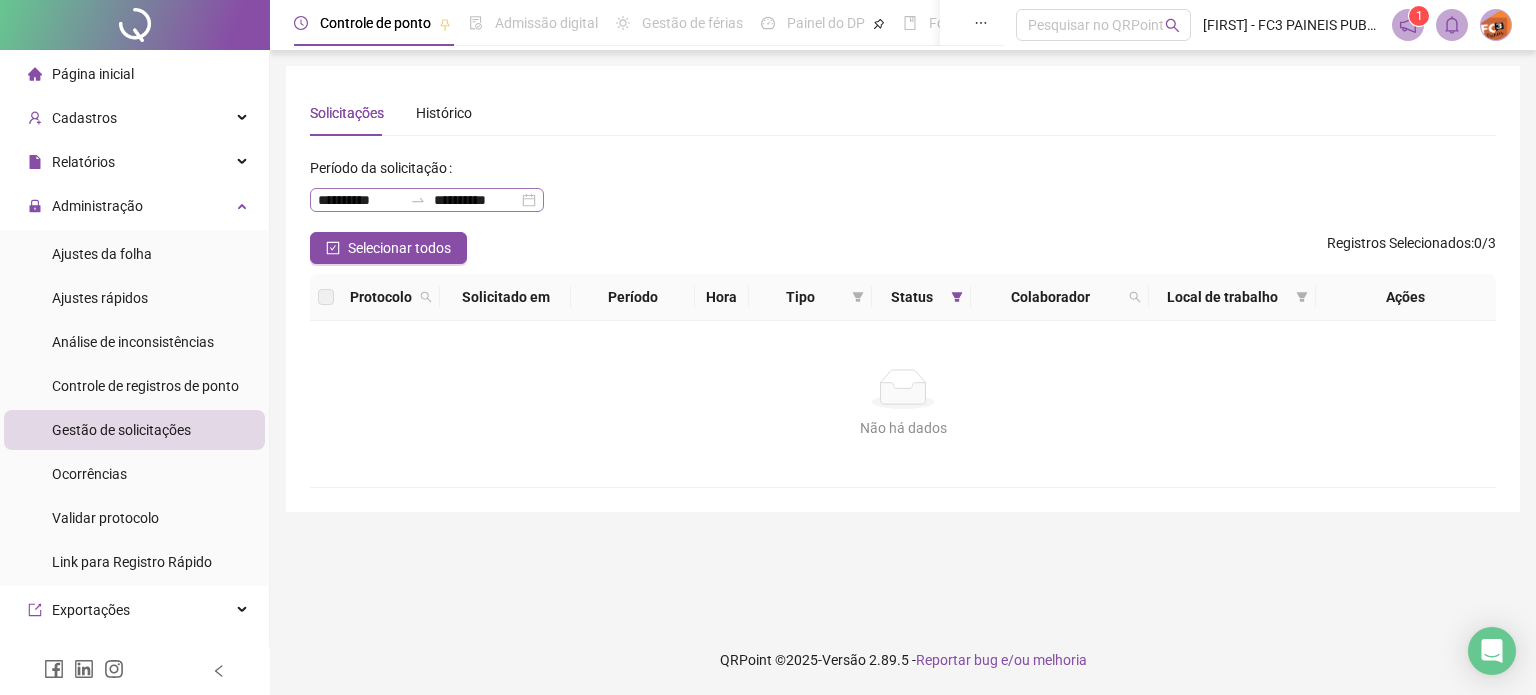 click on "**********" at bounding box center (427, 200) 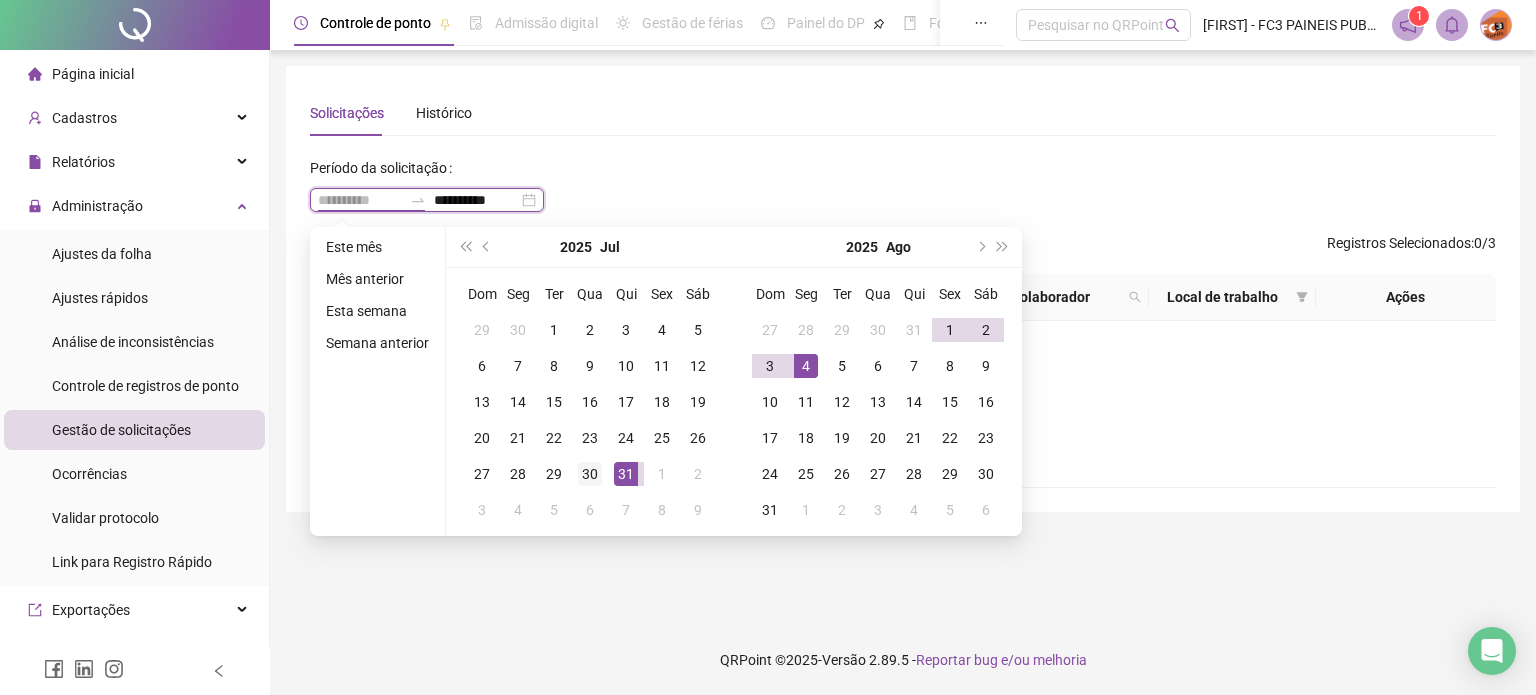type on "**********" 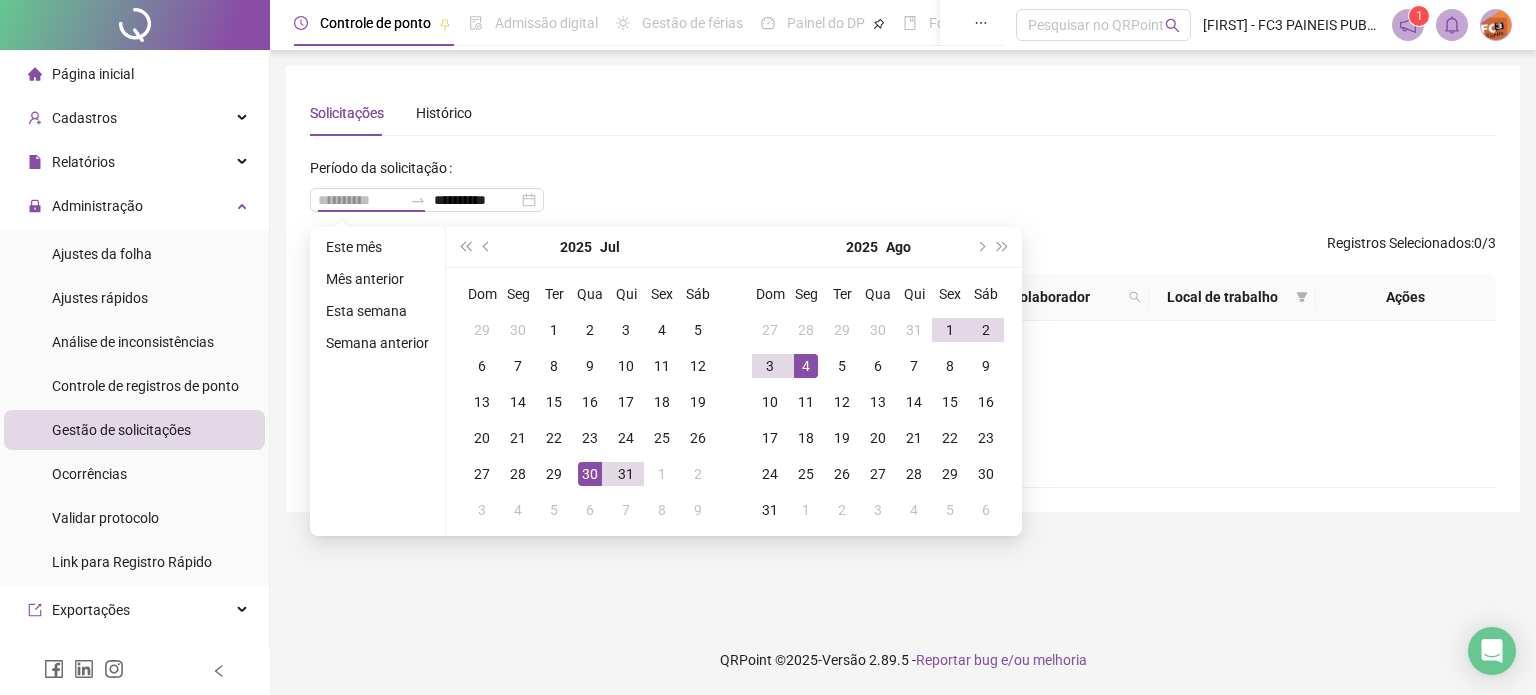 click on "30" at bounding box center [590, 474] 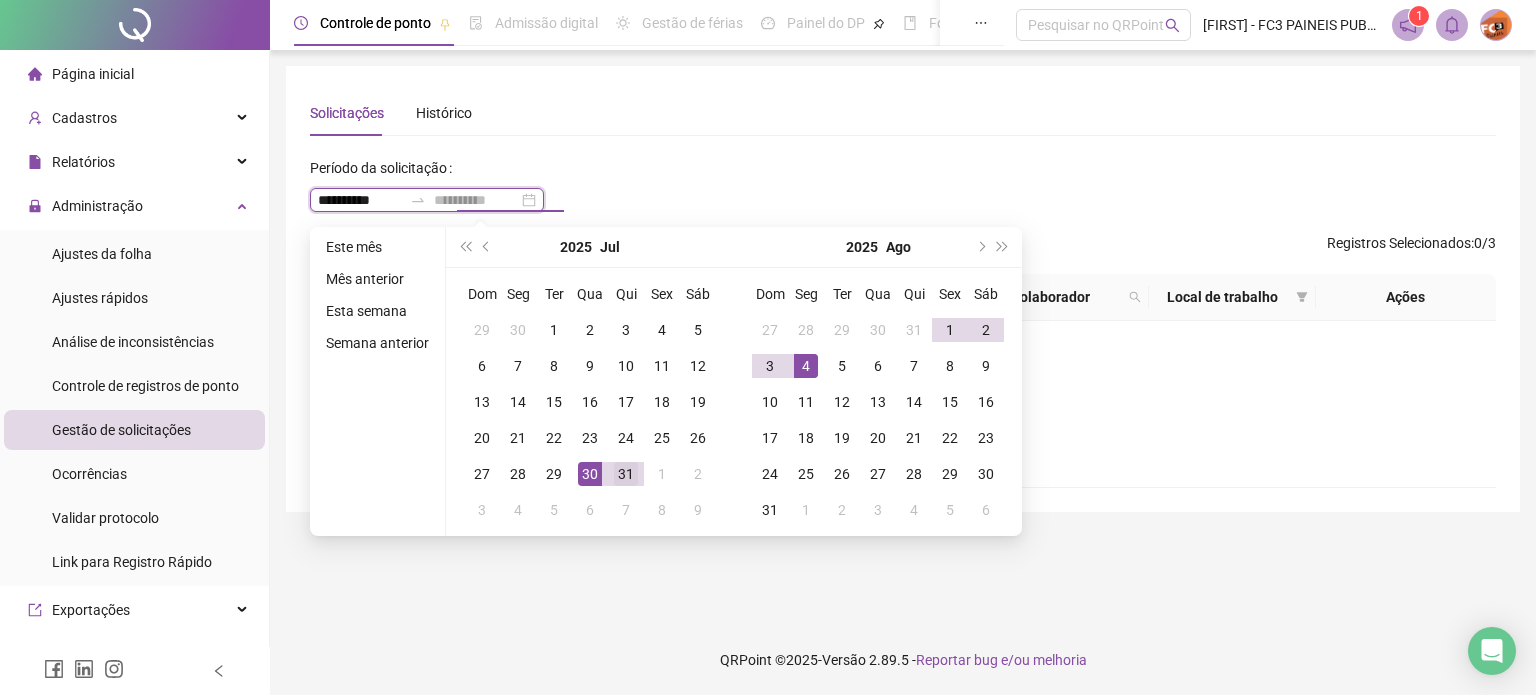 type on "**********" 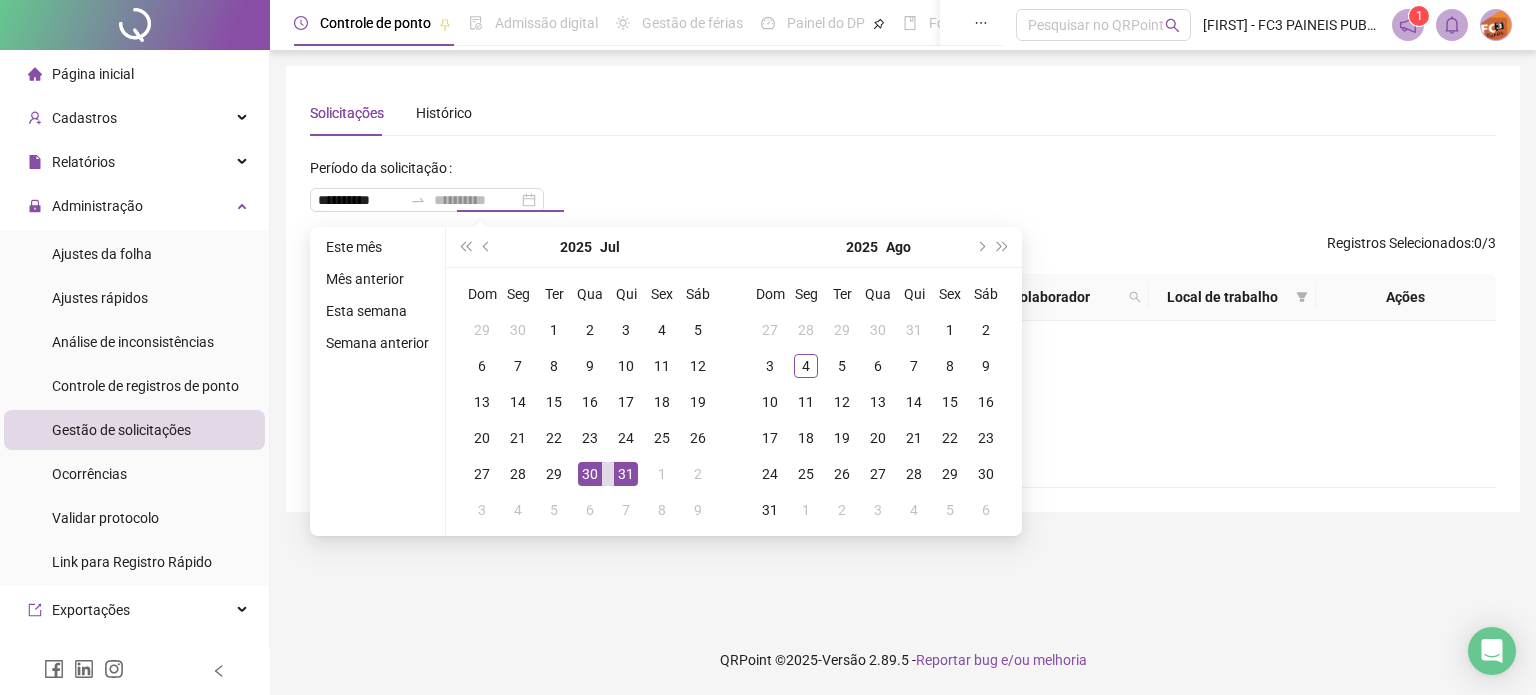 click on "31" at bounding box center (626, 474) 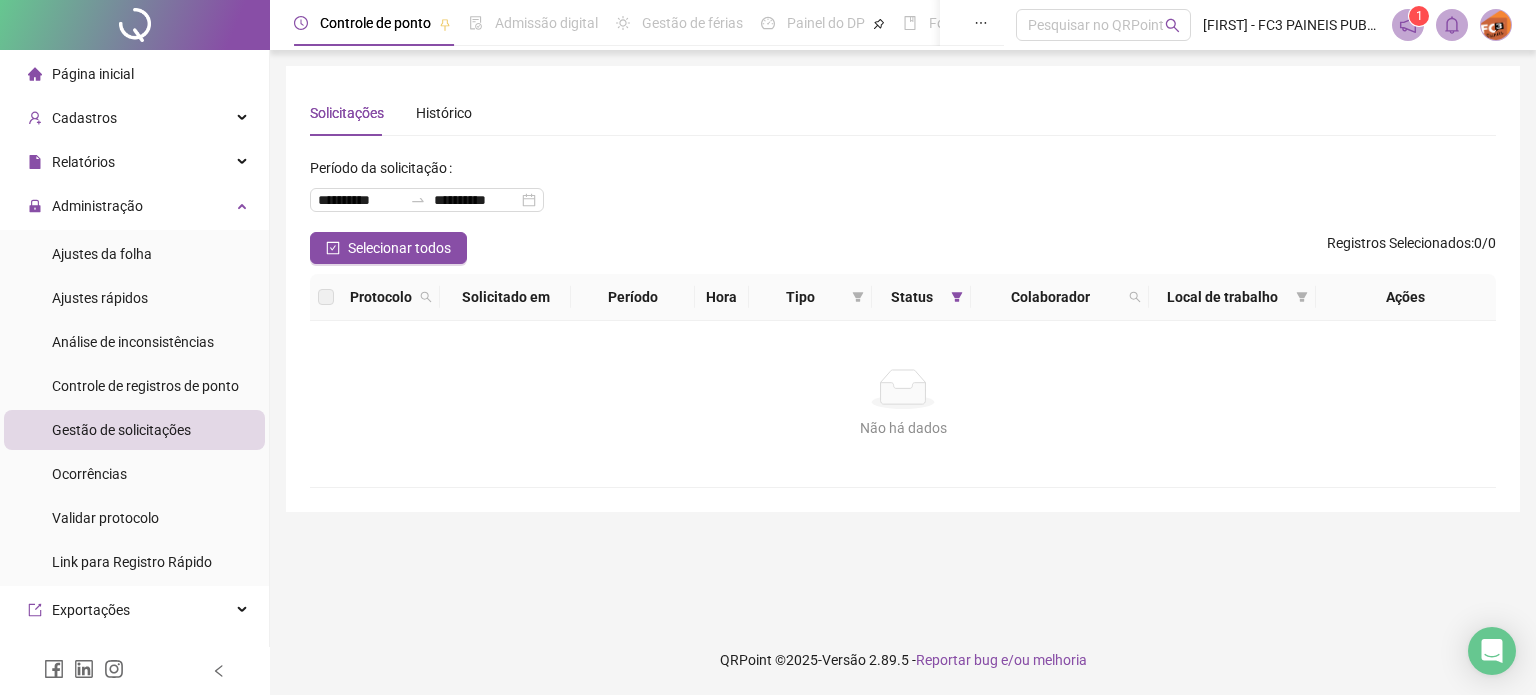 click on "Solicitado em" at bounding box center (505, 297) 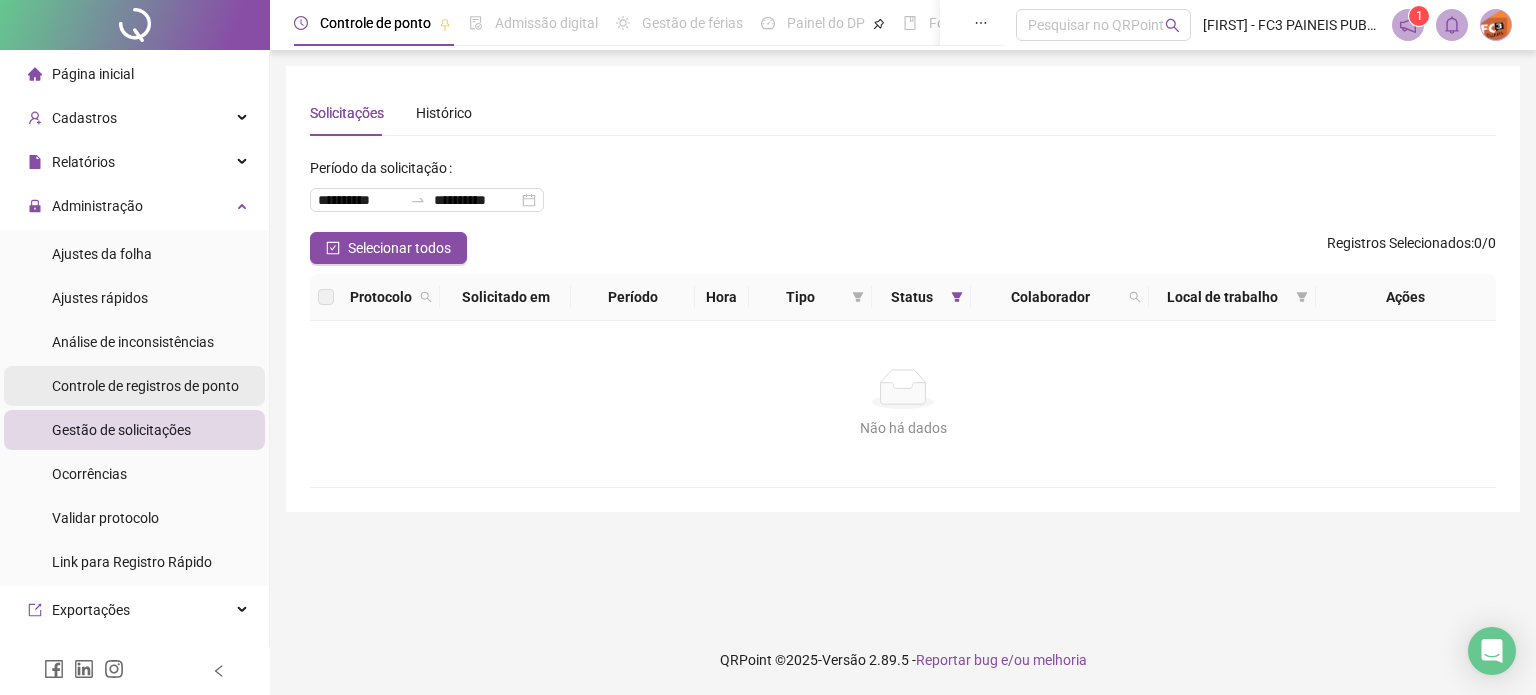click on "Controle de registros de ponto" at bounding box center (145, 386) 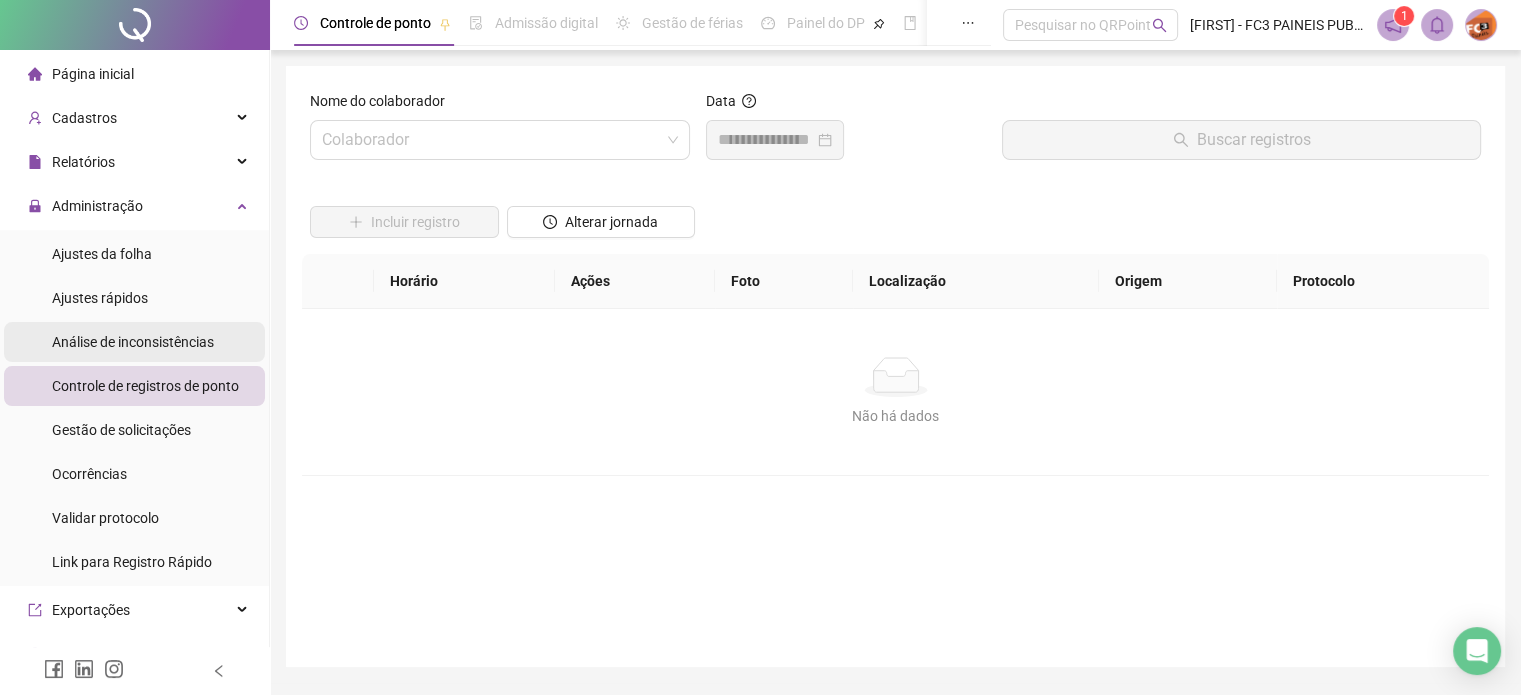 click on "Análise de inconsistências" at bounding box center (133, 342) 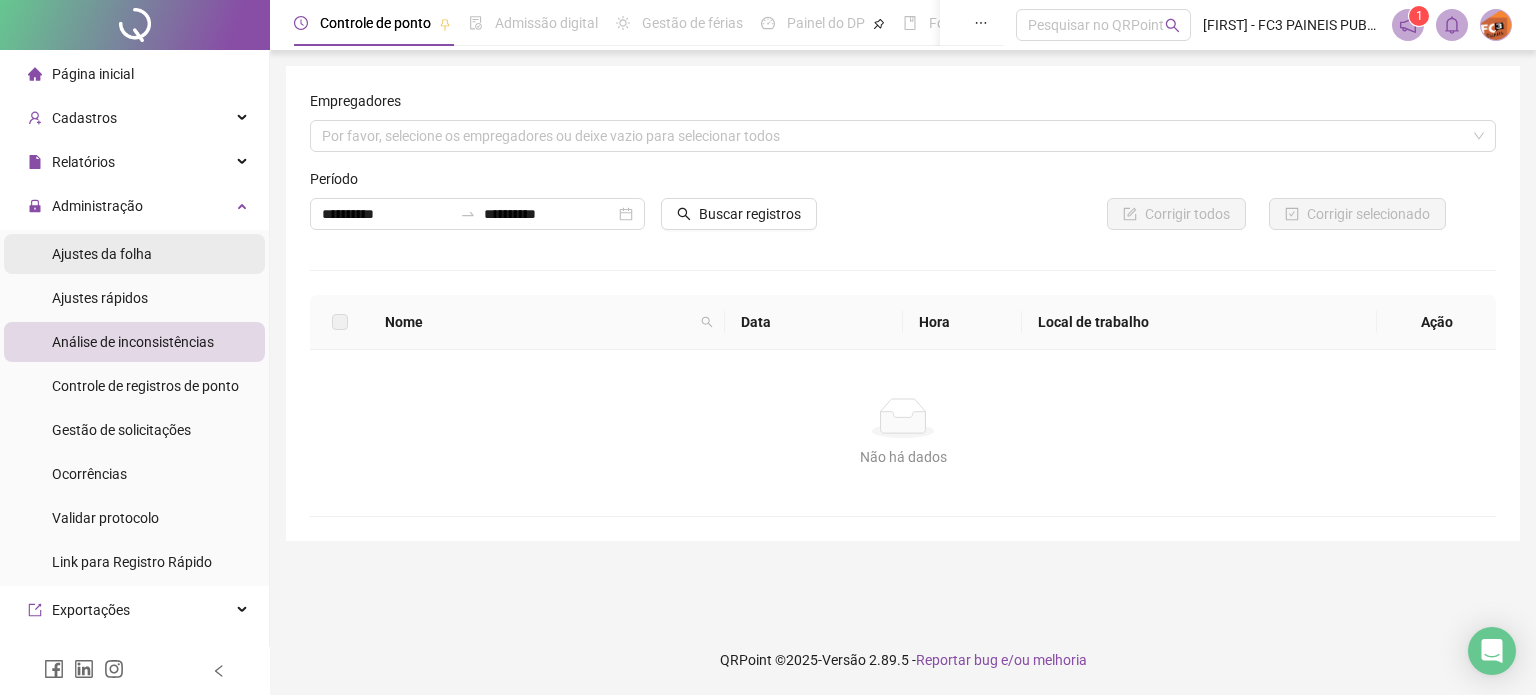 click on "Ajustes da folha" at bounding box center [102, 254] 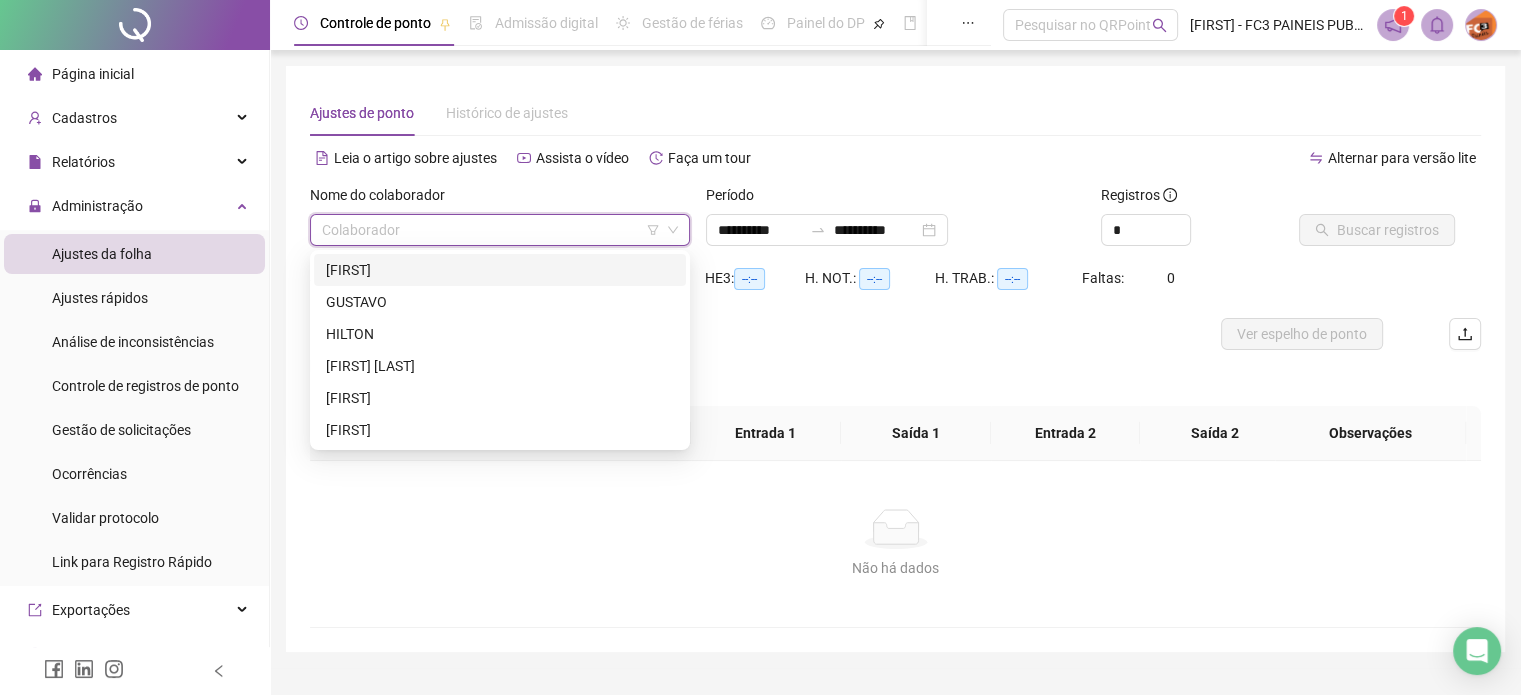 click at bounding box center [491, 230] 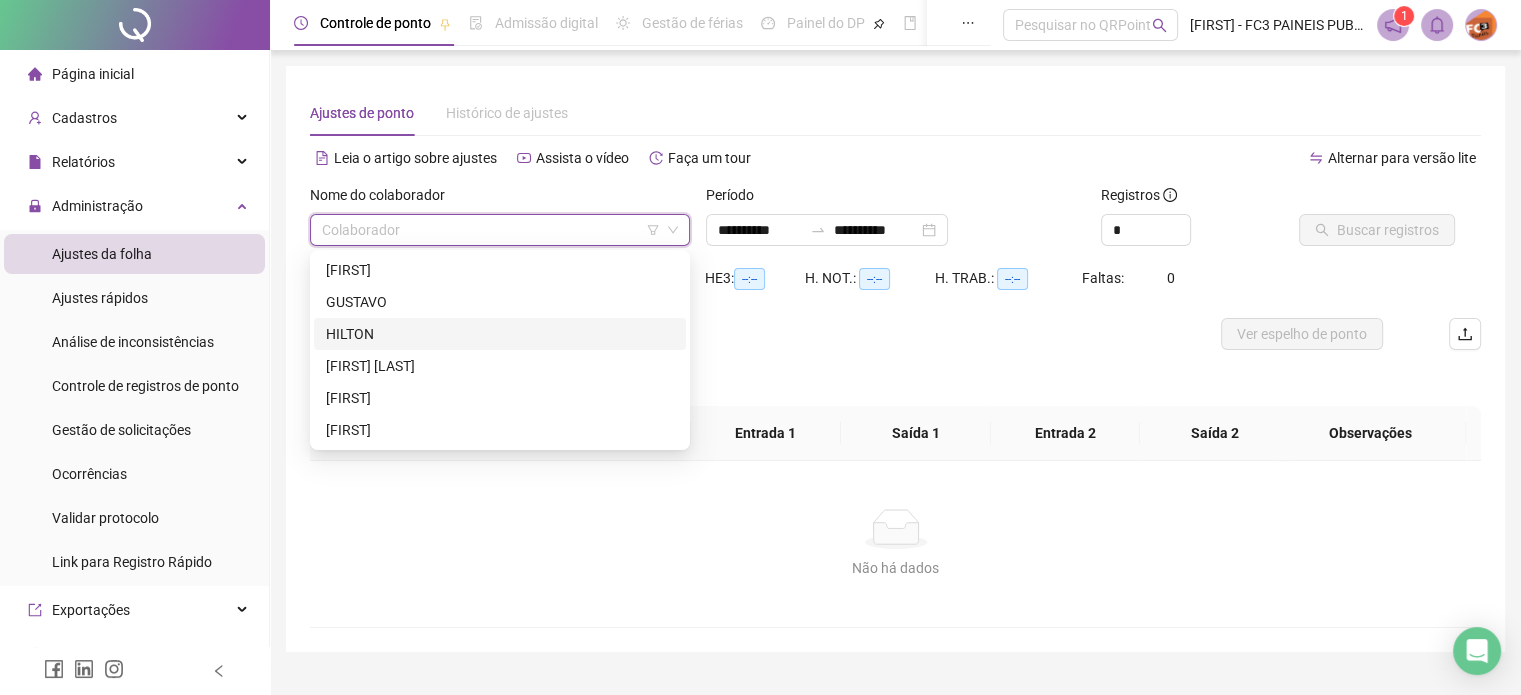 click on "HILTON" at bounding box center [500, 334] 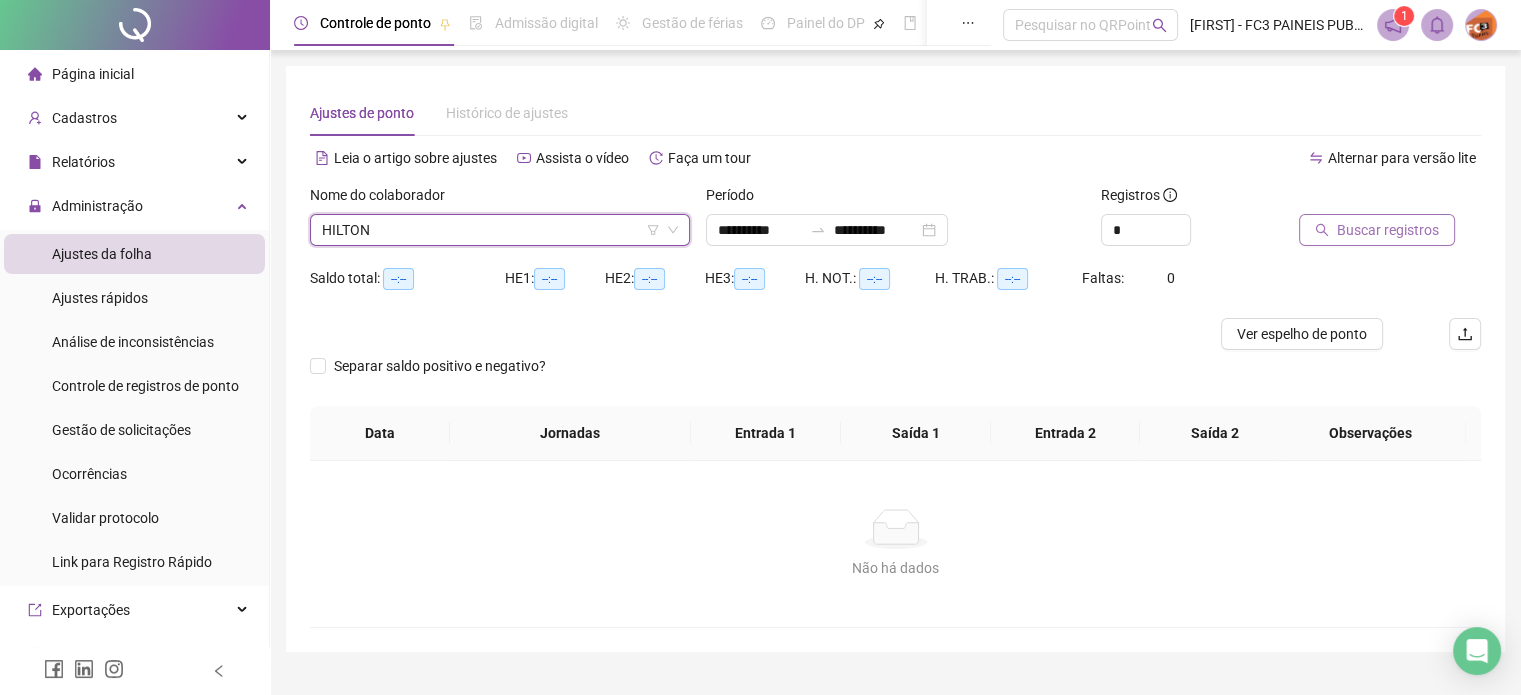 click on "Buscar registros" at bounding box center (1388, 230) 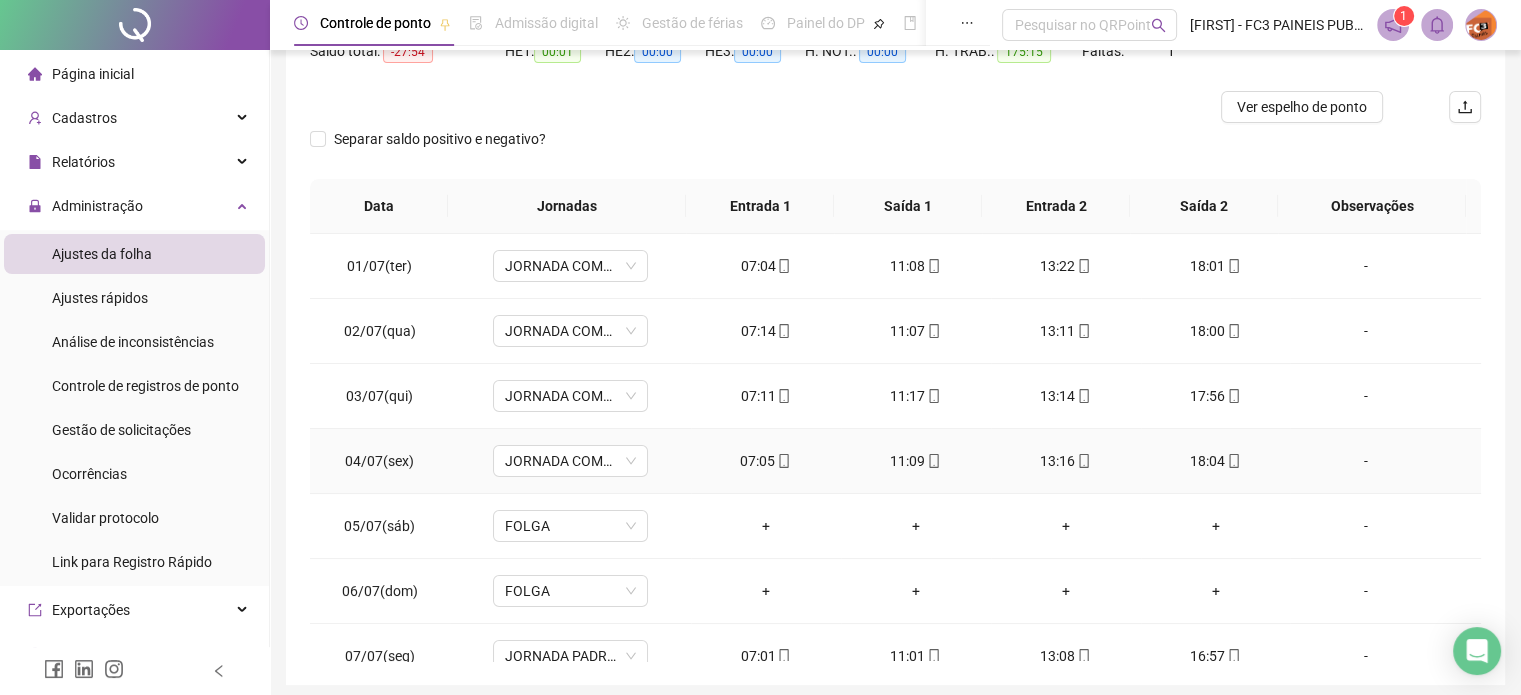 scroll, scrollTop: 300, scrollLeft: 0, axis: vertical 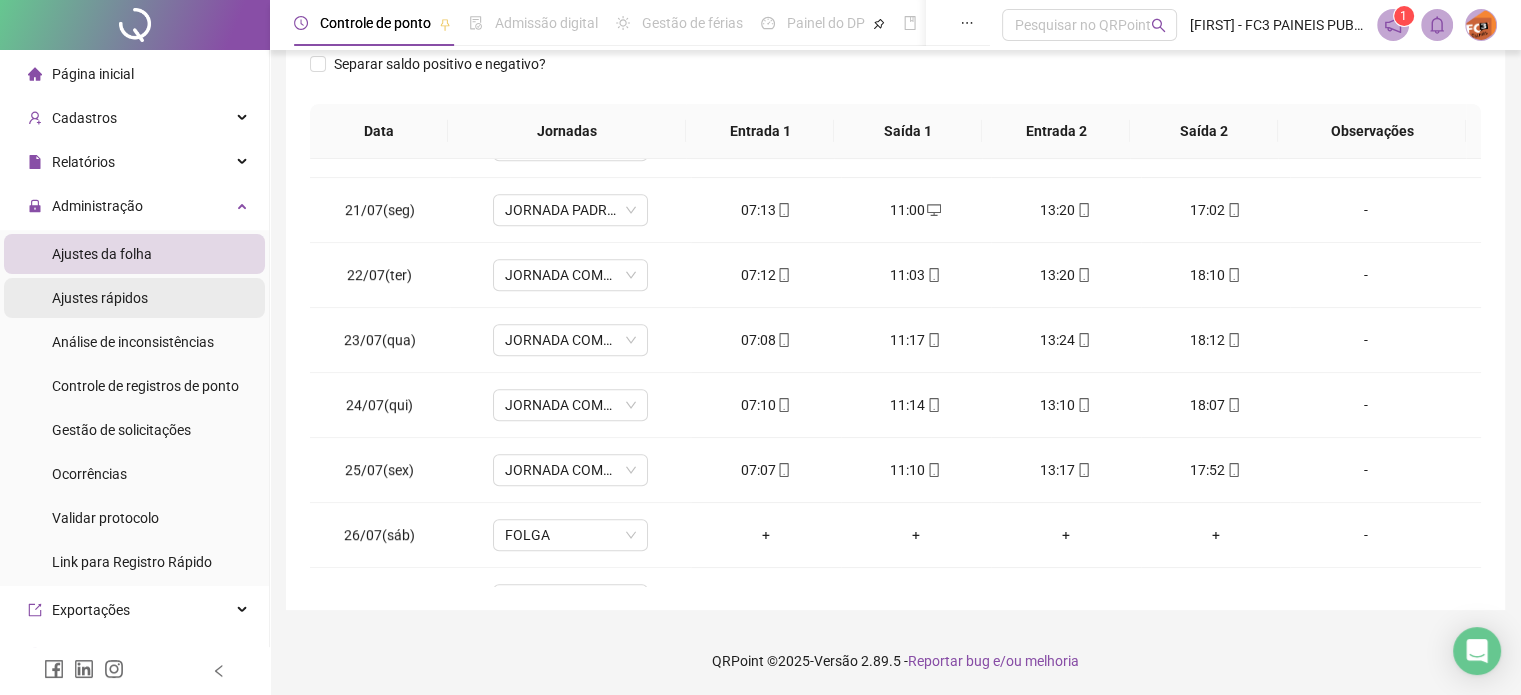 click on "Ajustes rápidos" at bounding box center [100, 298] 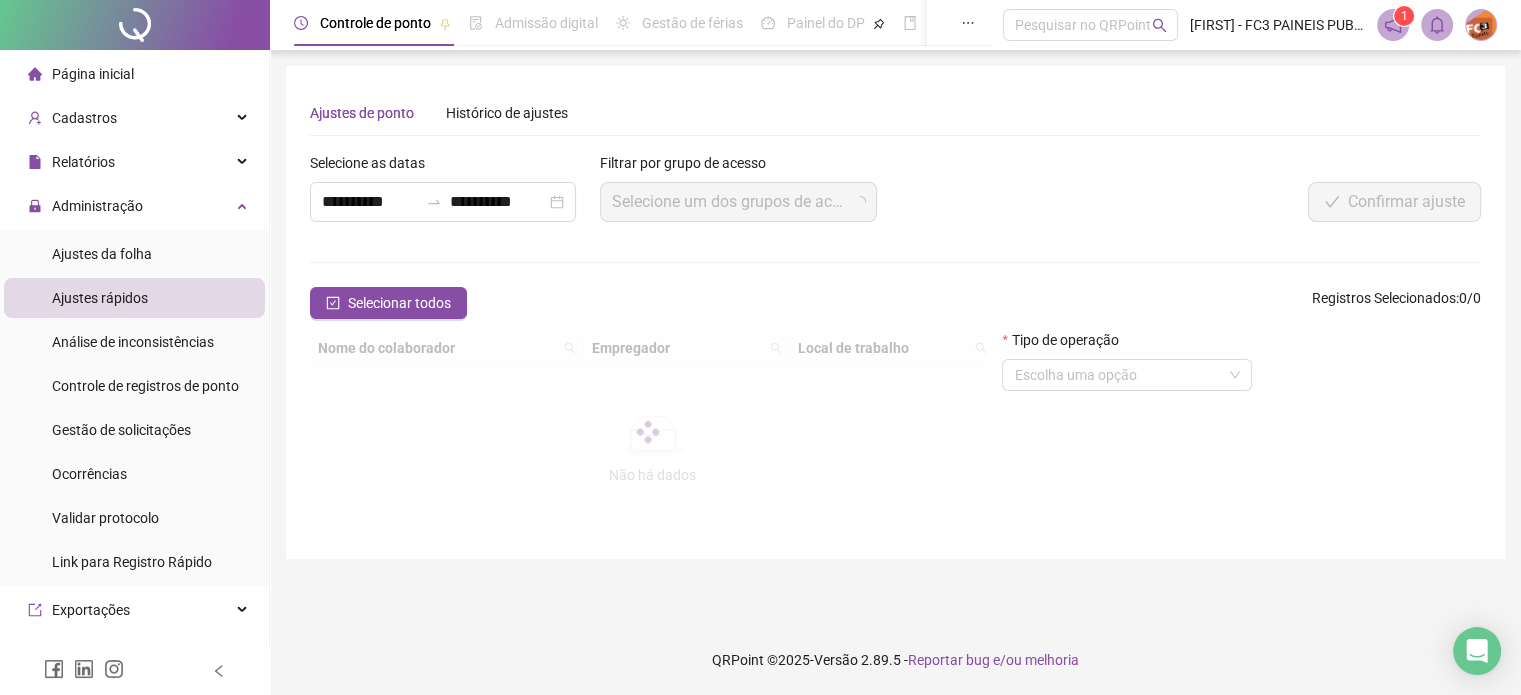 scroll, scrollTop: 0, scrollLeft: 0, axis: both 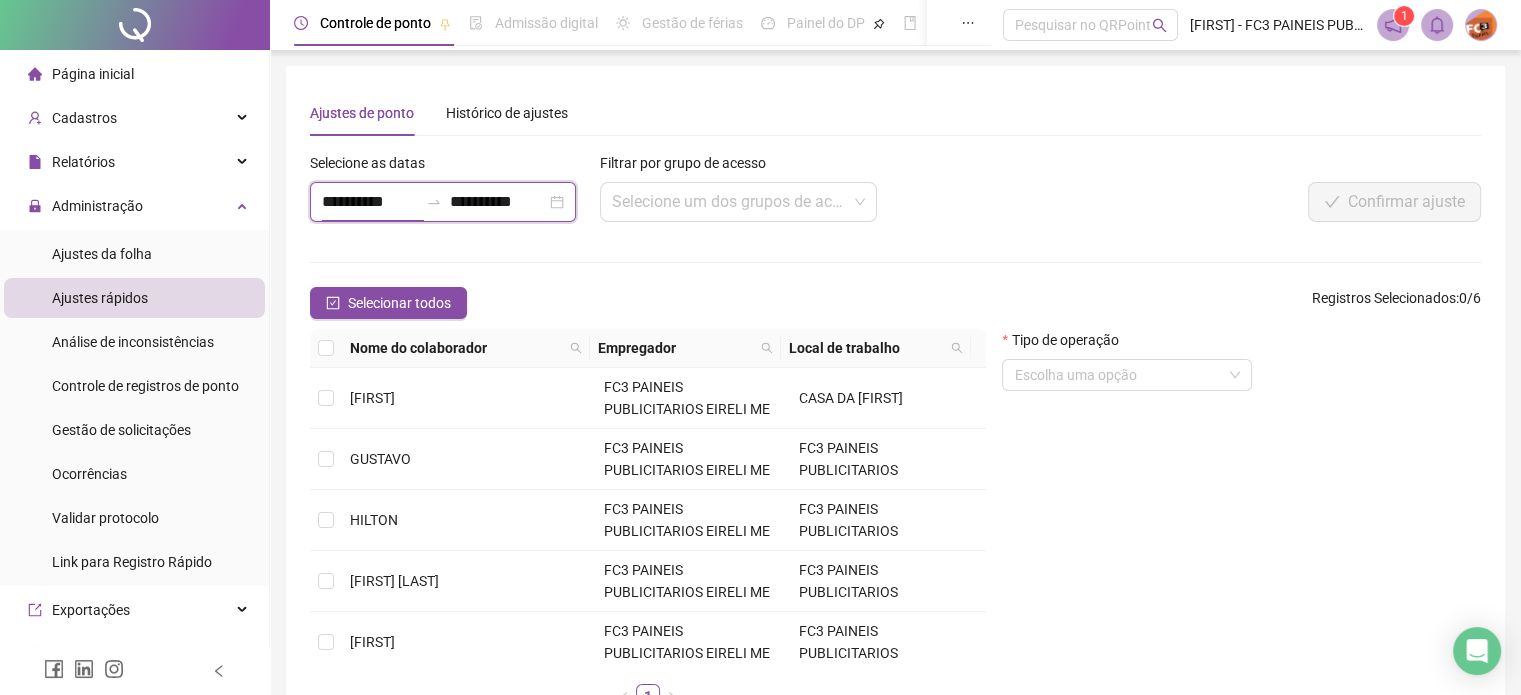 click on "**********" at bounding box center (370, 202) 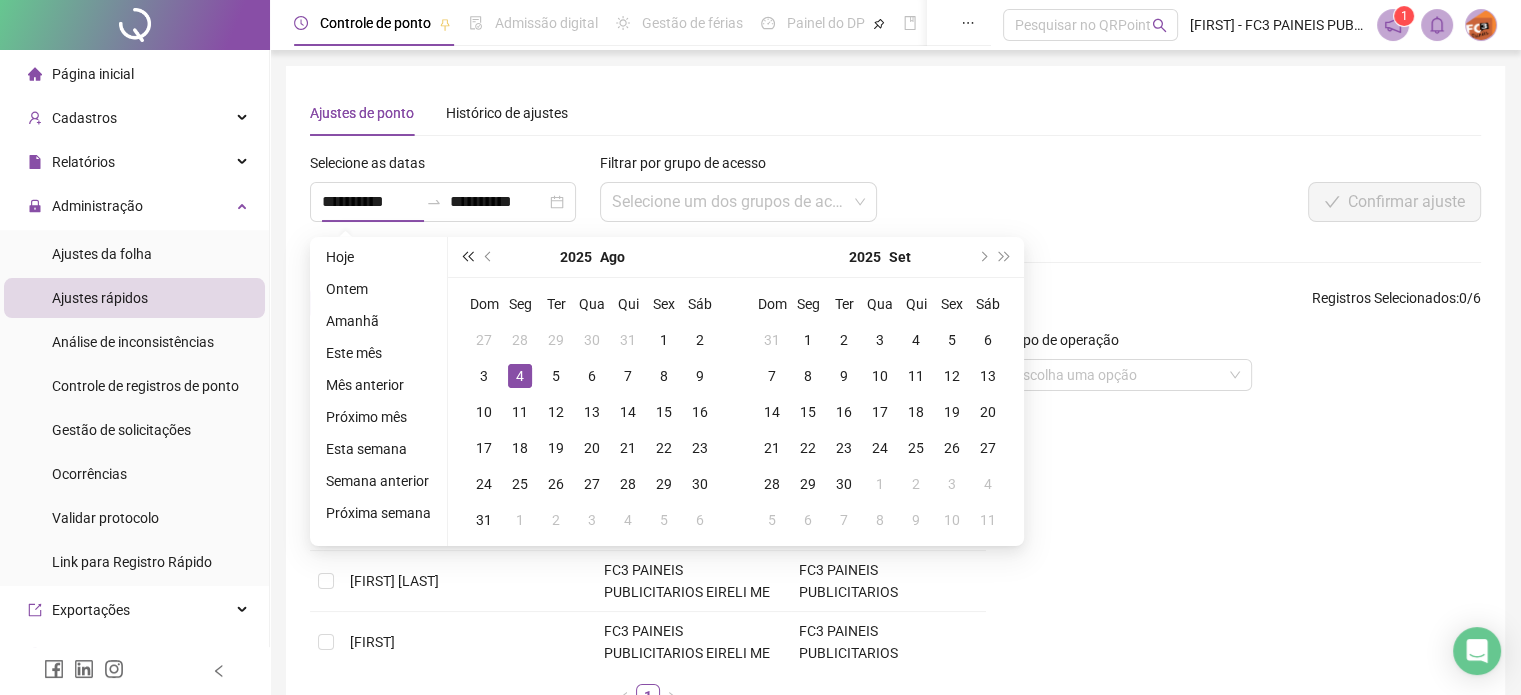 click at bounding box center [467, 257] 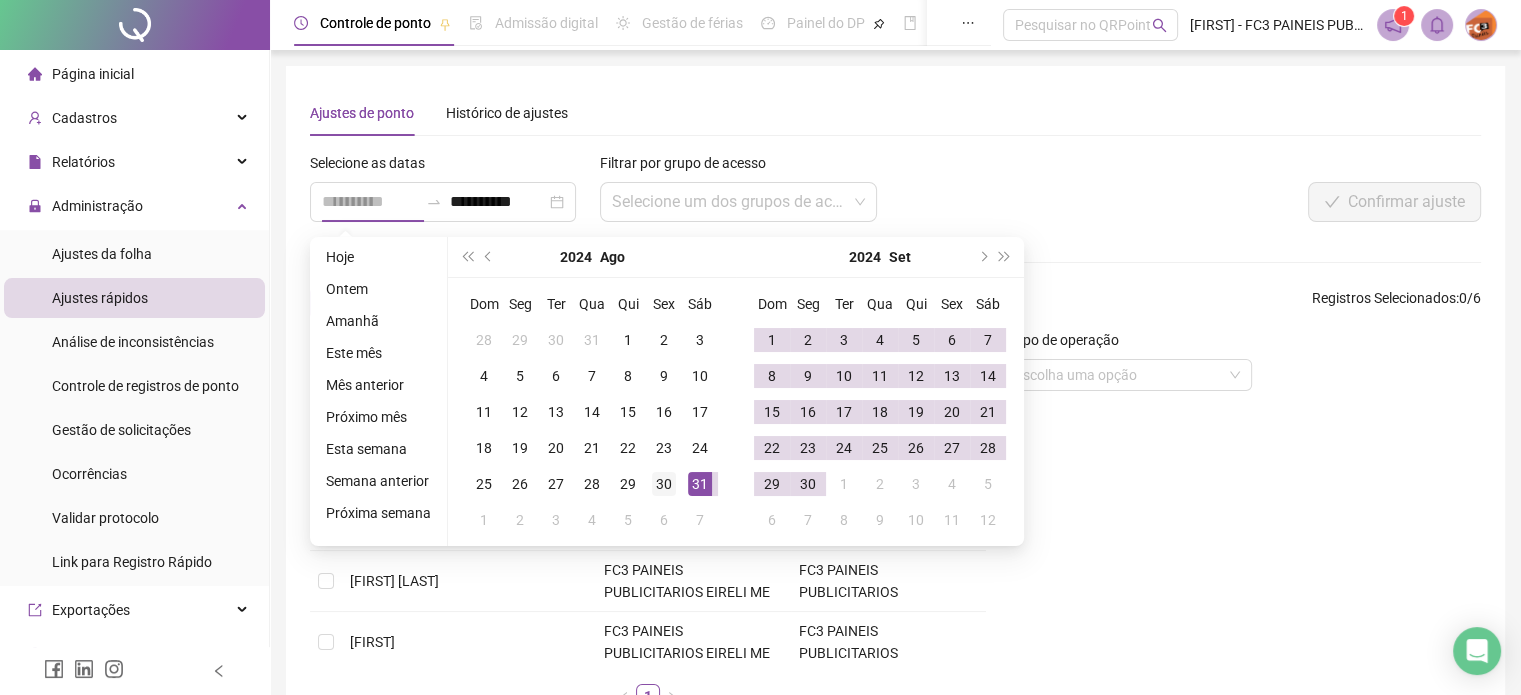 type on "**********" 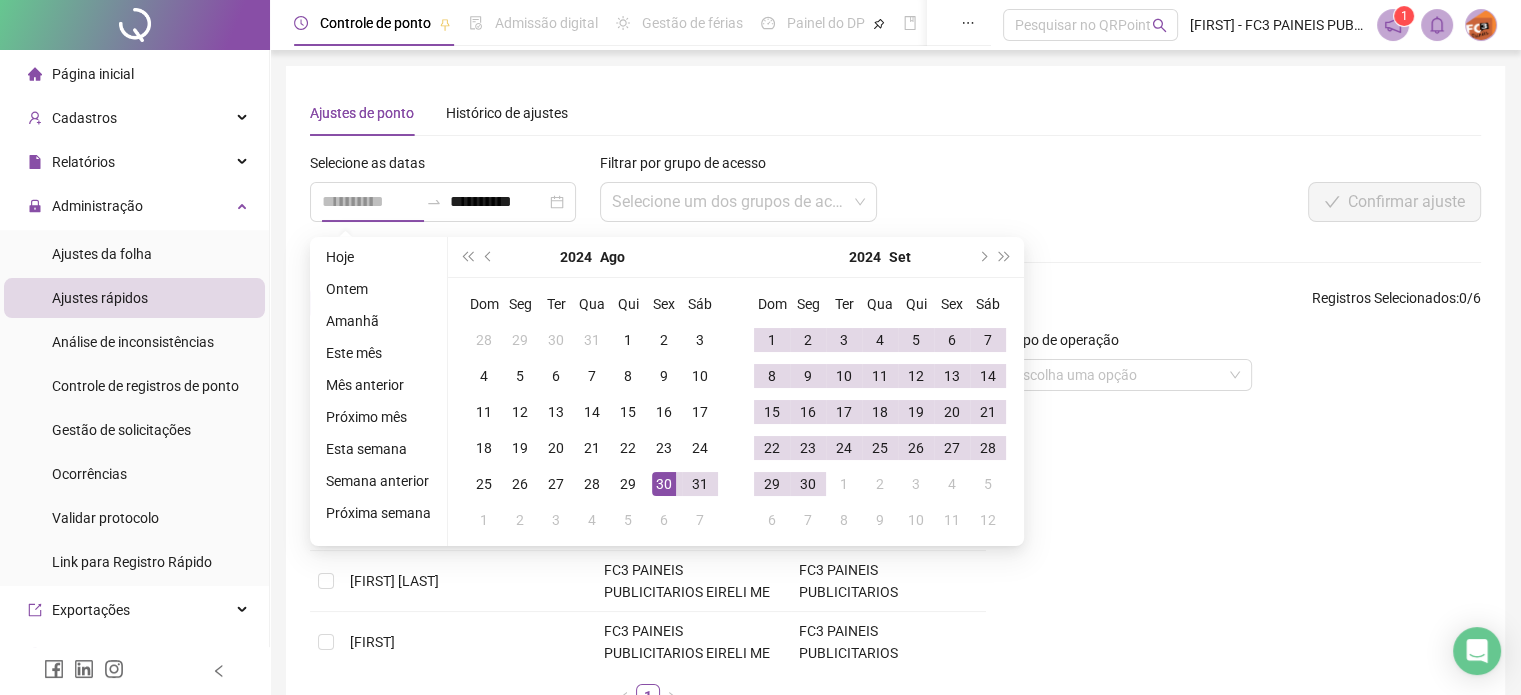 click on "30" at bounding box center (664, 484) 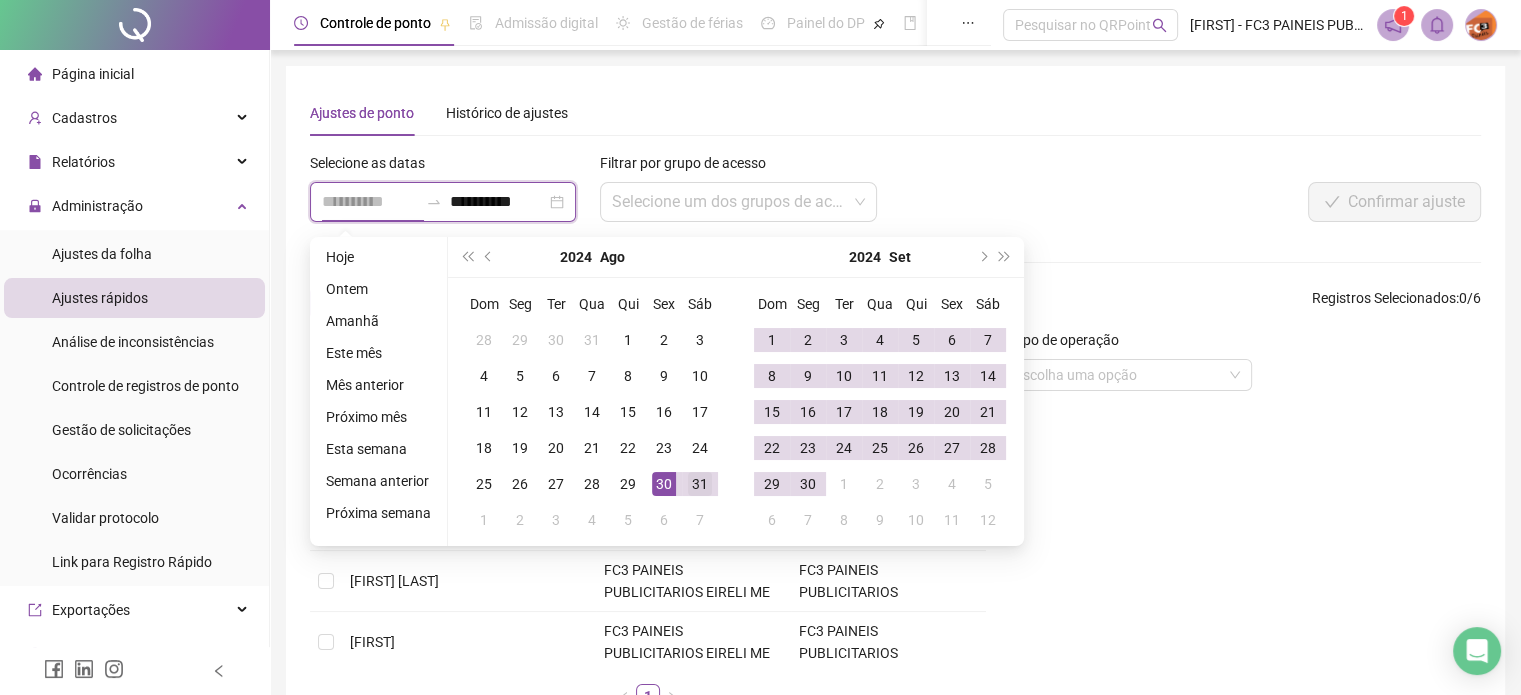 type on "**********" 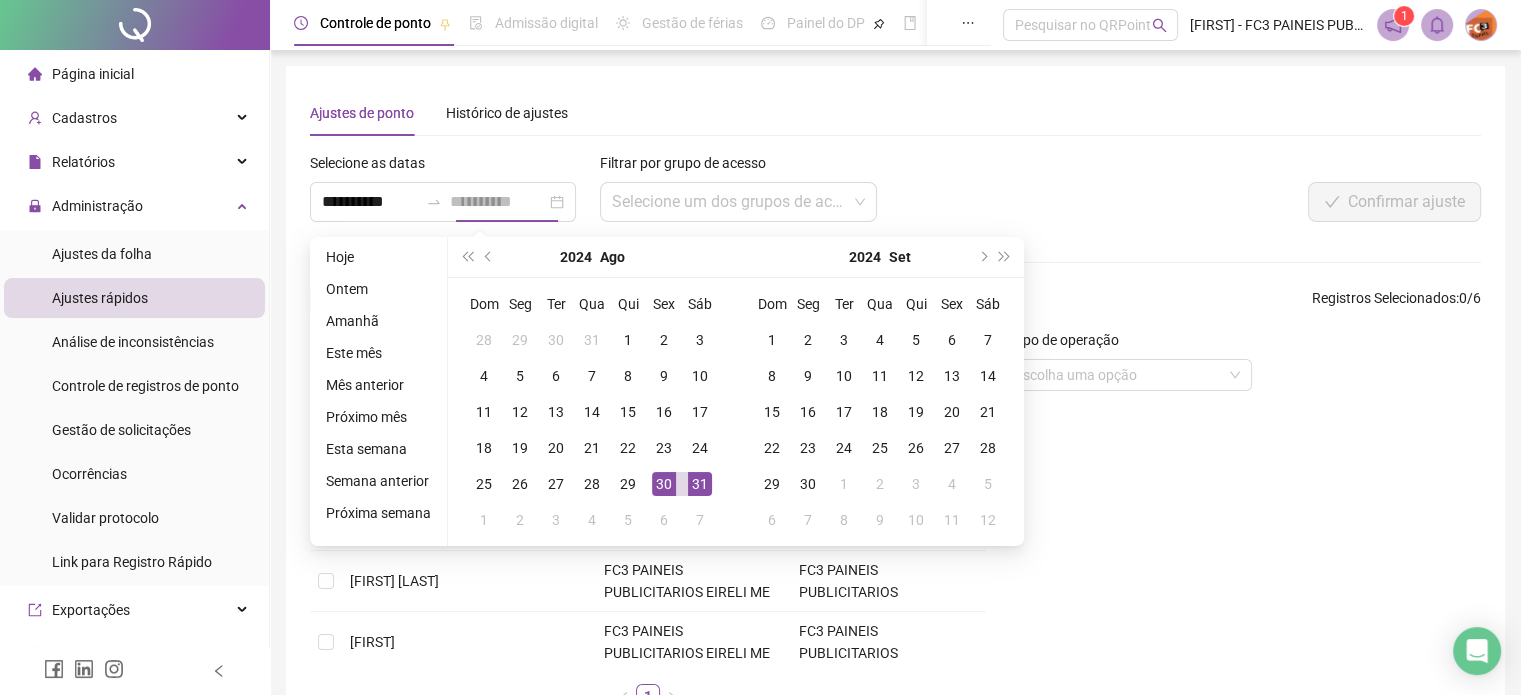 click on "31" at bounding box center (700, 484) 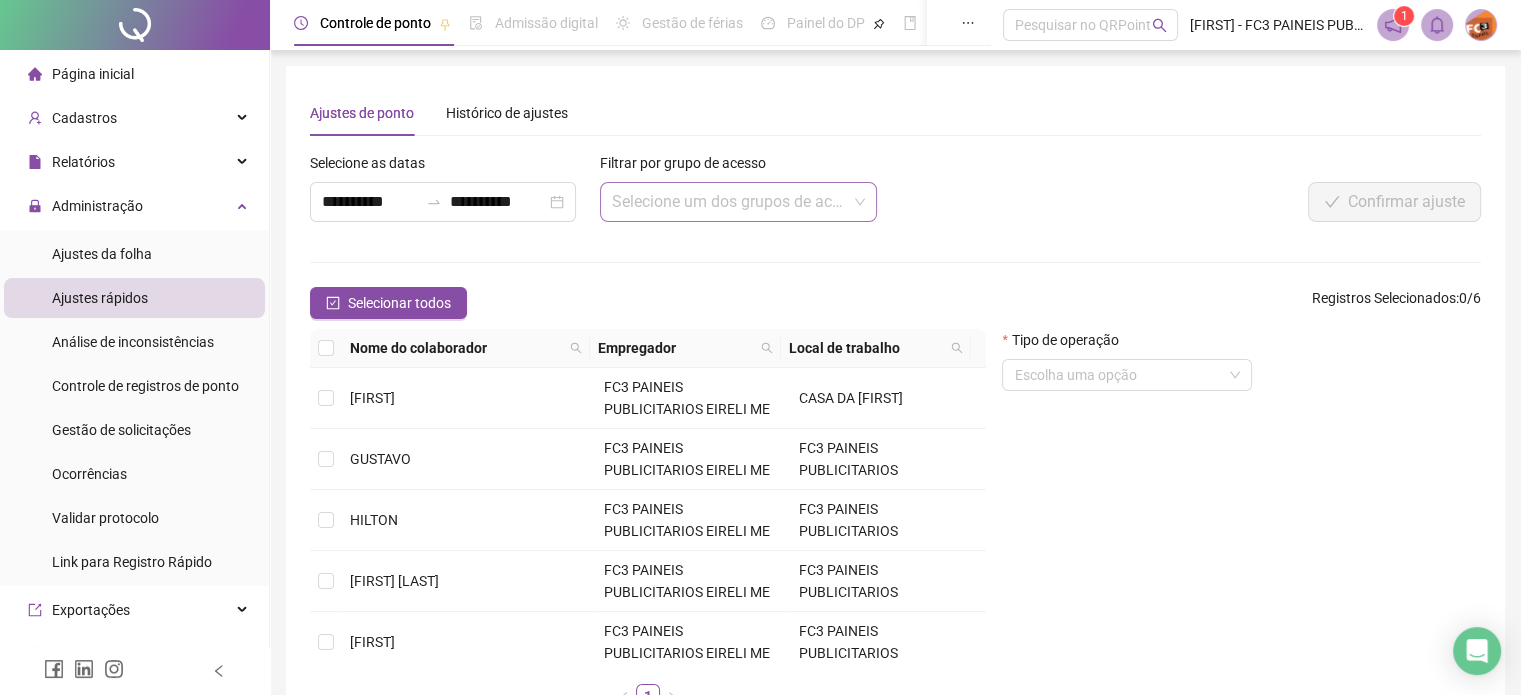 click at bounding box center (730, 202) 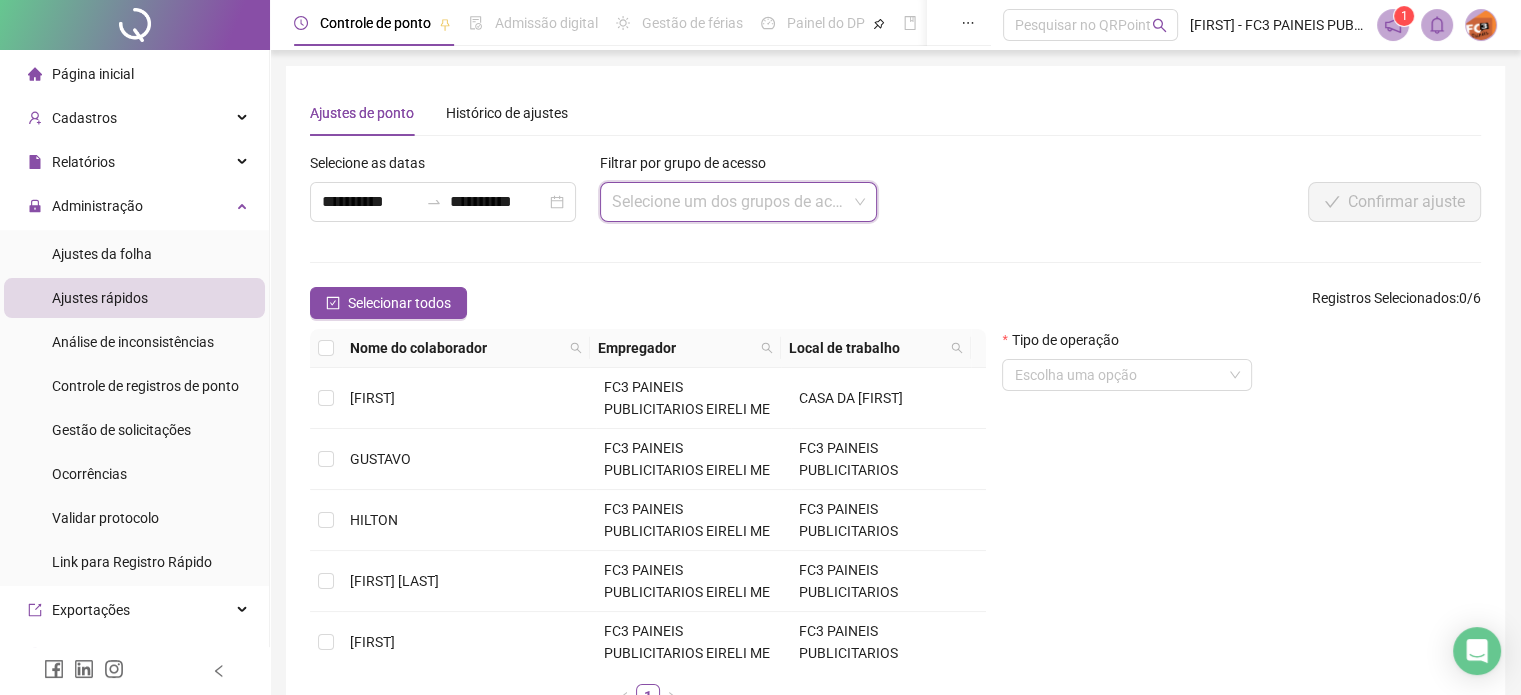 click at bounding box center [730, 202] 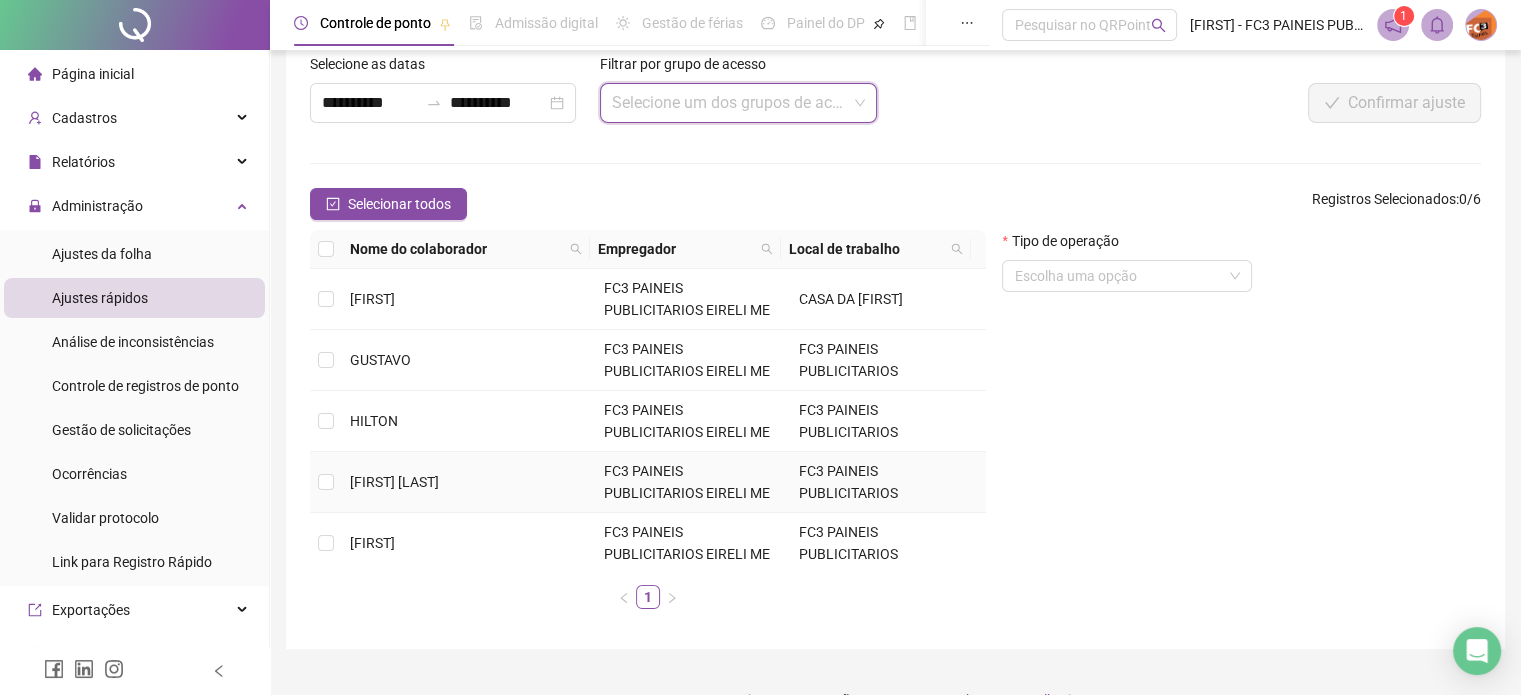 scroll, scrollTop: 100, scrollLeft: 0, axis: vertical 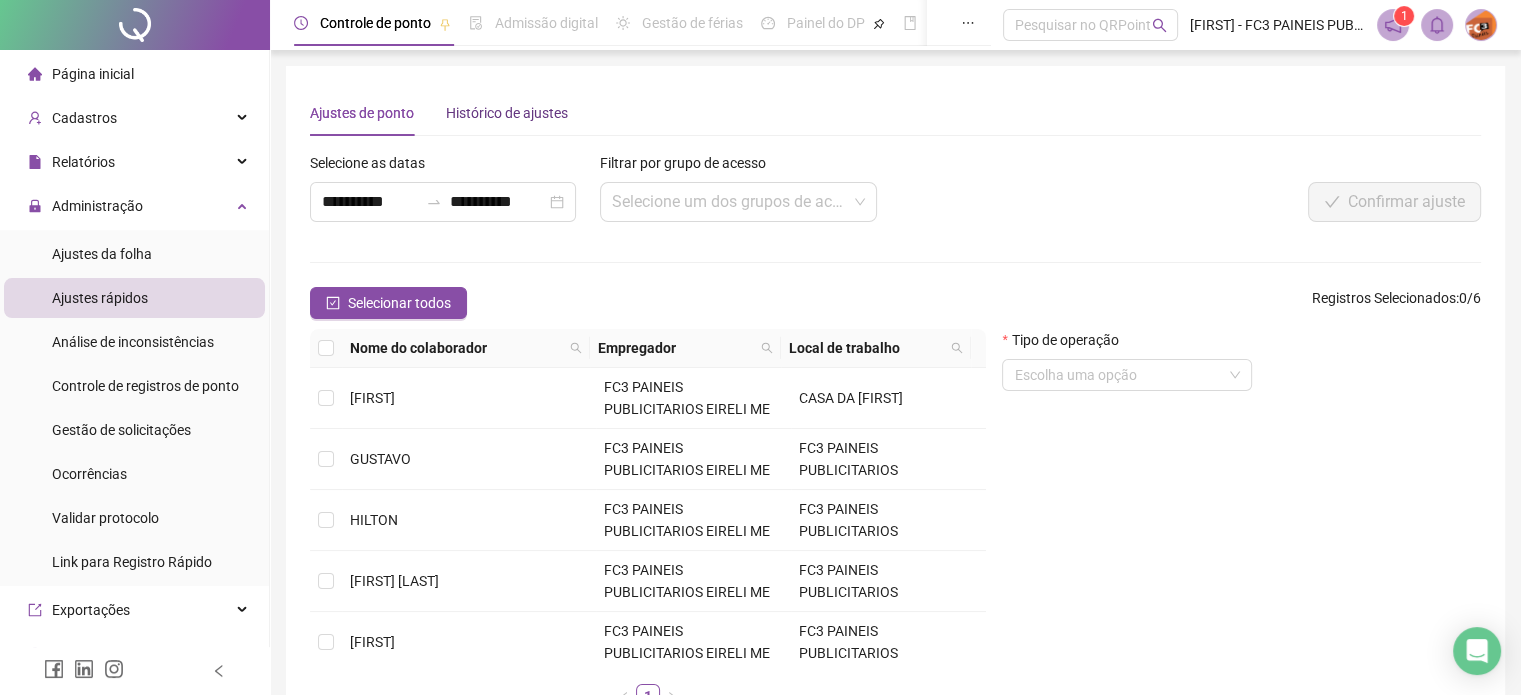 click on "Histórico de ajustes" at bounding box center [507, 113] 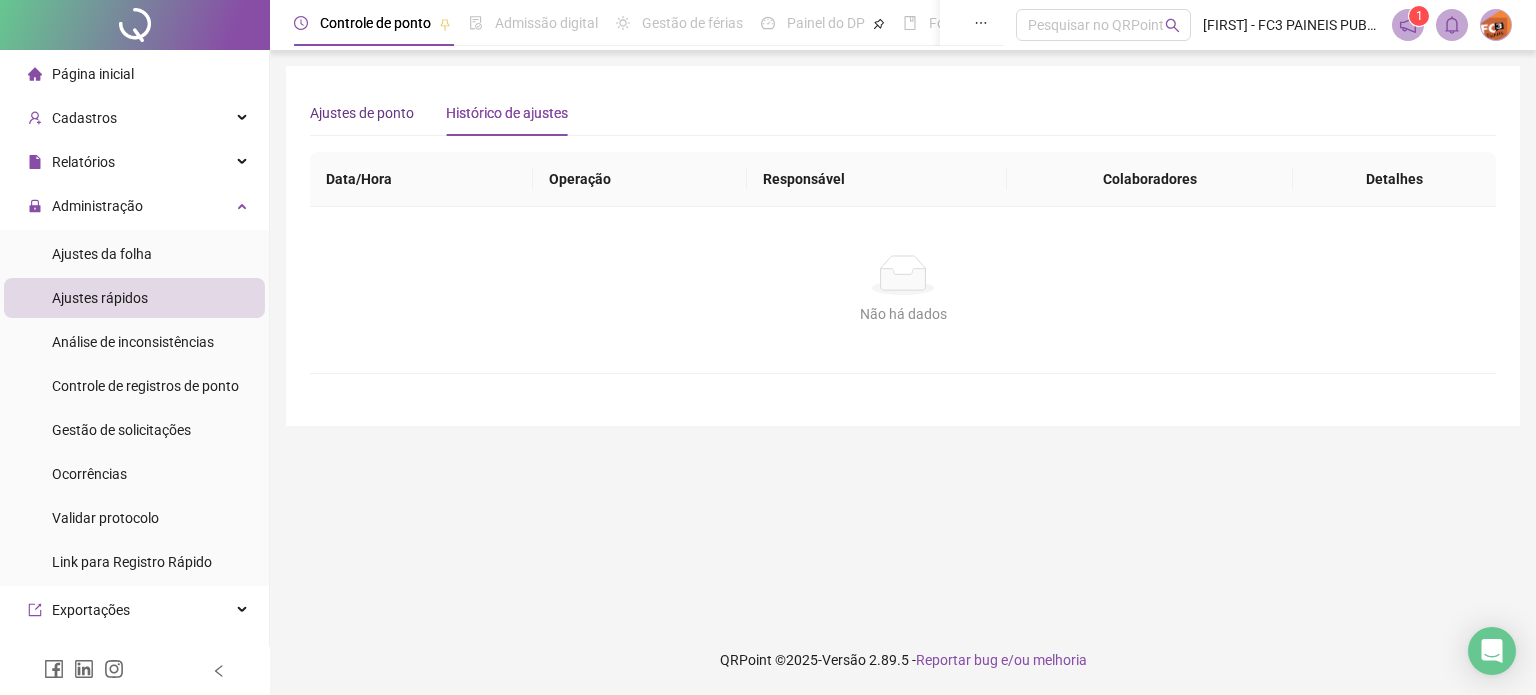 click on "Ajustes de ponto" at bounding box center [362, 113] 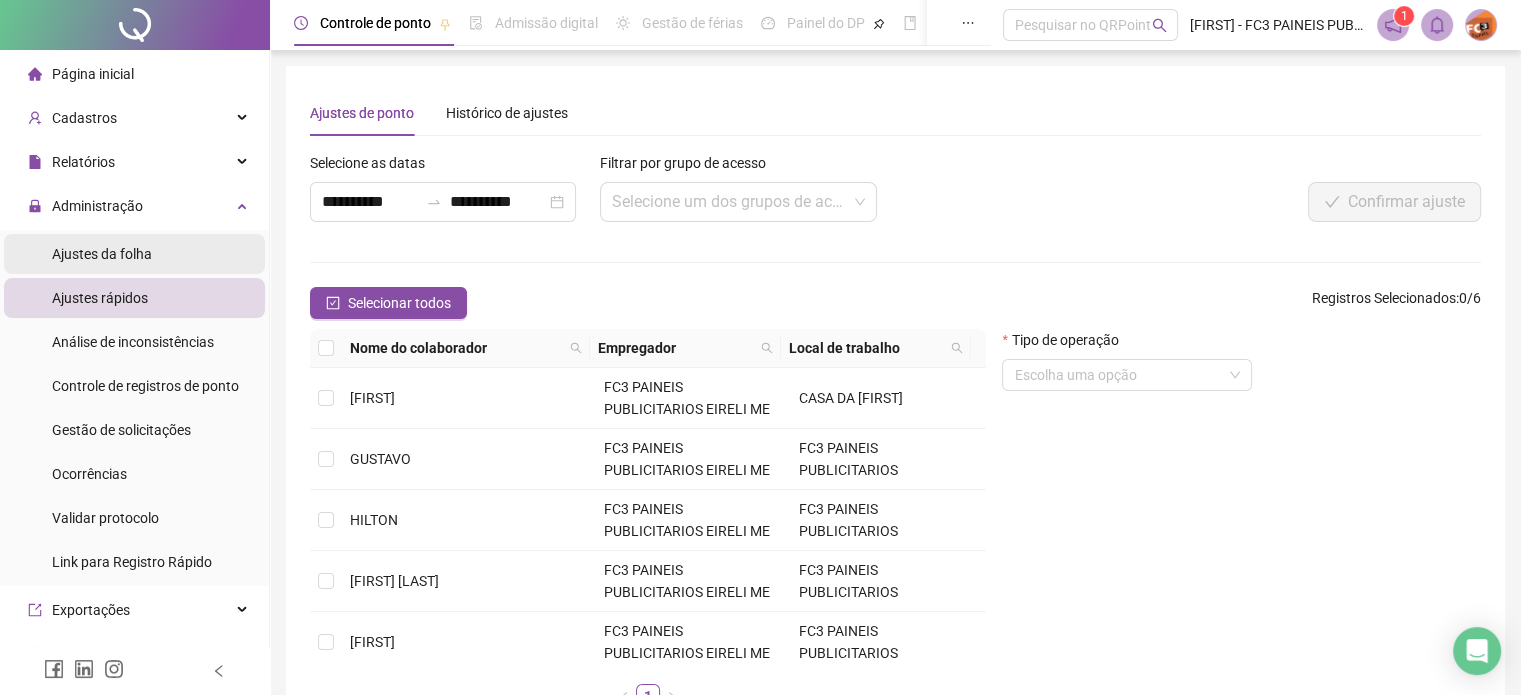 click on "Ajustes da folha" at bounding box center (102, 254) 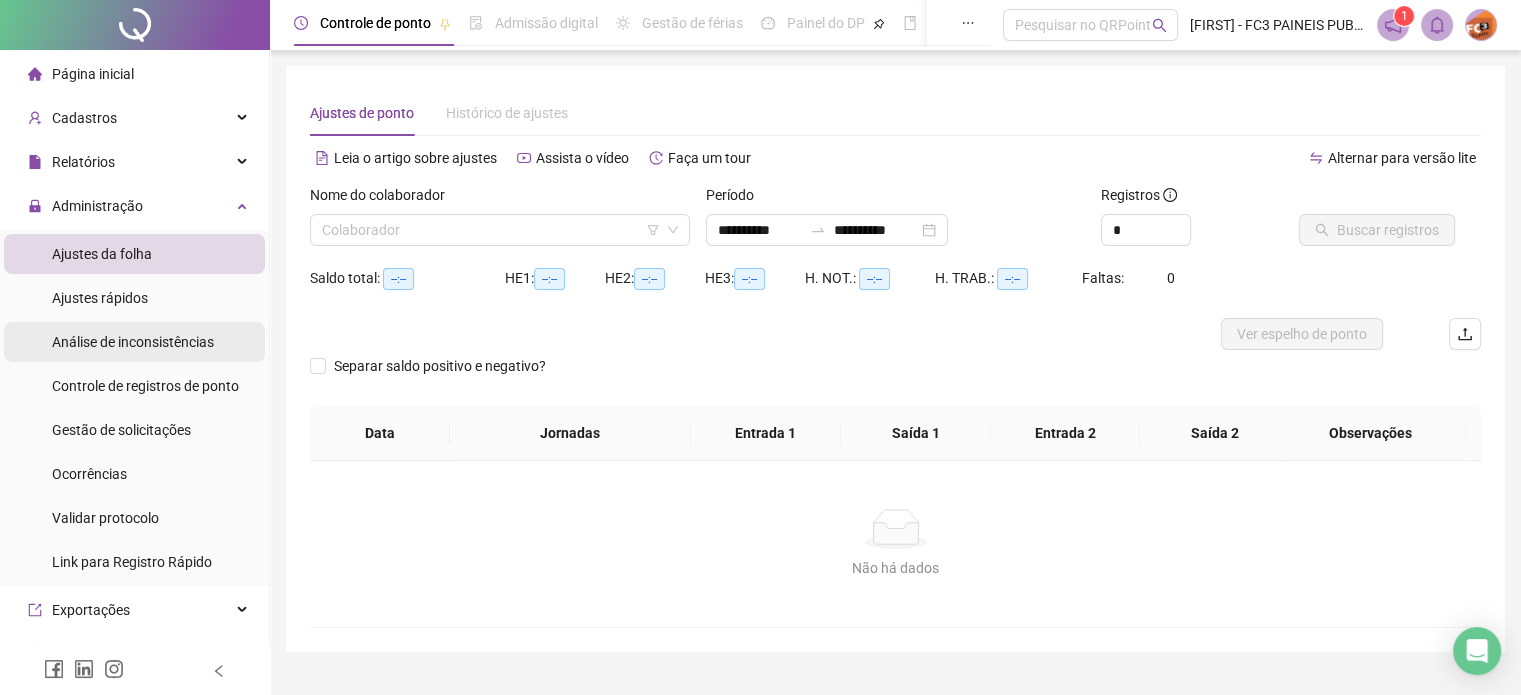 click on "Análise de inconsistências" at bounding box center (133, 342) 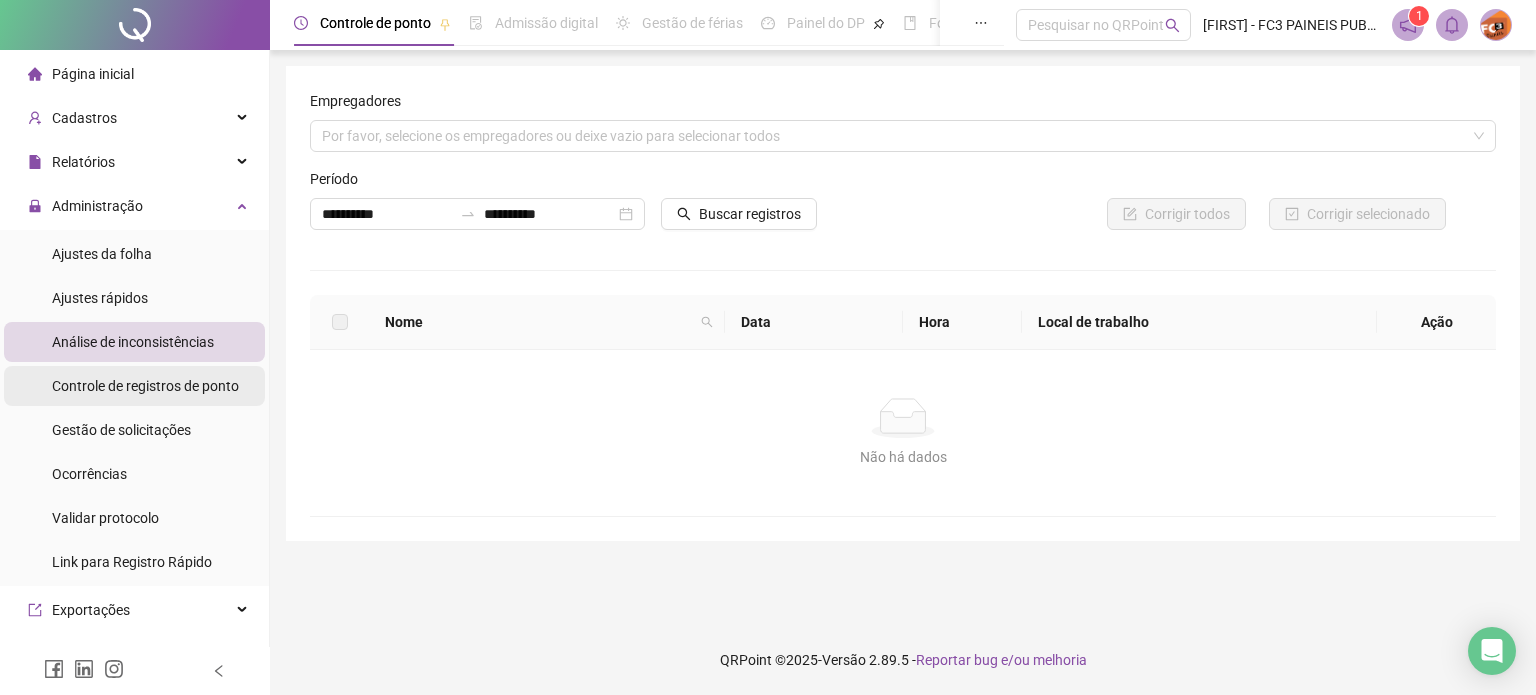 click on "Controle de registros de ponto" at bounding box center [145, 386] 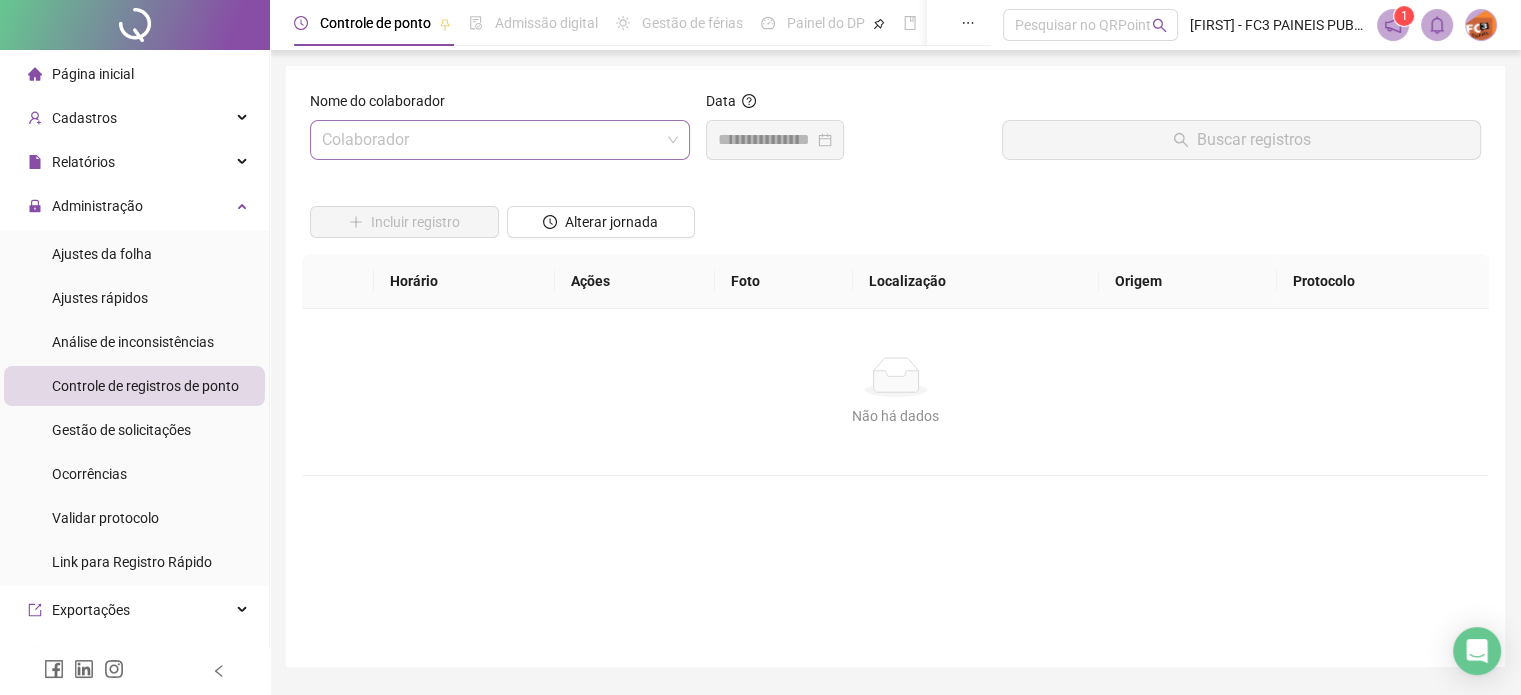 click at bounding box center [491, 140] 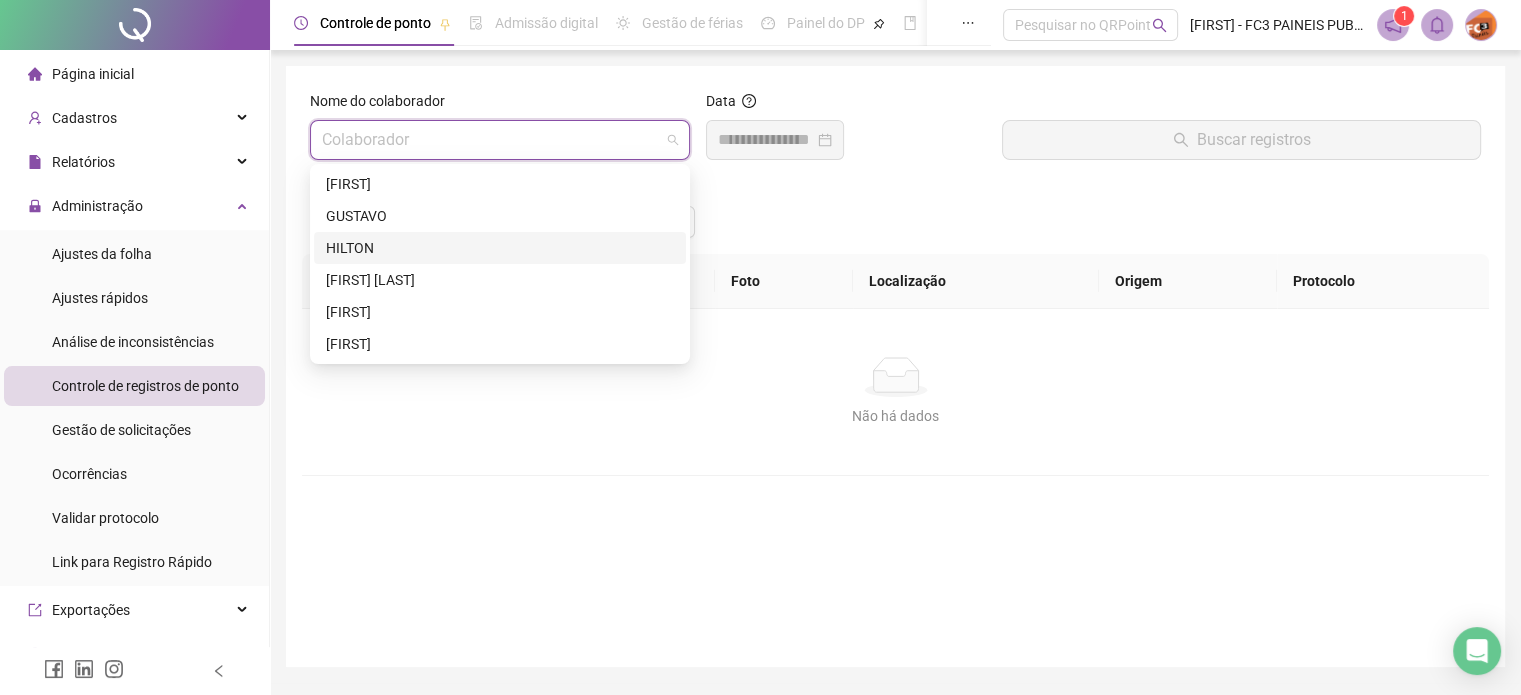 click on "HILTON" at bounding box center (500, 248) 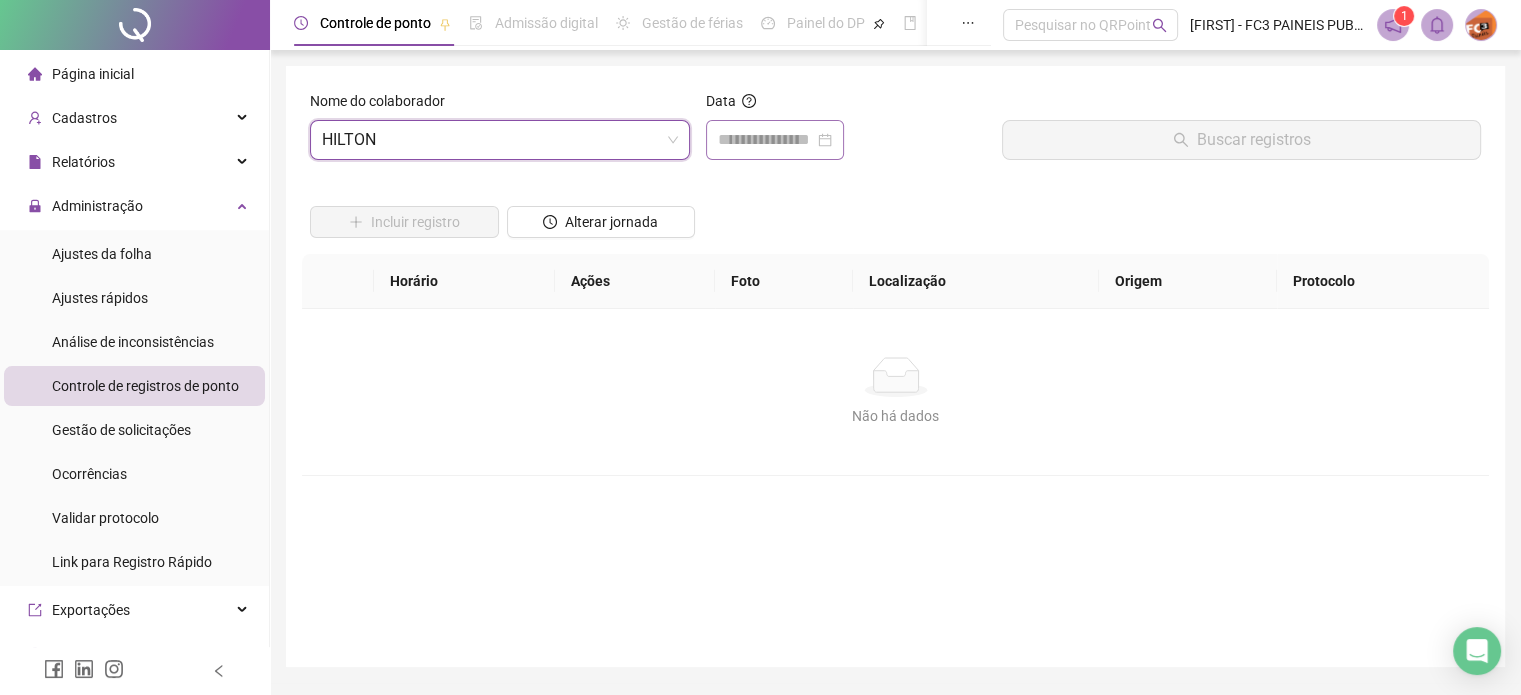 click at bounding box center (775, 140) 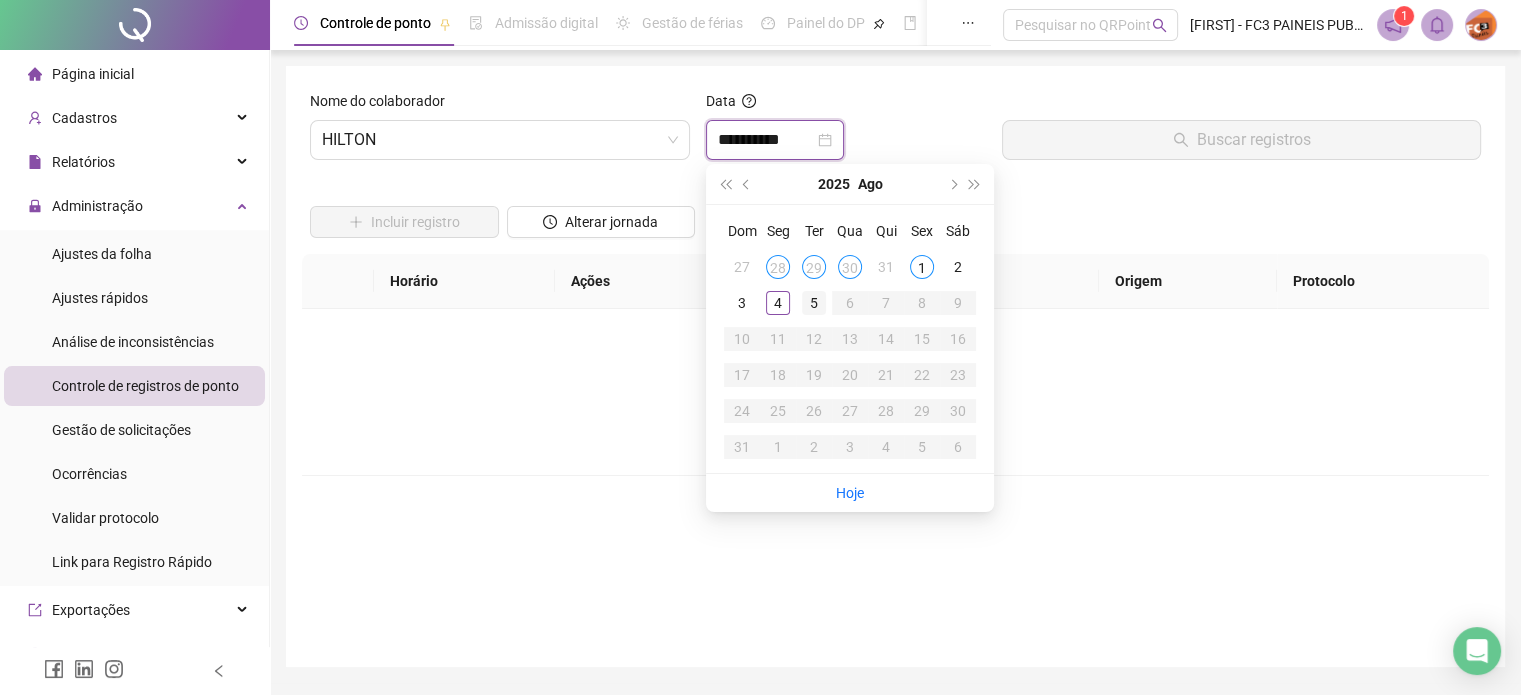 type on "**********" 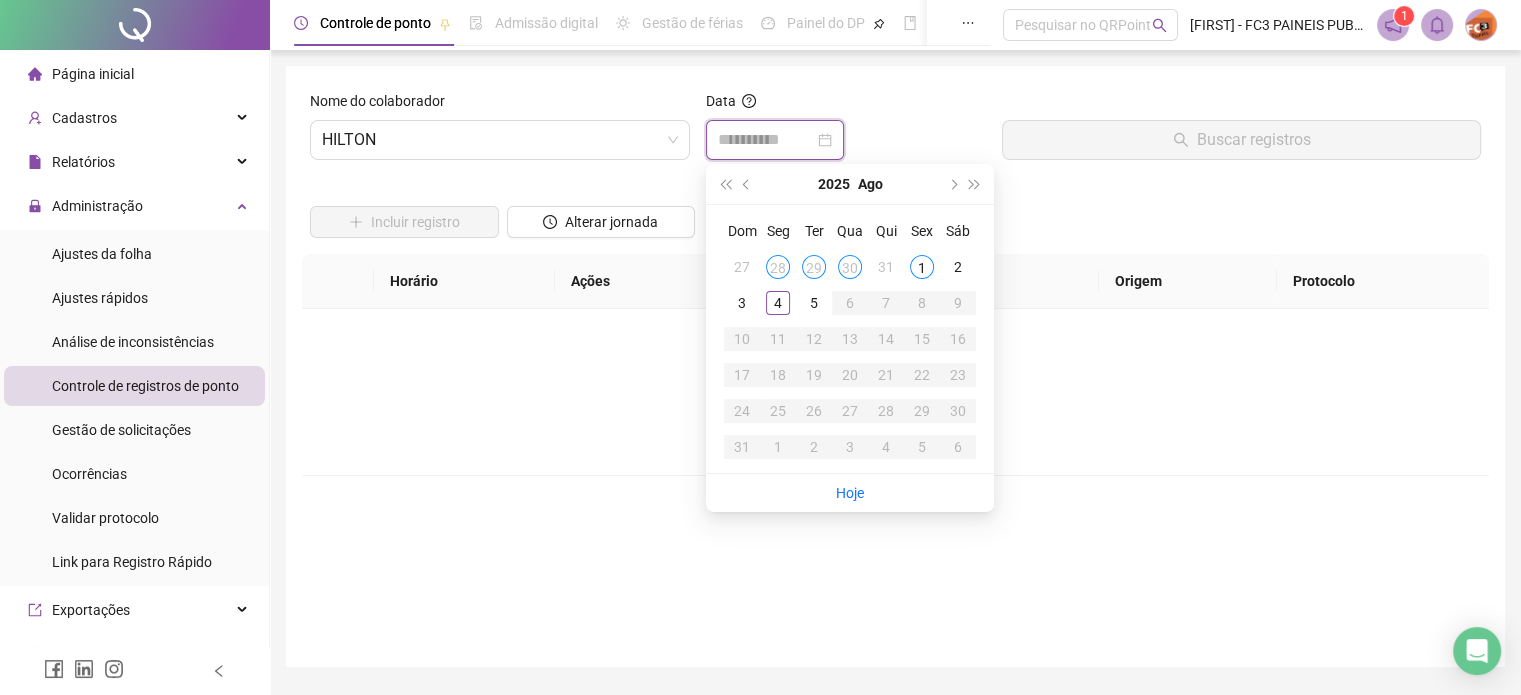 type on "**********" 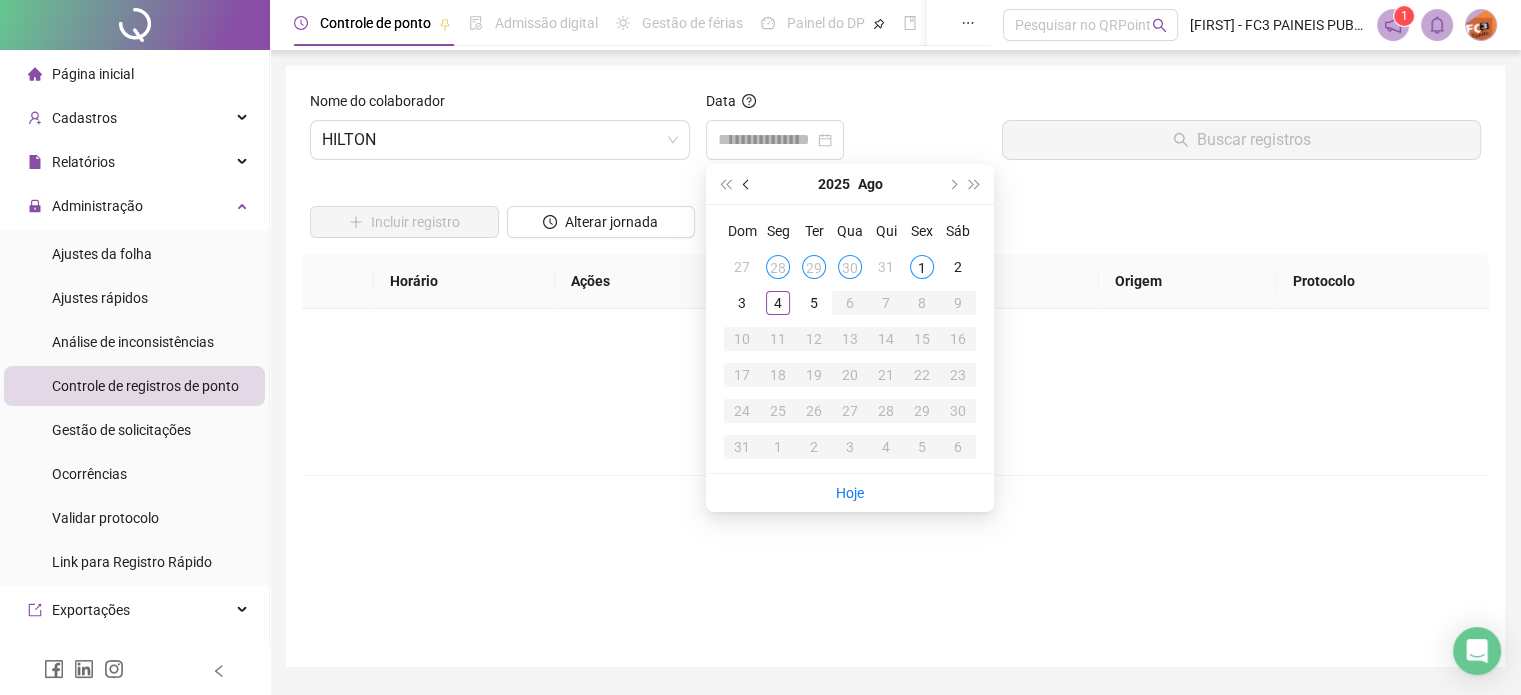 click at bounding box center [748, 184] 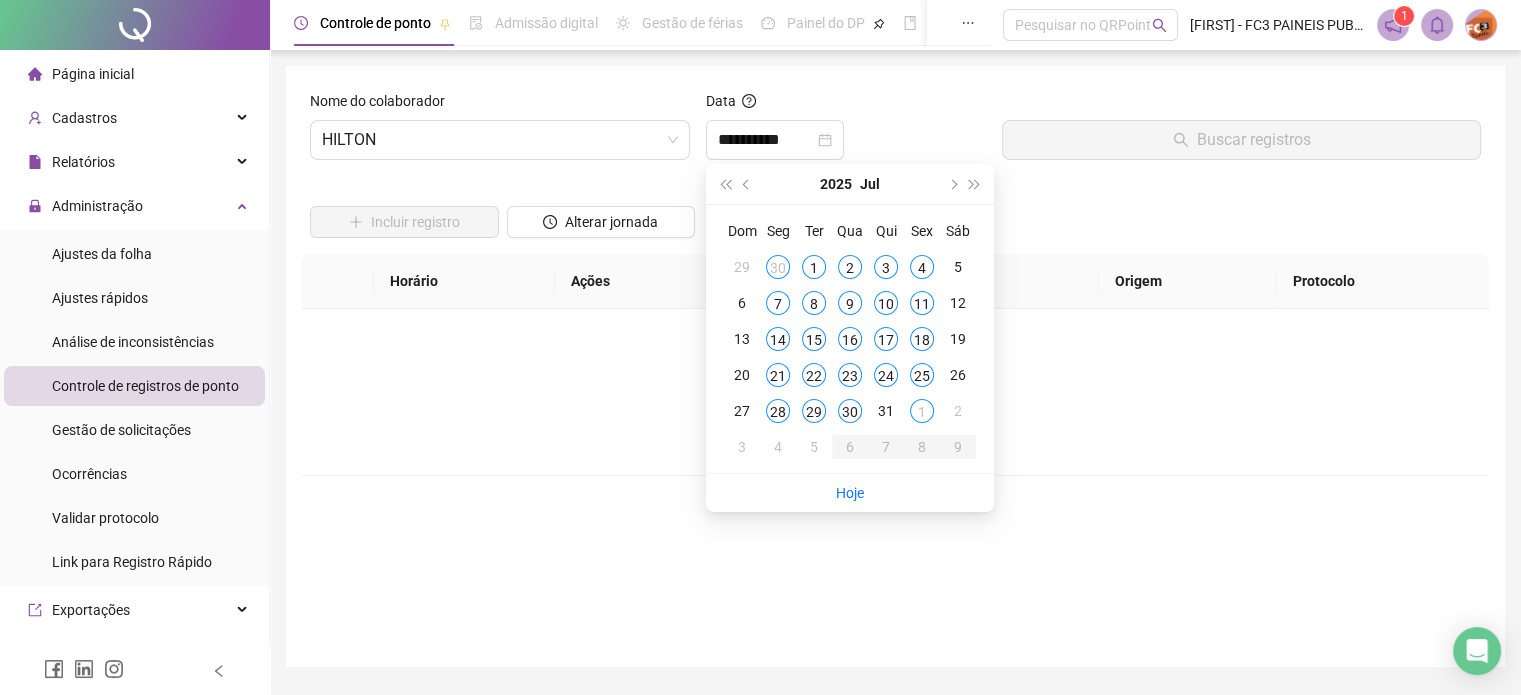 type on "**********" 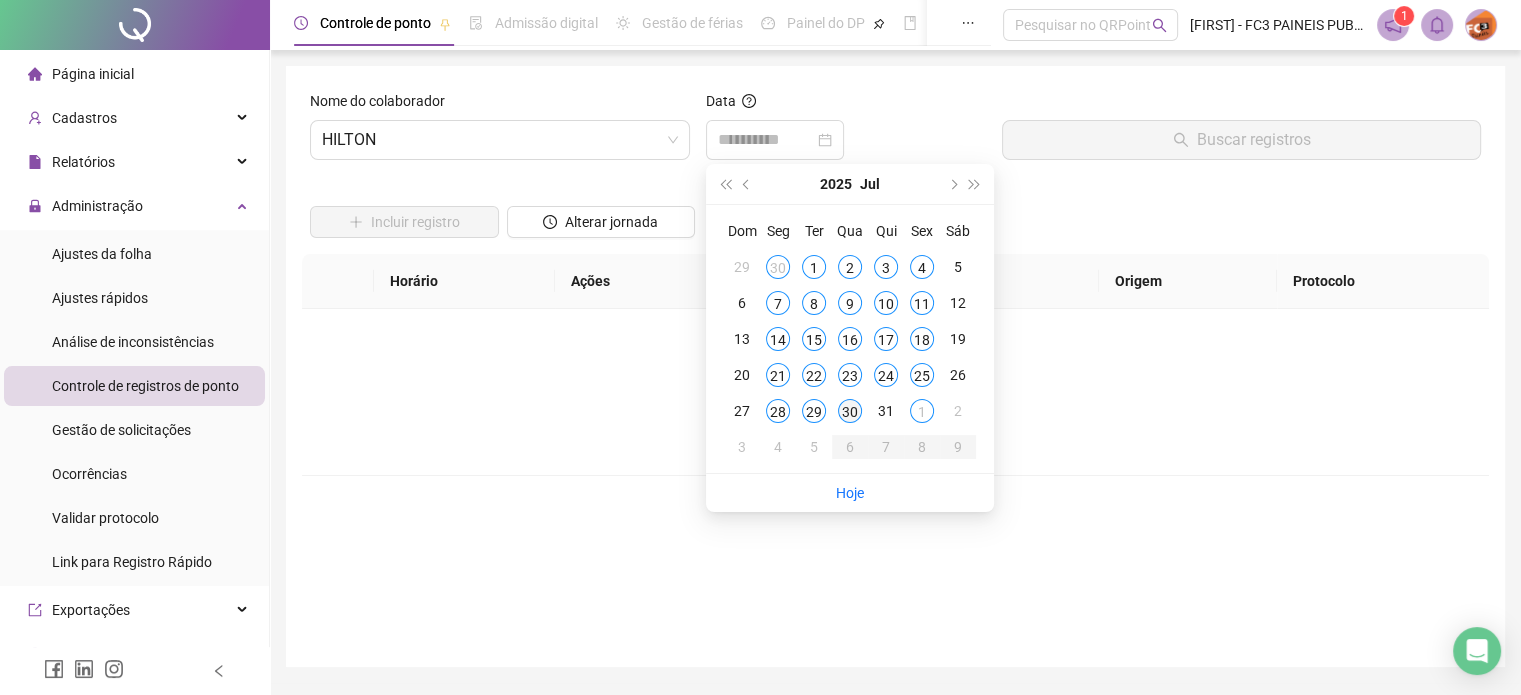 click on "30" at bounding box center (850, 411) 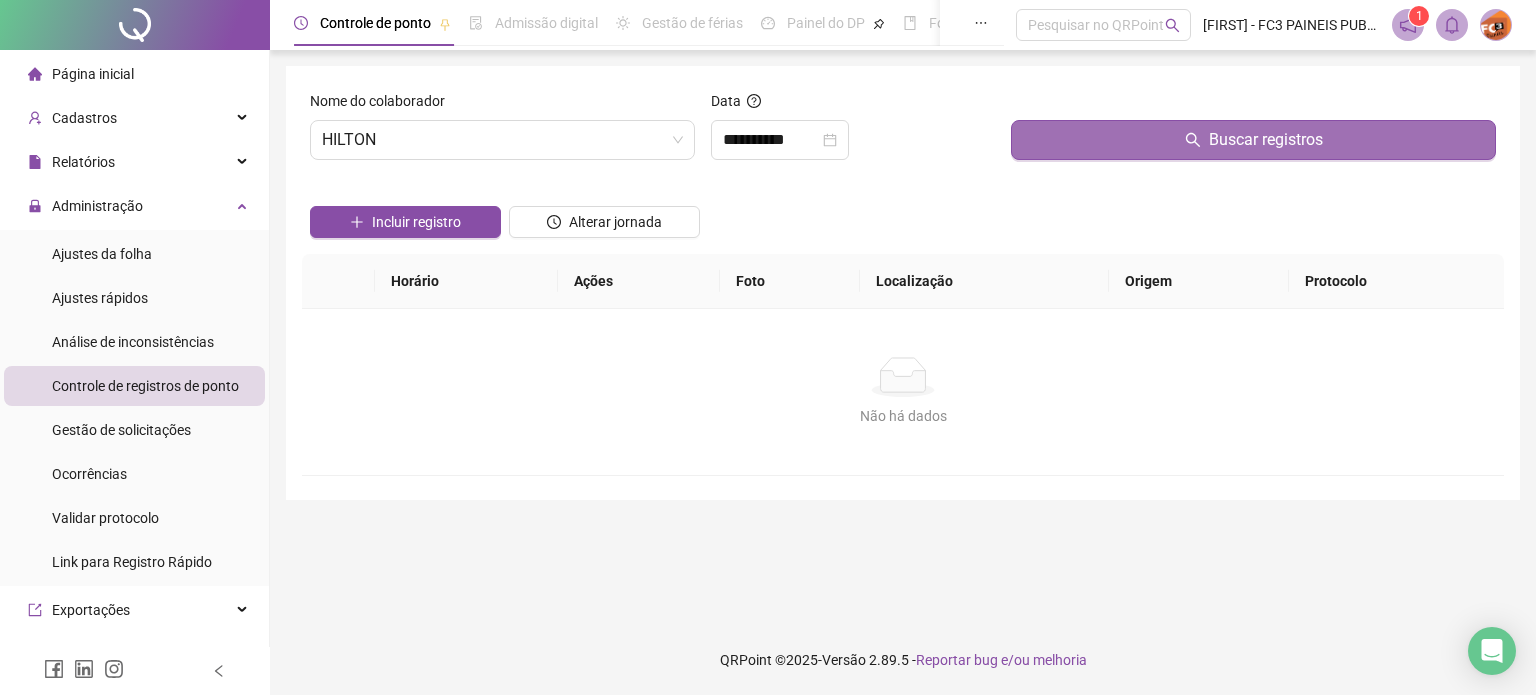 click on "Buscar registros" at bounding box center (1266, 140) 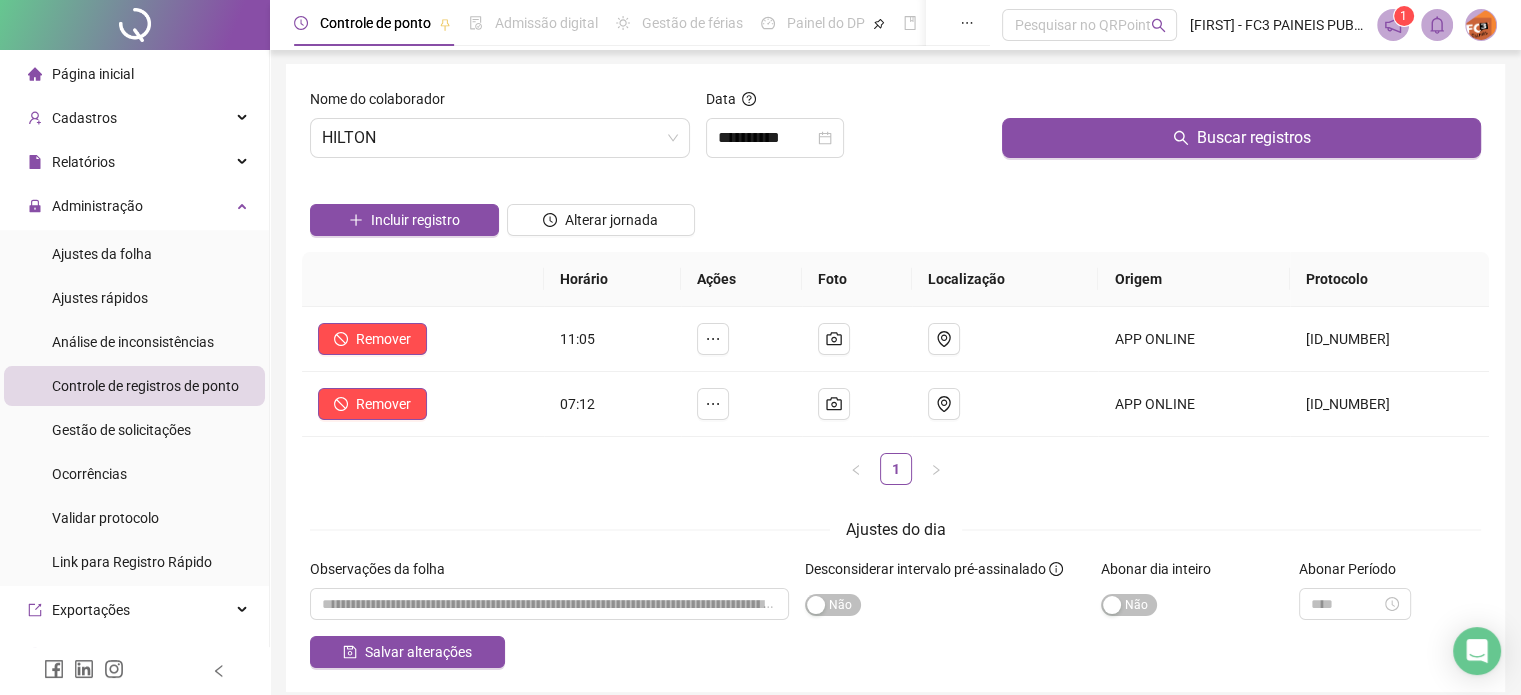 scroll, scrollTop: 0, scrollLeft: 0, axis: both 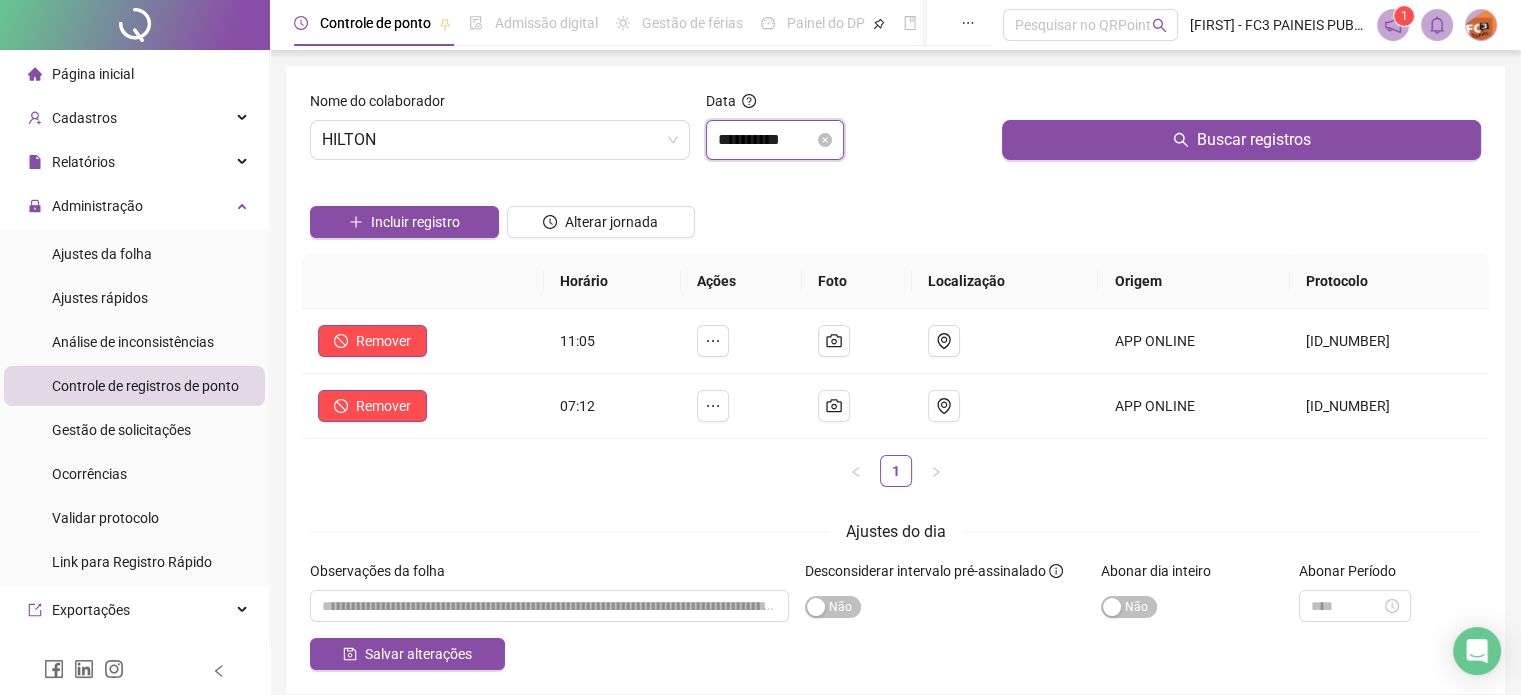 click on "**********" at bounding box center [766, 140] 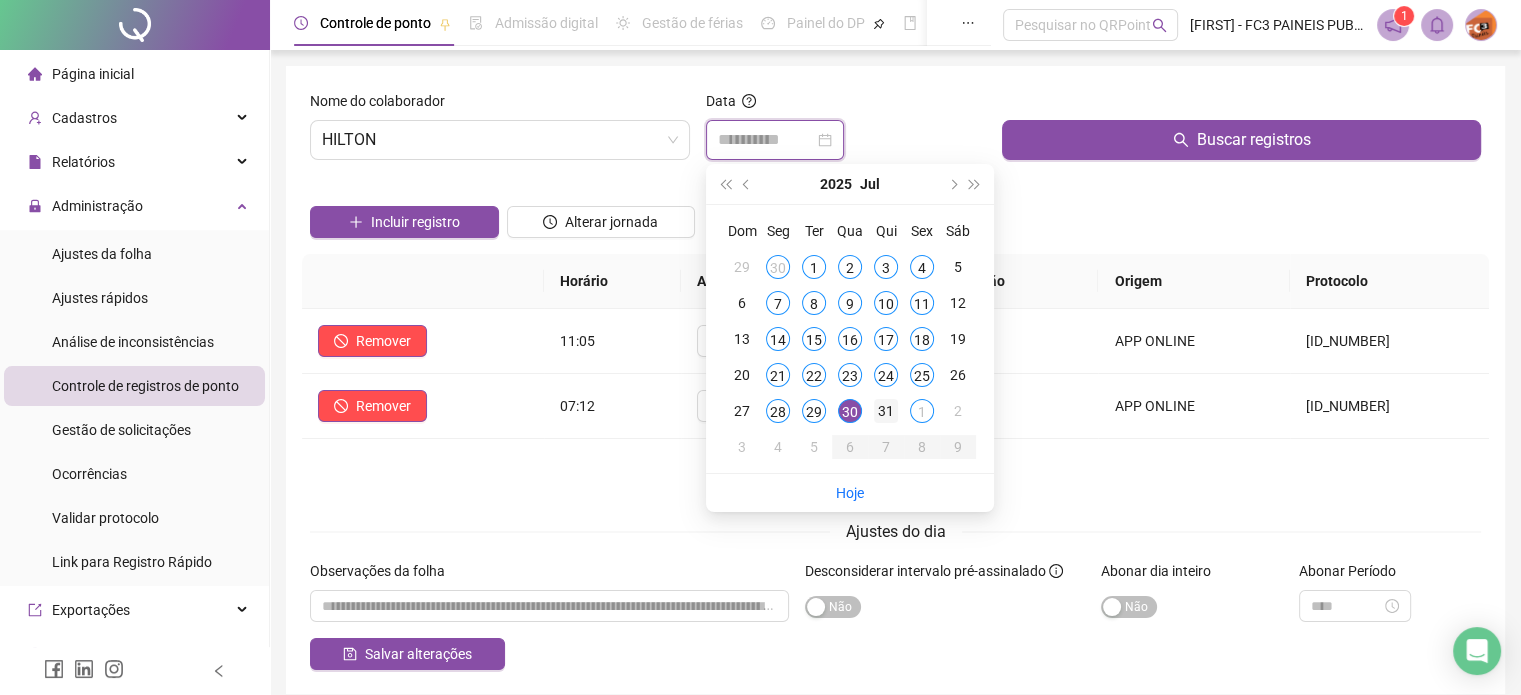 type on "**********" 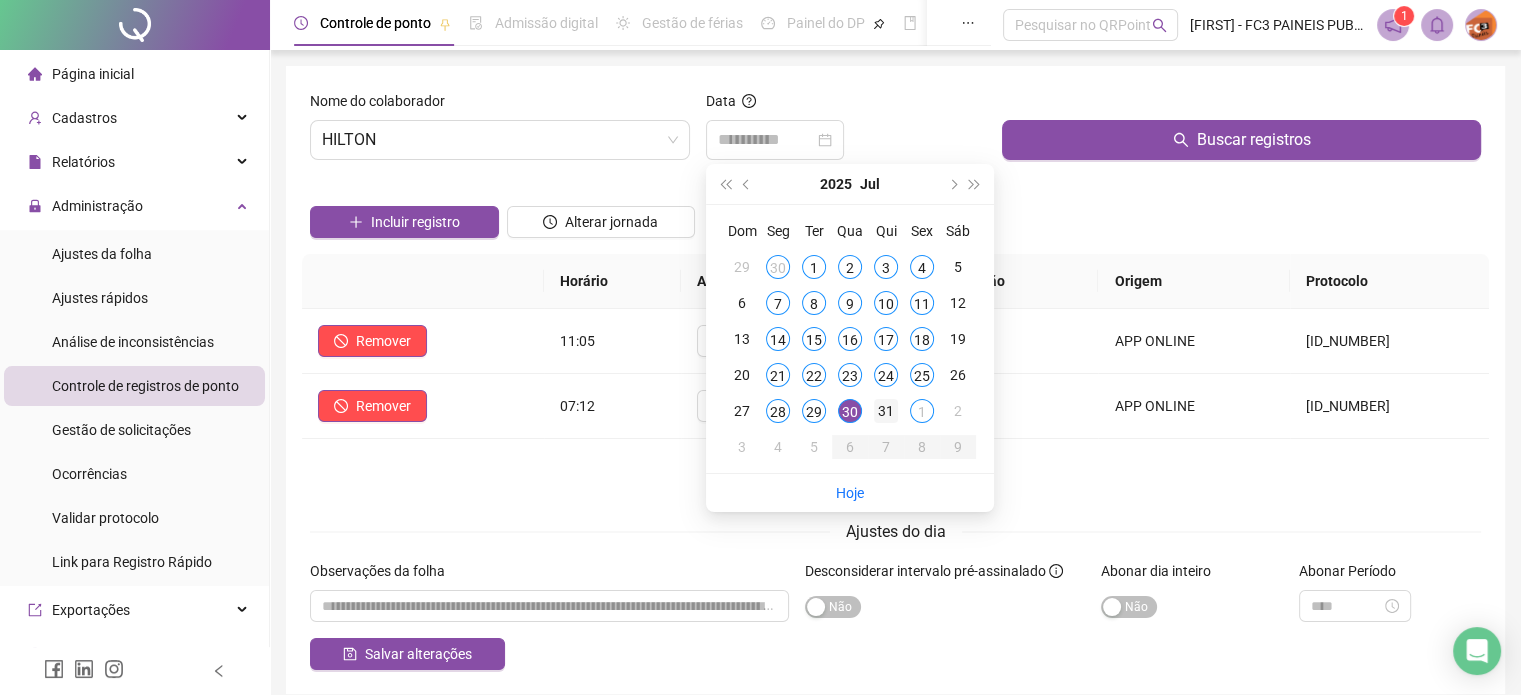 click on "31" at bounding box center [886, 411] 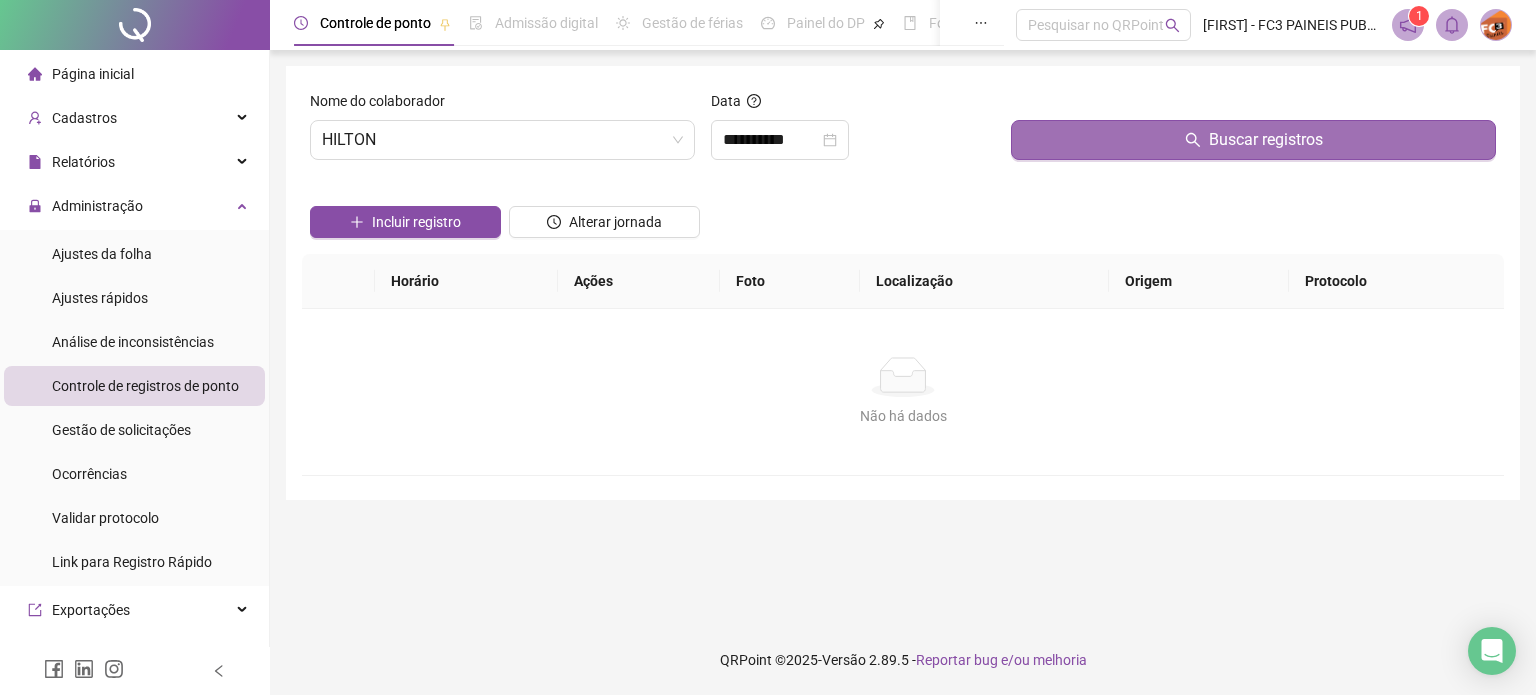 click on "Buscar registros" at bounding box center [1253, 140] 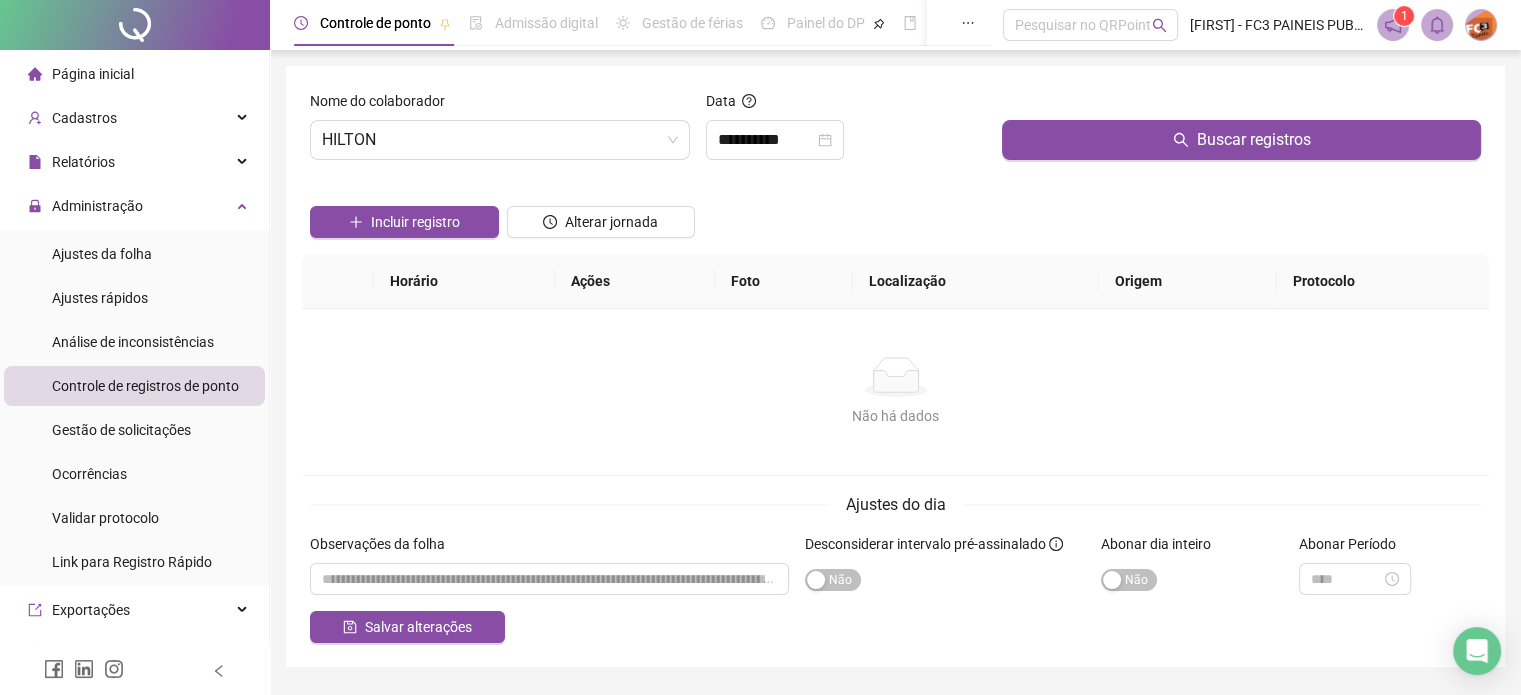 drag, startPoint x: 134, startPoint y: 349, endPoint x: 119, endPoint y: 363, distance: 20.518284 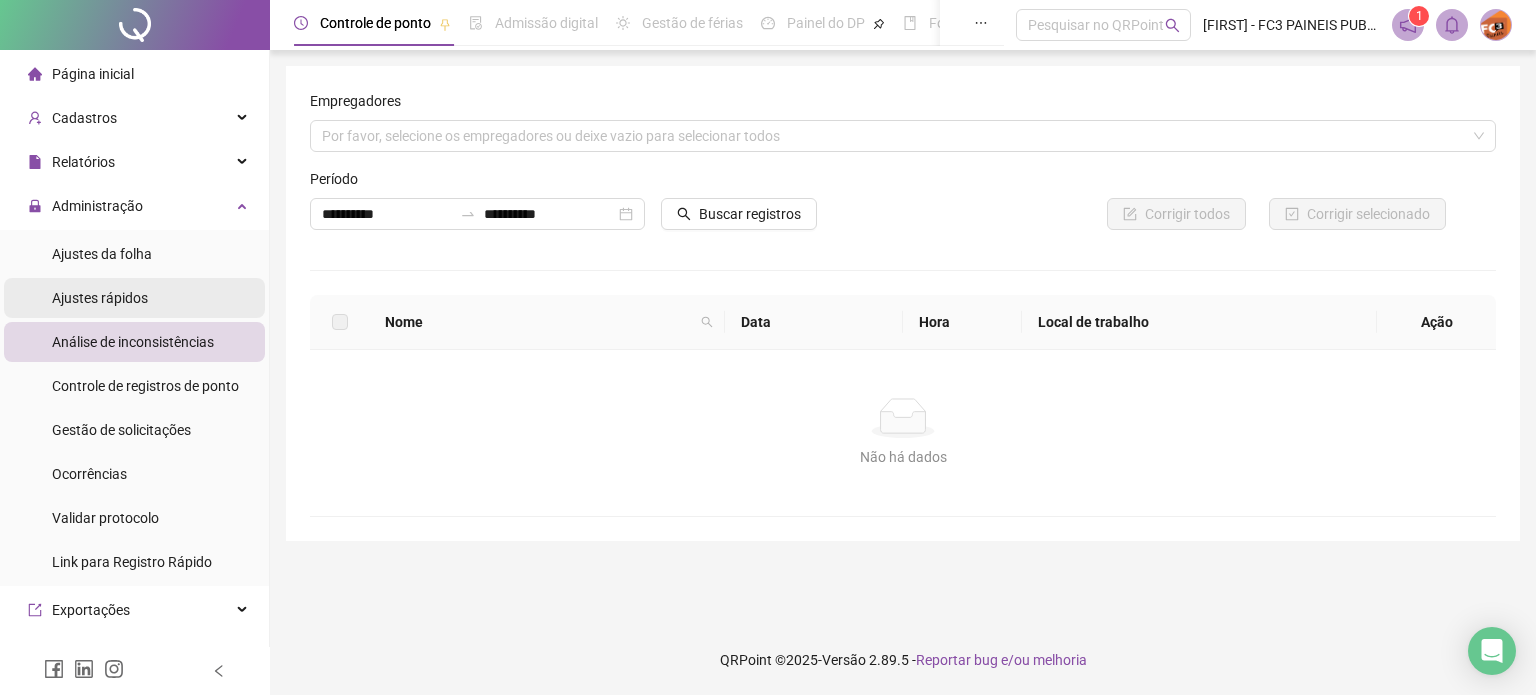click on "Ajustes rápidos" at bounding box center (100, 298) 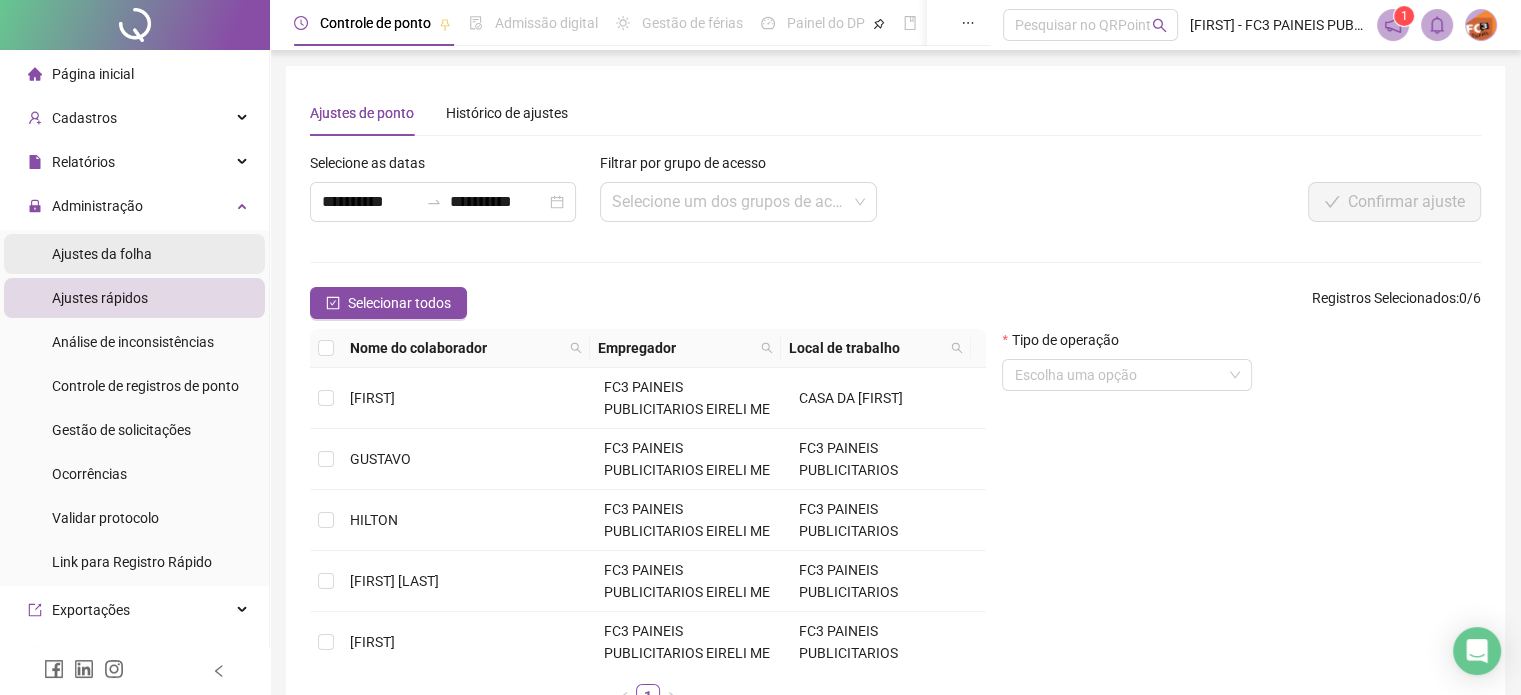 click on "Ajustes da folha" at bounding box center [102, 254] 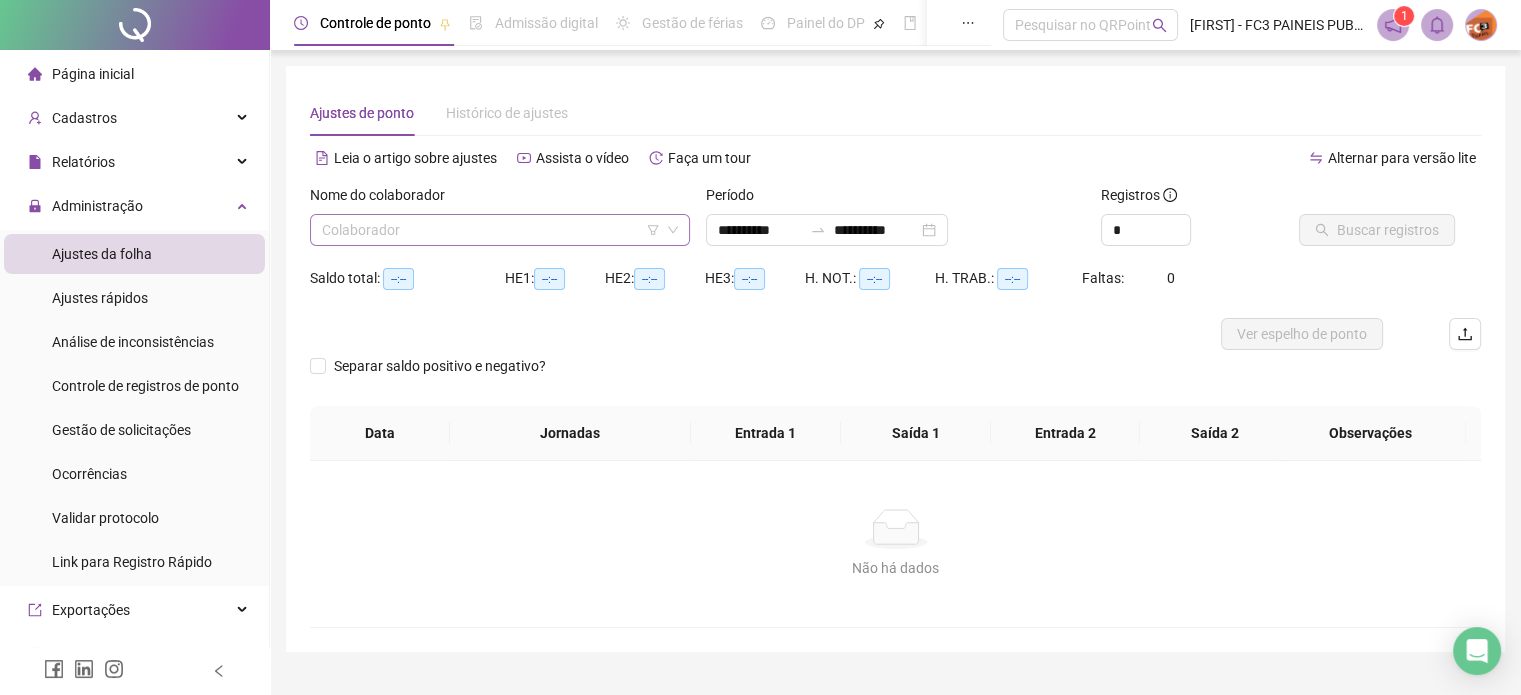 click at bounding box center (491, 230) 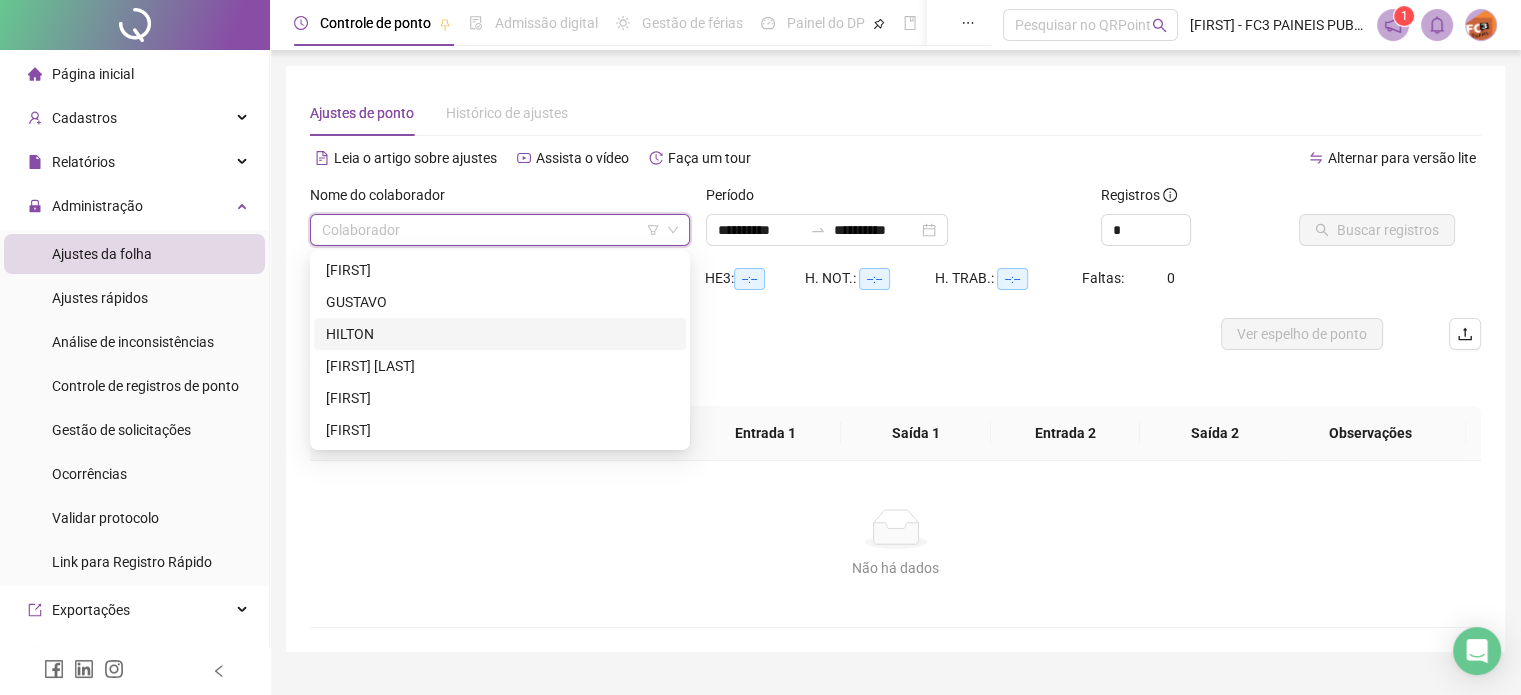 click on "HILTON" at bounding box center (500, 334) 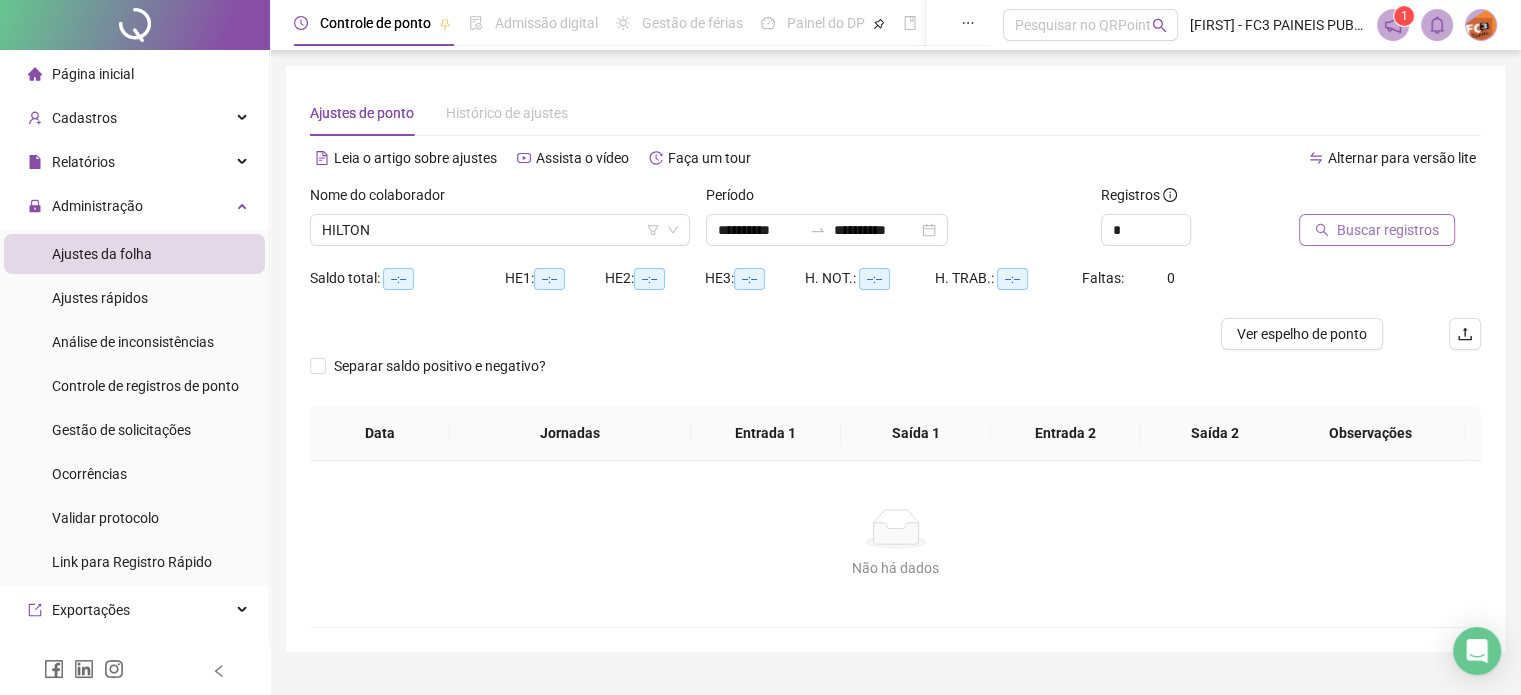 click on "Buscar registros" at bounding box center (1388, 230) 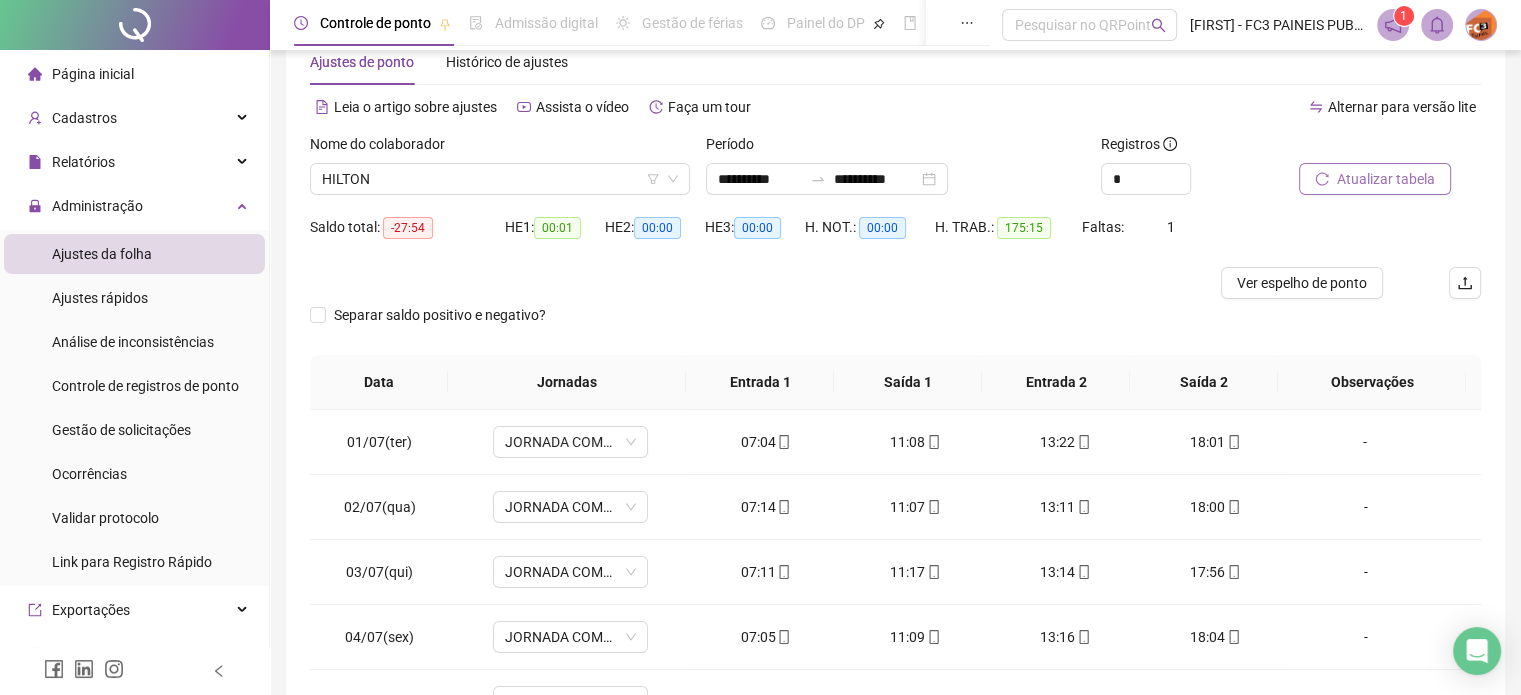 scroll, scrollTop: 302, scrollLeft: 0, axis: vertical 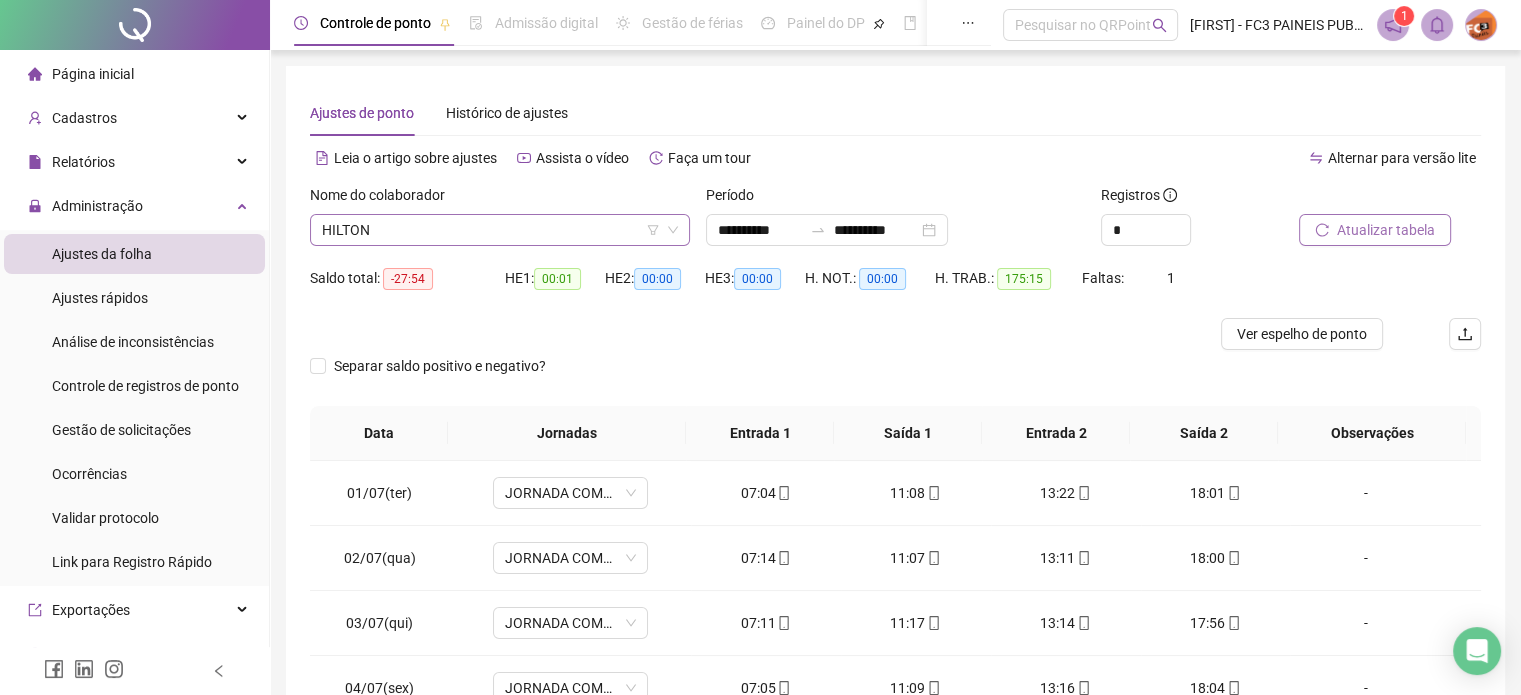 click on "HILTON" at bounding box center [500, 230] 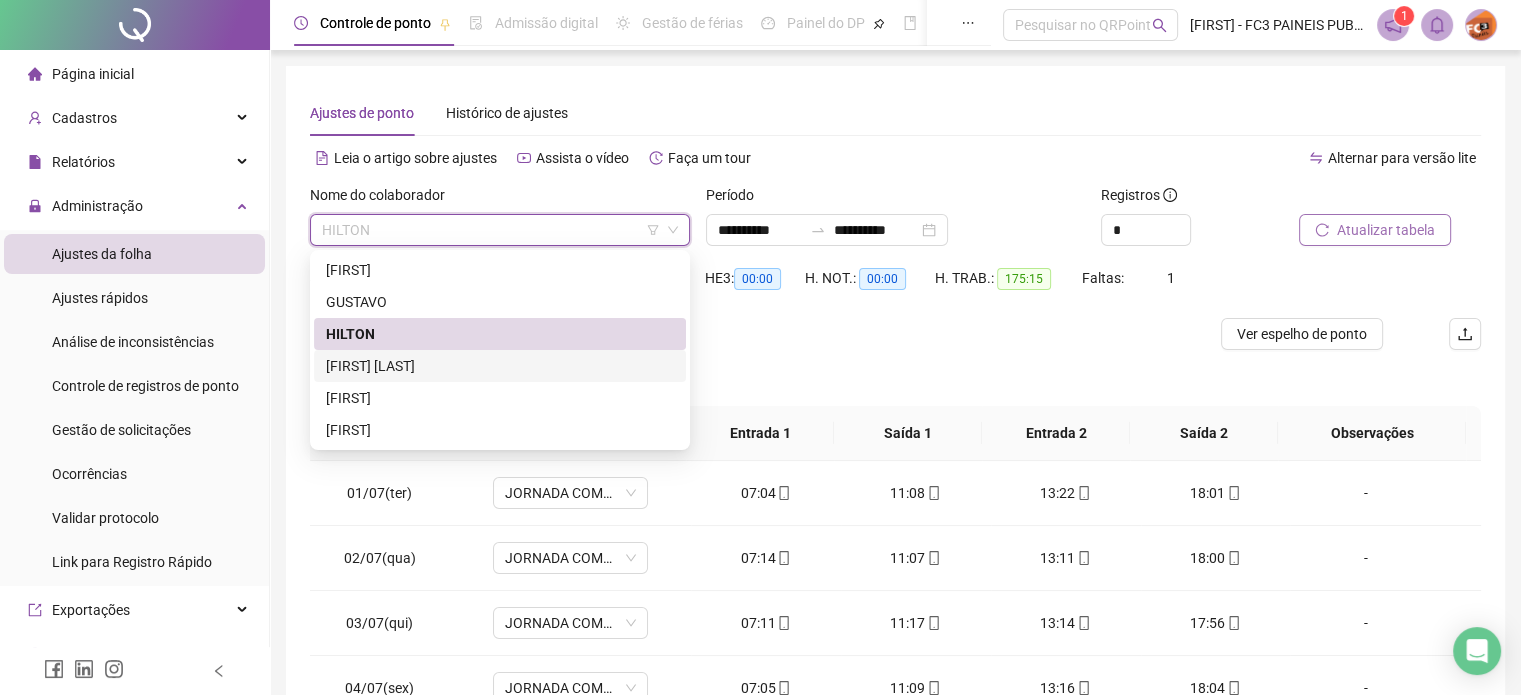 click on "[FIRST] [LAST]" at bounding box center [500, 366] 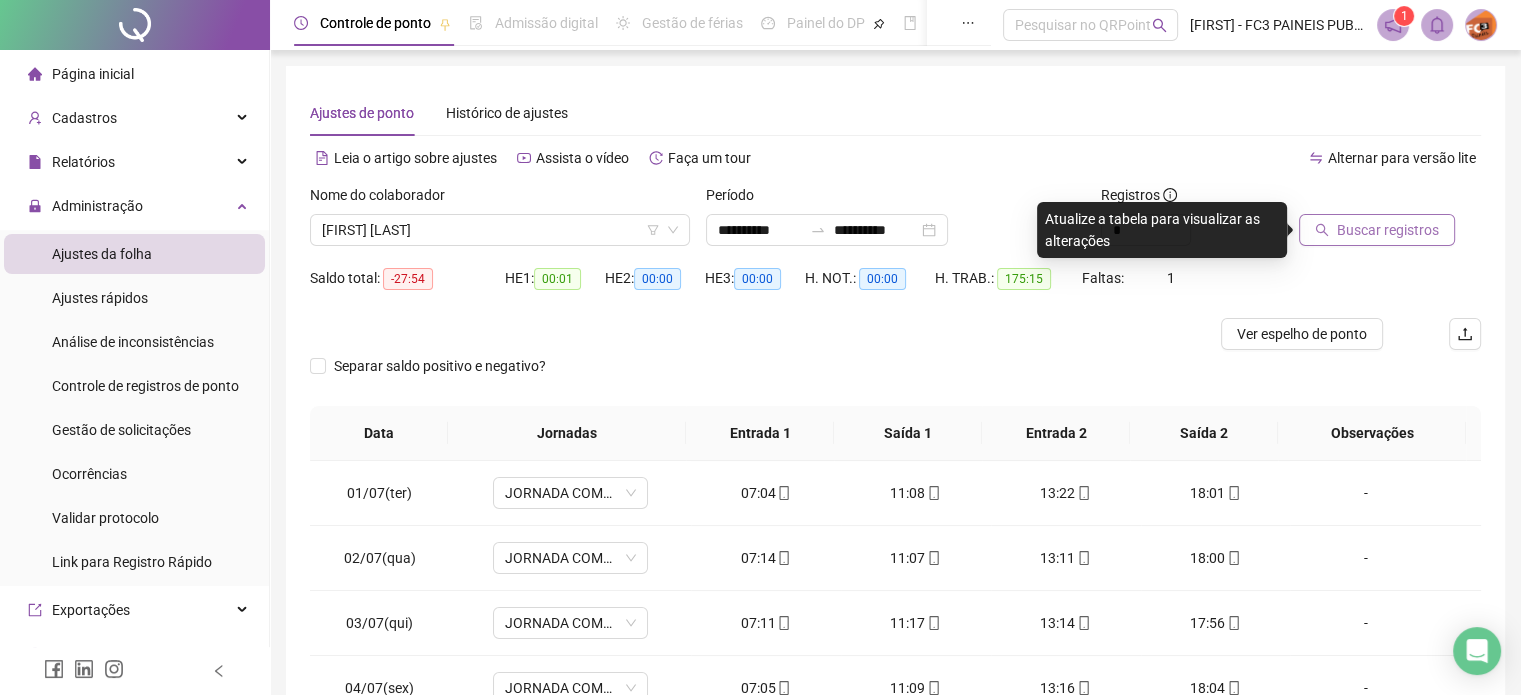 click on "Buscar registros" at bounding box center (1388, 230) 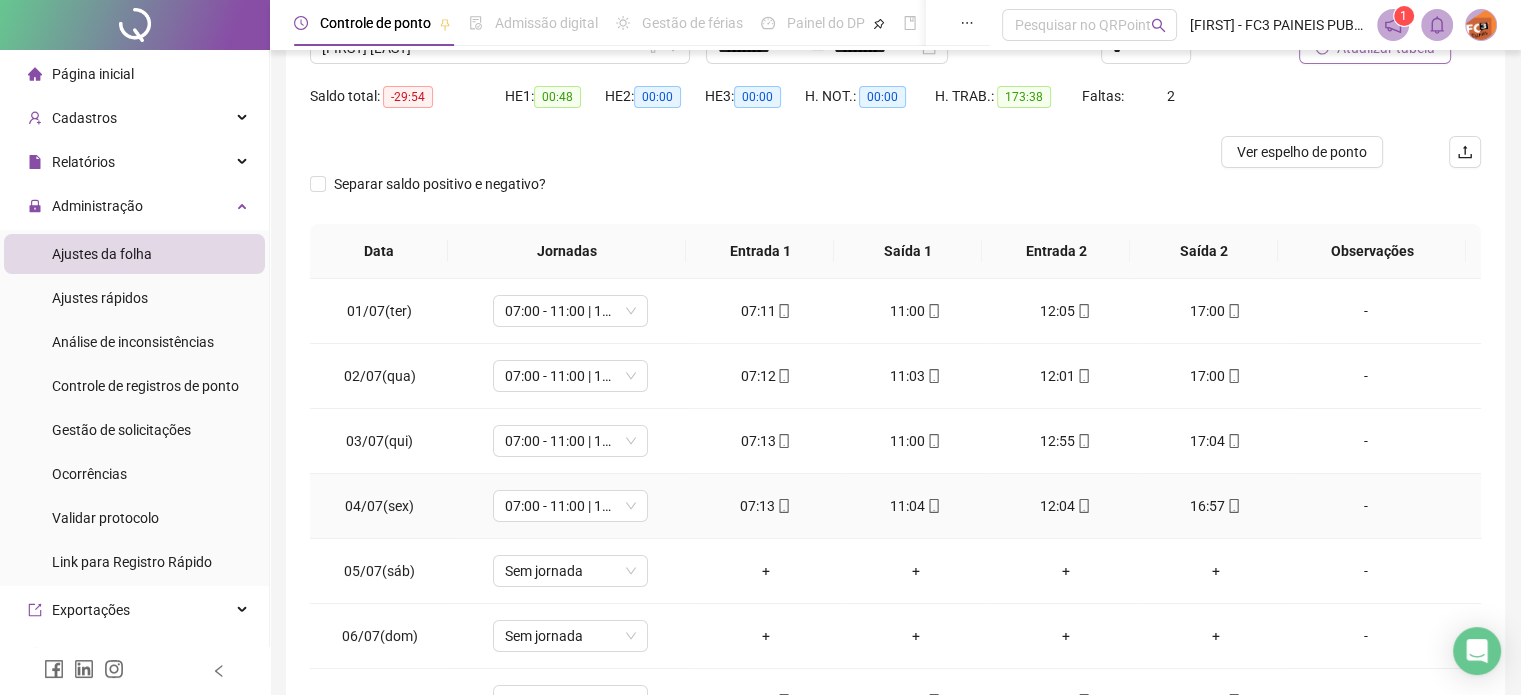 scroll, scrollTop: 300, scrollLeft: 0, axis: vertical 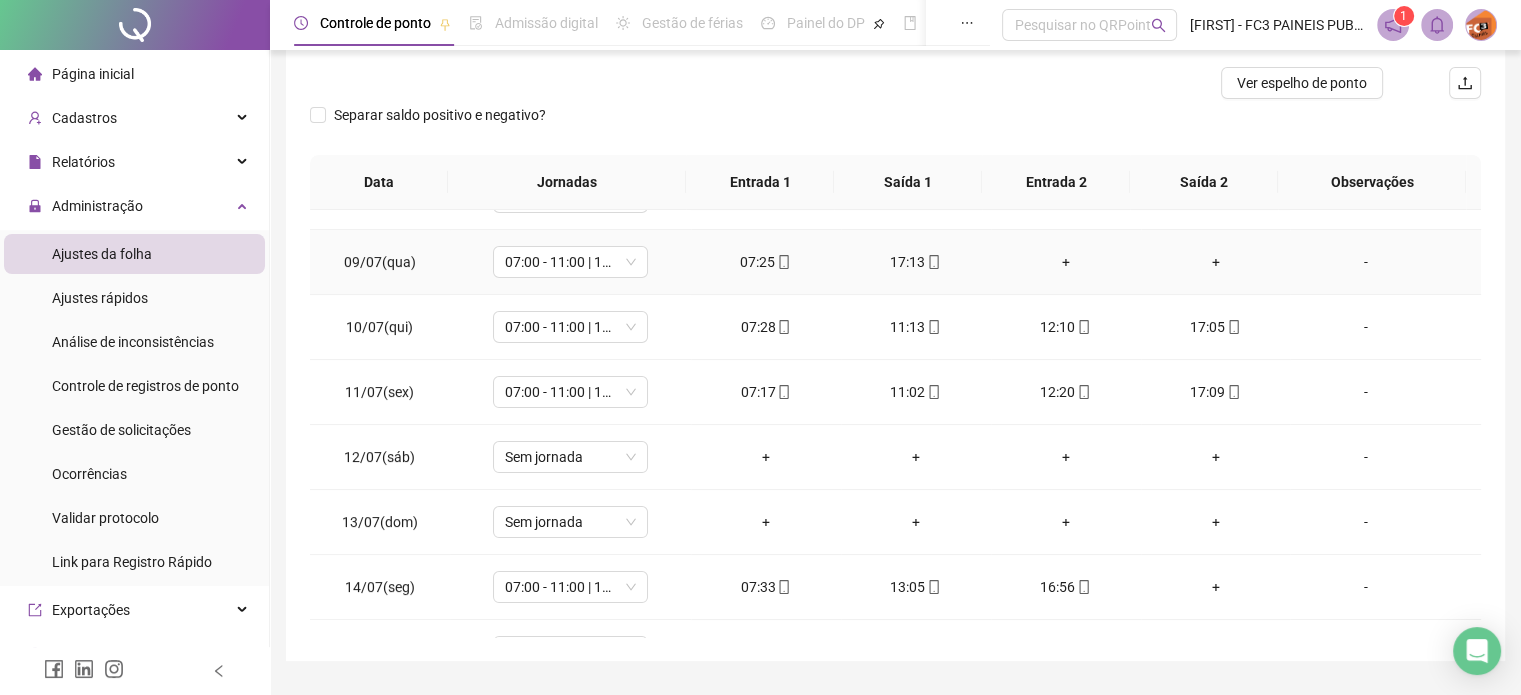 click on "+" at bounding box center (1066, 262) 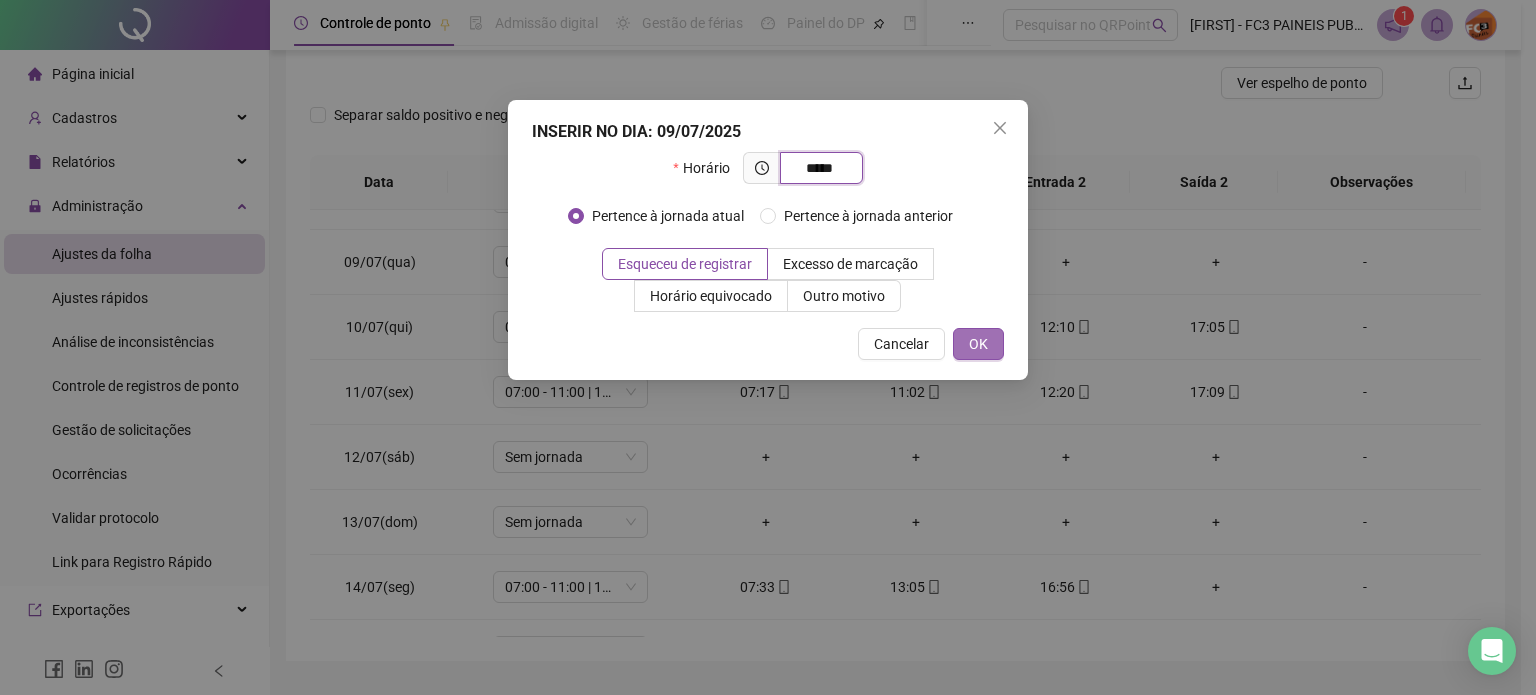 type on "*****" 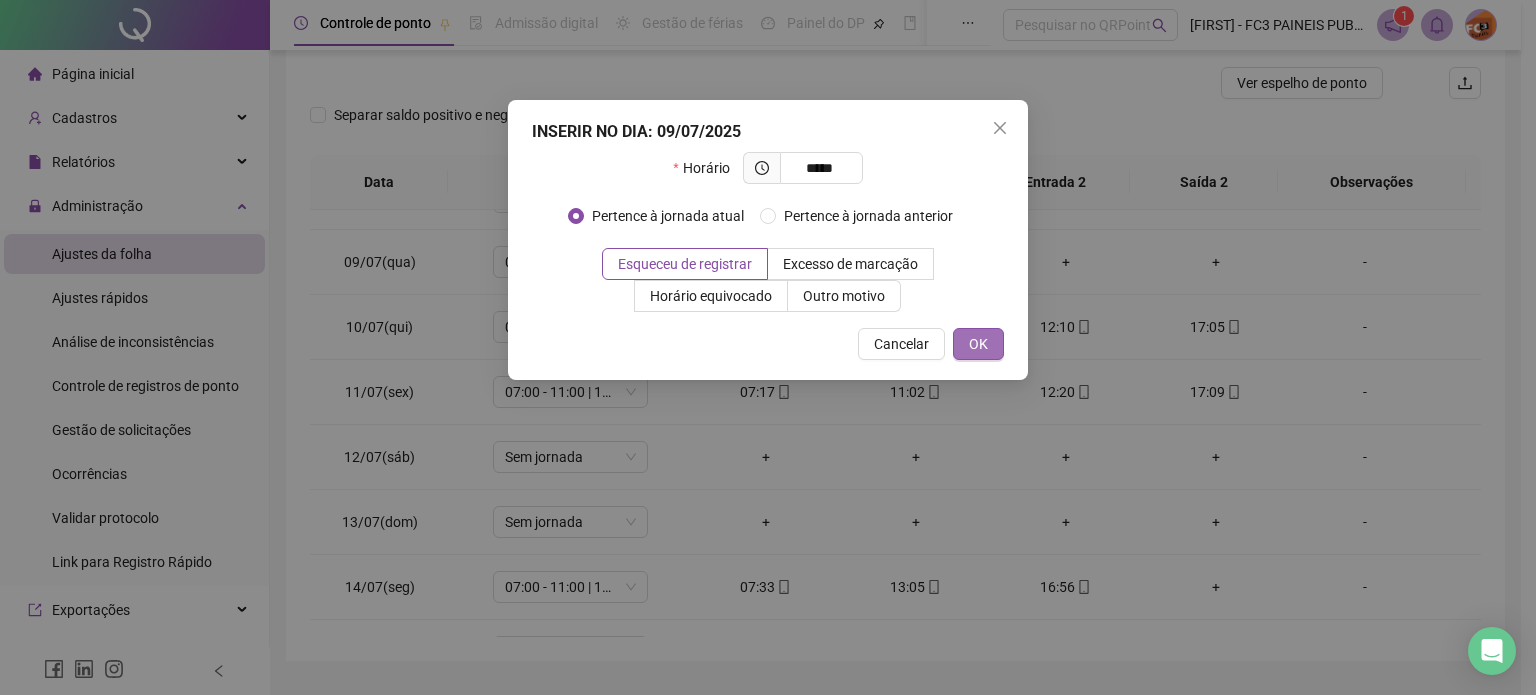 click on "OK" at bounding box center (978, 344) 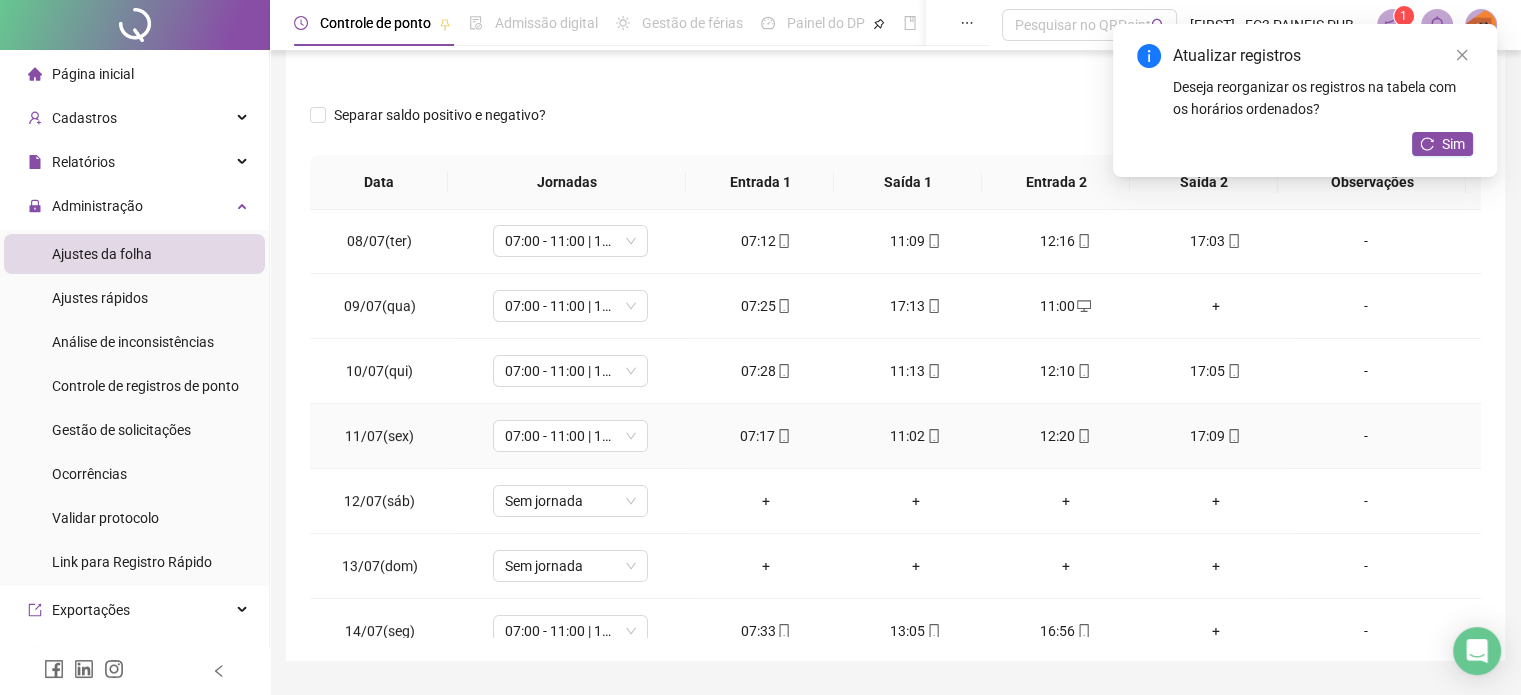 scroll, scrollTop: 400, scrollLeft: 0, axis: vertical 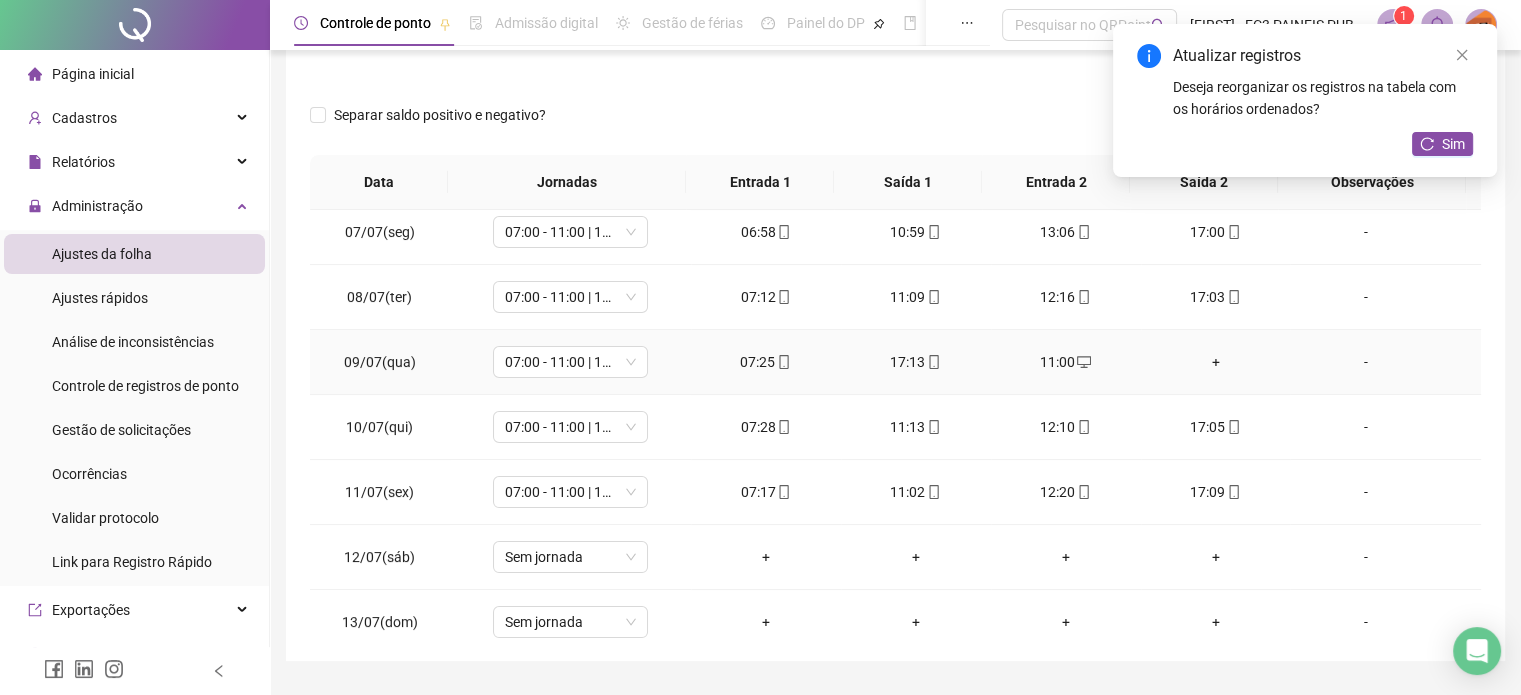 click on "+" at bounding box center [1216, 362] 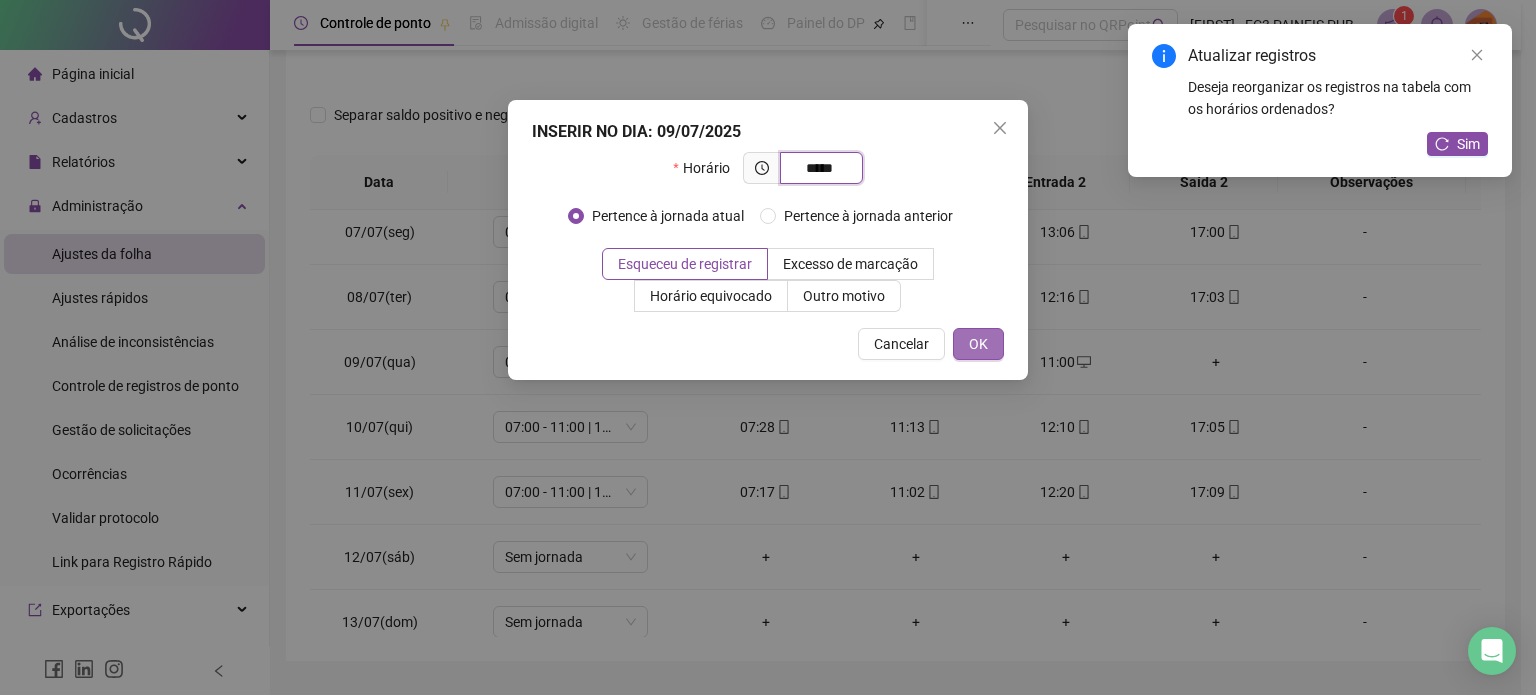 type on "*****" 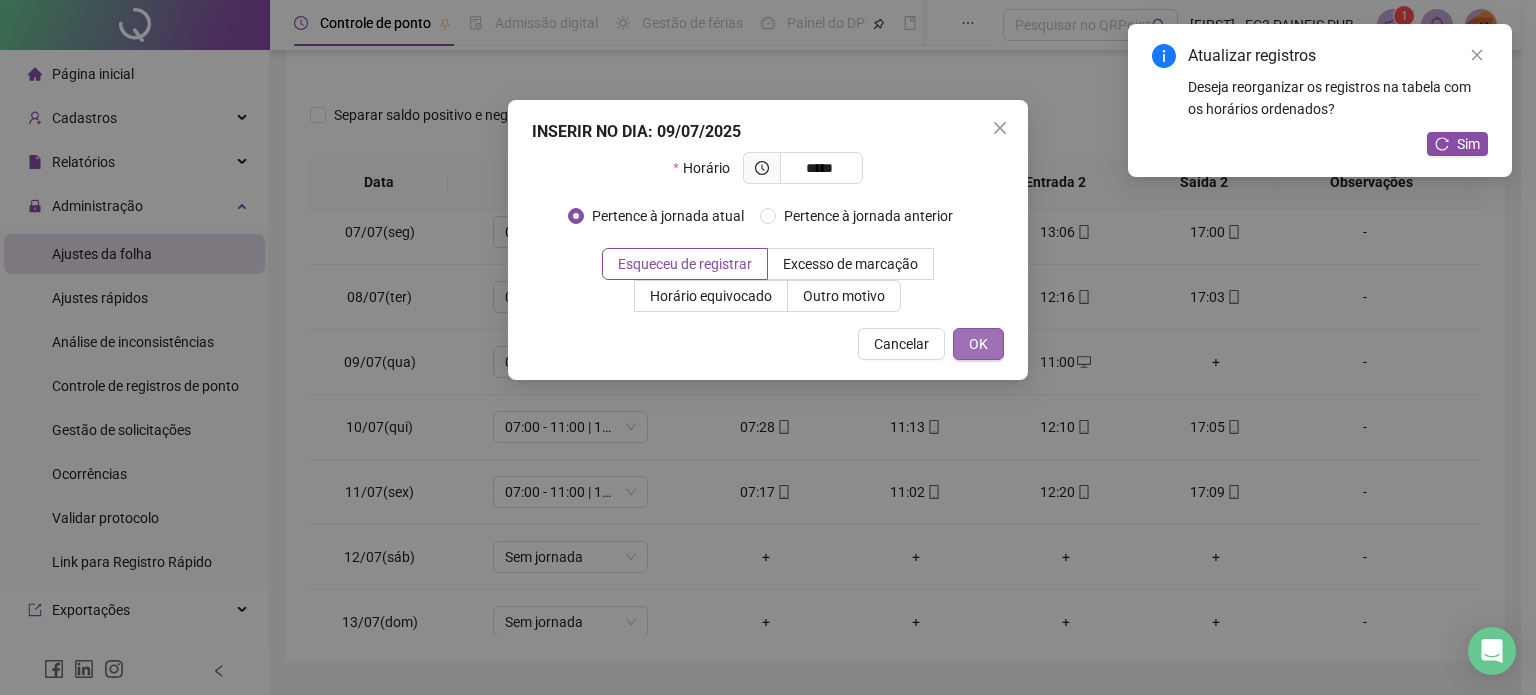 click on "OK" at bounding box center [978, 344] 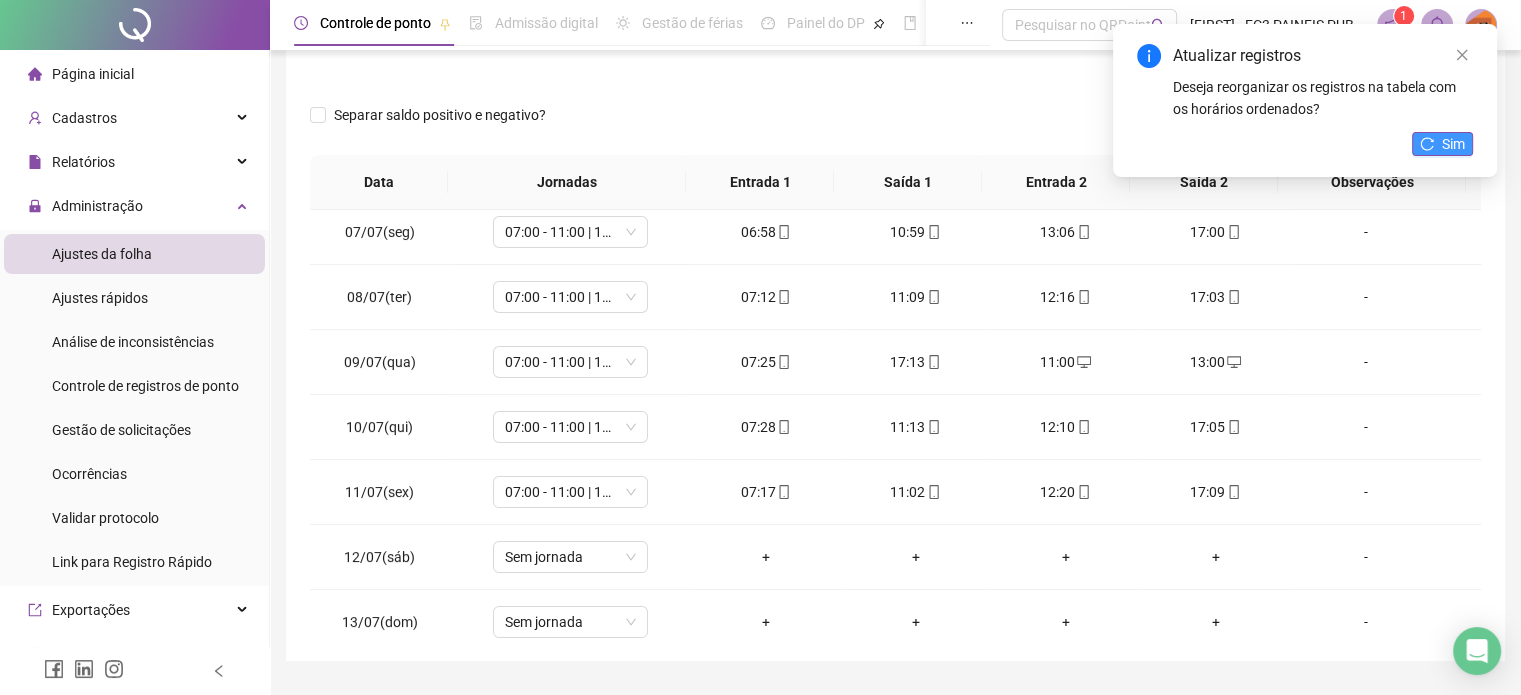 click on "Sim" at bounding box center [1453, 144] 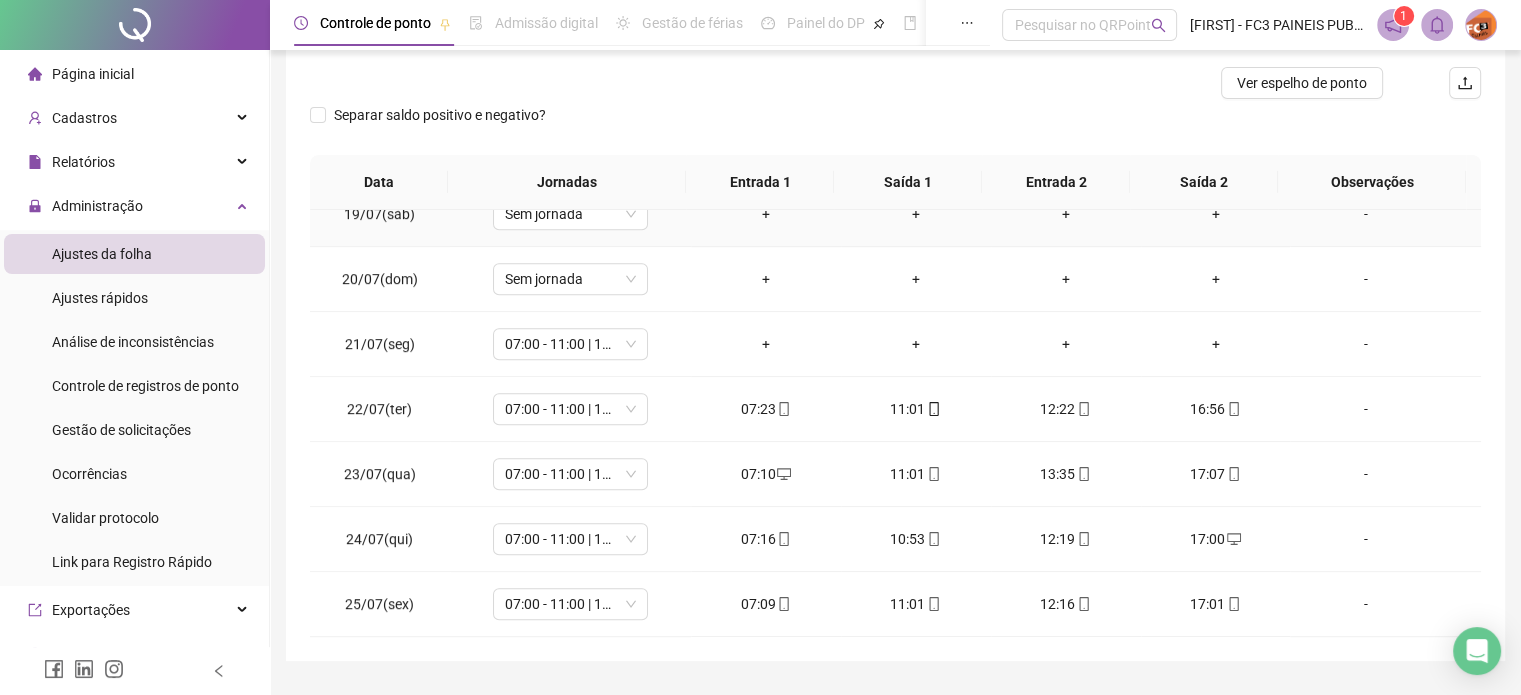 scroll, scrollTop: 1200, scrollLeft: 0, axis: vertical 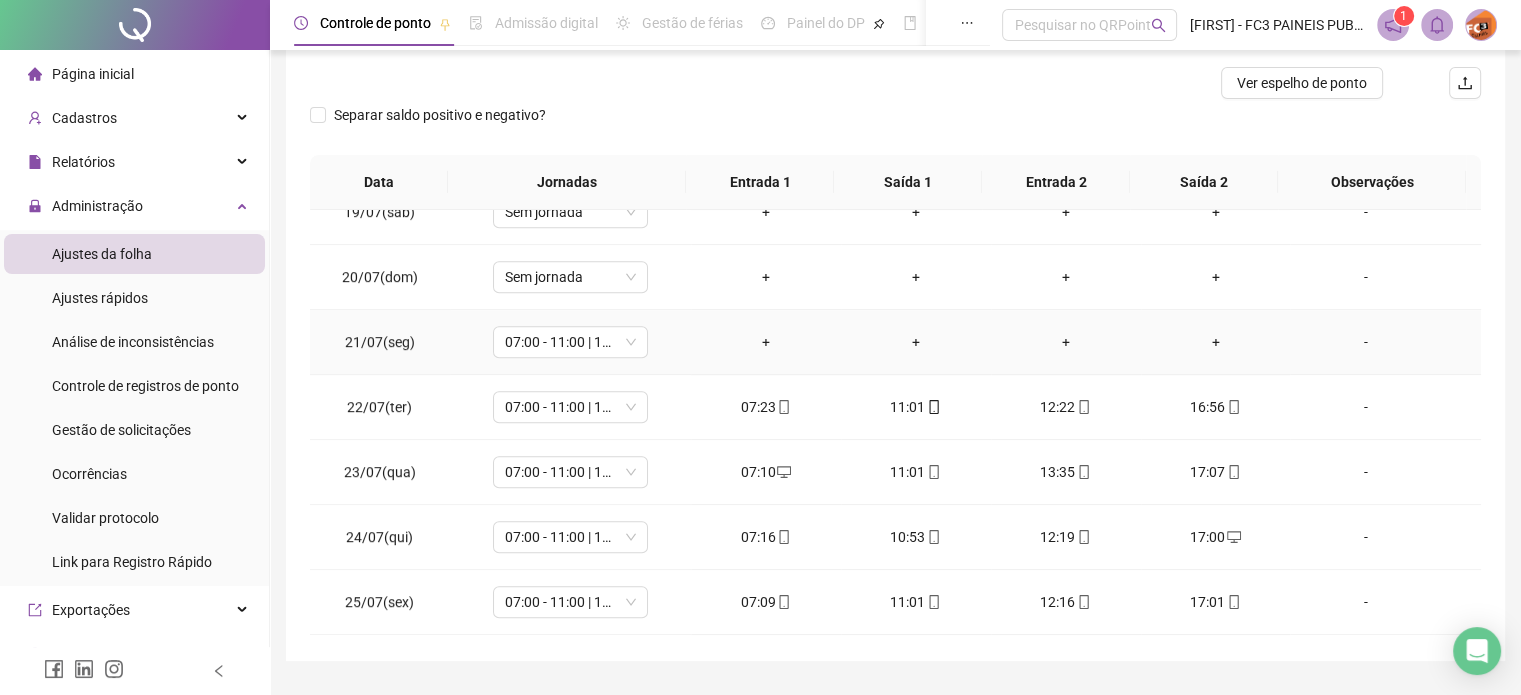 click on "-" at bounding box center (1365, 342) 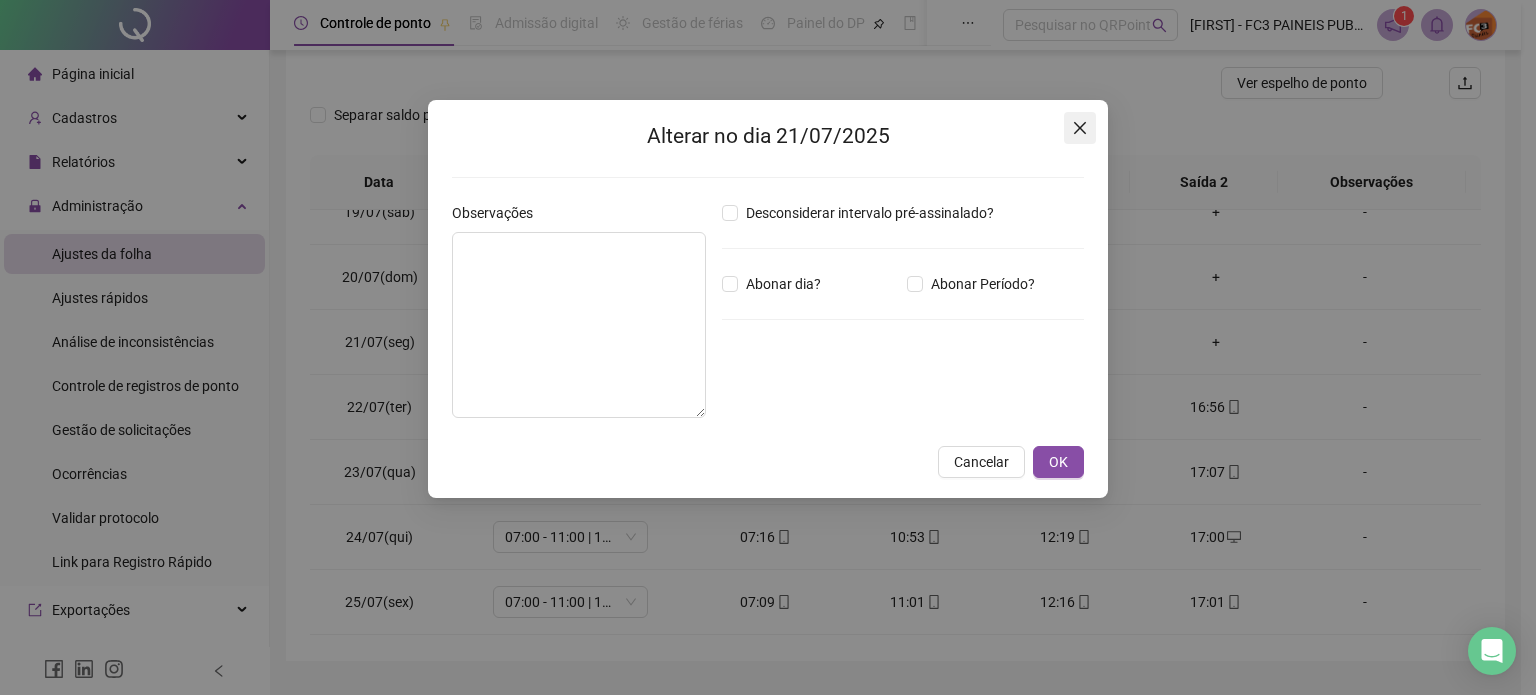 click 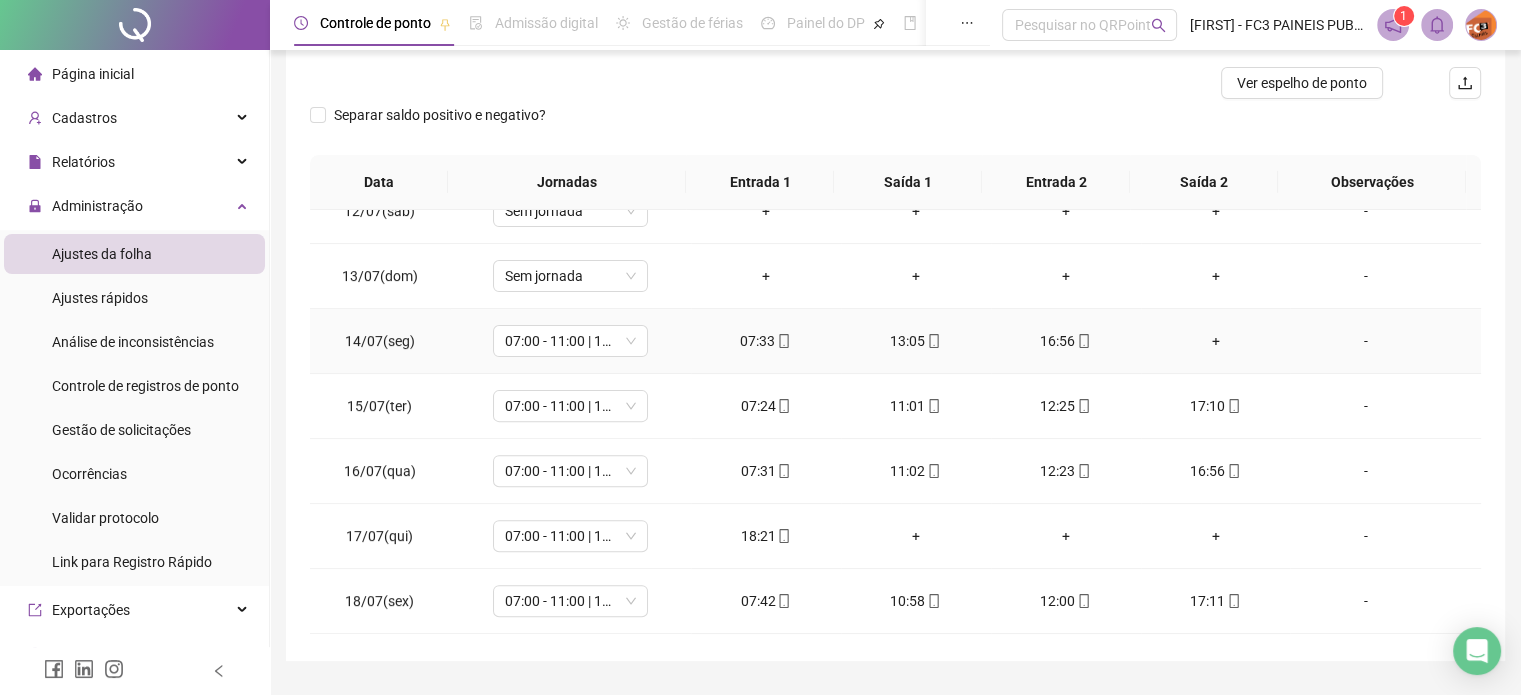 scroll, scrollTop: 800, scrollLeft: 0, axis: vertical 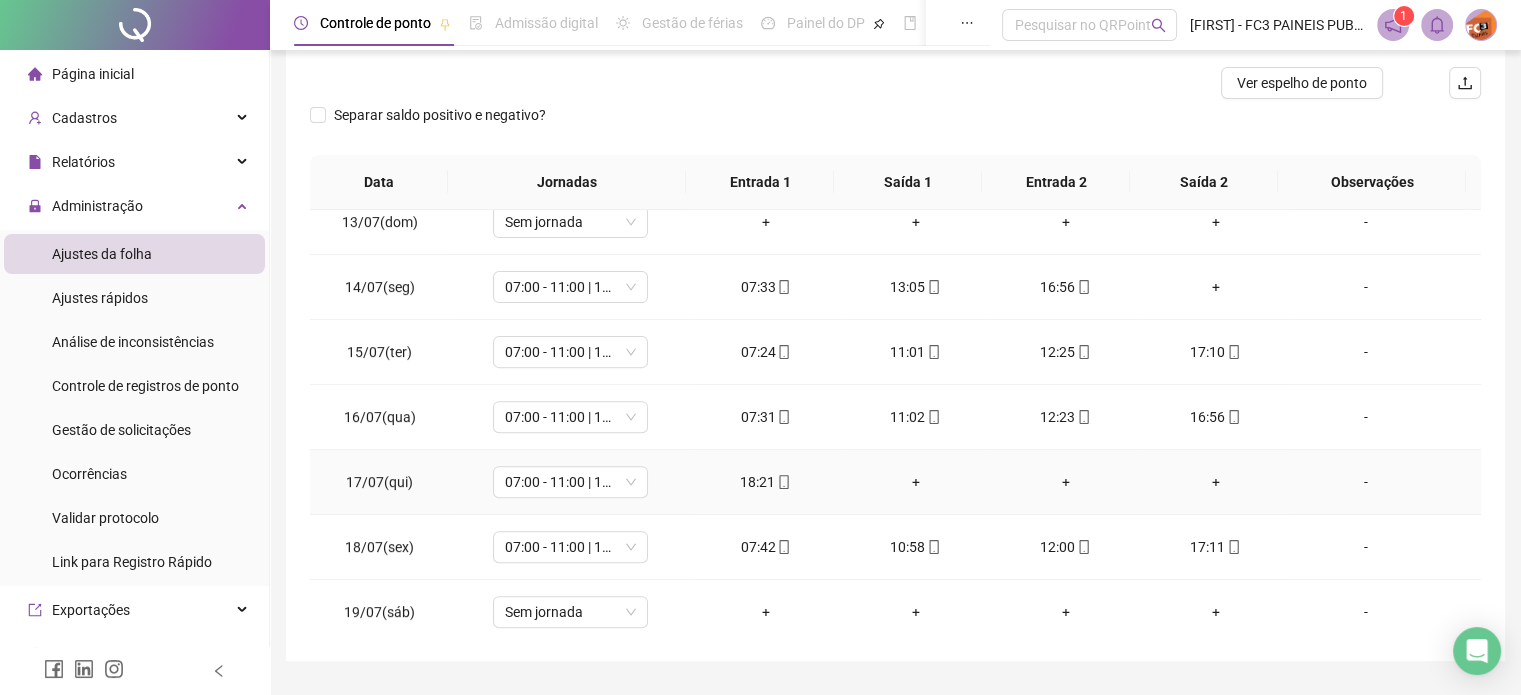 click on "+" at bounding box center [916, 482] 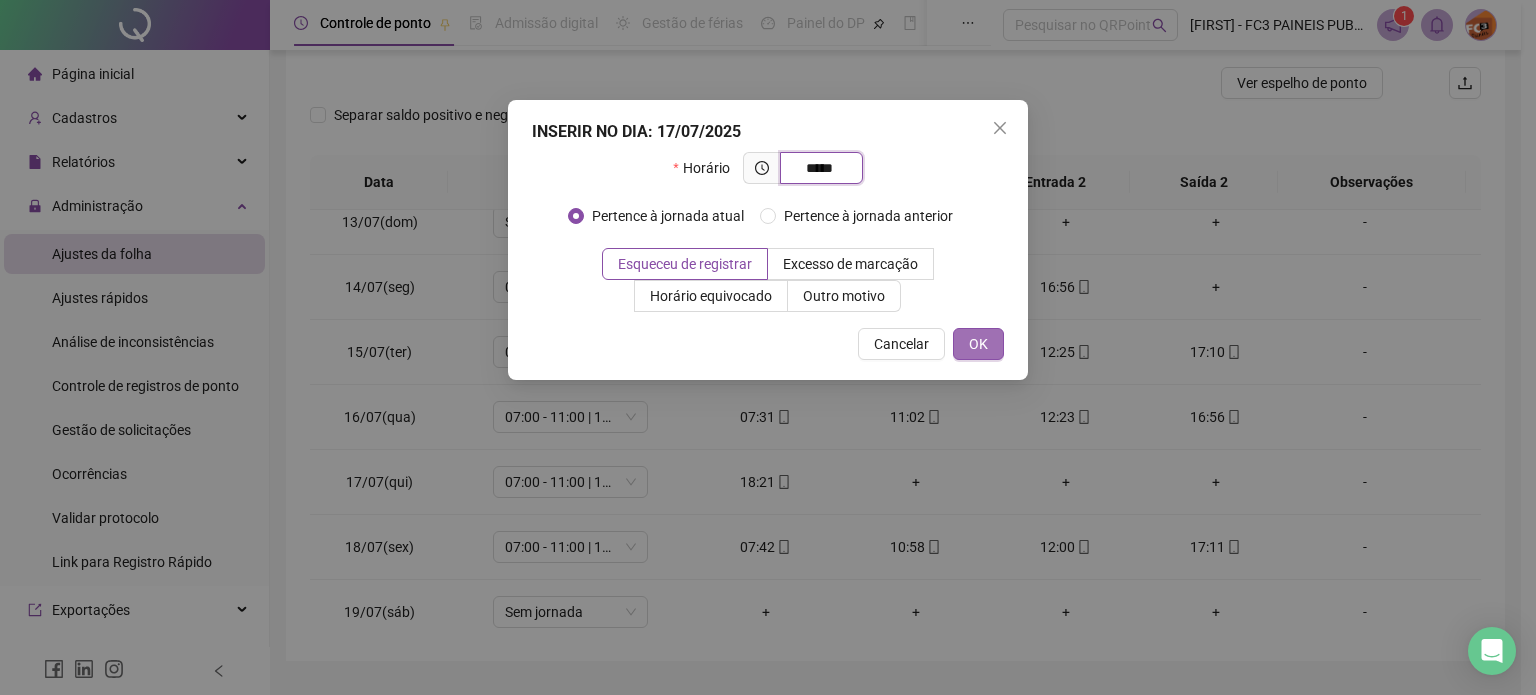 type on "*****" 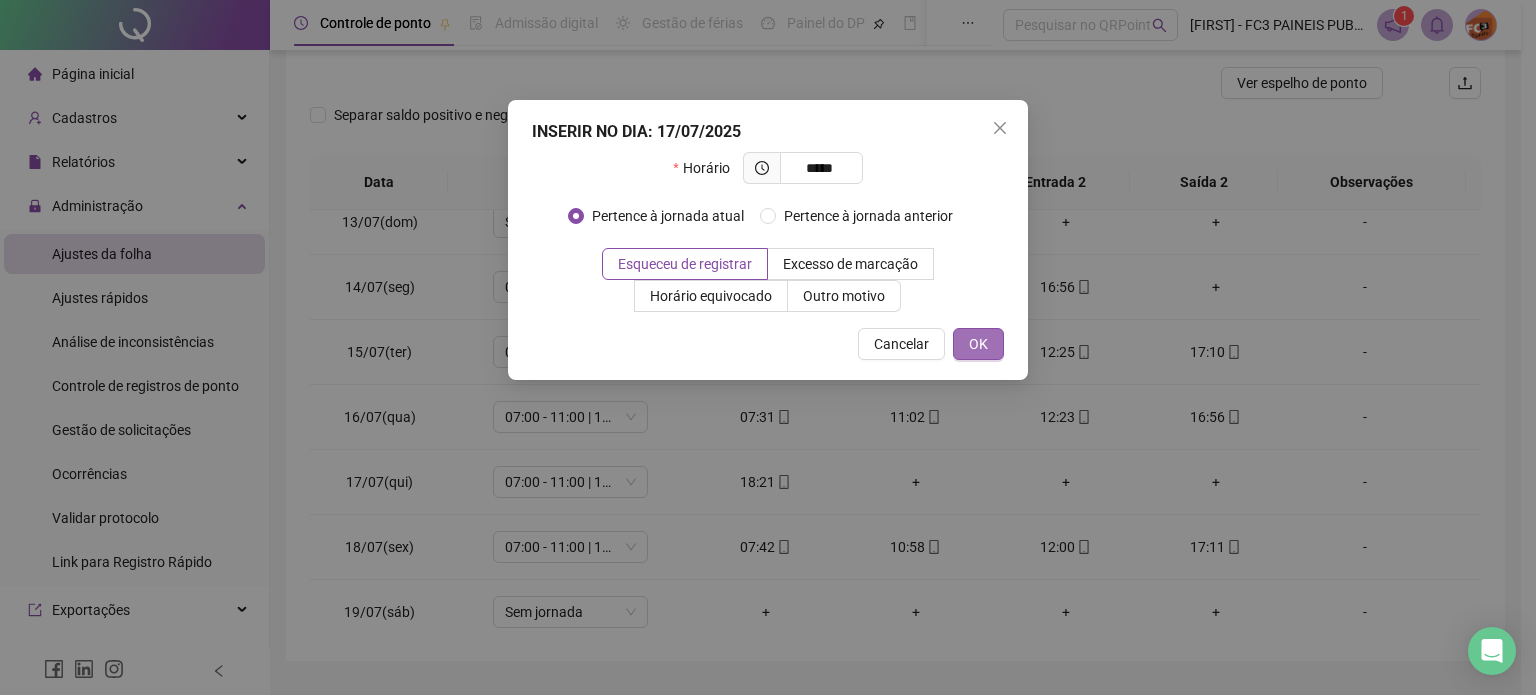 click on "OK" at bounding box center [978, 344] 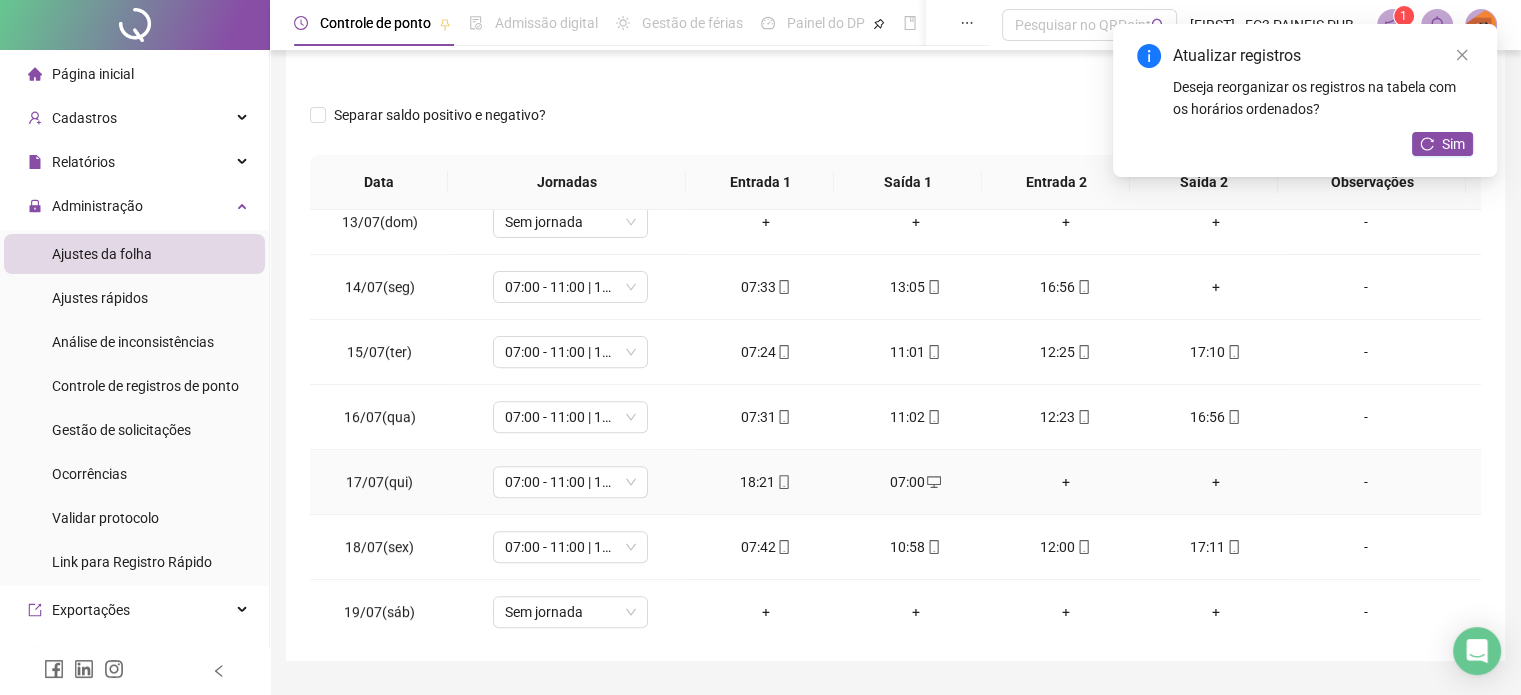 click on "+" at bounding box center [1066, 482] 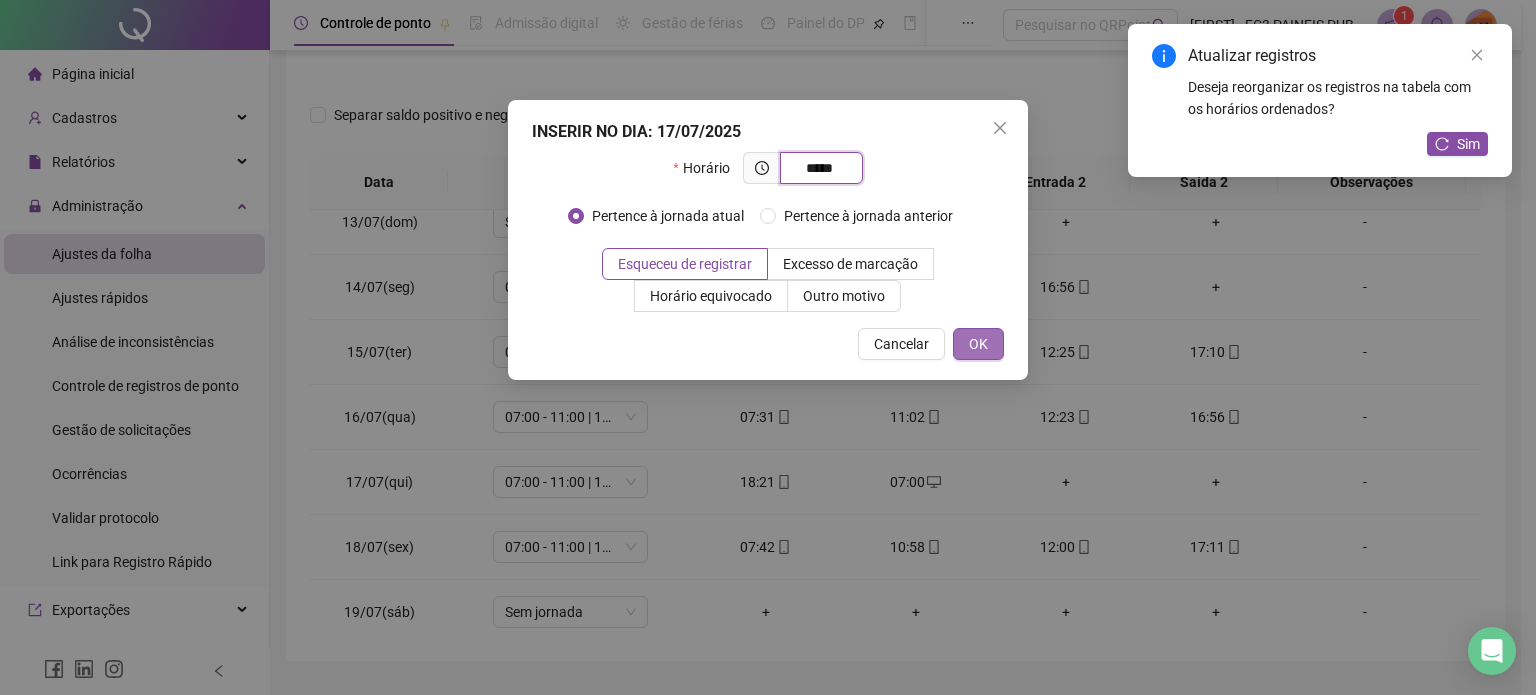 type on "*****" 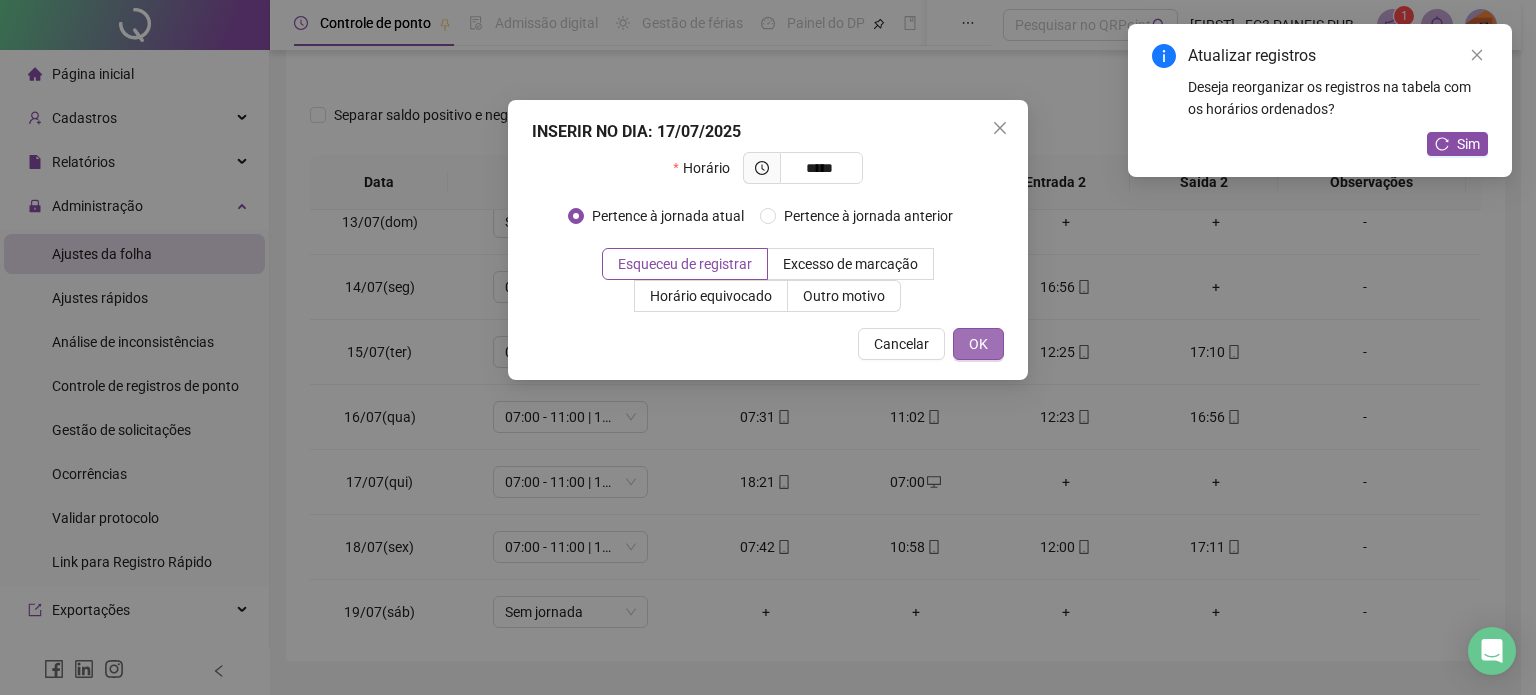 click on "OK" at bounding box center (978, 344) 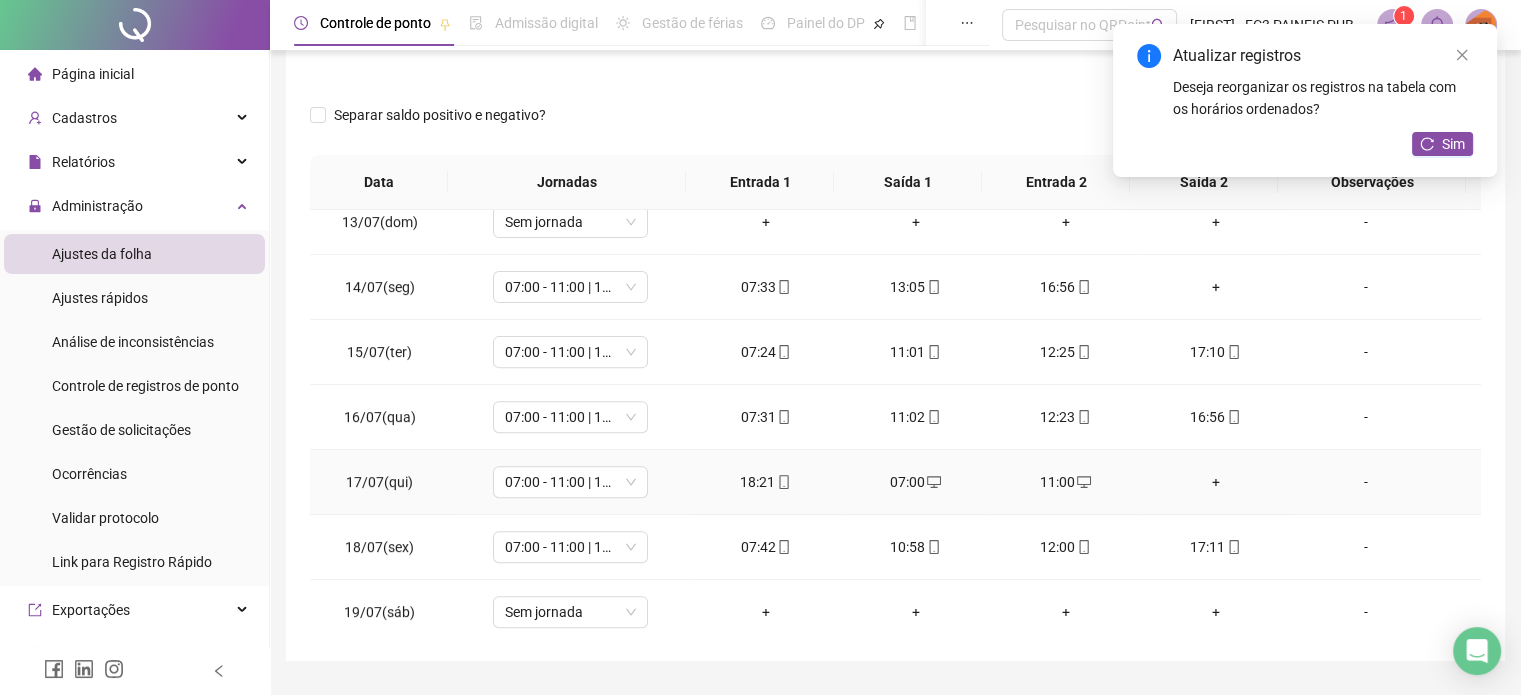 click on "+" at bounding box center (1216, 482) 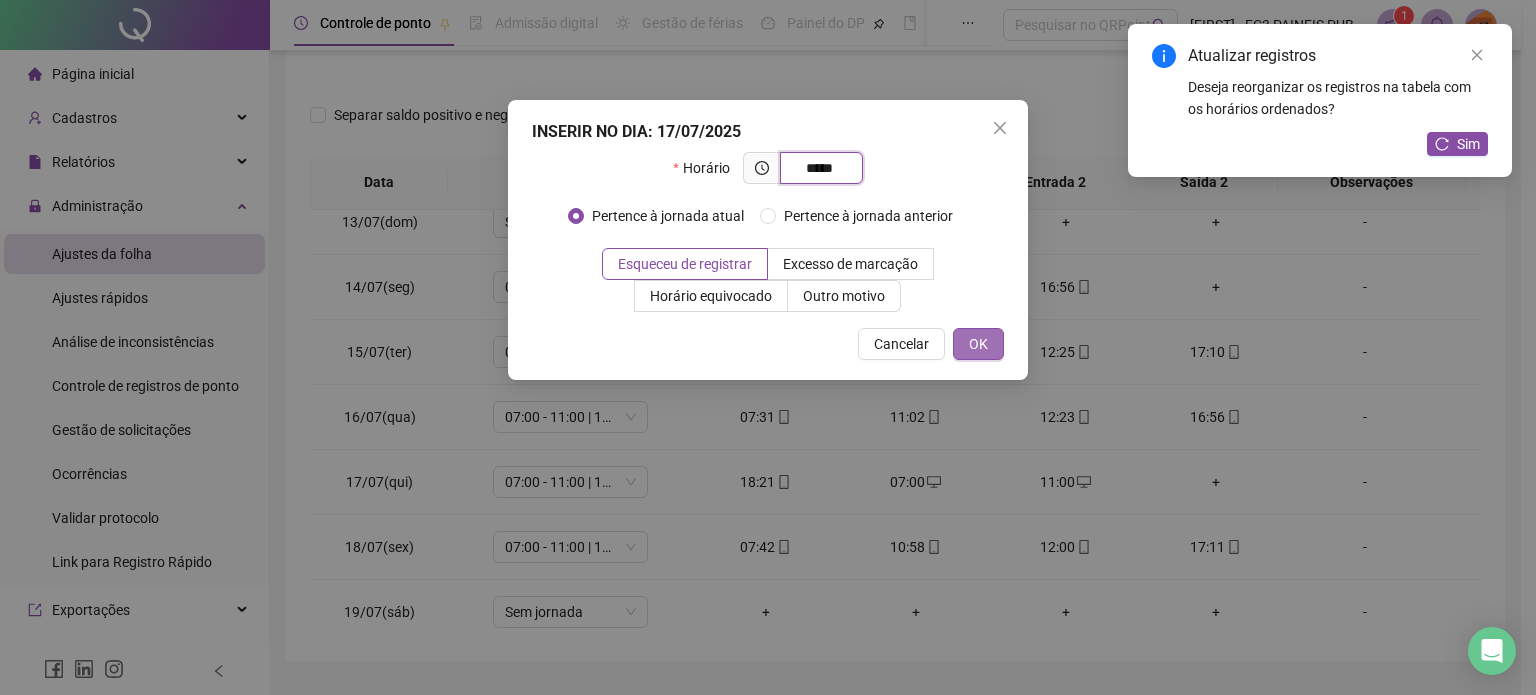 type on "*****" 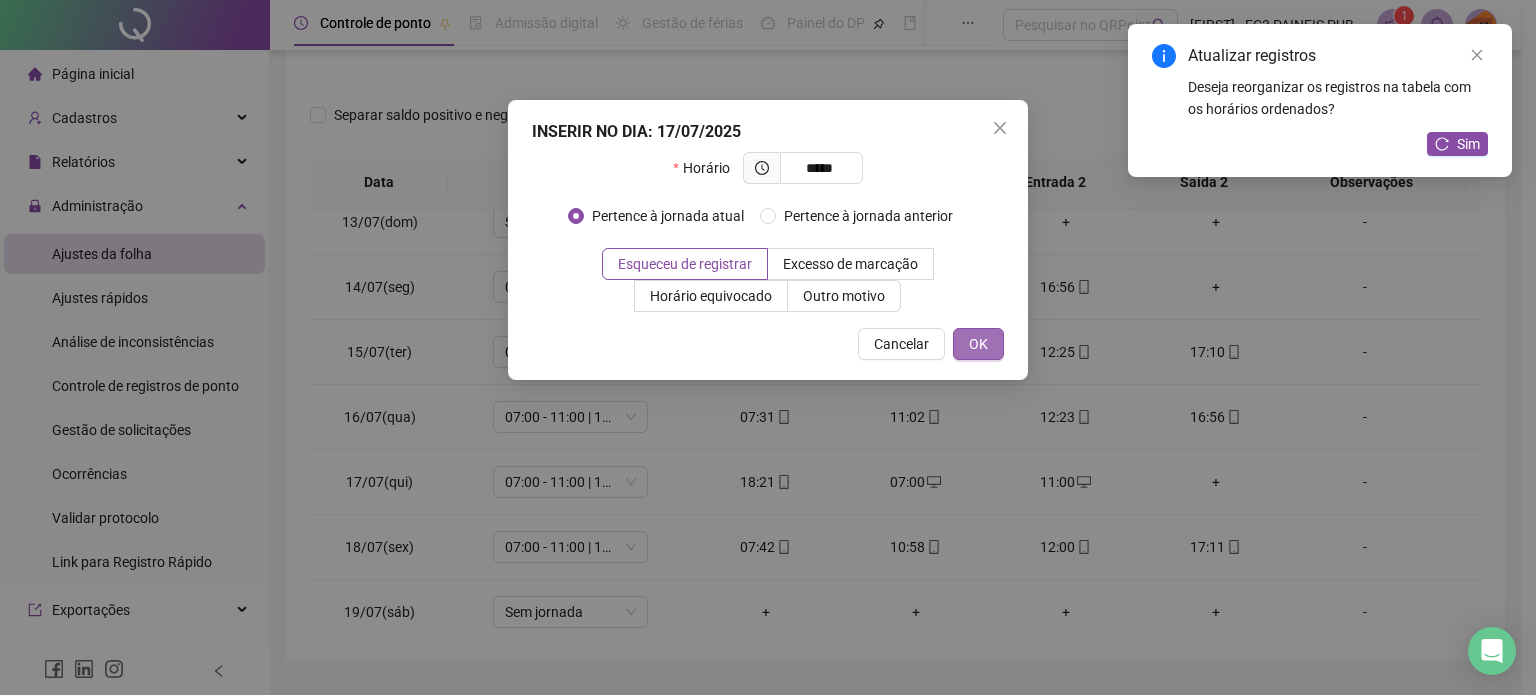 click on "OK" at bounding box center (978, 344) 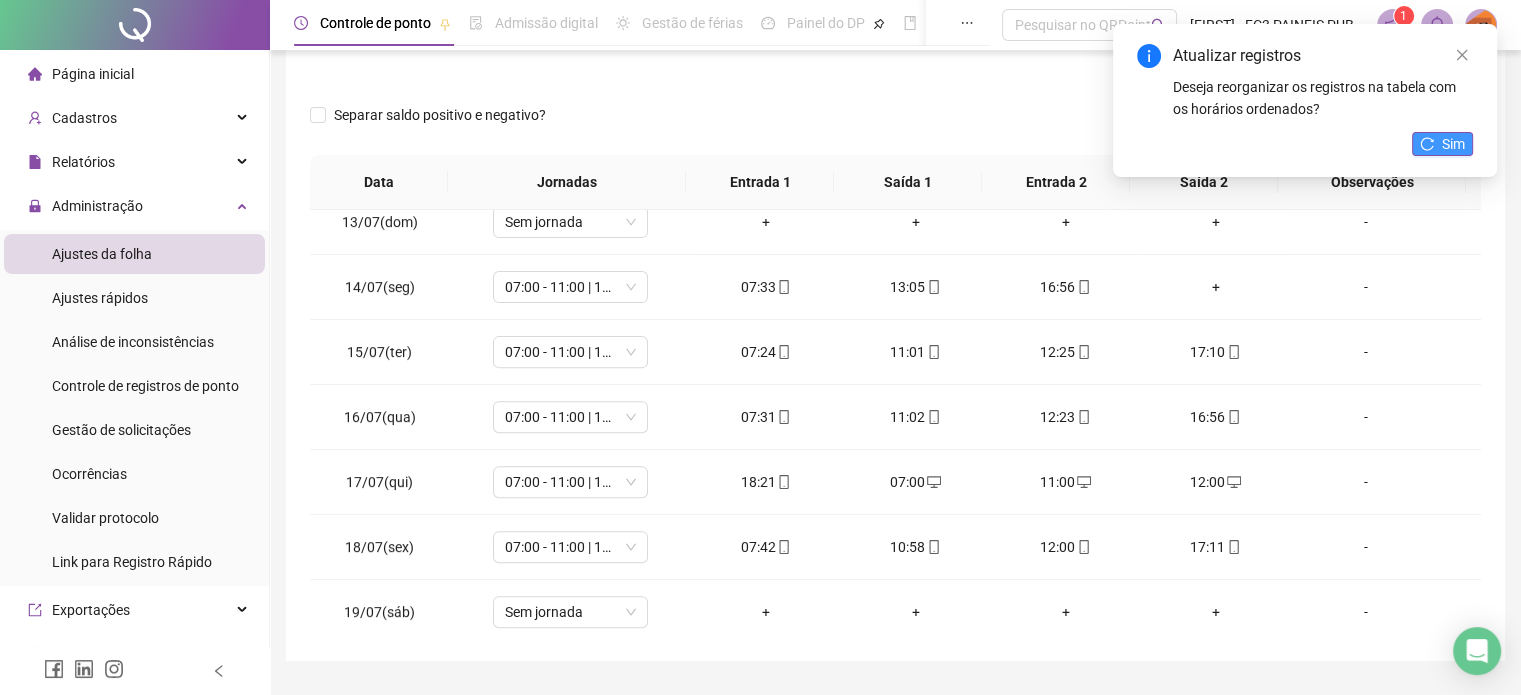 click on "Sim" at bounding box center (1453, 144) 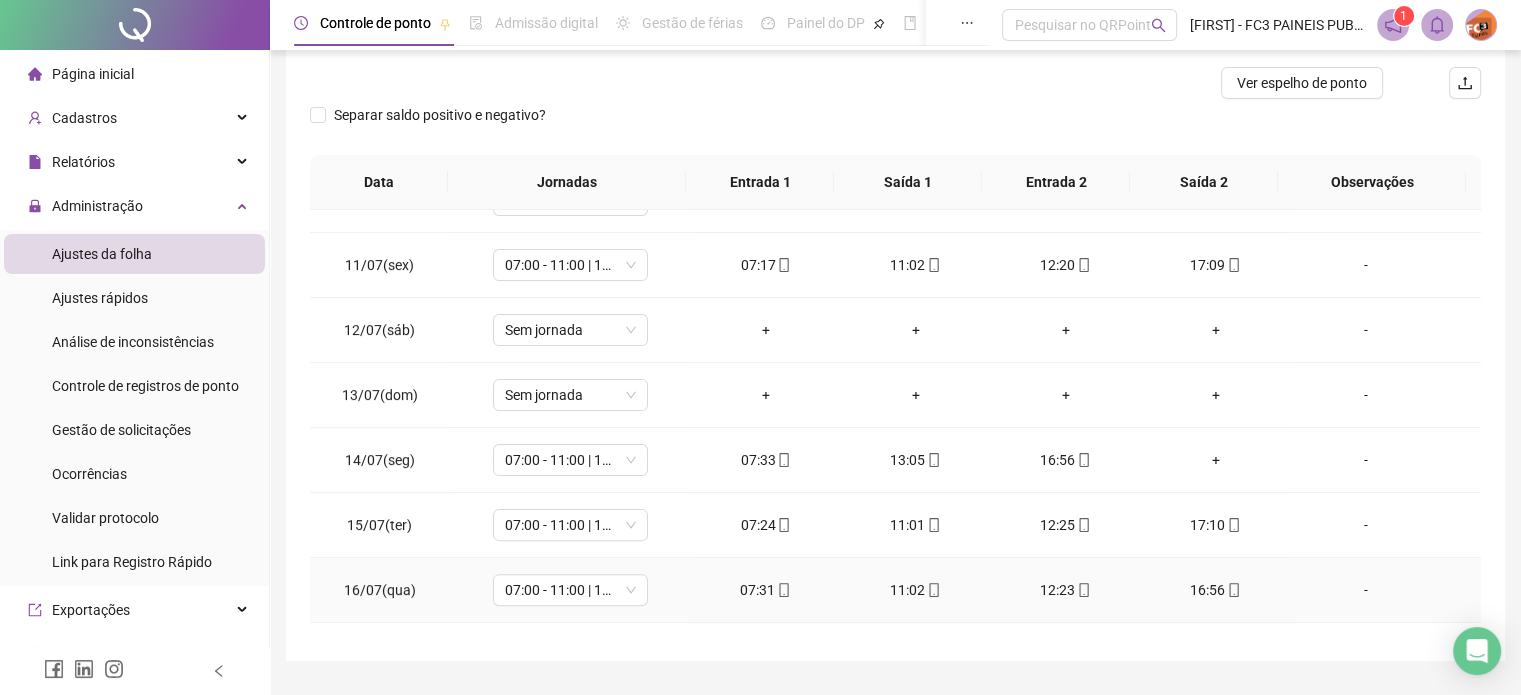 scroll, scrollTop: 600, scrollLeft: 0, axis: vertical 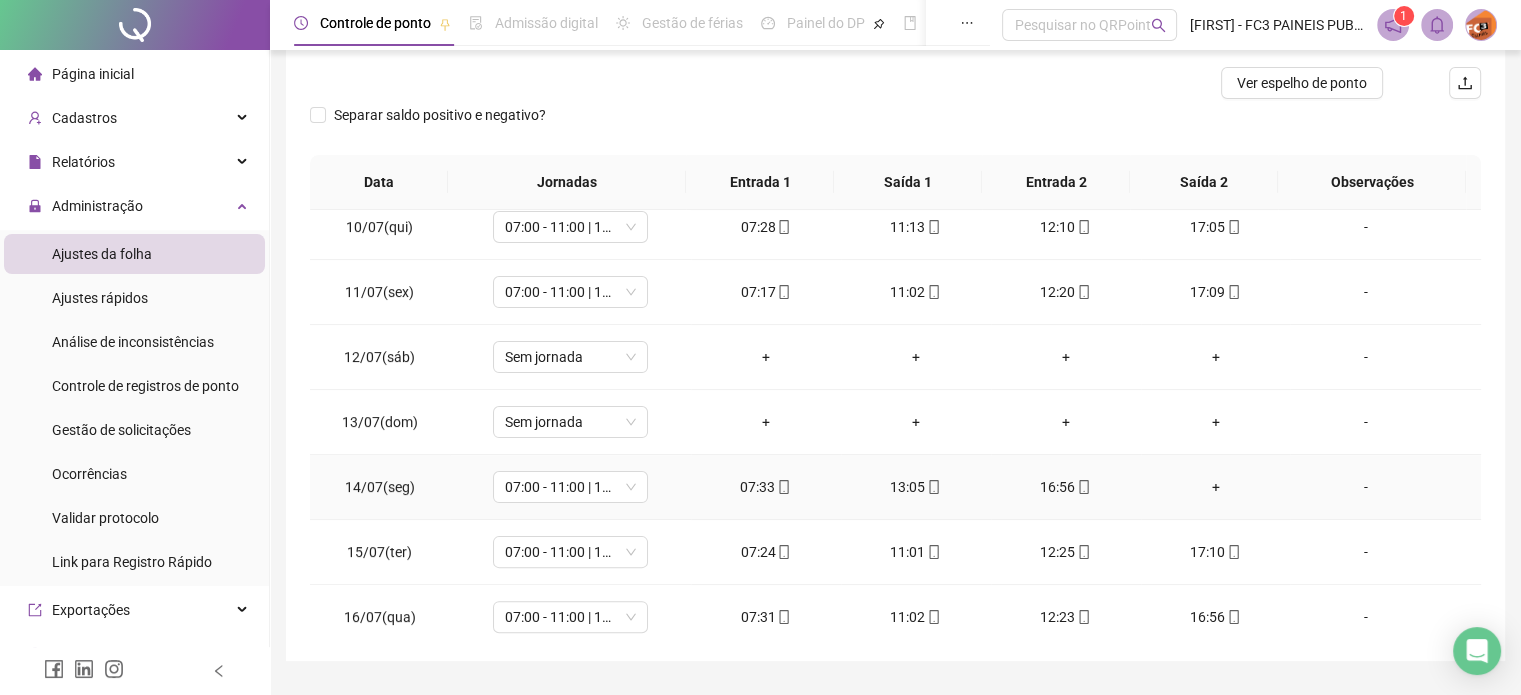 click on "+" at bounding box center (1216, 487) 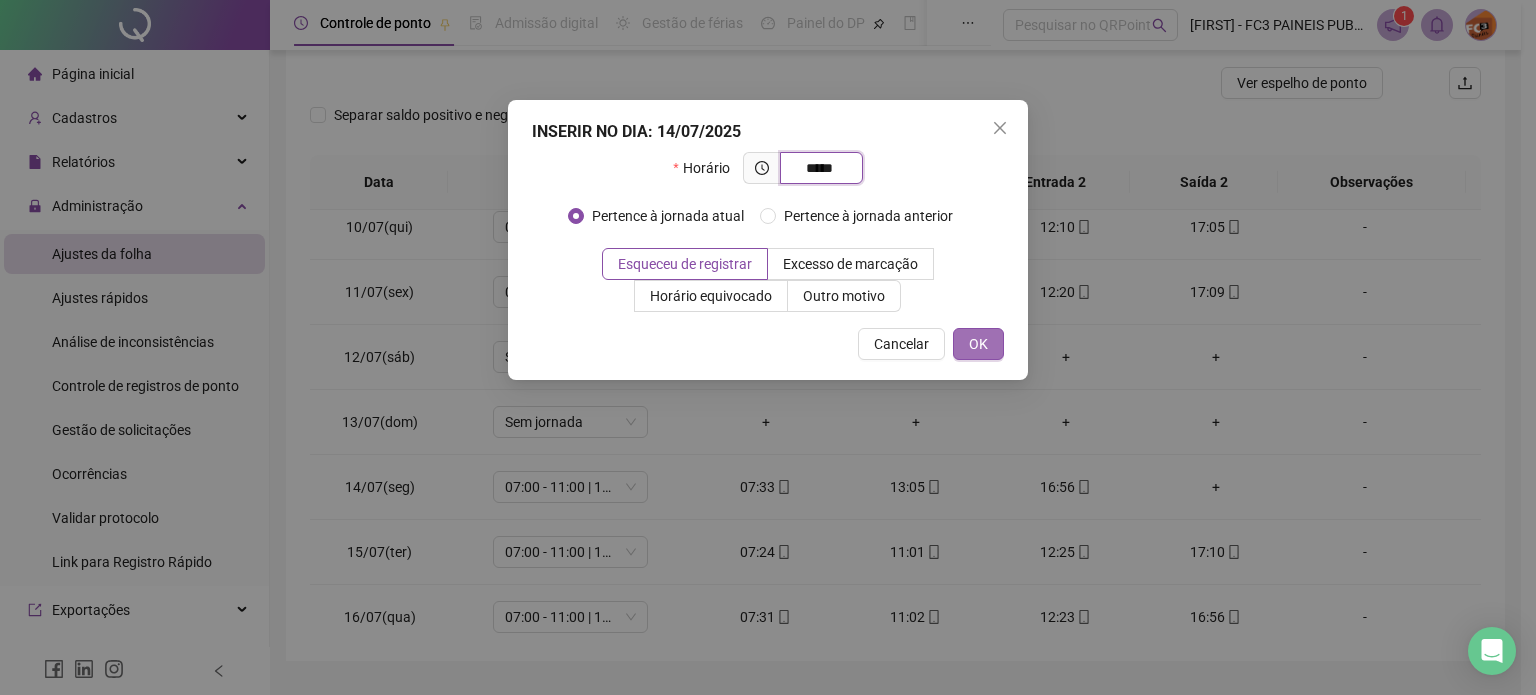 type on "*****" 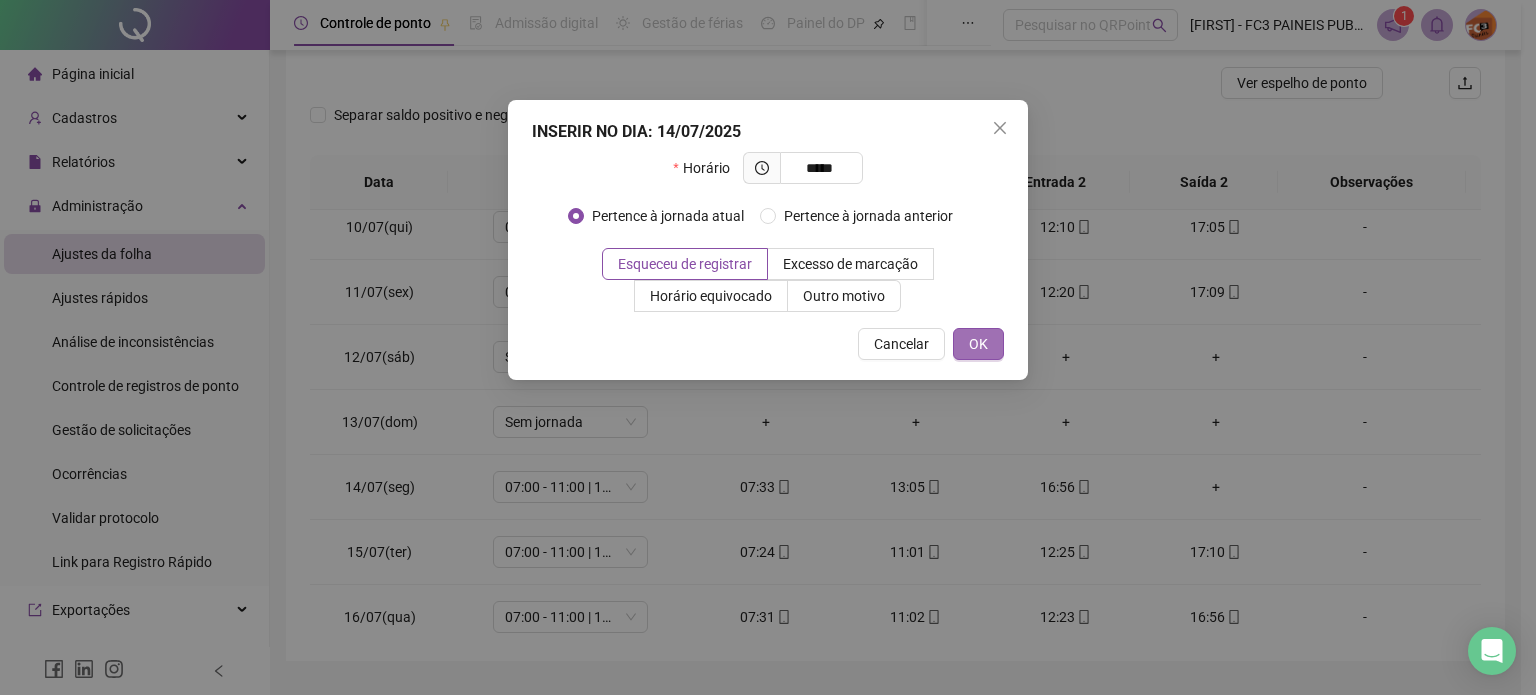 click on "OK" at bounding box center (978, 344) 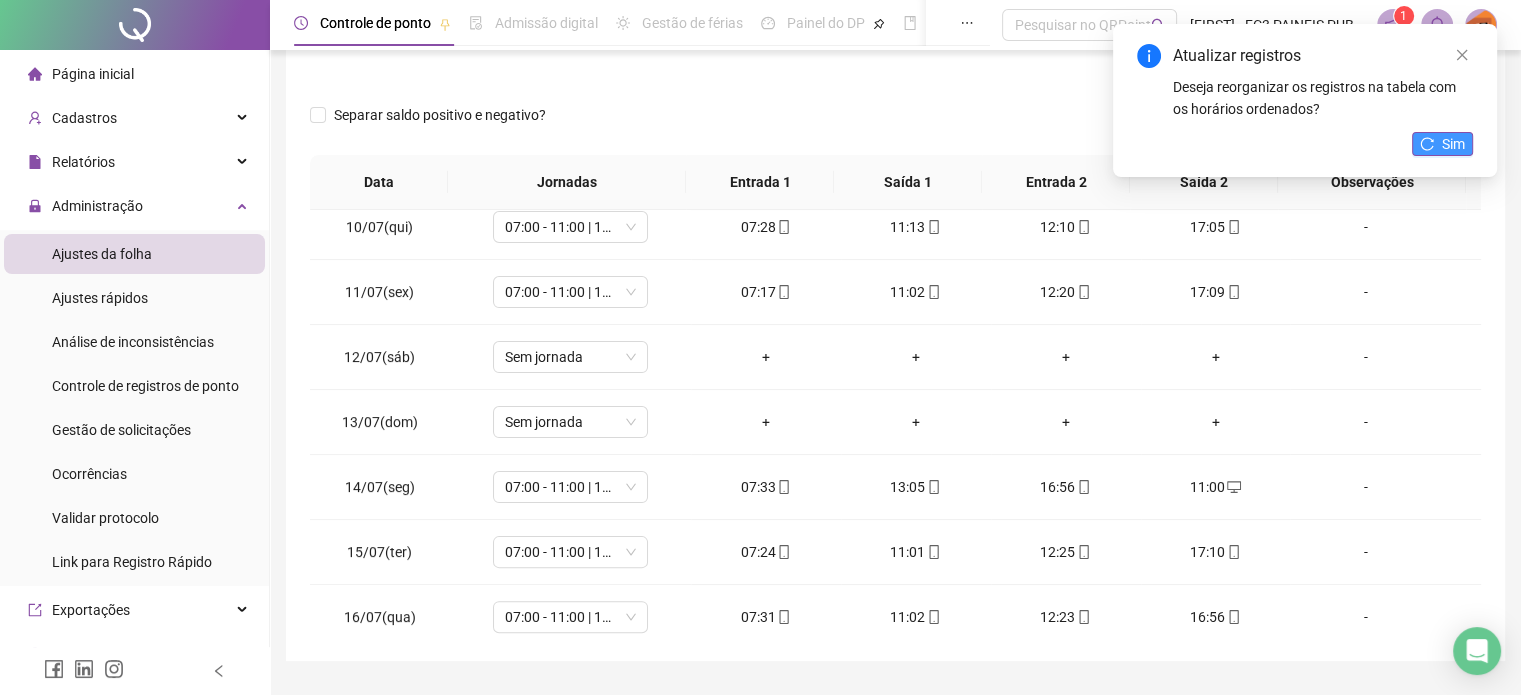 click on "Sim" at bounding box center [1442, 144] 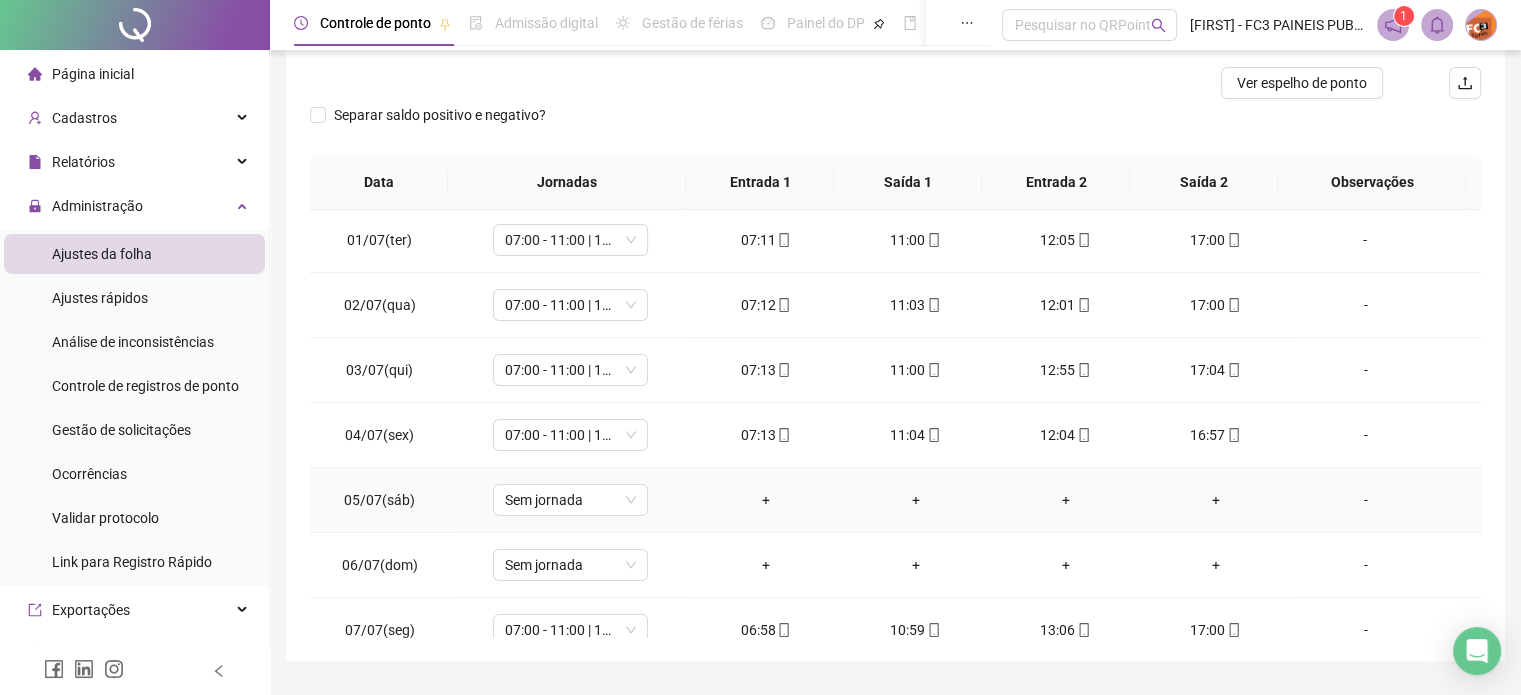 scroll, scrollTop: 0, scrollLeft: 0, axis: both 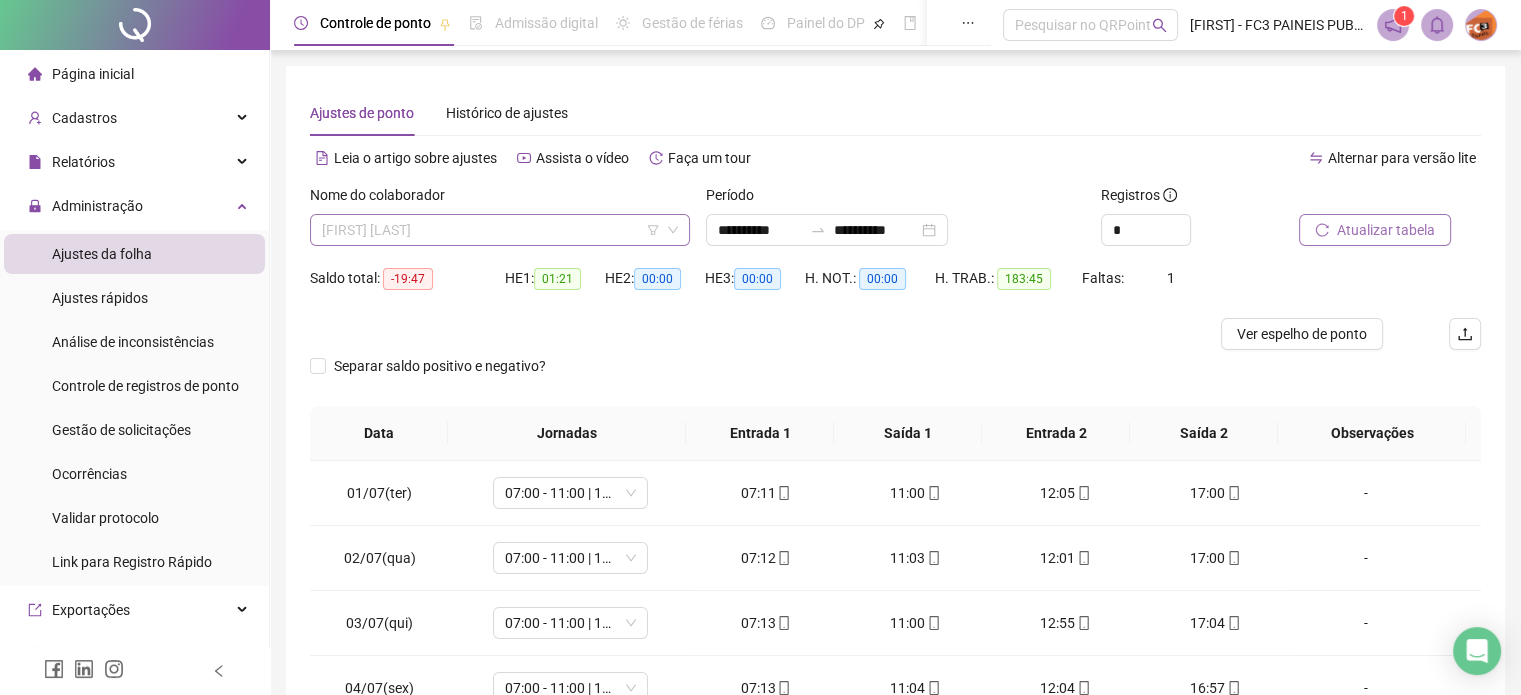 click on "[FIRST] [LAST]" at bounding box center (500, 230) 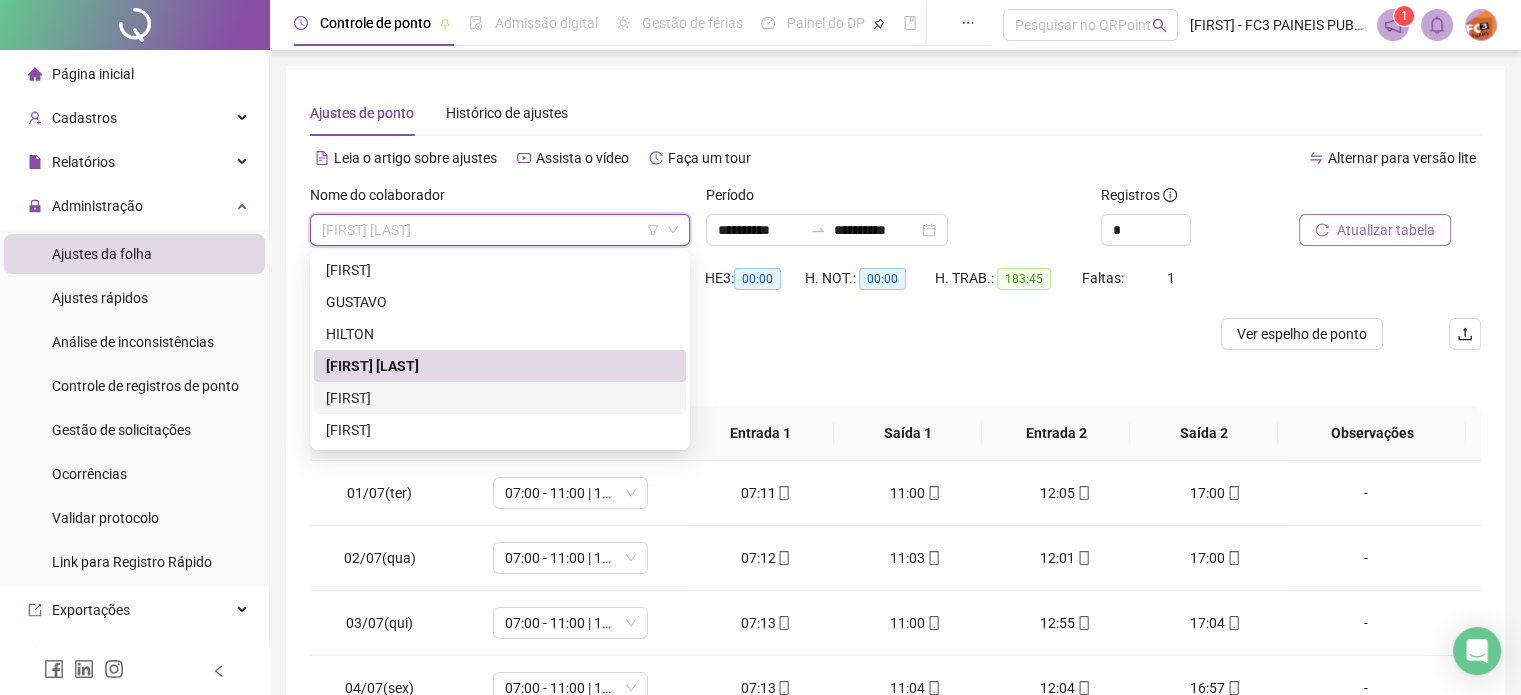 click on "[FIRST]" at bounding box center (500, 398) 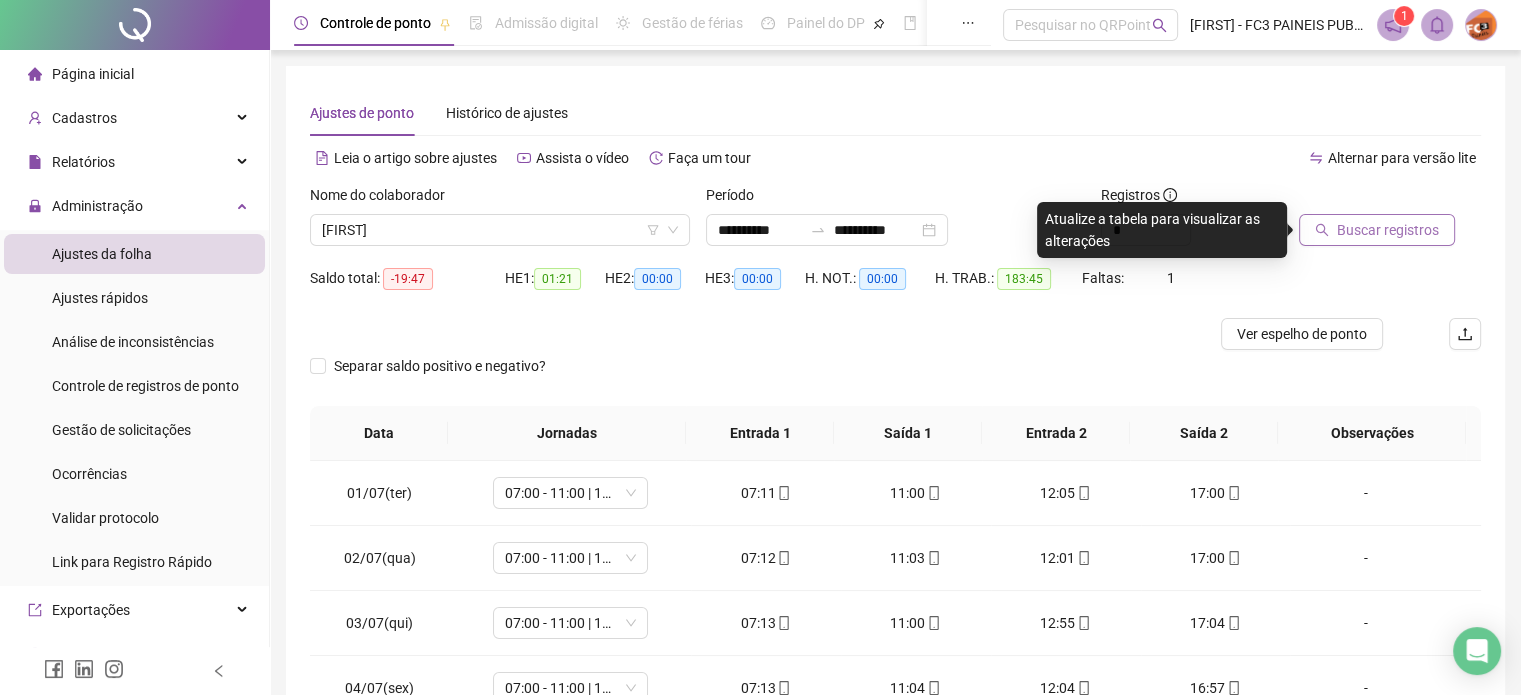 click at bounding box center [749, 334] 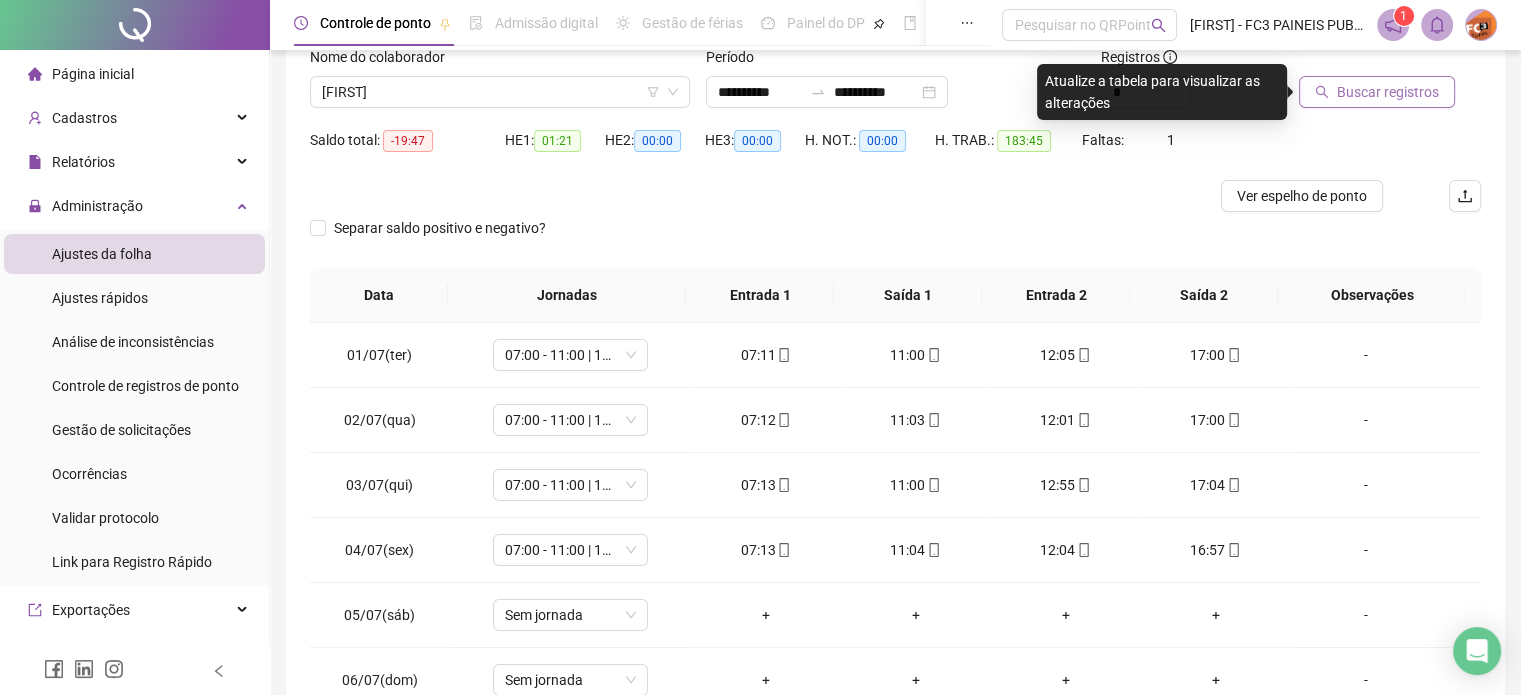scroll, scrollTop: 0, scrollLeft: 0, axis: both 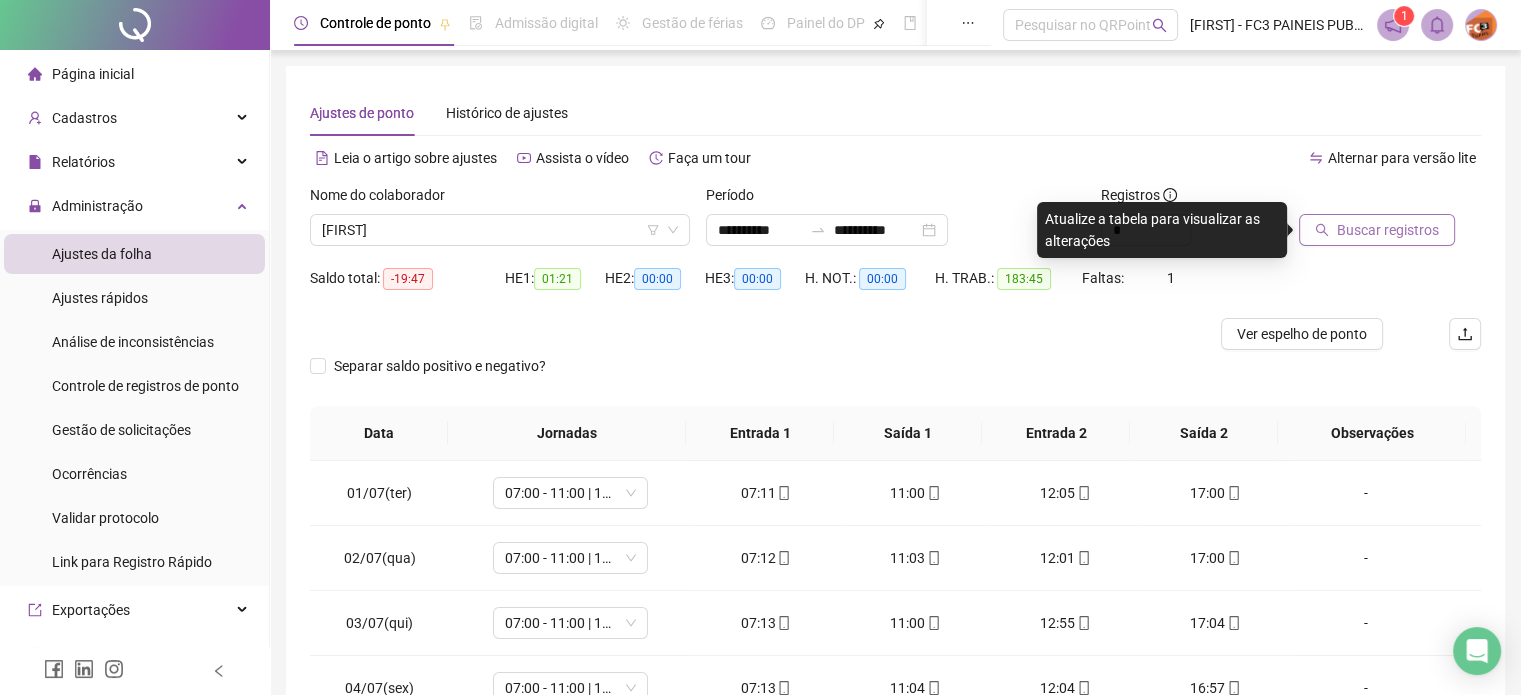 click on "Buscar registros" at bounding box center [1388, 230] 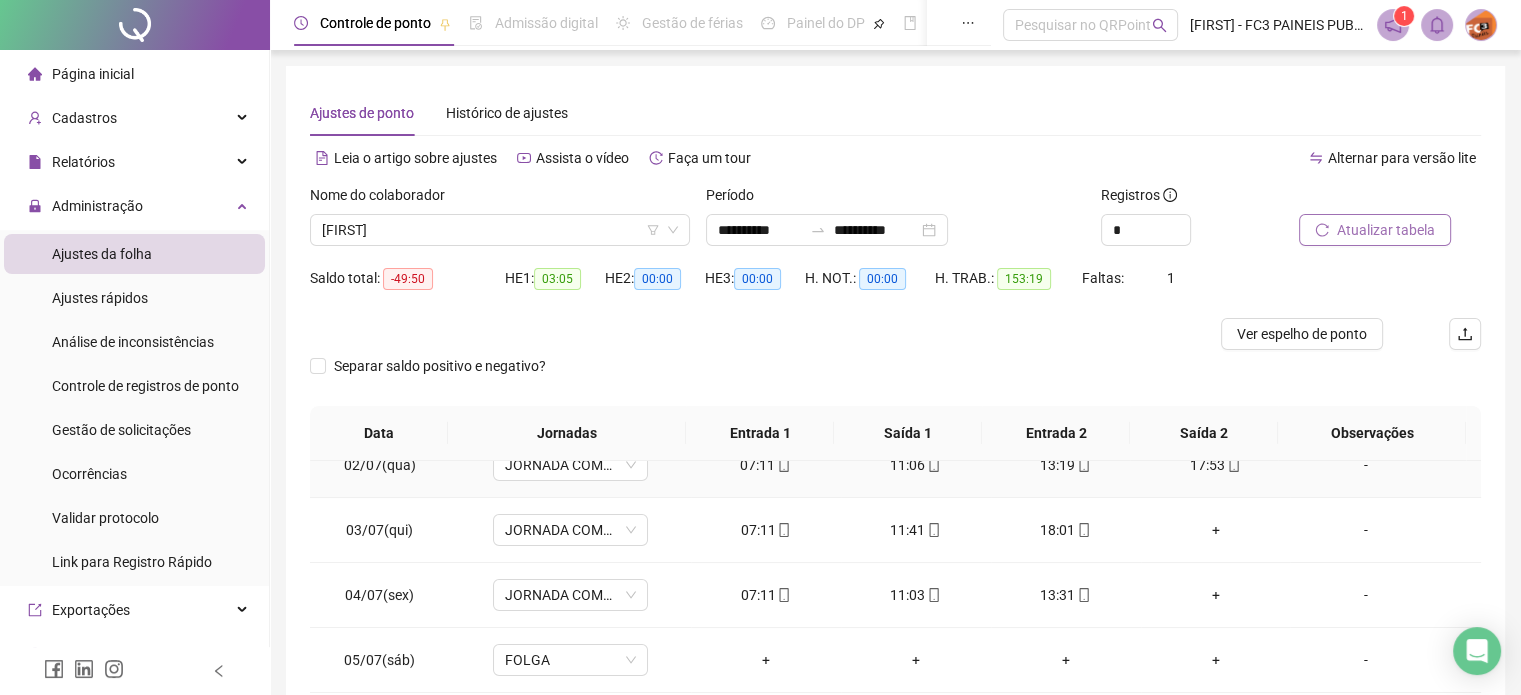 scroll, scrollTop: 0, scrollLeft: 0, axis: both 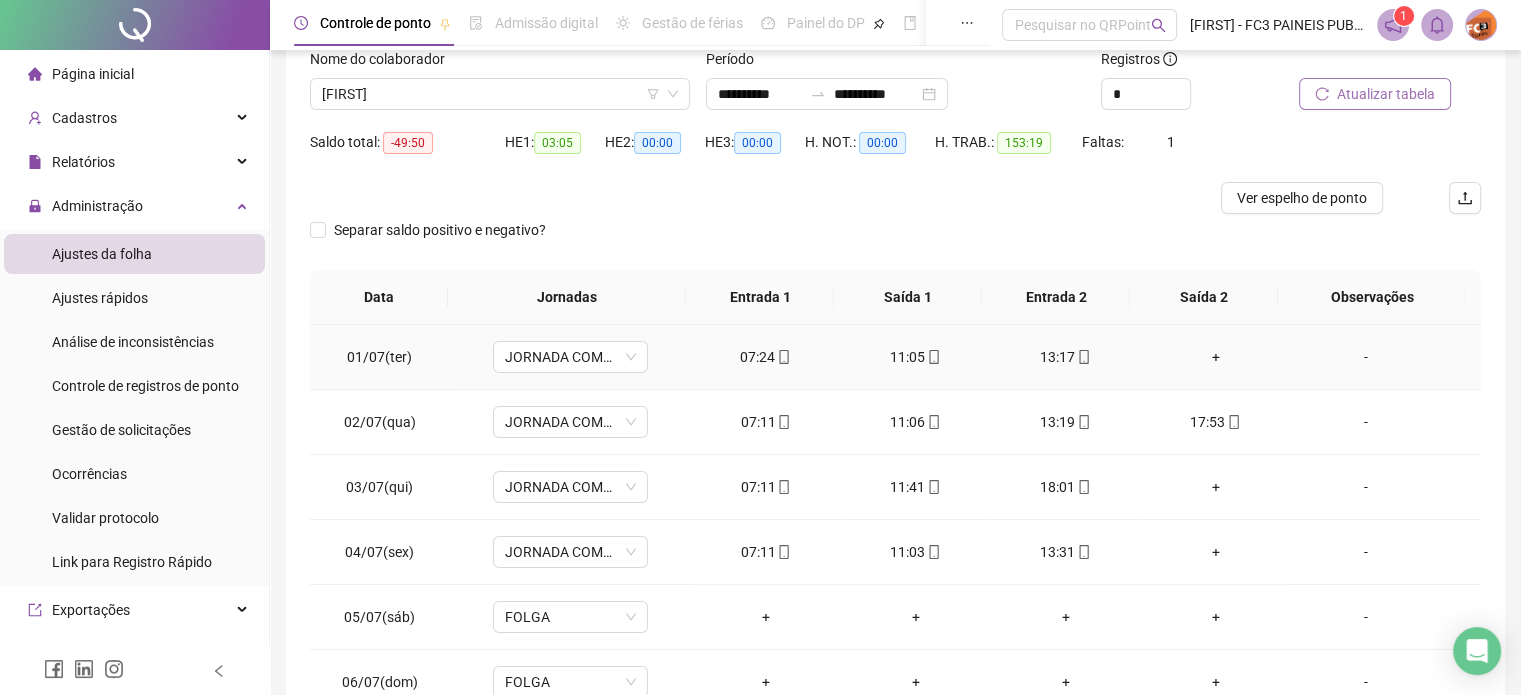 click on "+" at bounding box center [1216, 357] 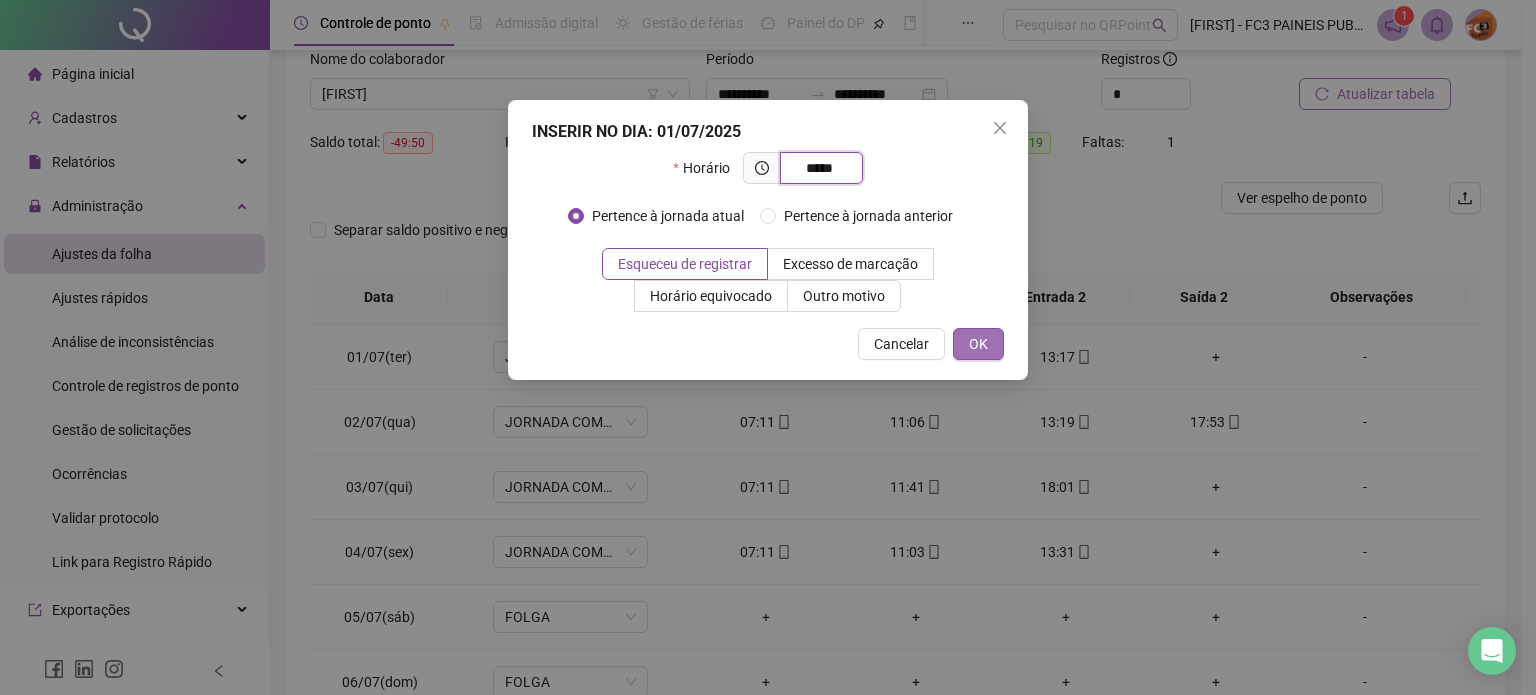 type on "*****" 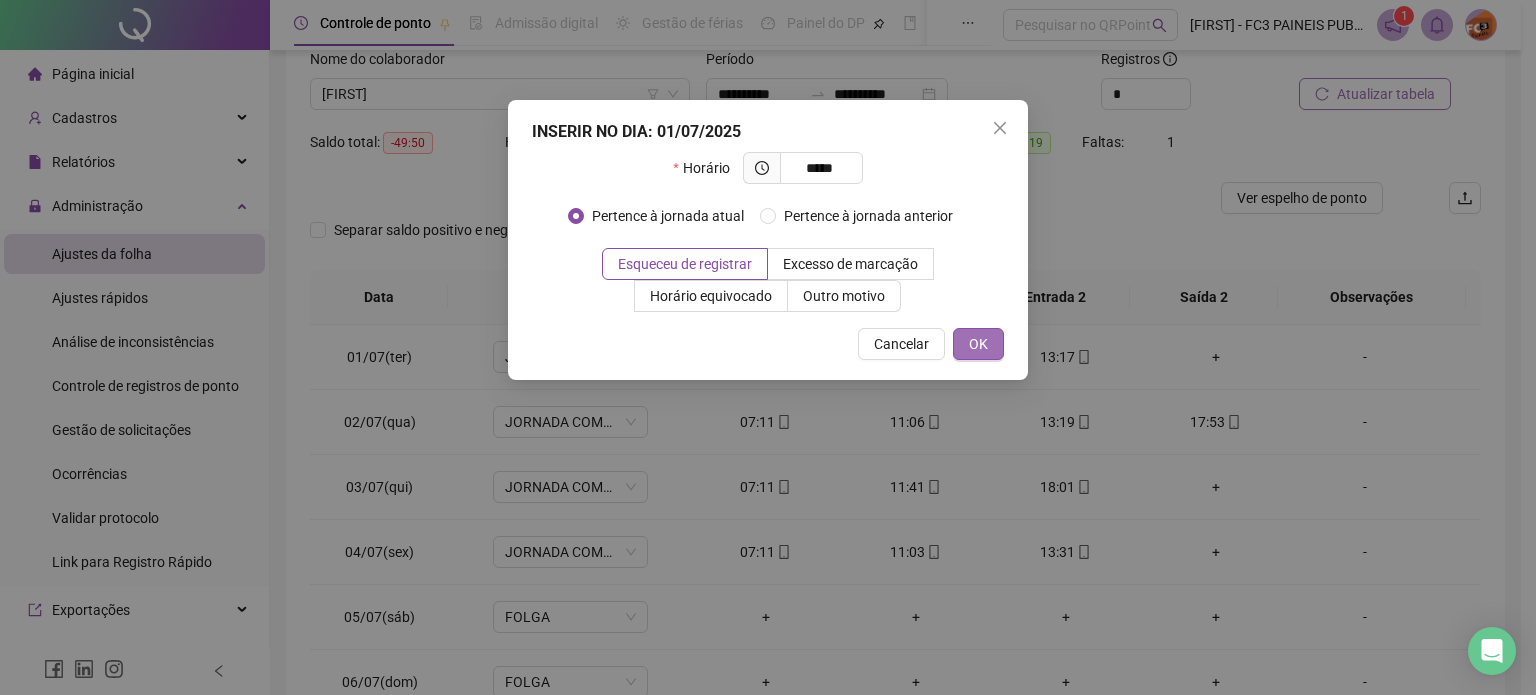drag, startPoint x: 981, startPoint y: 356, endPoint x: 977, endPoint y: 345, distance: 11.7046995 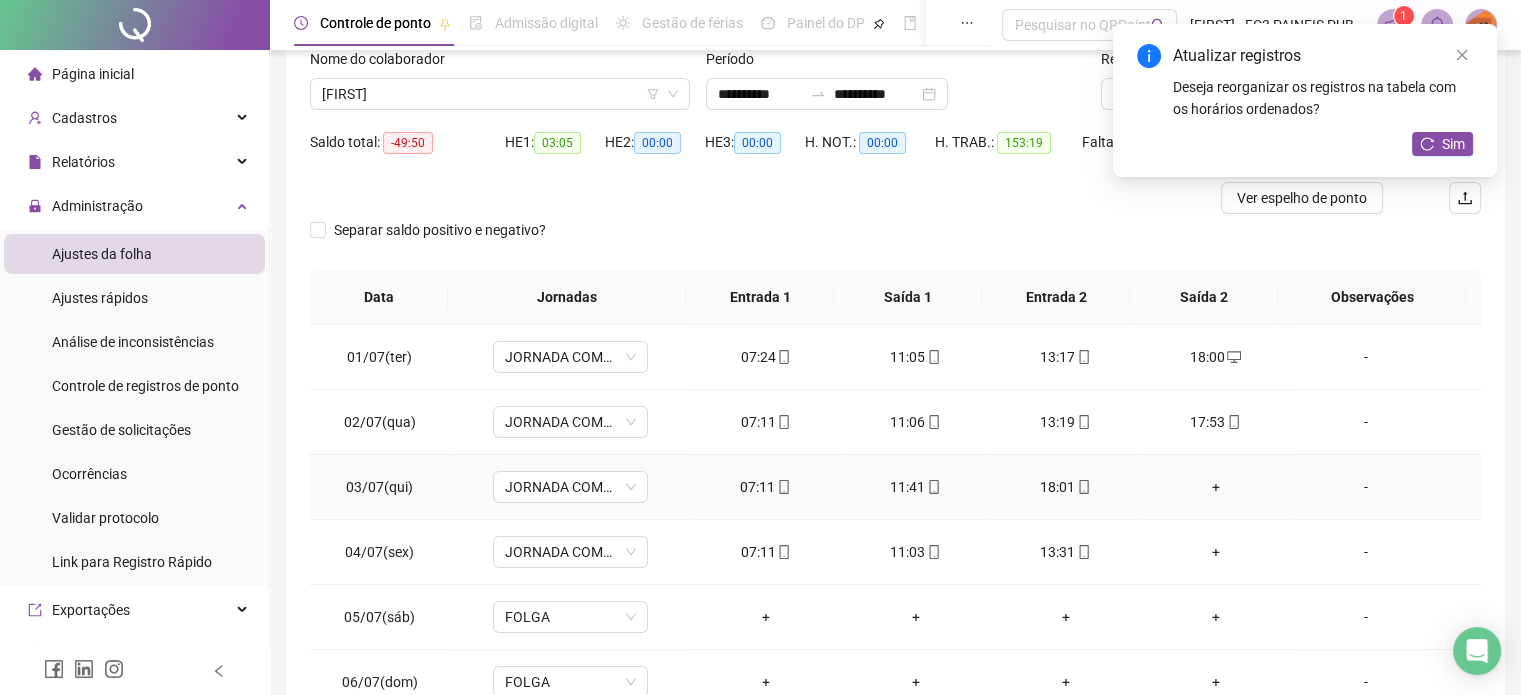 click on "+" at bounding box center (1216, 487) 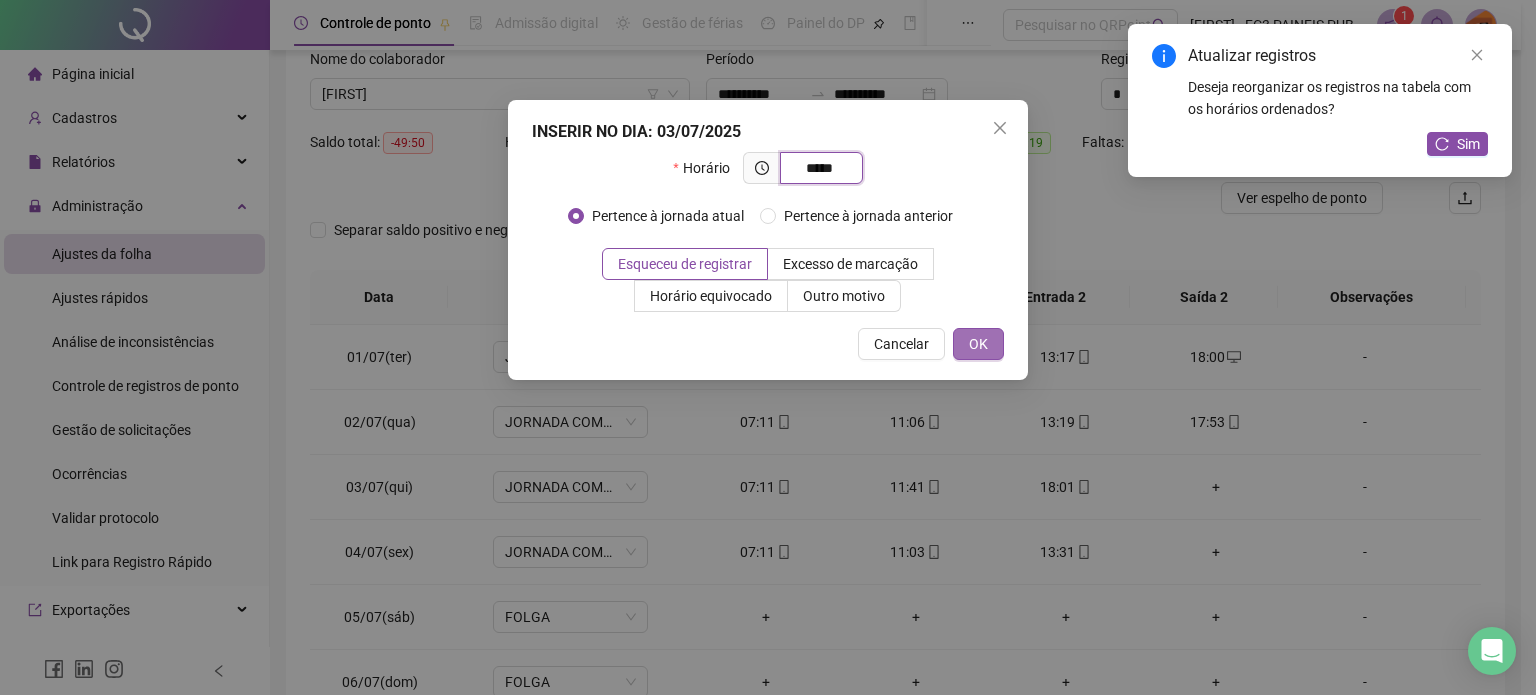 type on "*****" 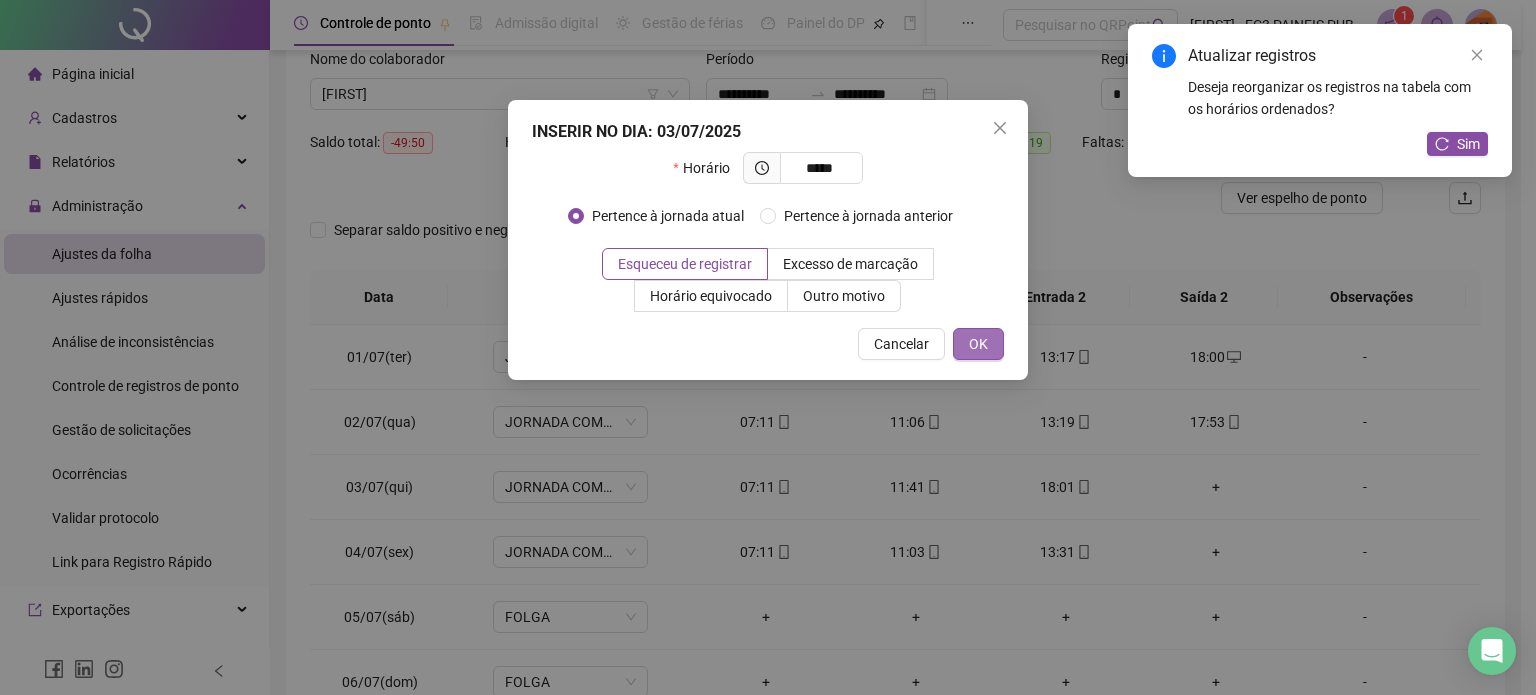 click on "OK" at bounding box center [978, 344] 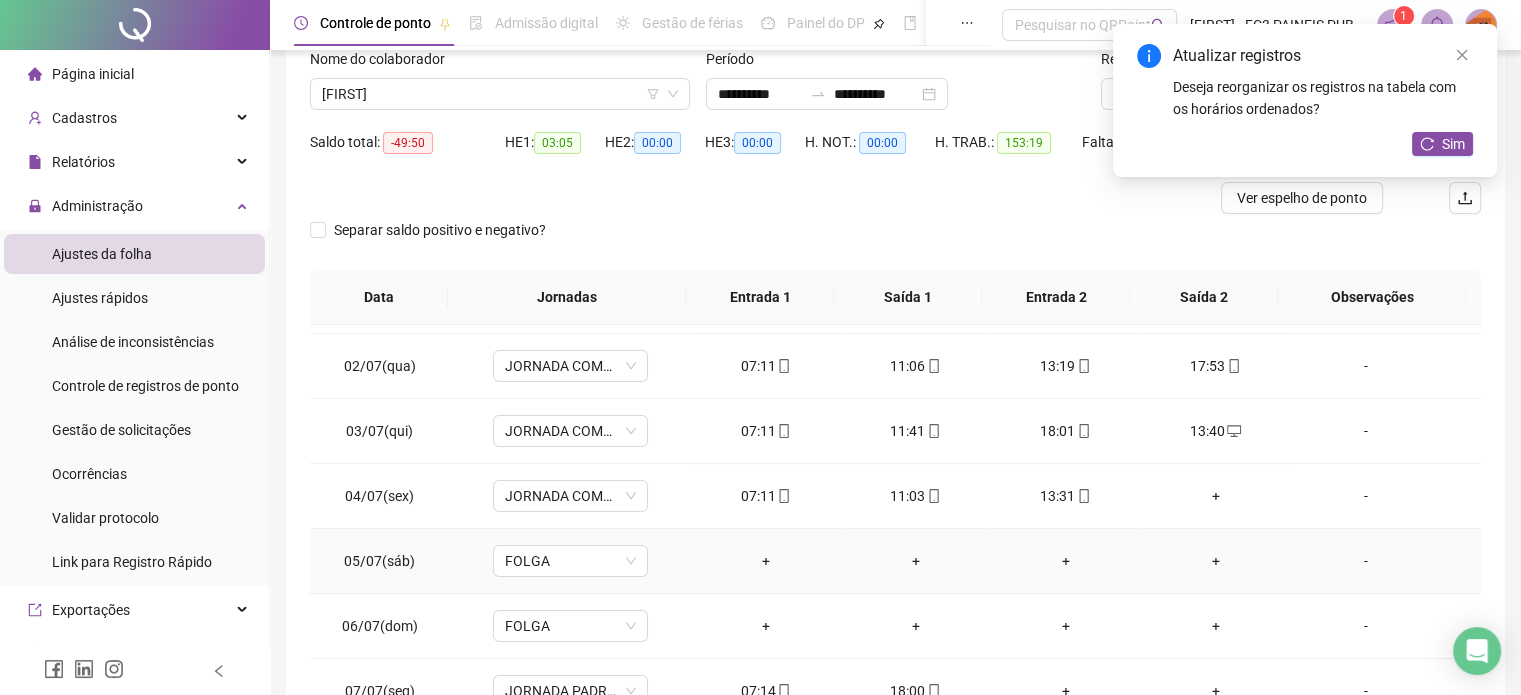 scroll, scrollTop: 200, scrollLeft: 0, axis: vertical 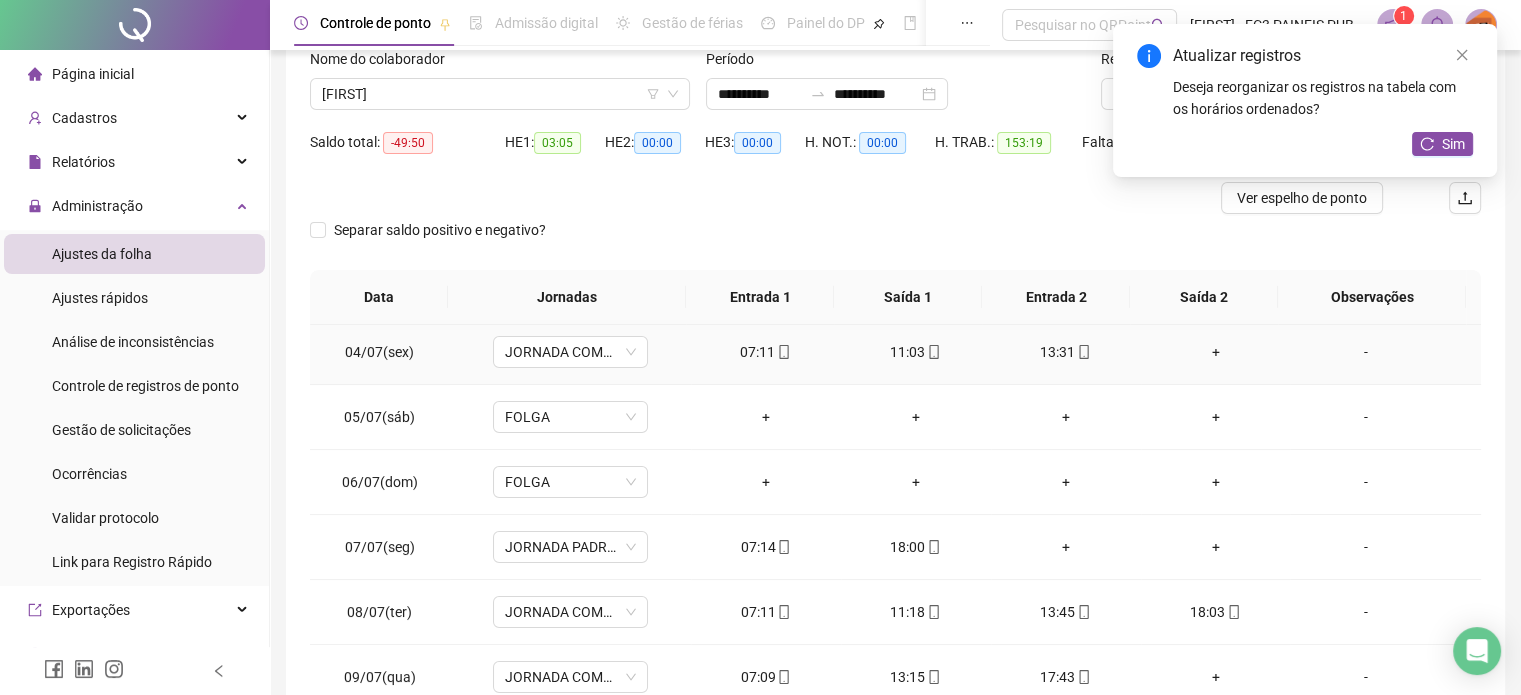 click on "+" at bounding box center [1216, 352] 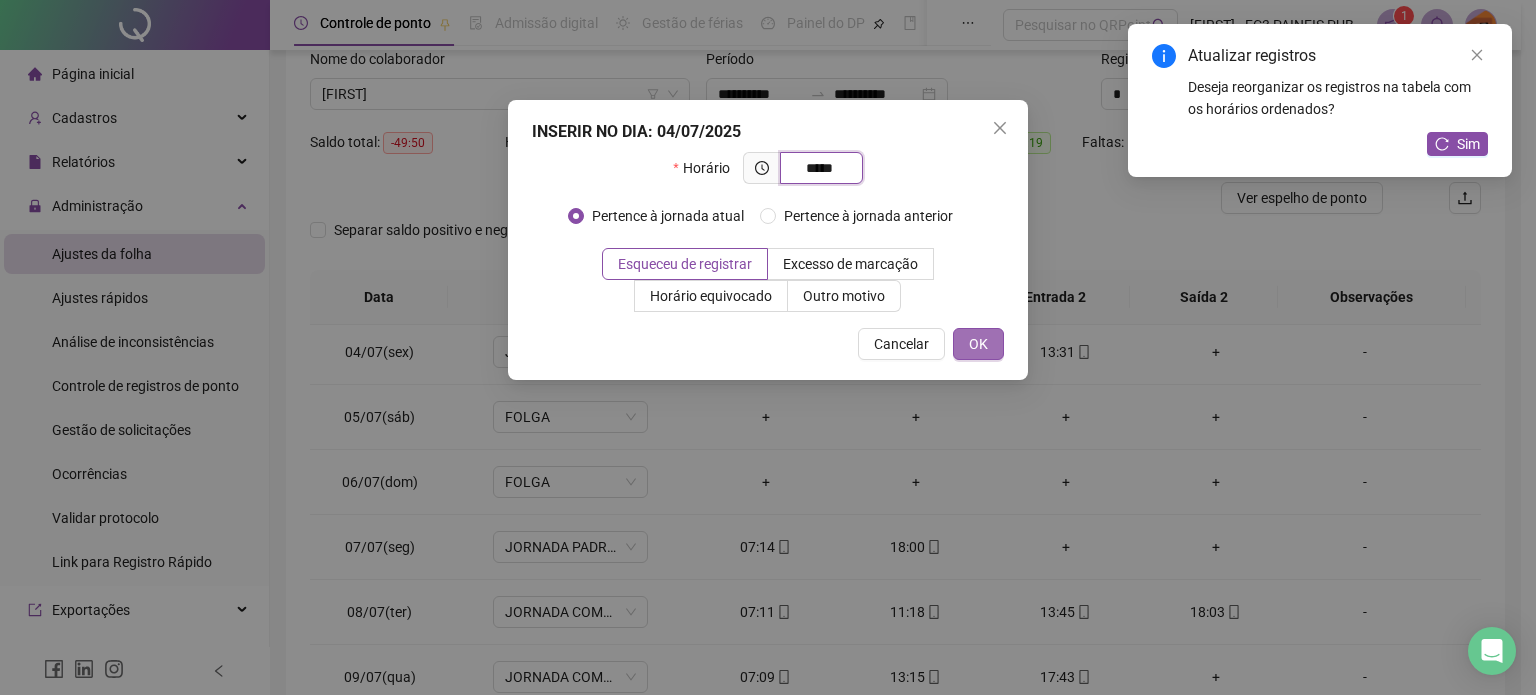type on "*****" 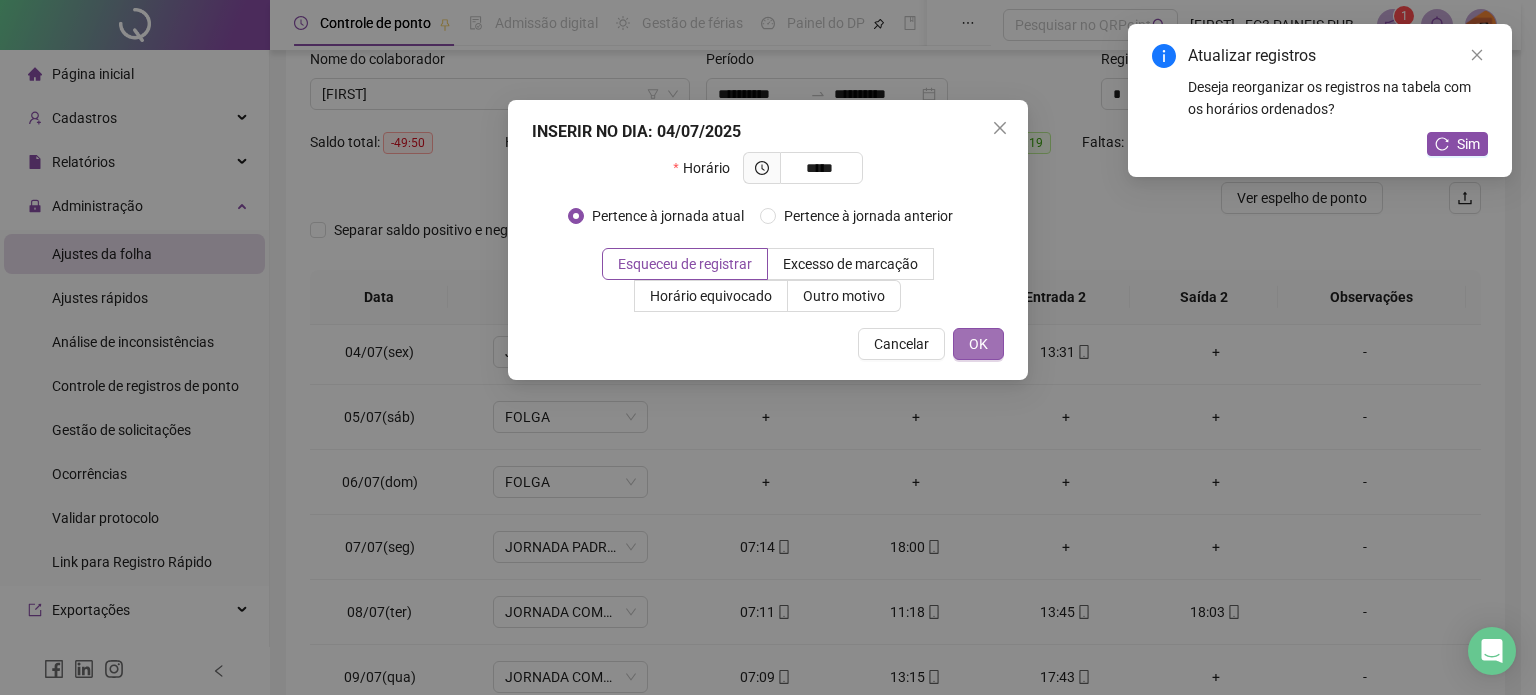 click on "OK" at bounding box center [978, 344] 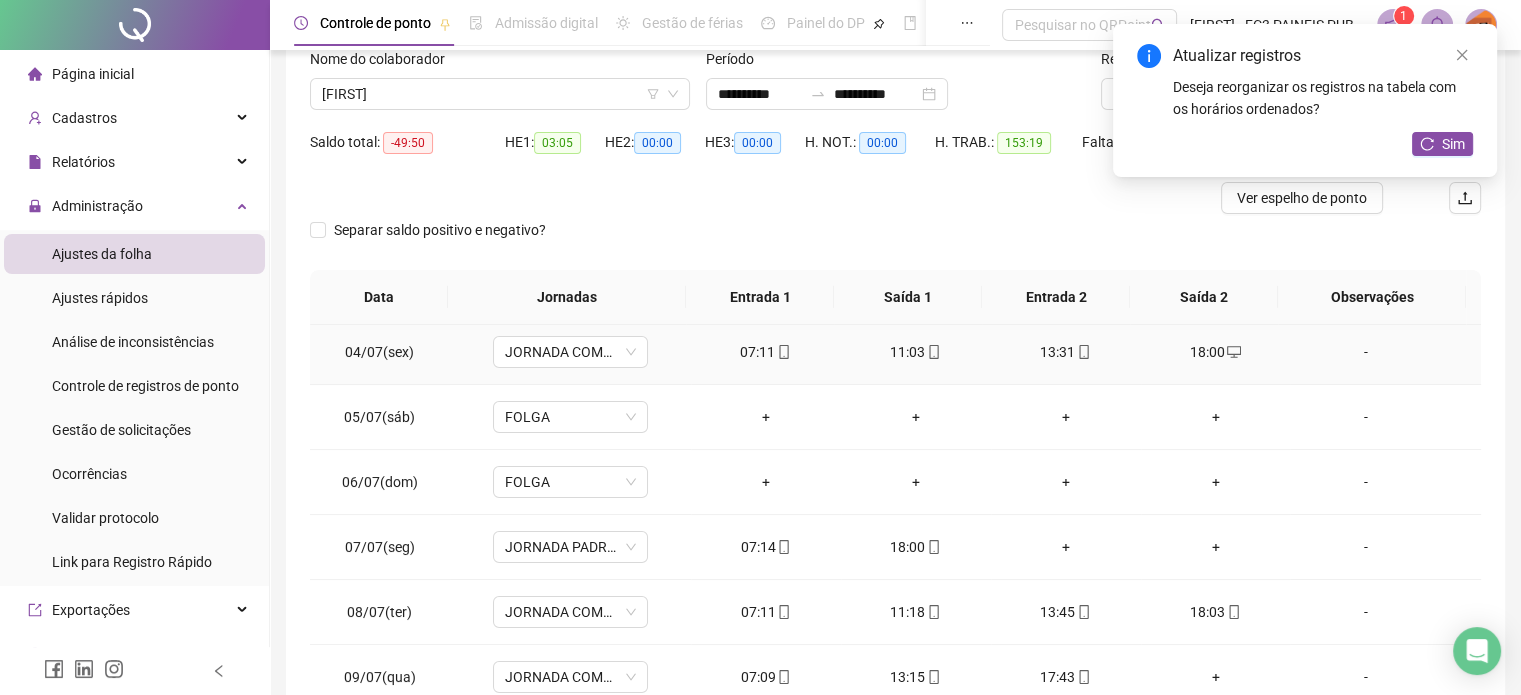 scroll, scrollTop: 300, scrollLeft: 0, axis: vertical 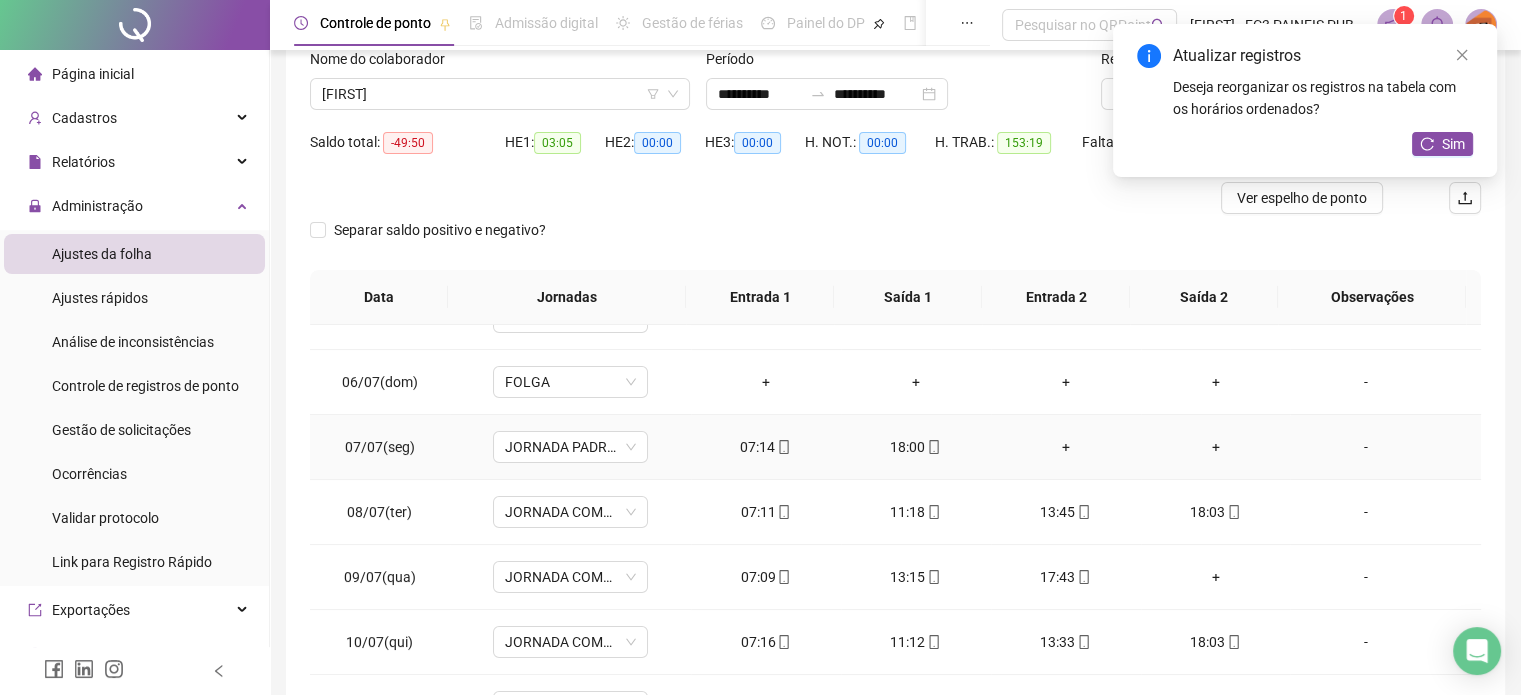 click on "+" at bounding box center [1066, 447] 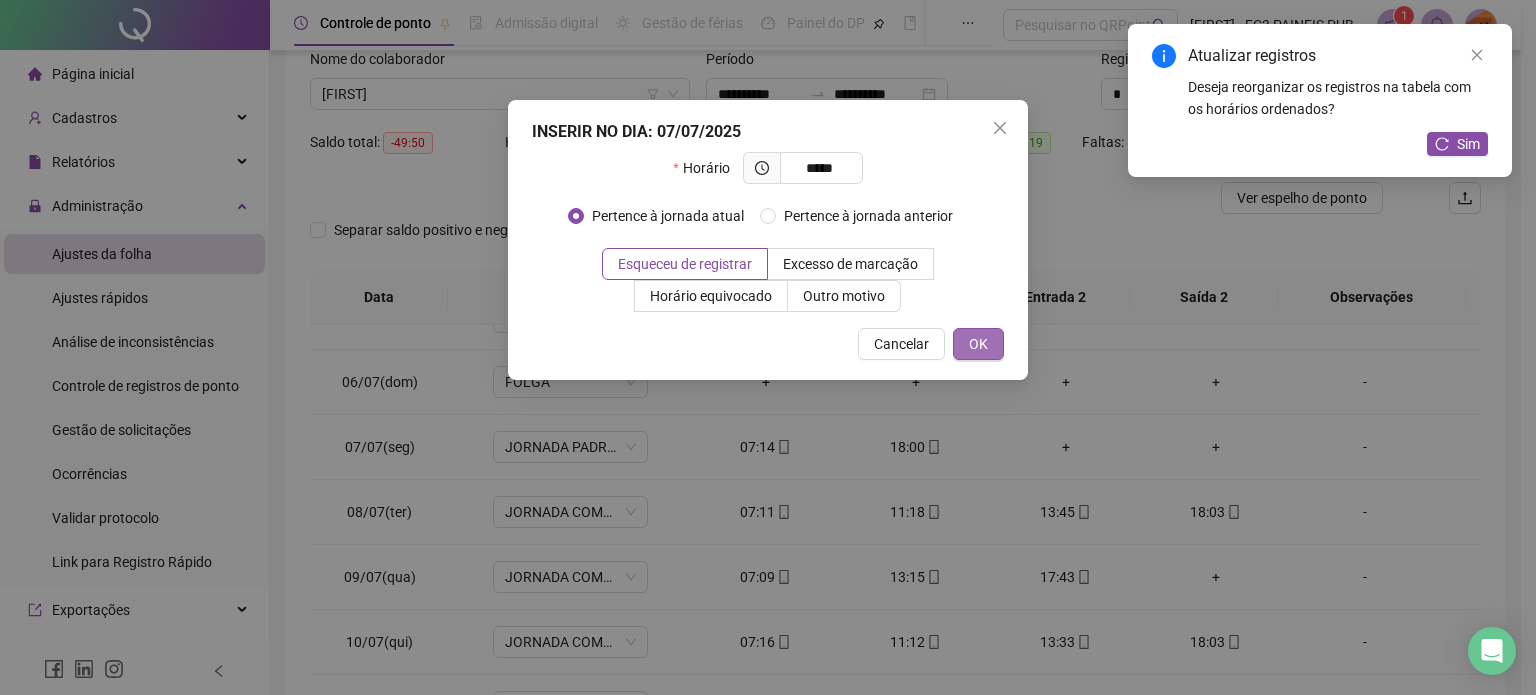type on "*****" 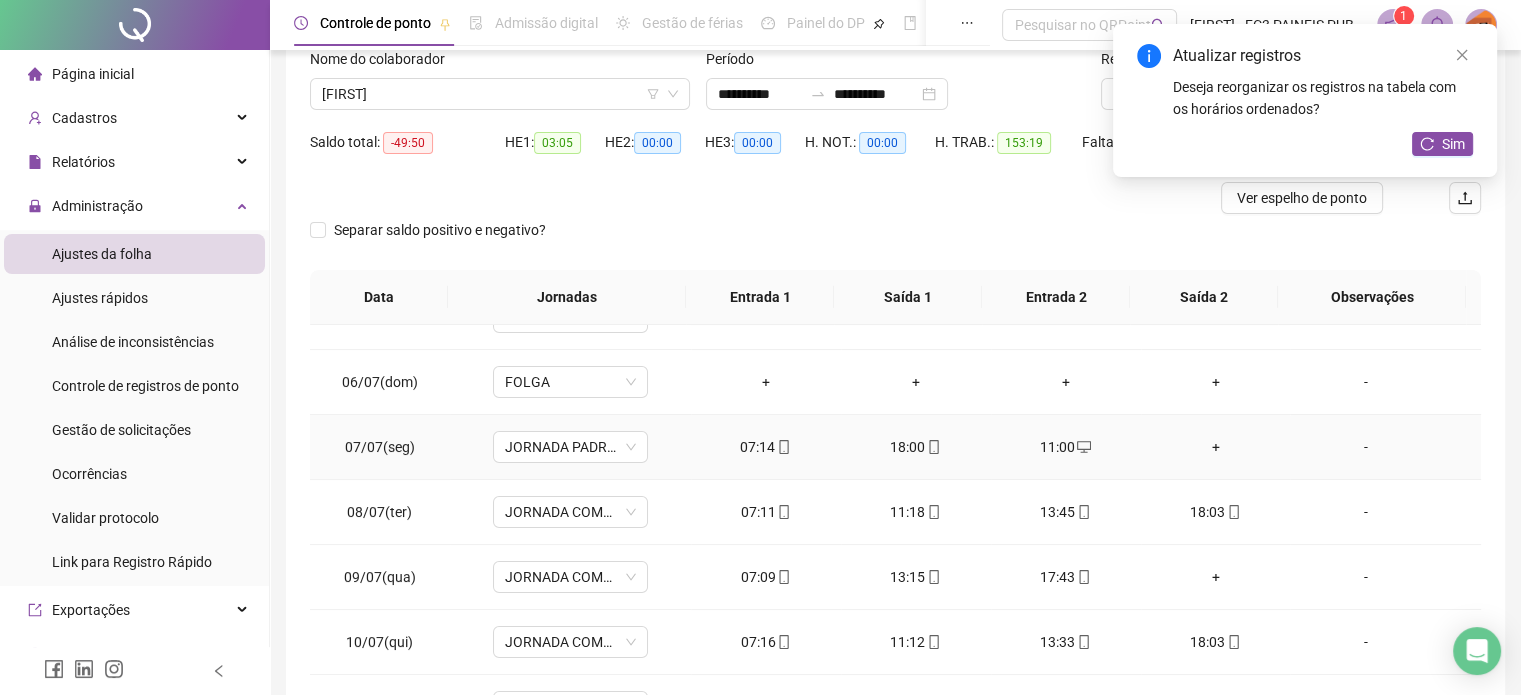 click on "+" at bounding box center [1216, 447] 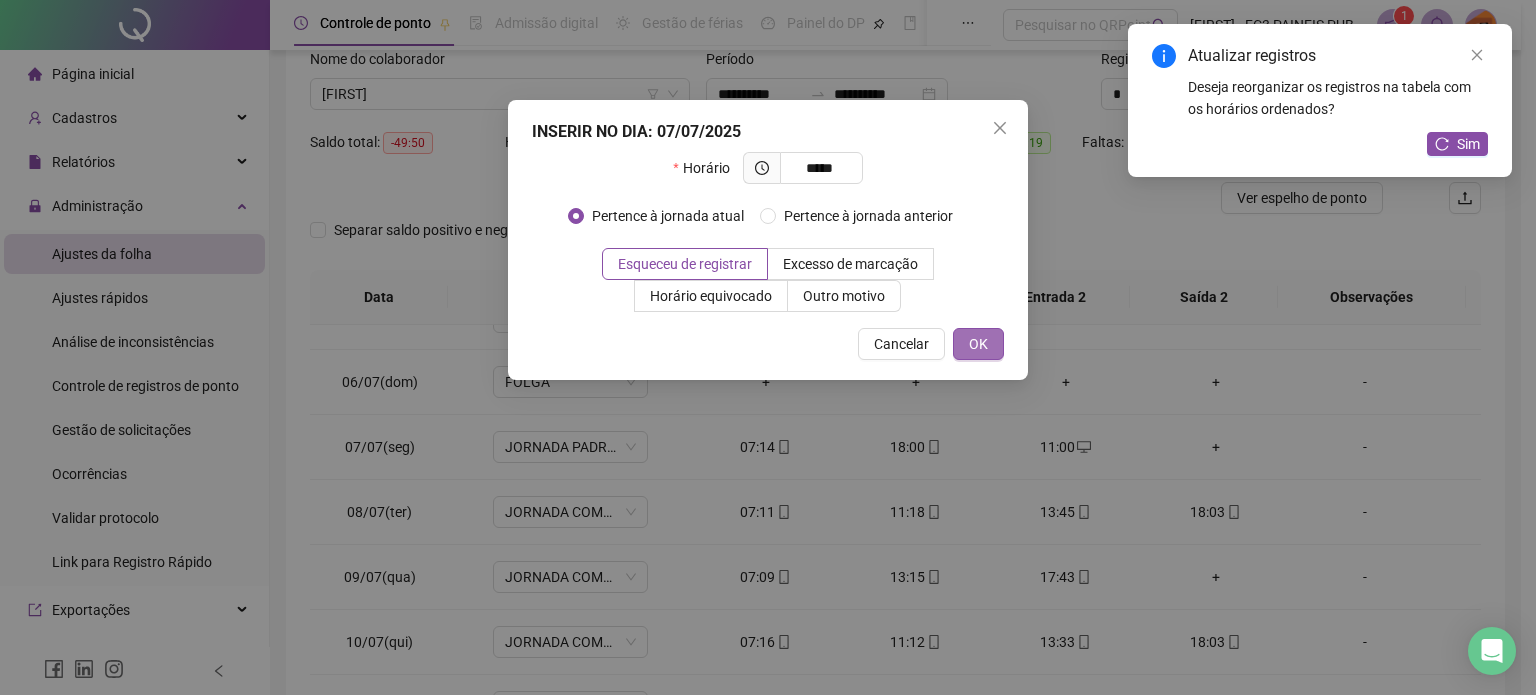 type on "*****" 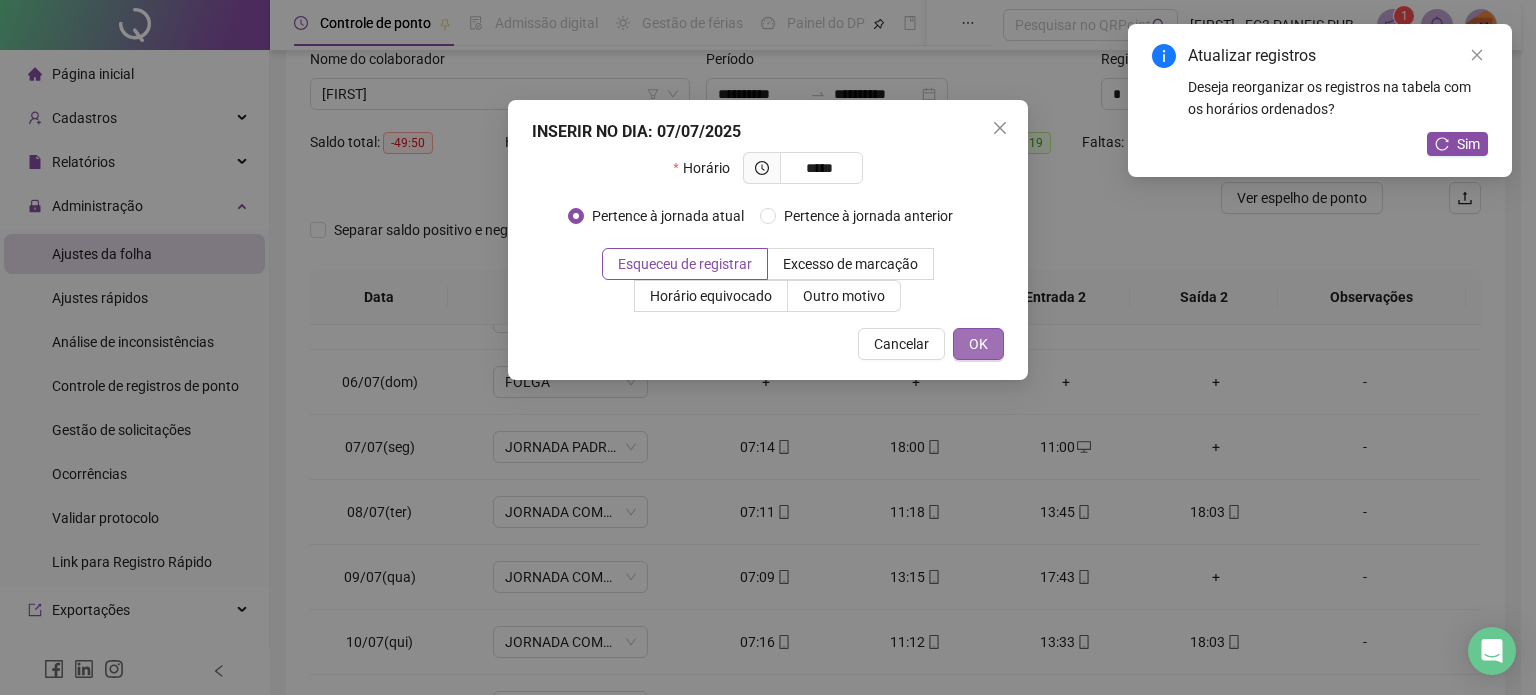 click on "OK" at bounding box center [978, 344] 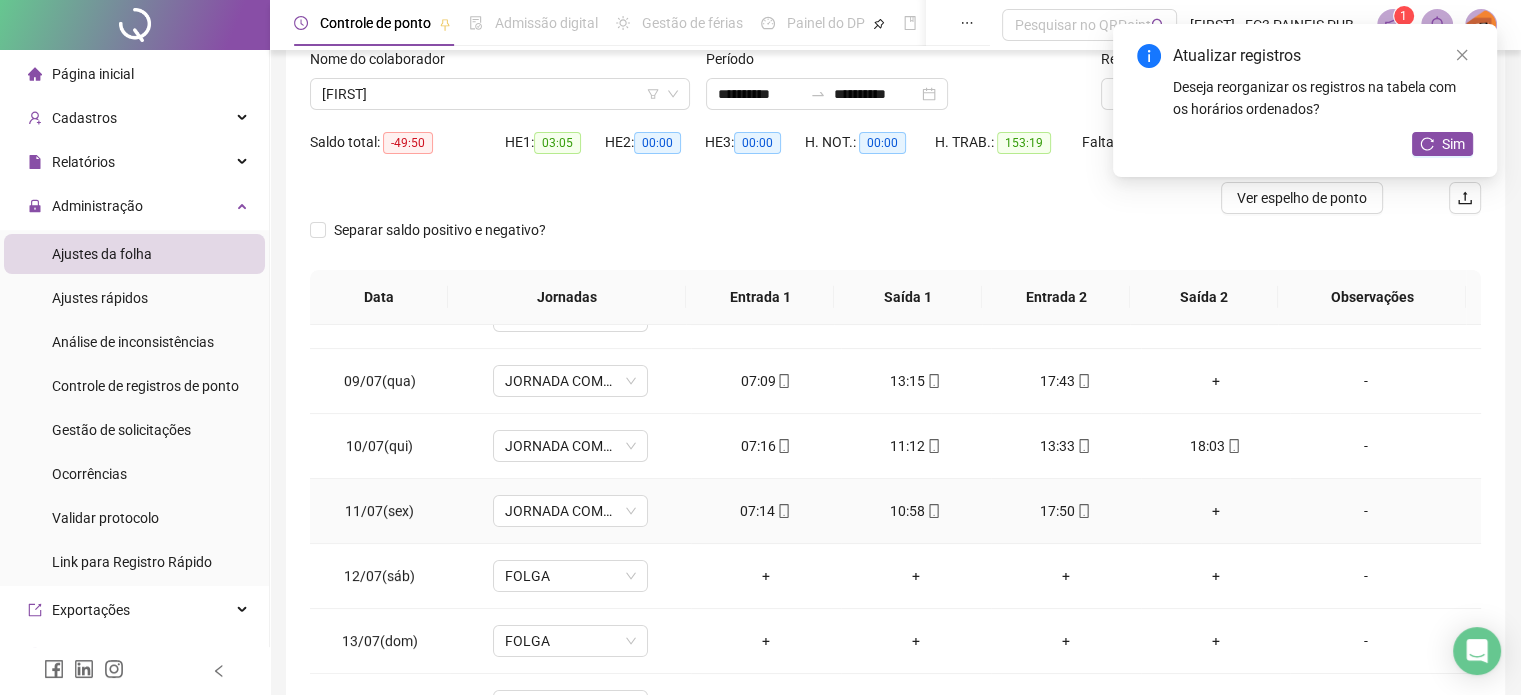 scroll, scrollTop: 500, scrollLeft: 0, axis: vertical 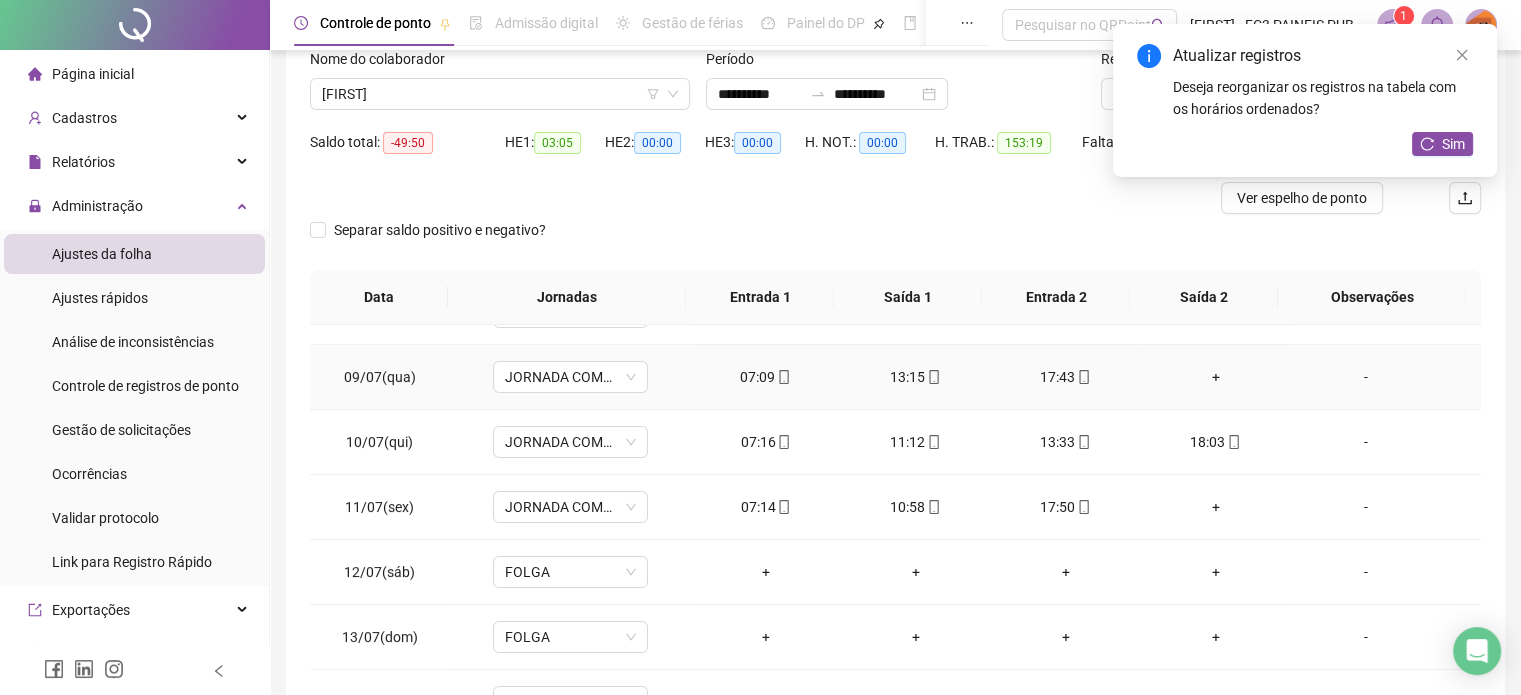 click on "+" at bounding box center (1216, 377) 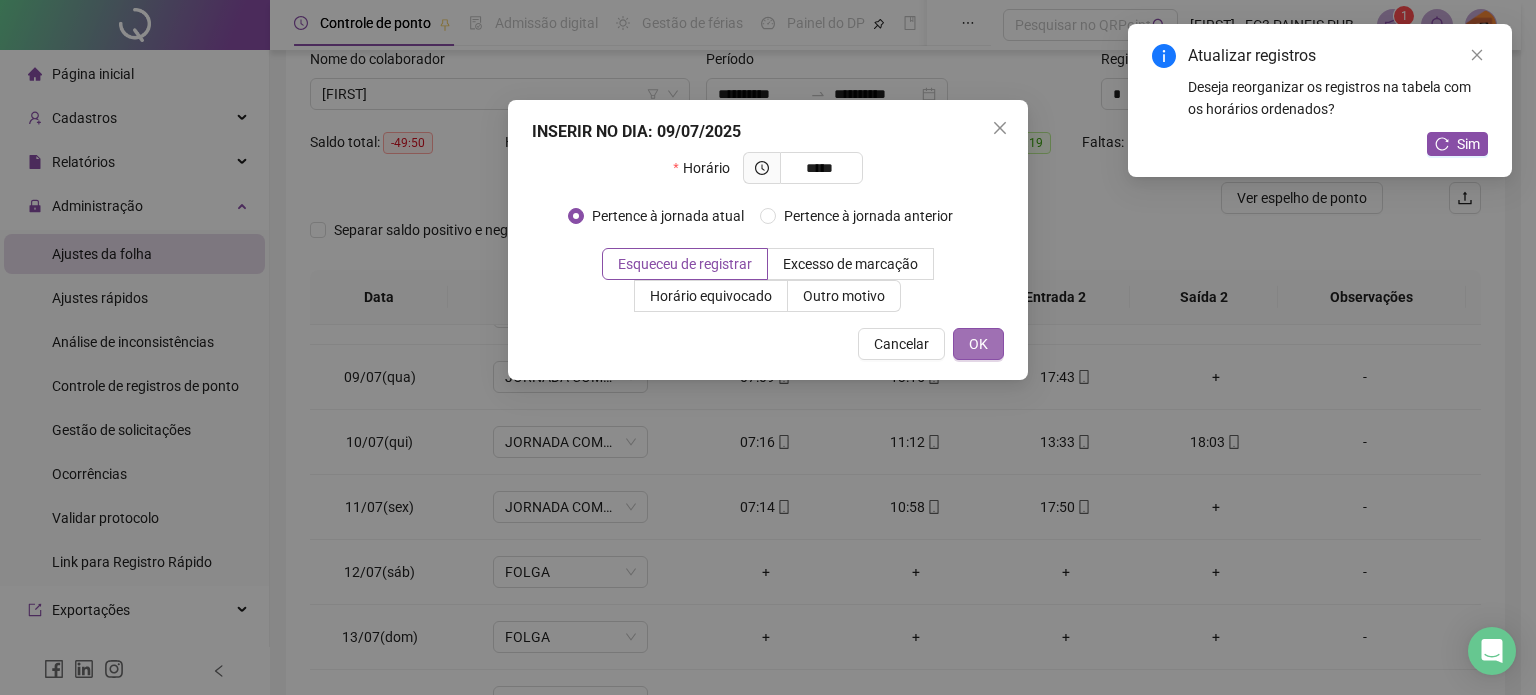 type on "*****" 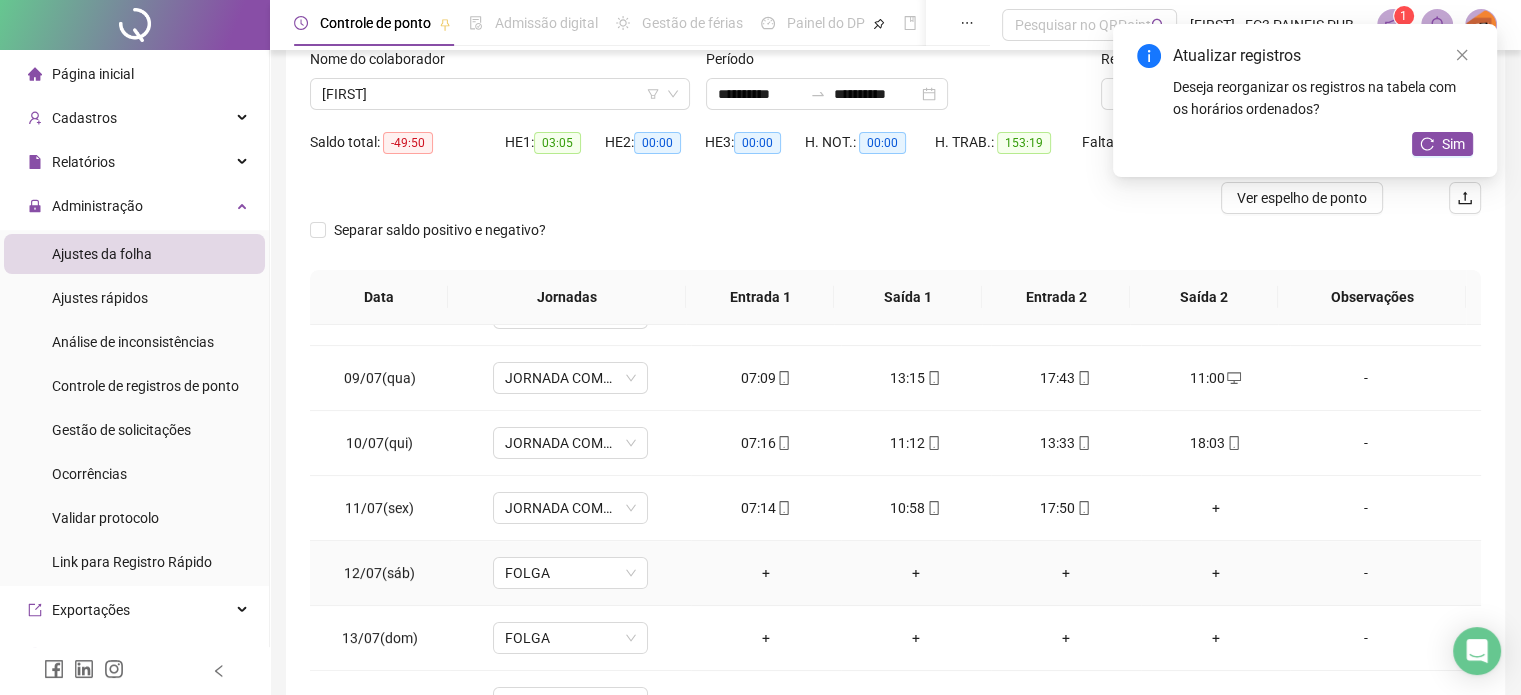 scroll, scrollTop: 500, scrollLeft: 0, axis: vertical 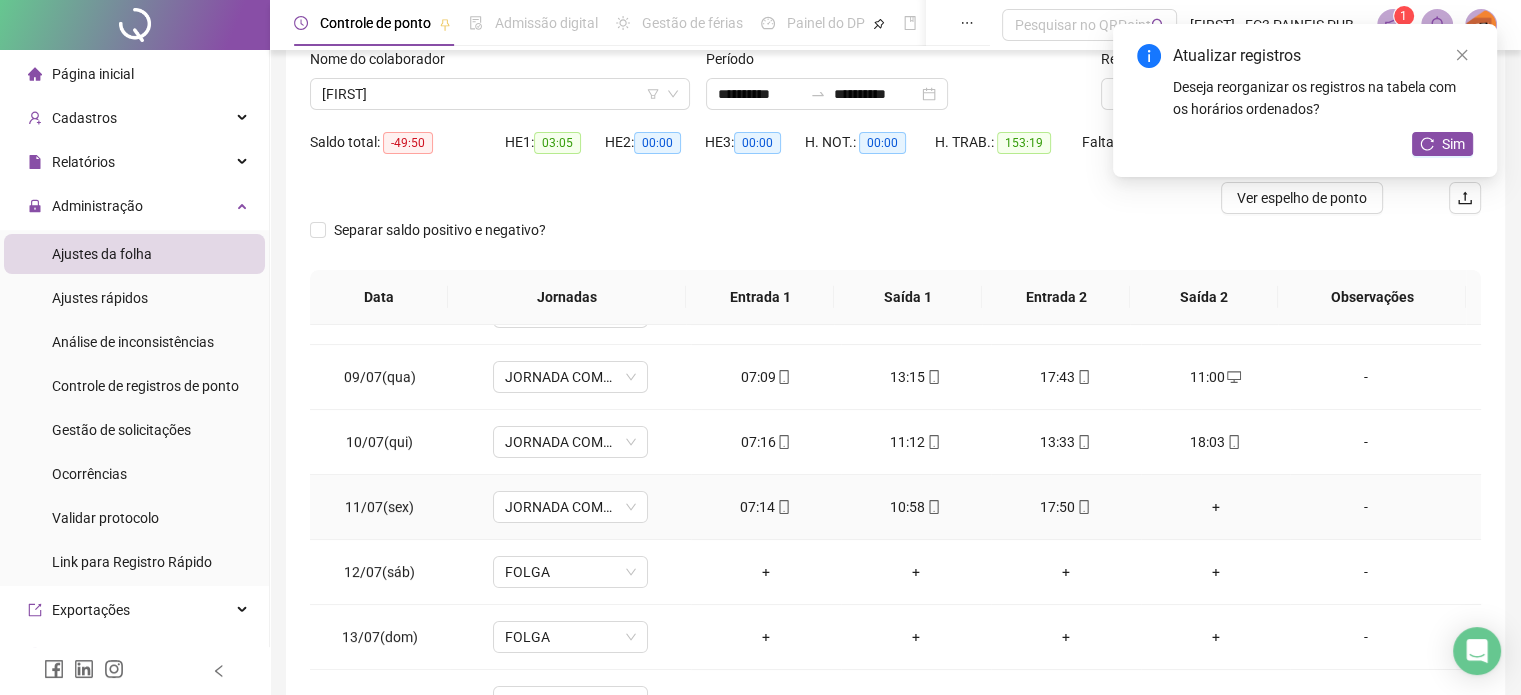 click on "+" at bounding box center (1216, 507) 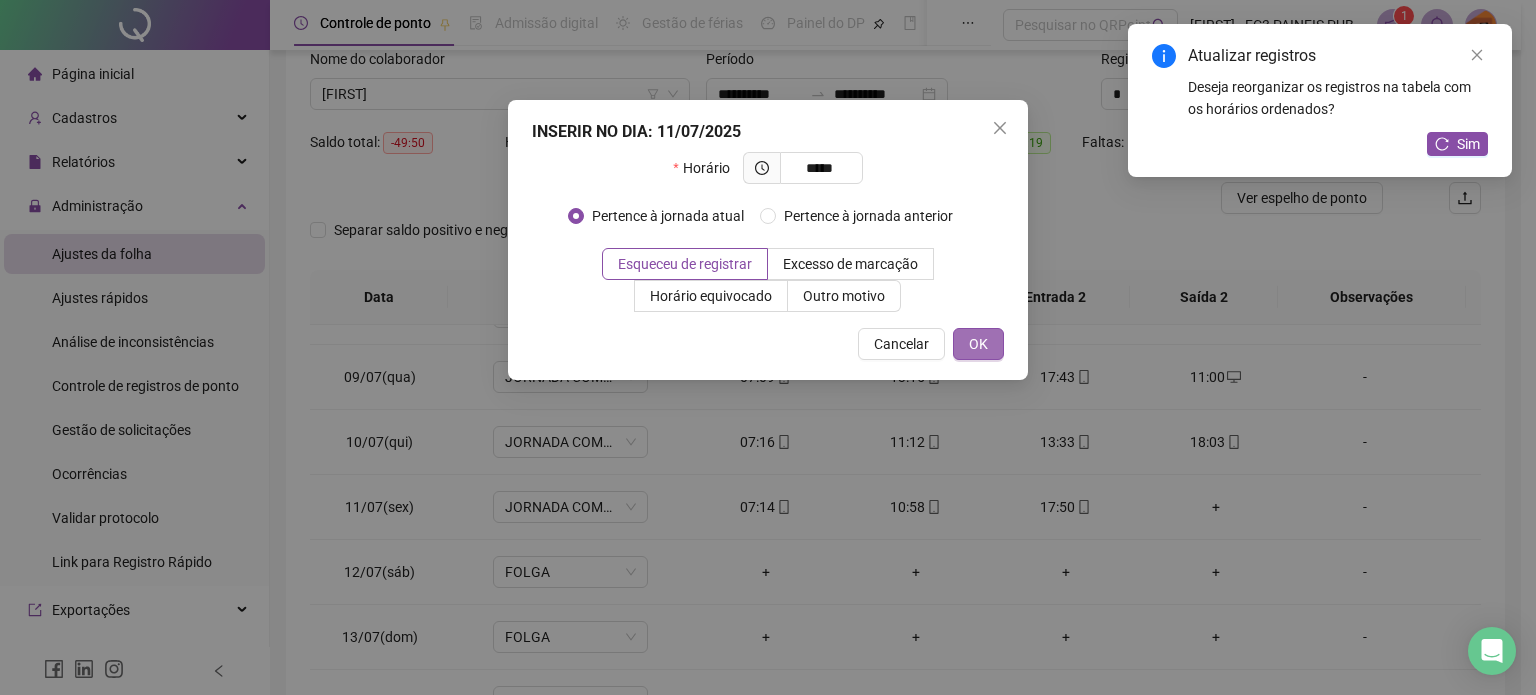 type on "*****" 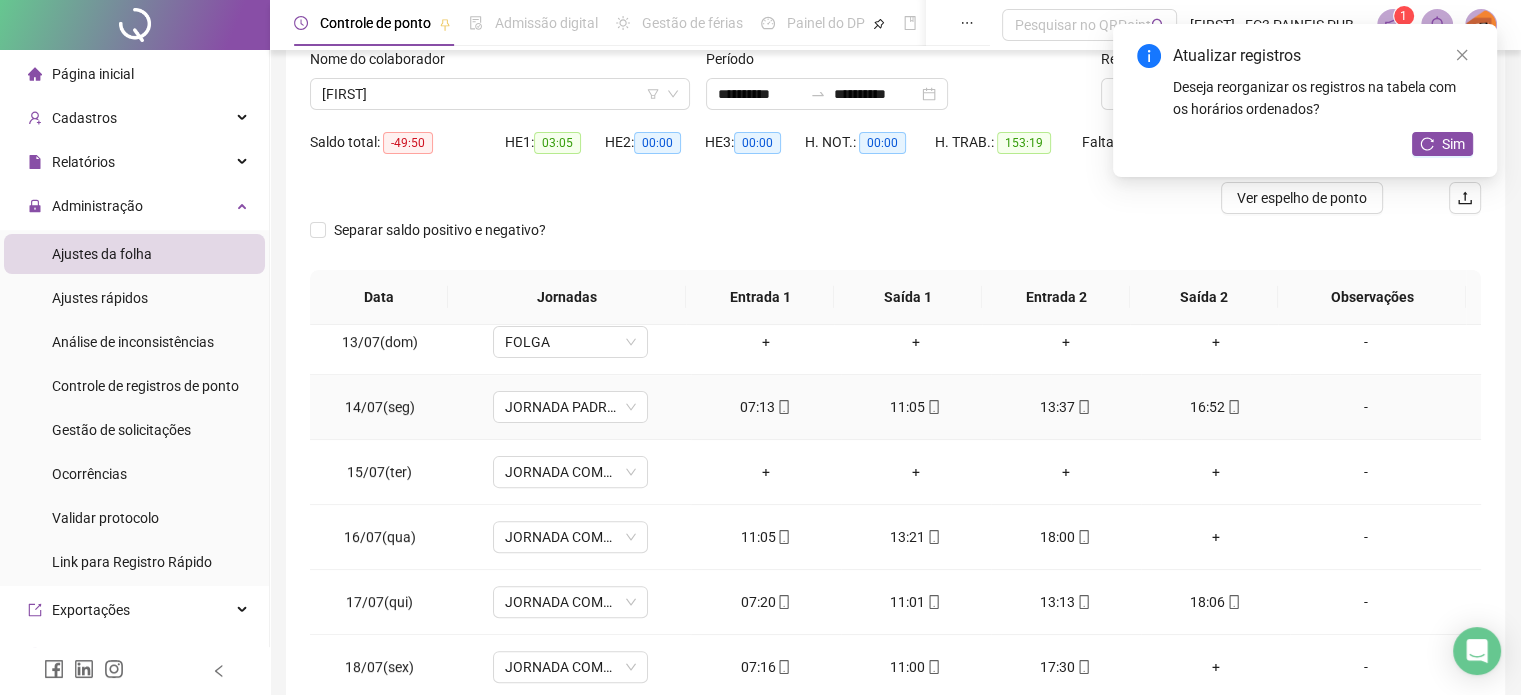 scroll, scrollTop: 800, scrollLeft: 0, axis: vertical 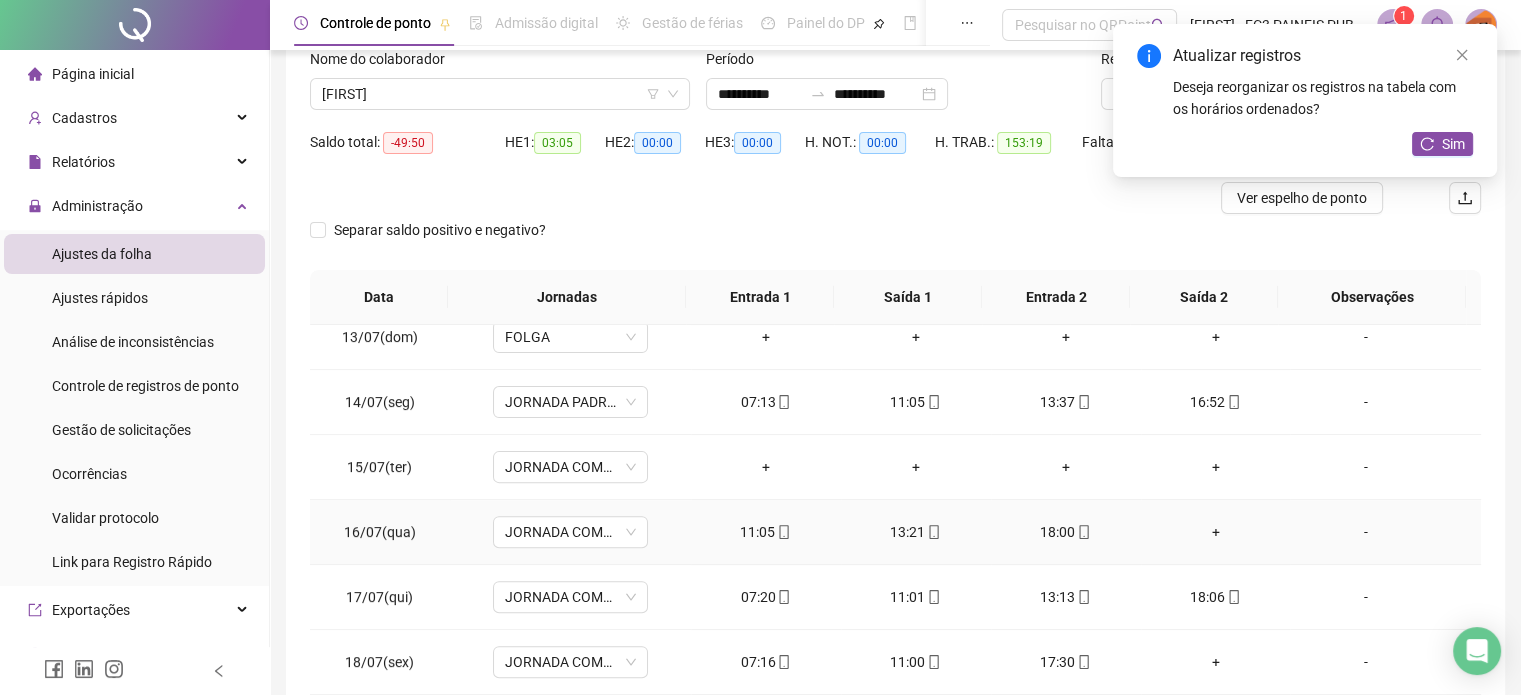 click on "+" at bounding box center [1216, 532] 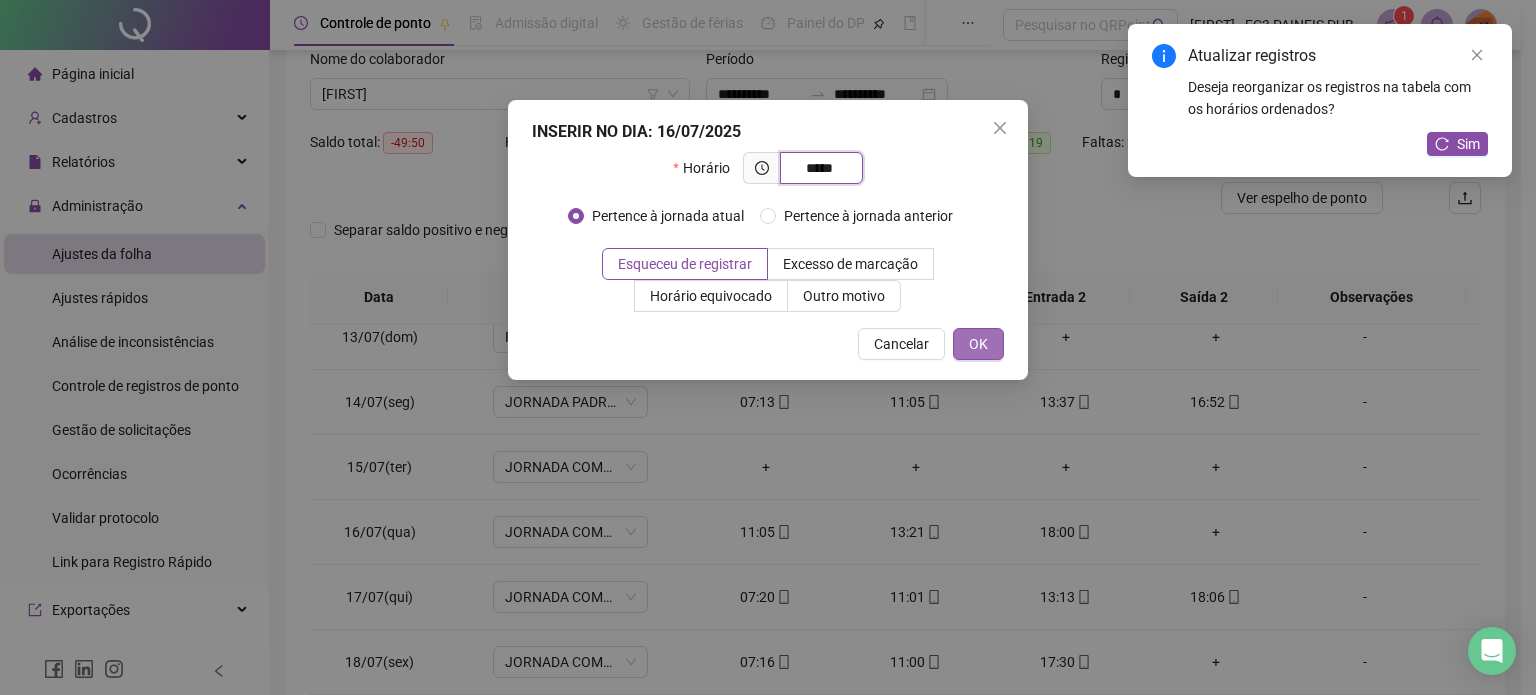 type on "*****" 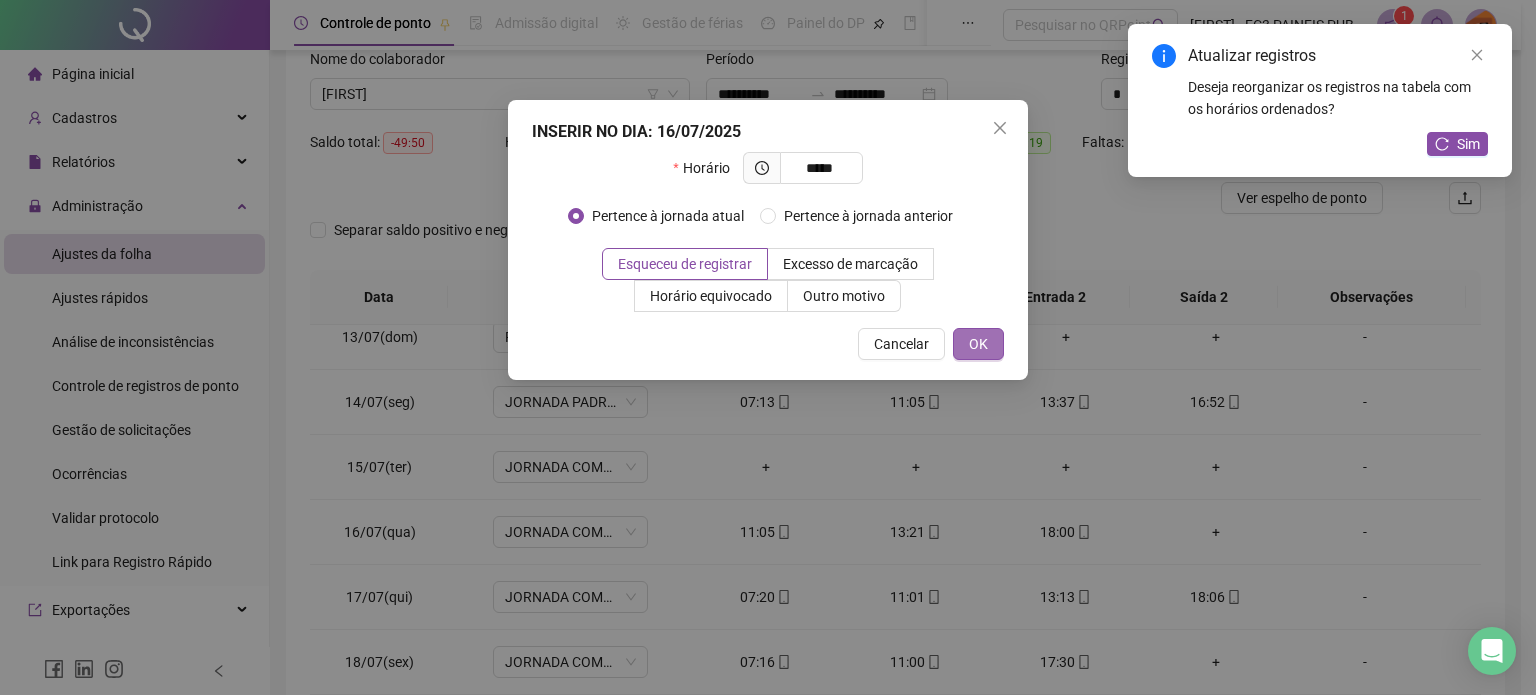 click on "OK" at bounding box center [978, 344] 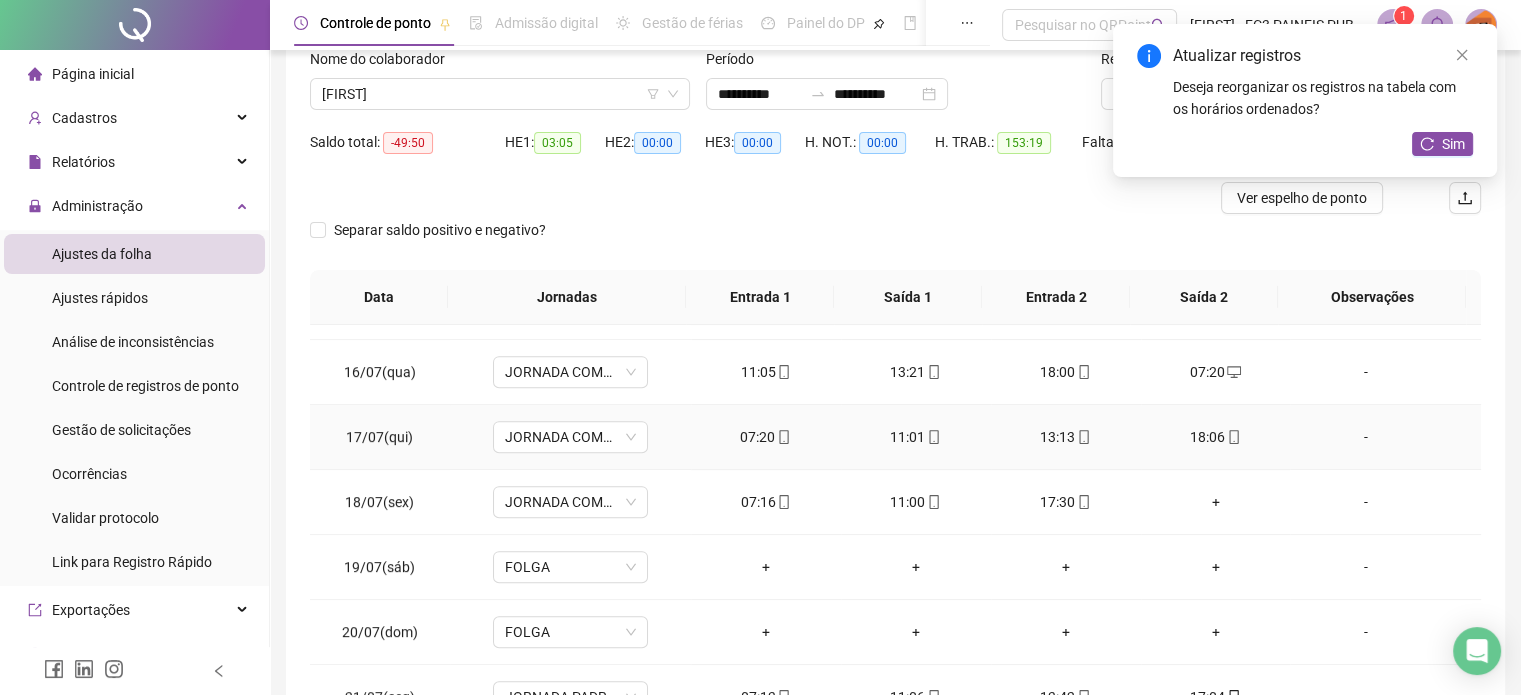 scroll, scrollTop: 1000, scrollLeft: 0, axis: vertical 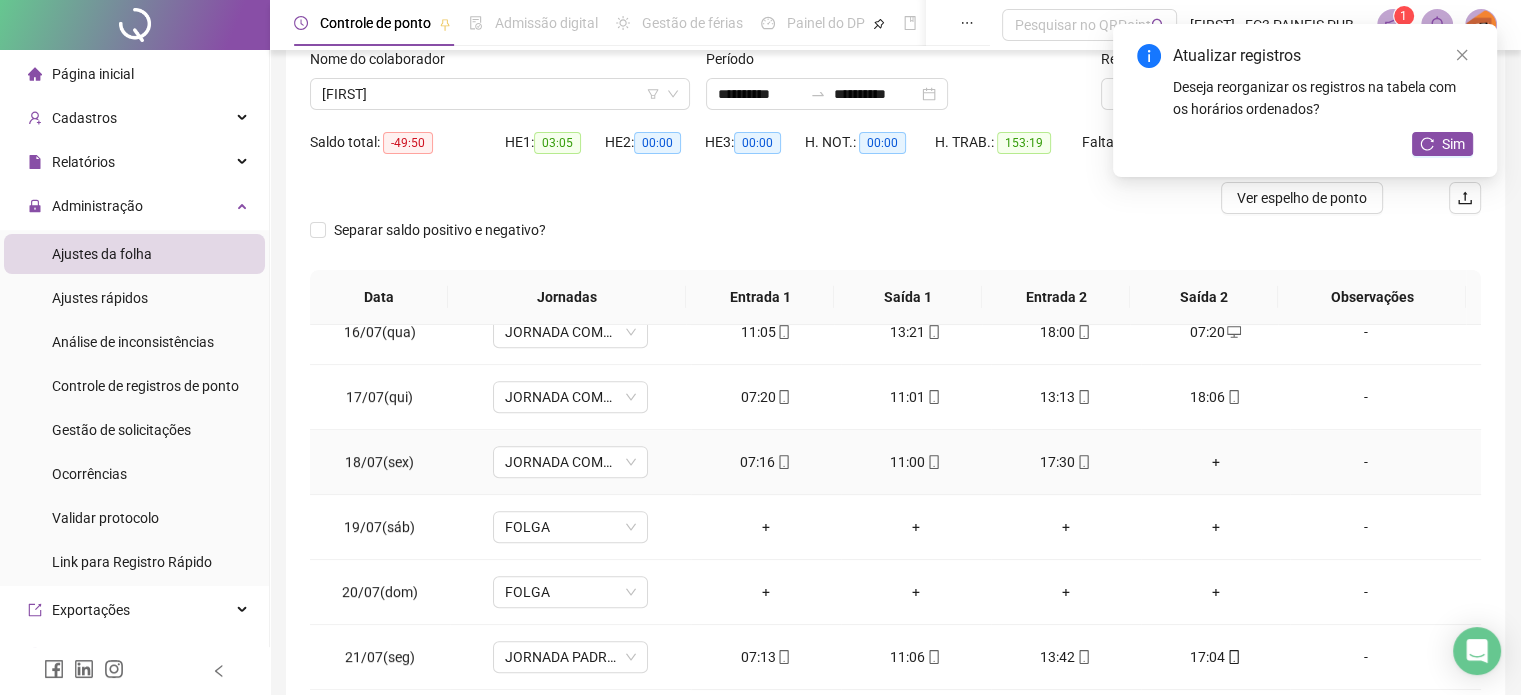 click on "+" at bounding box center (1216, 462) 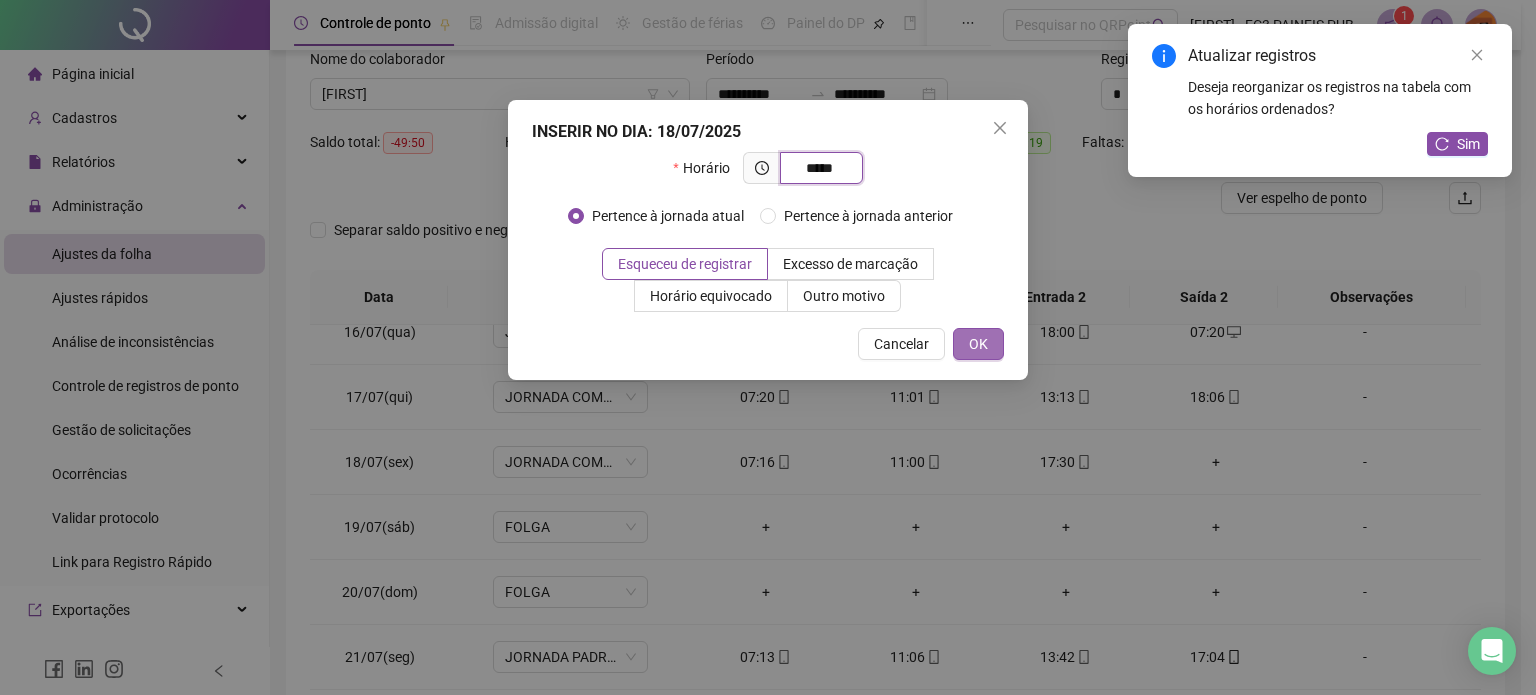 type on "*****" 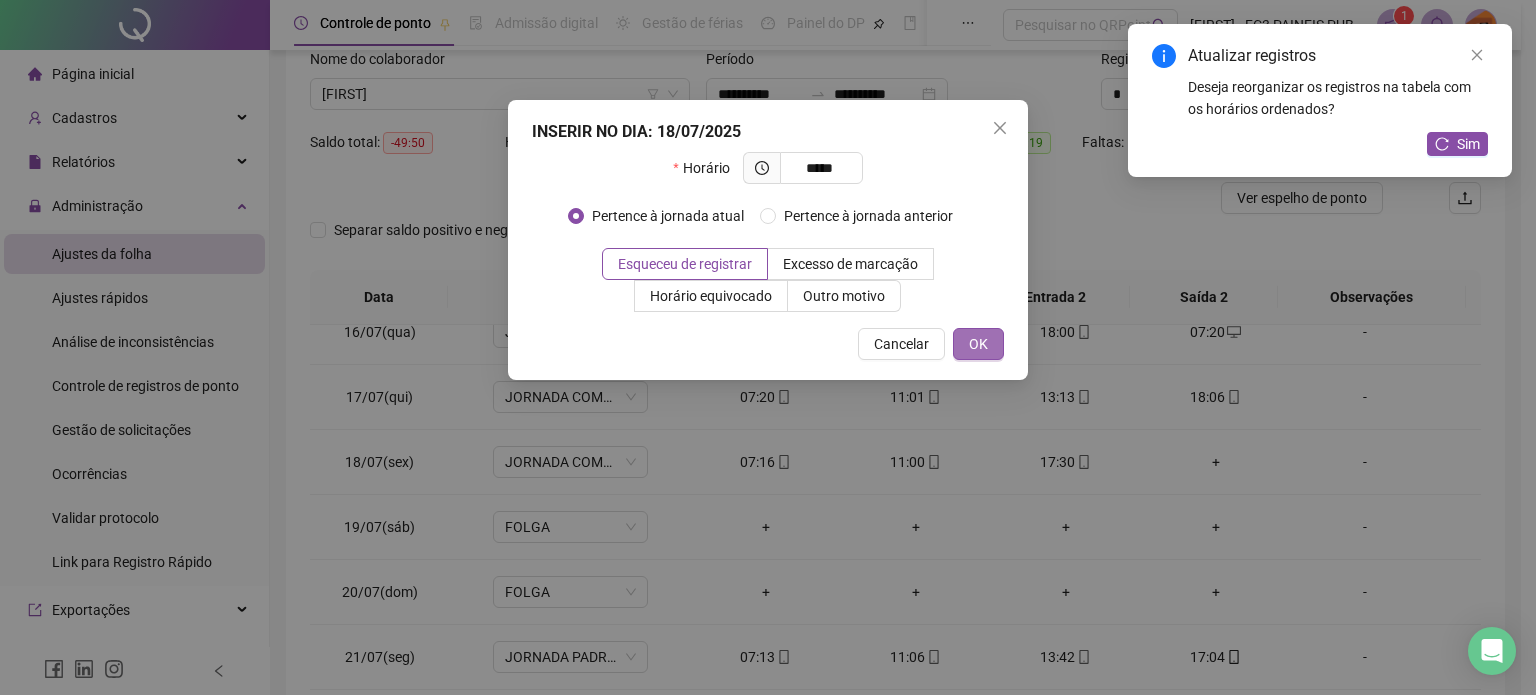 click on "OK" at bounding box center (978, 344) 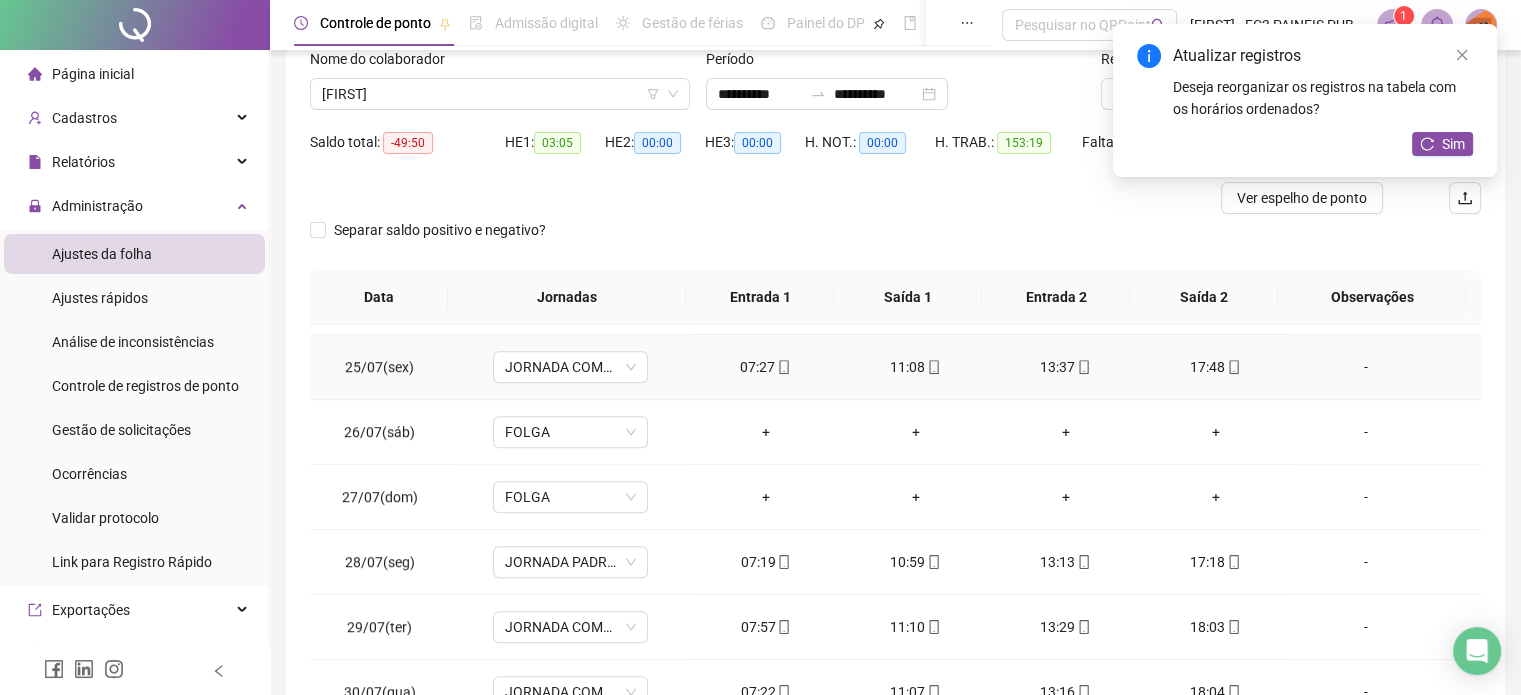 scroll, scrollTop: 1581, scrollLeft: 0, axis: vertical 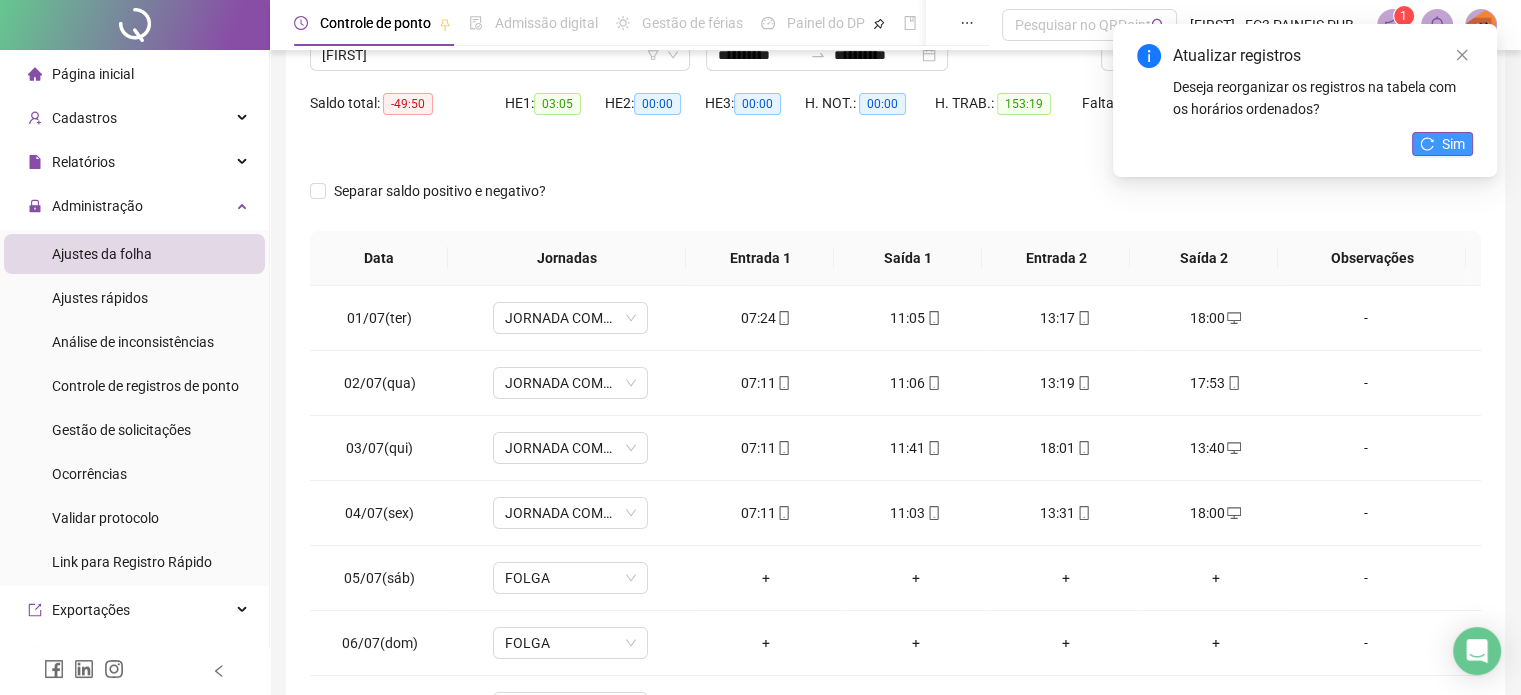 click 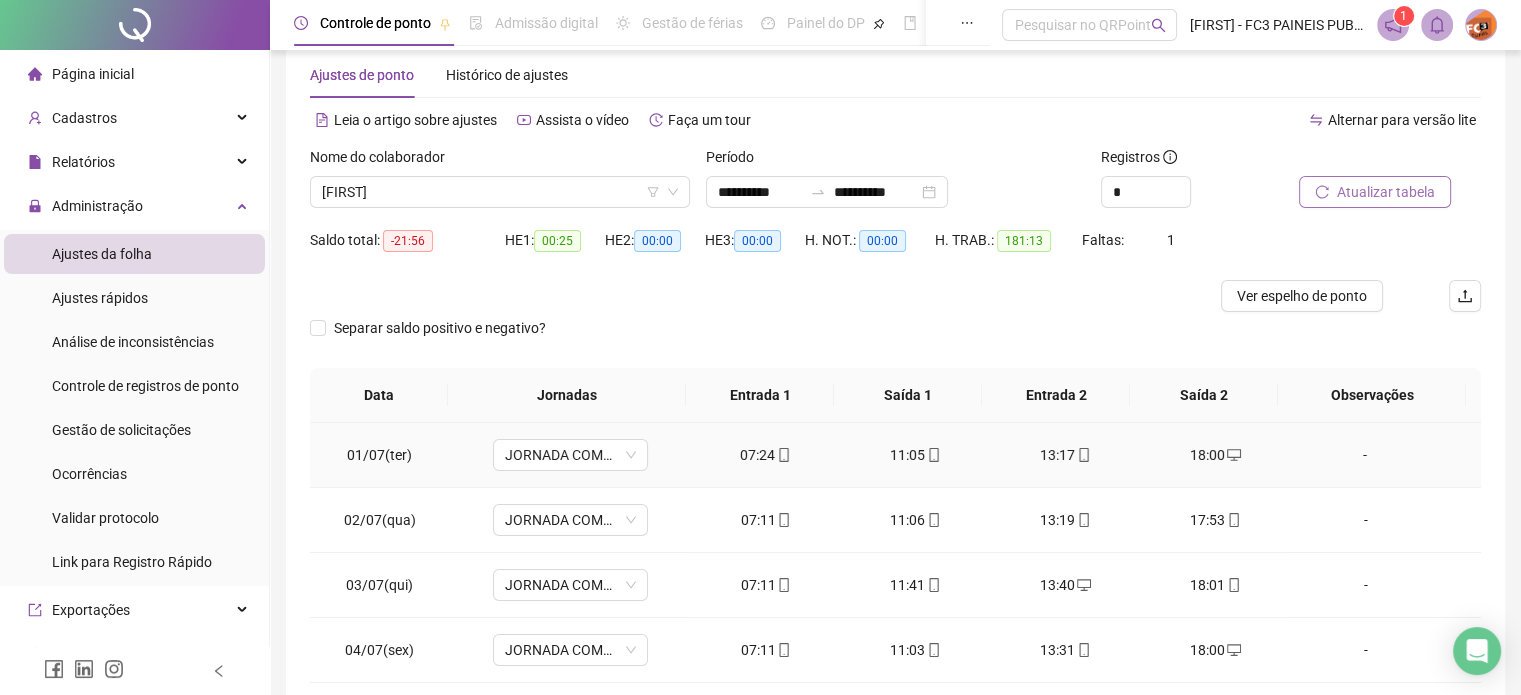 scroll, scrollTop: 0, scrollLeft: 0, axis: both 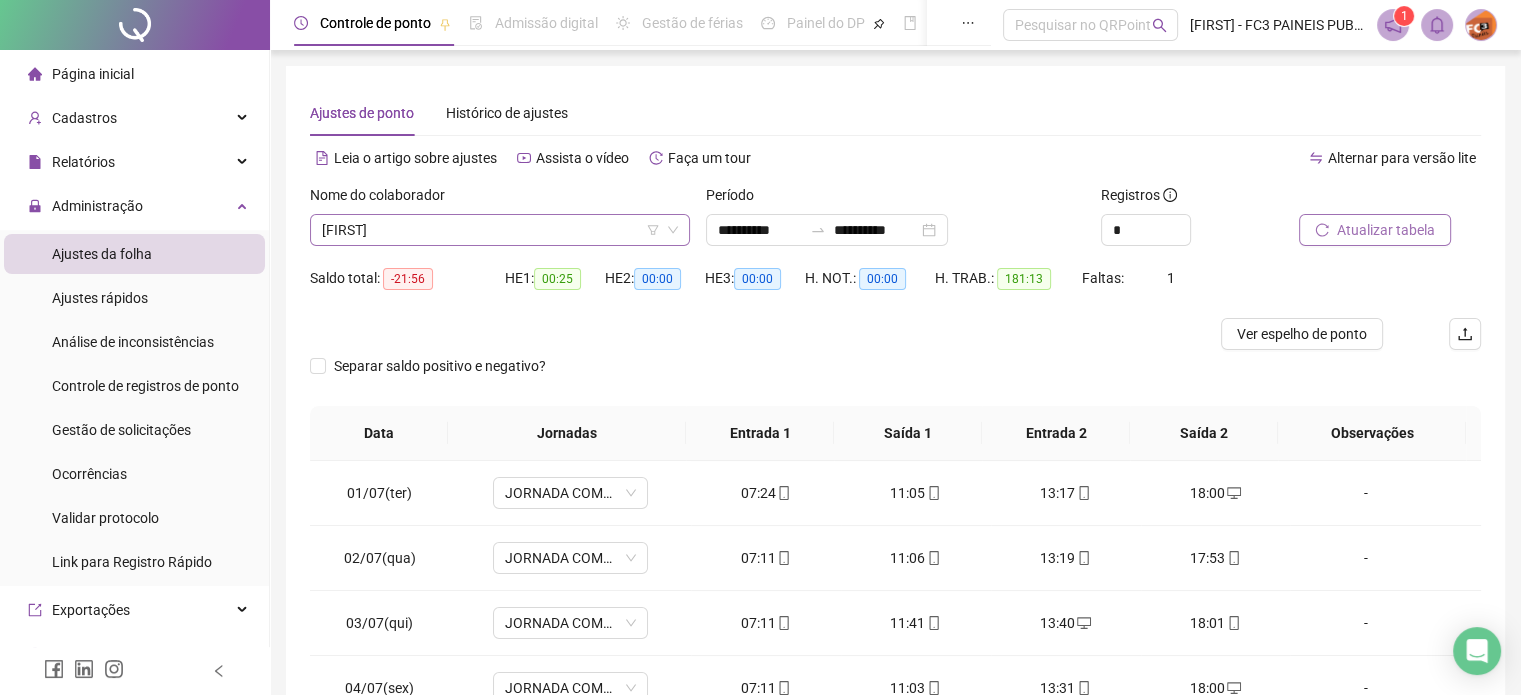click on "[FIRST]" at bounding box center (500, 230) 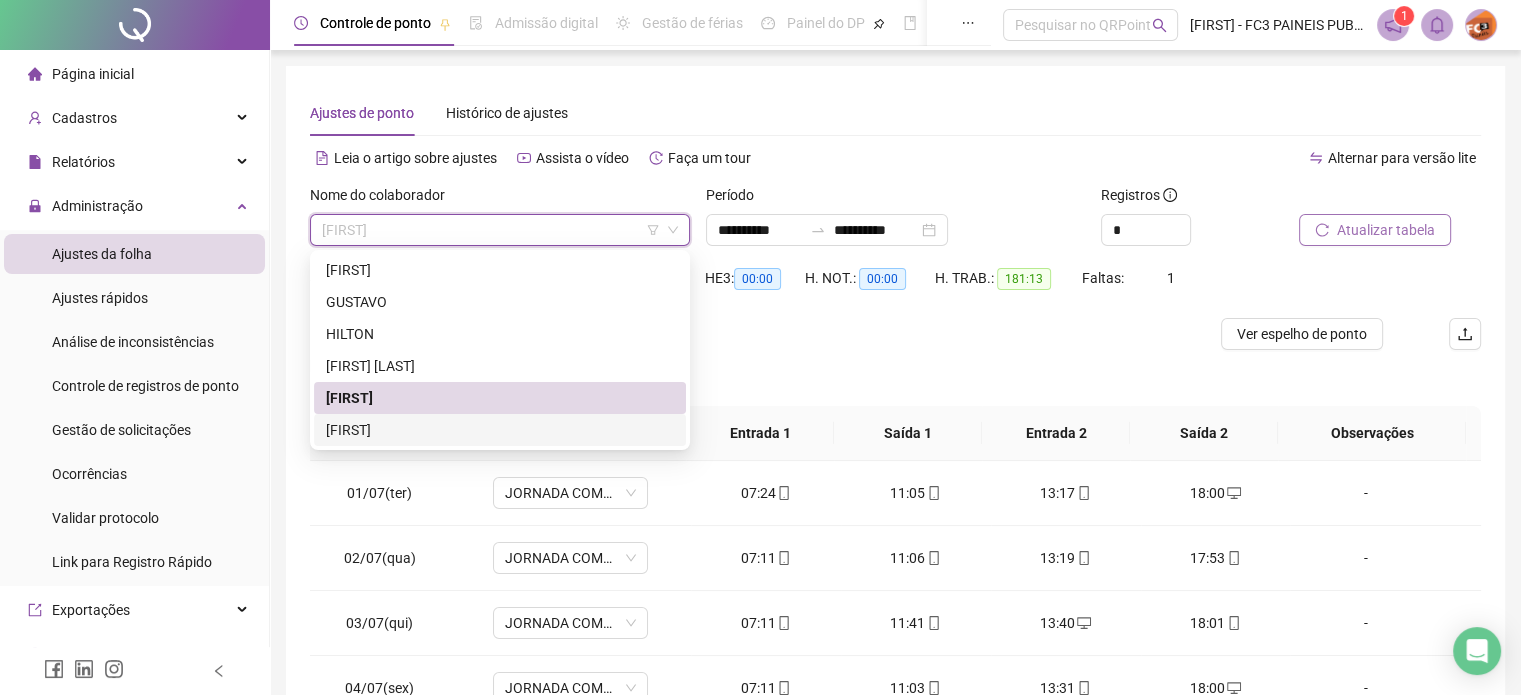 click on "[FIRST]" at bounding box center (500, 430) 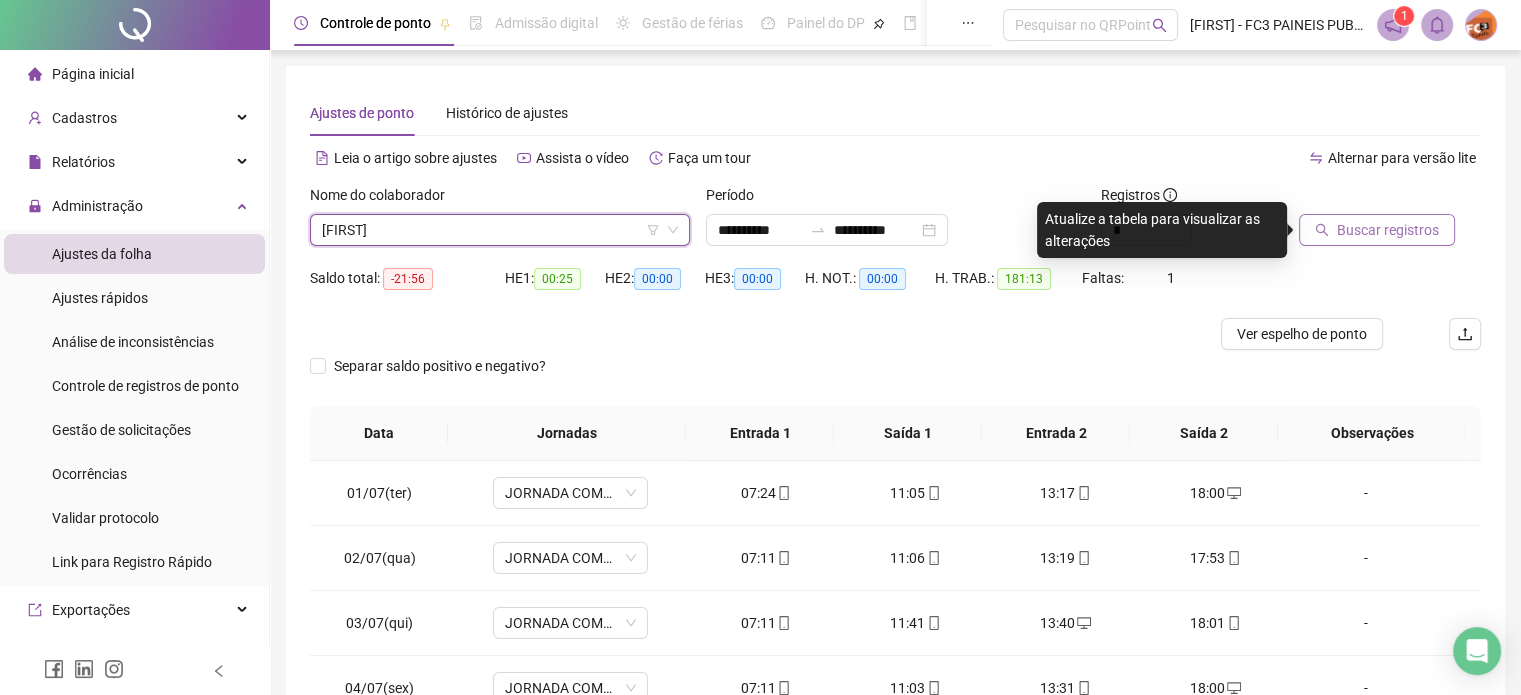 click on "Buscar registros" at bounding box center (1388, 230) 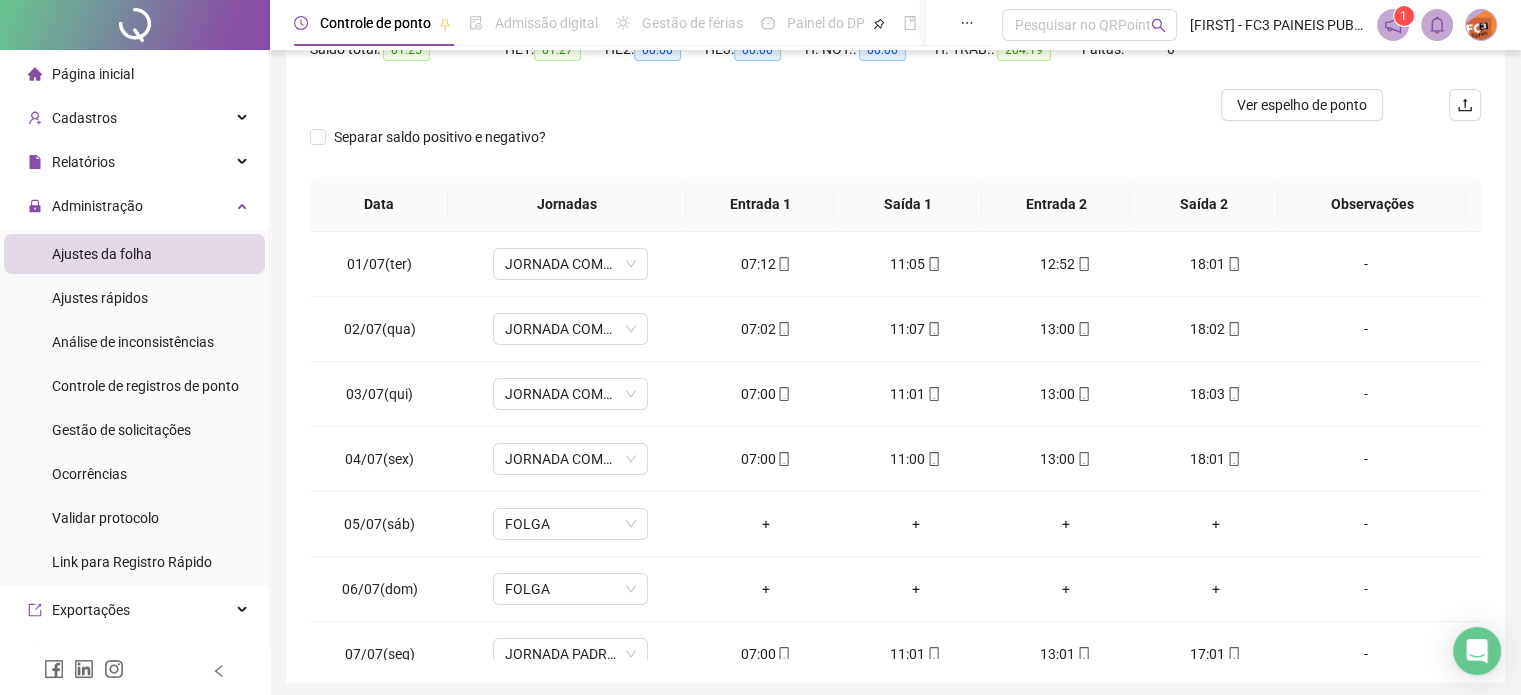 scroll, scrollTop: 232, scrollLeft: 0, axis: vertical 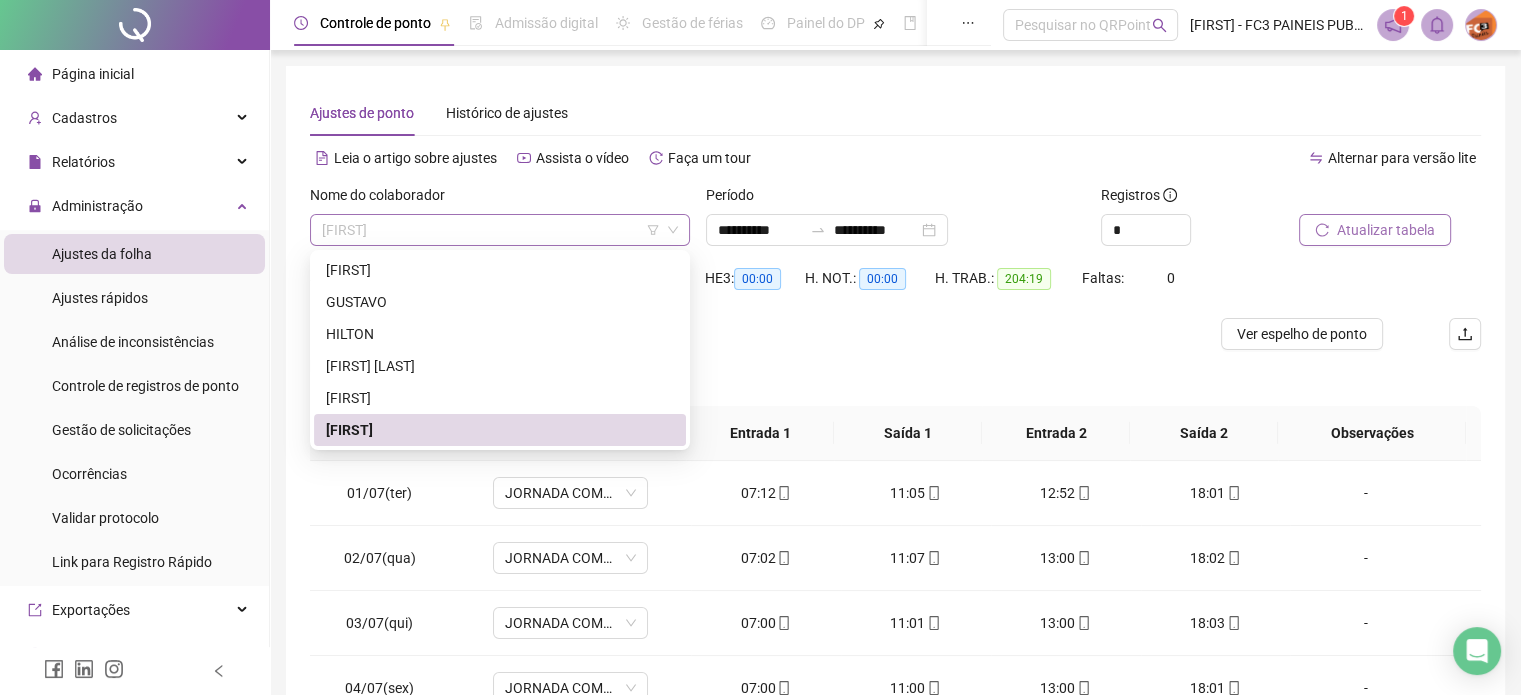 click on "[FIRST]" at bounding box center (500, 230) 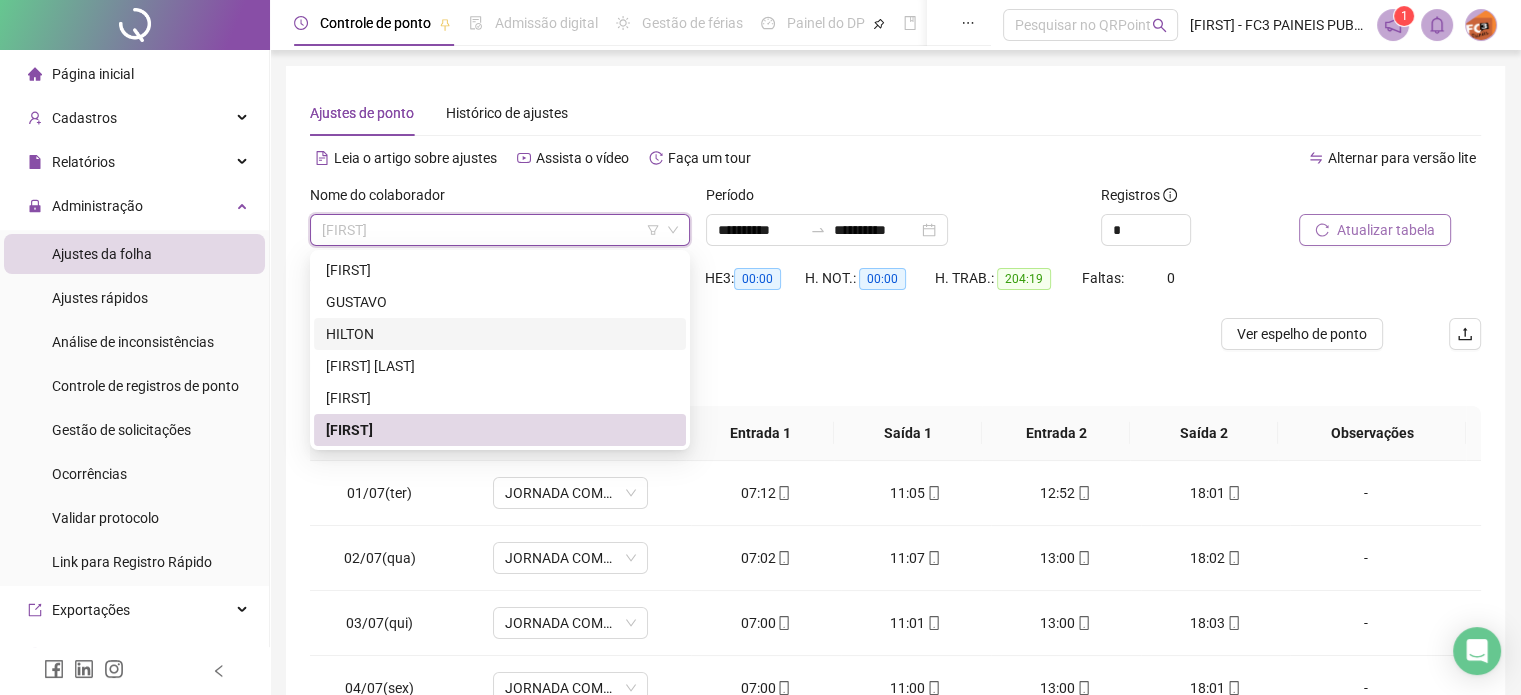 click on "HILTON" at bounding box center [500, 334] 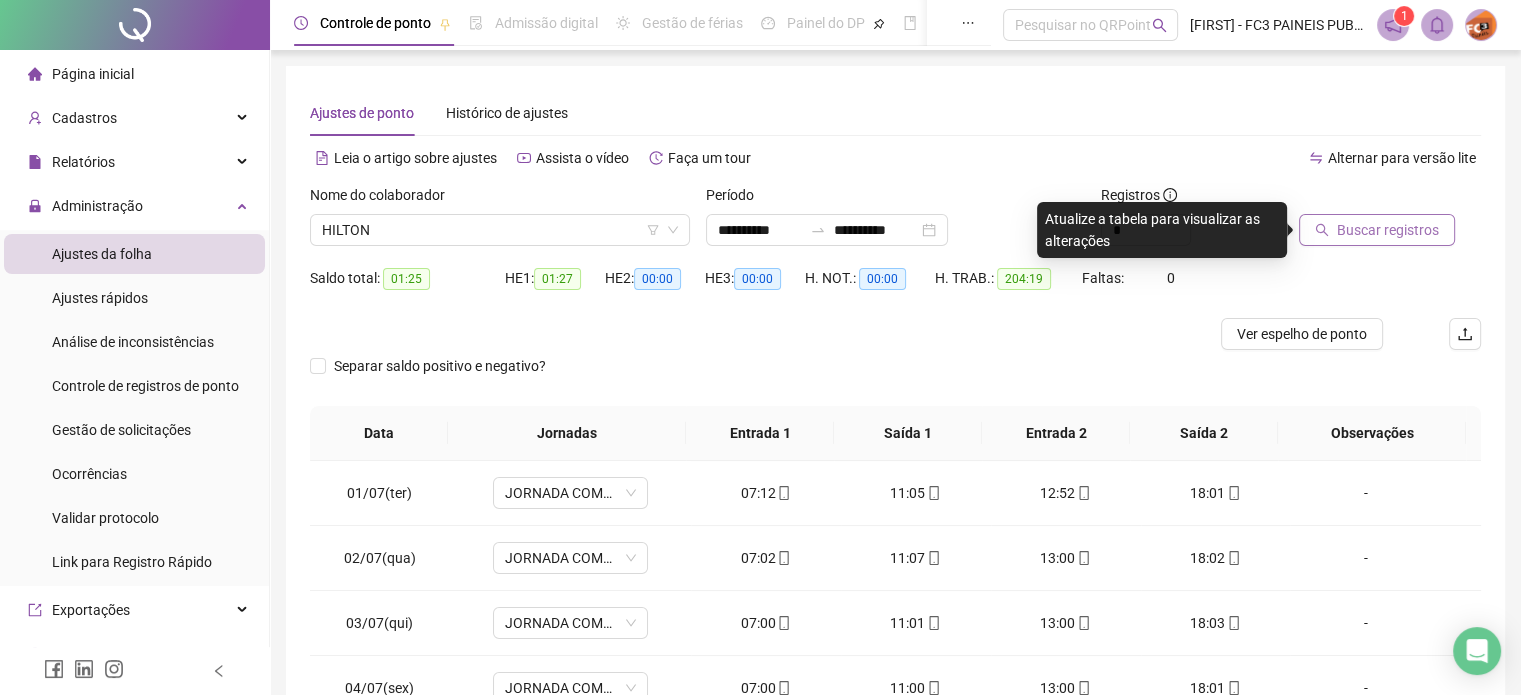 click on "Buscar registros" at bounding box center (1388, 230) 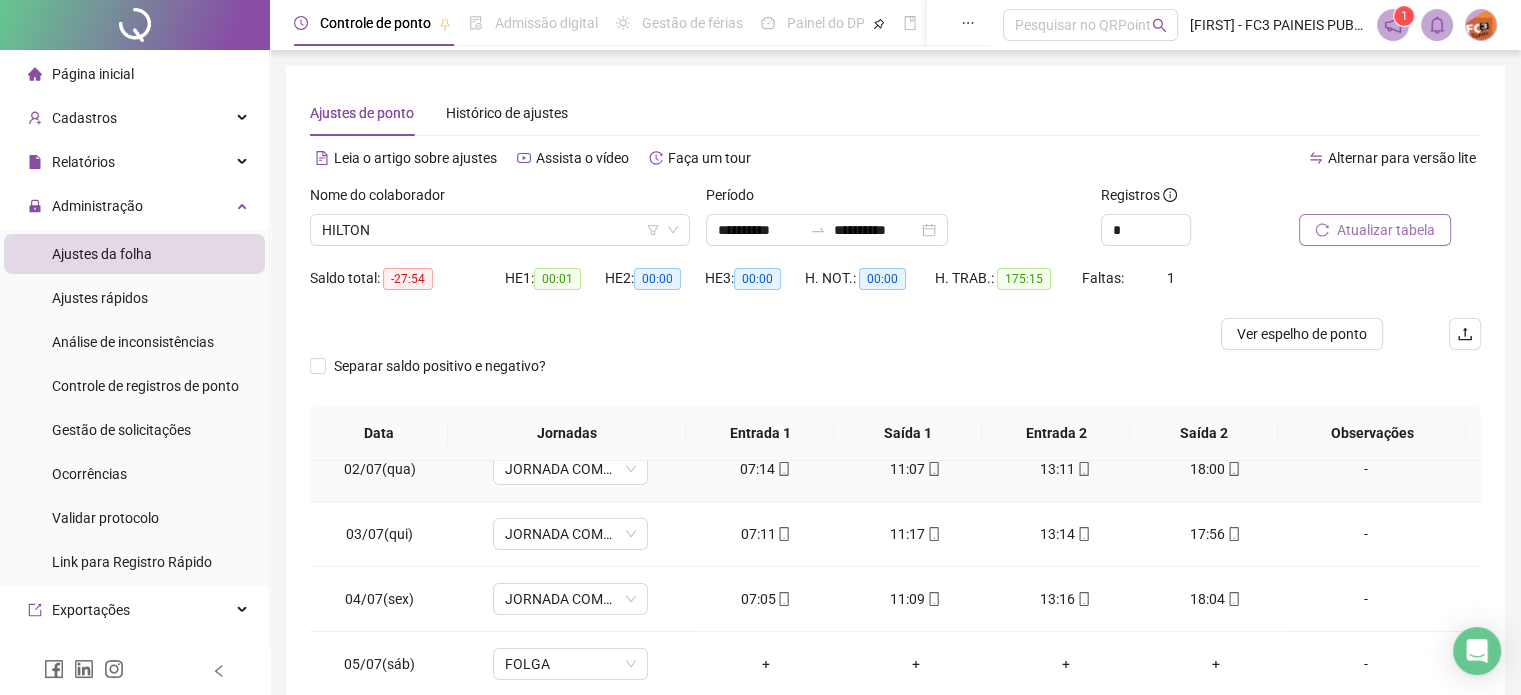 scroll, scrollTop: 200, scrollLeft: 0, axis: vertical 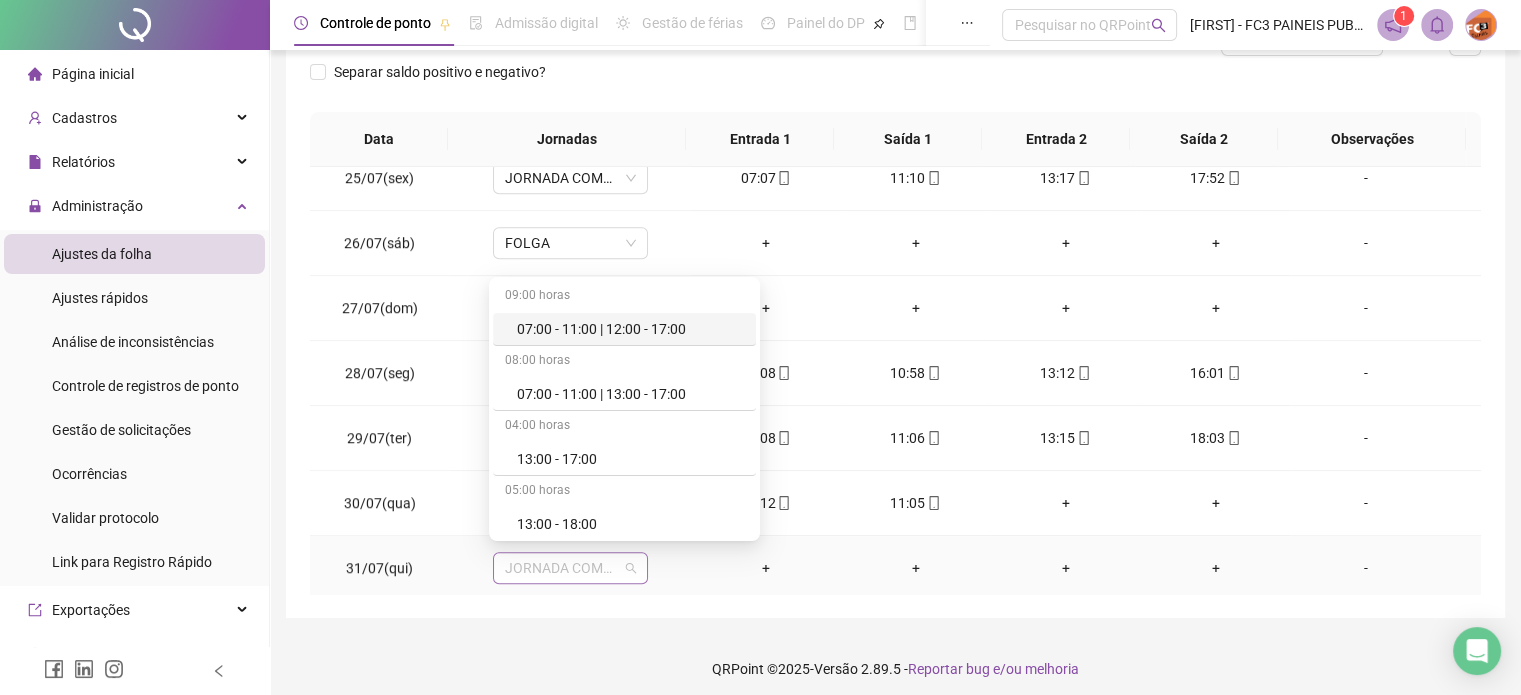 click on "JORNADA COMPENSAÇÃO SÁBADO" at bounding box center [570, 568] 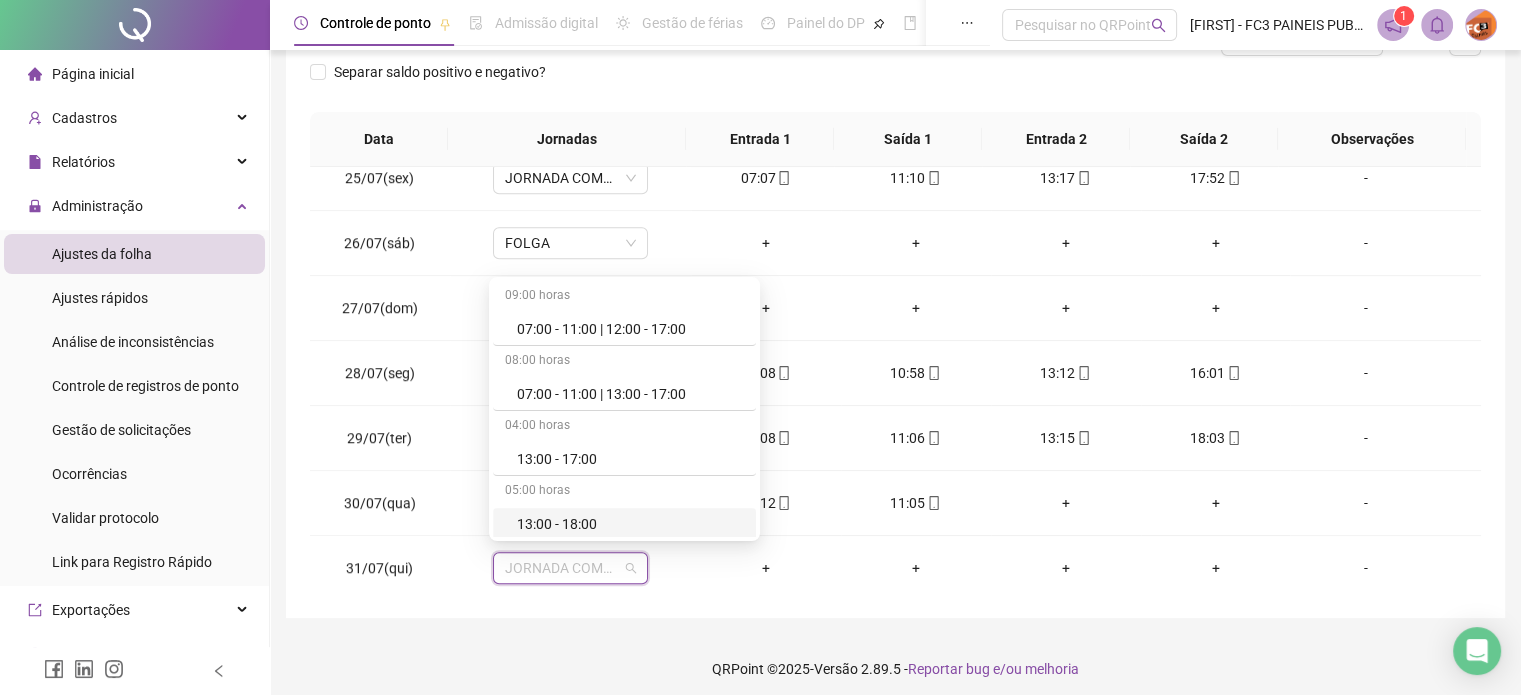 click on "**********" at bounding box center (895, 205) 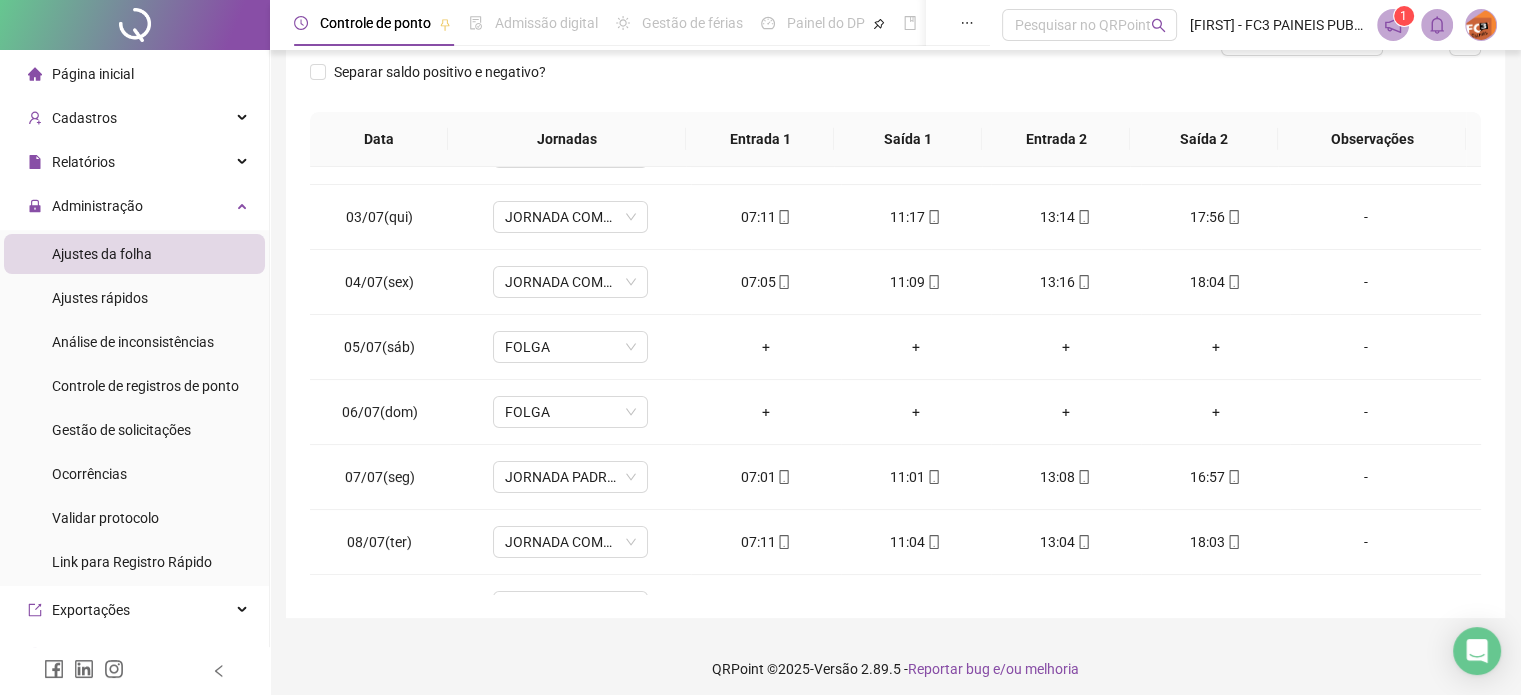 scroll, scrollTop: 0, scrollLeft: 0, axis: both 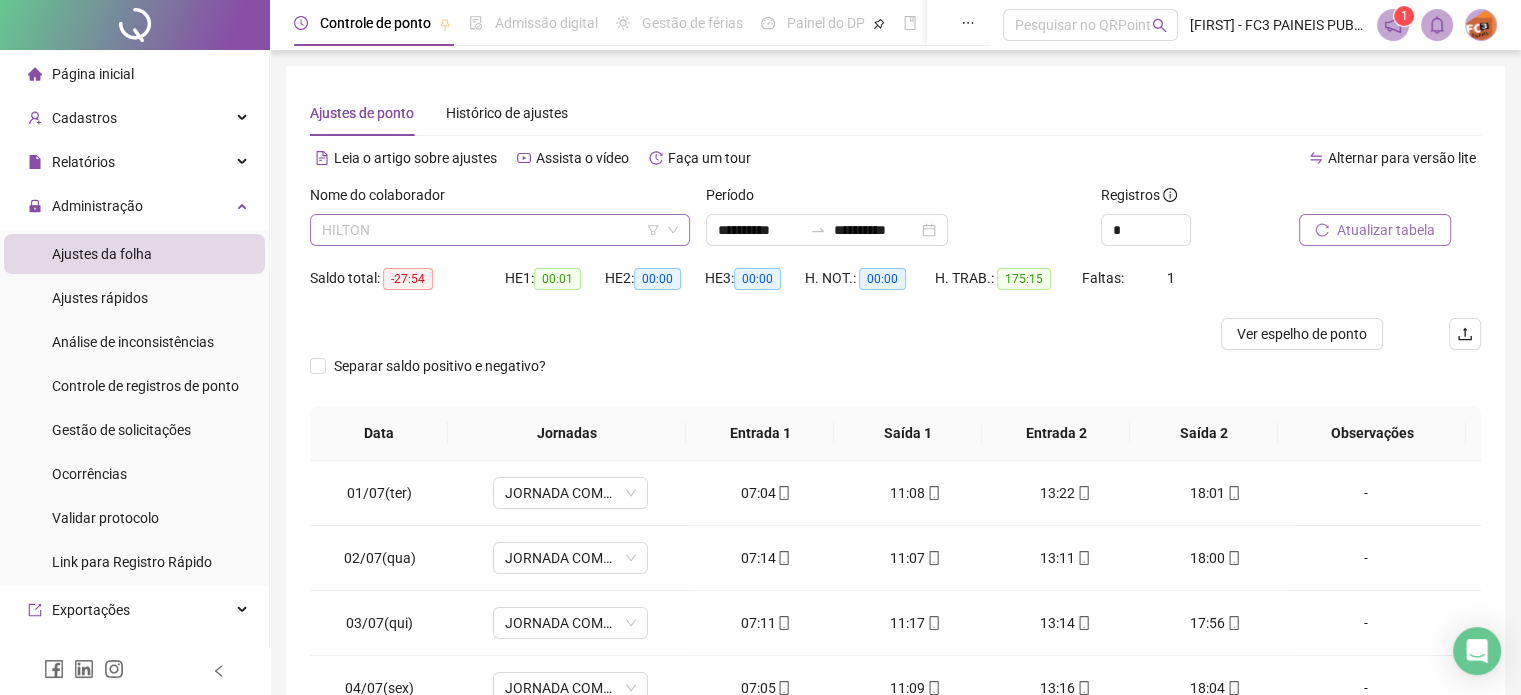 click on "HILTON" at bounding box center (500, 230) 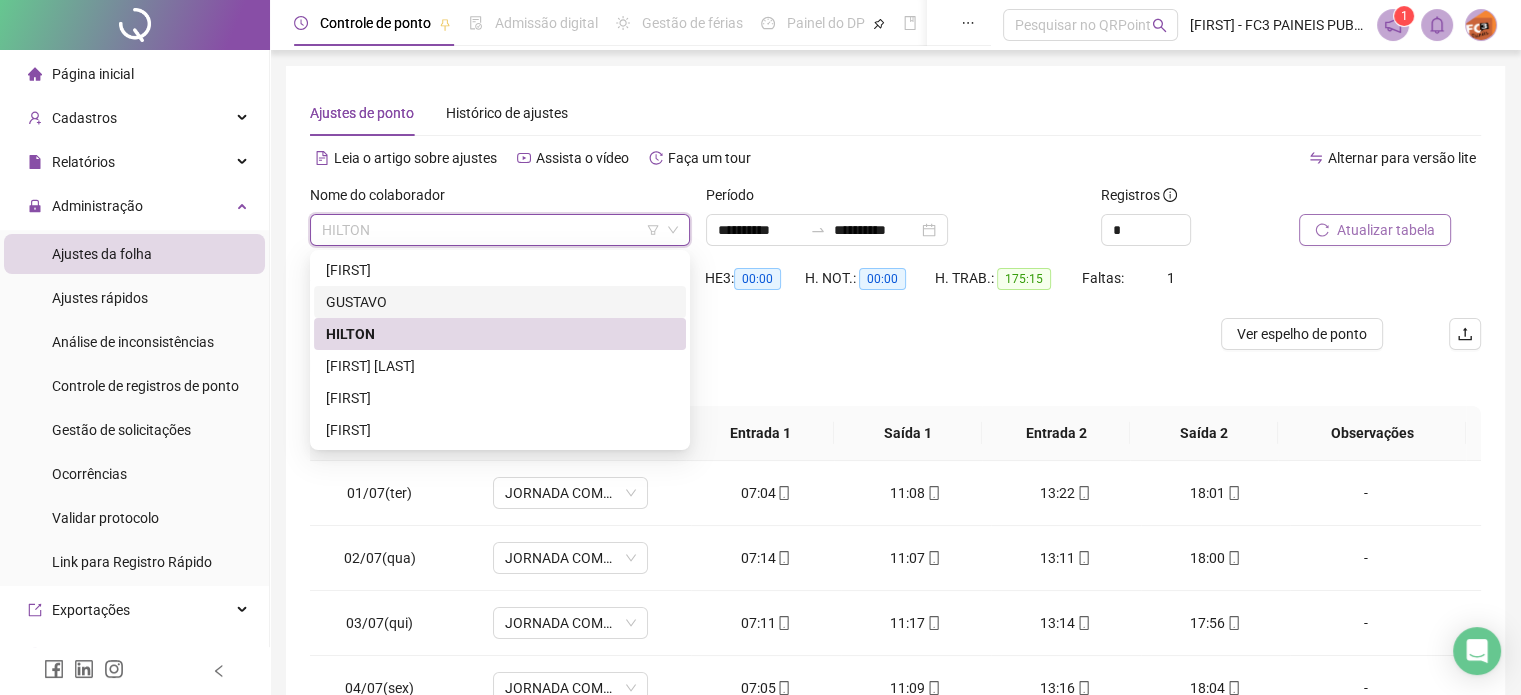 click on "GUSTAVO" at bounding box center (500, 302) 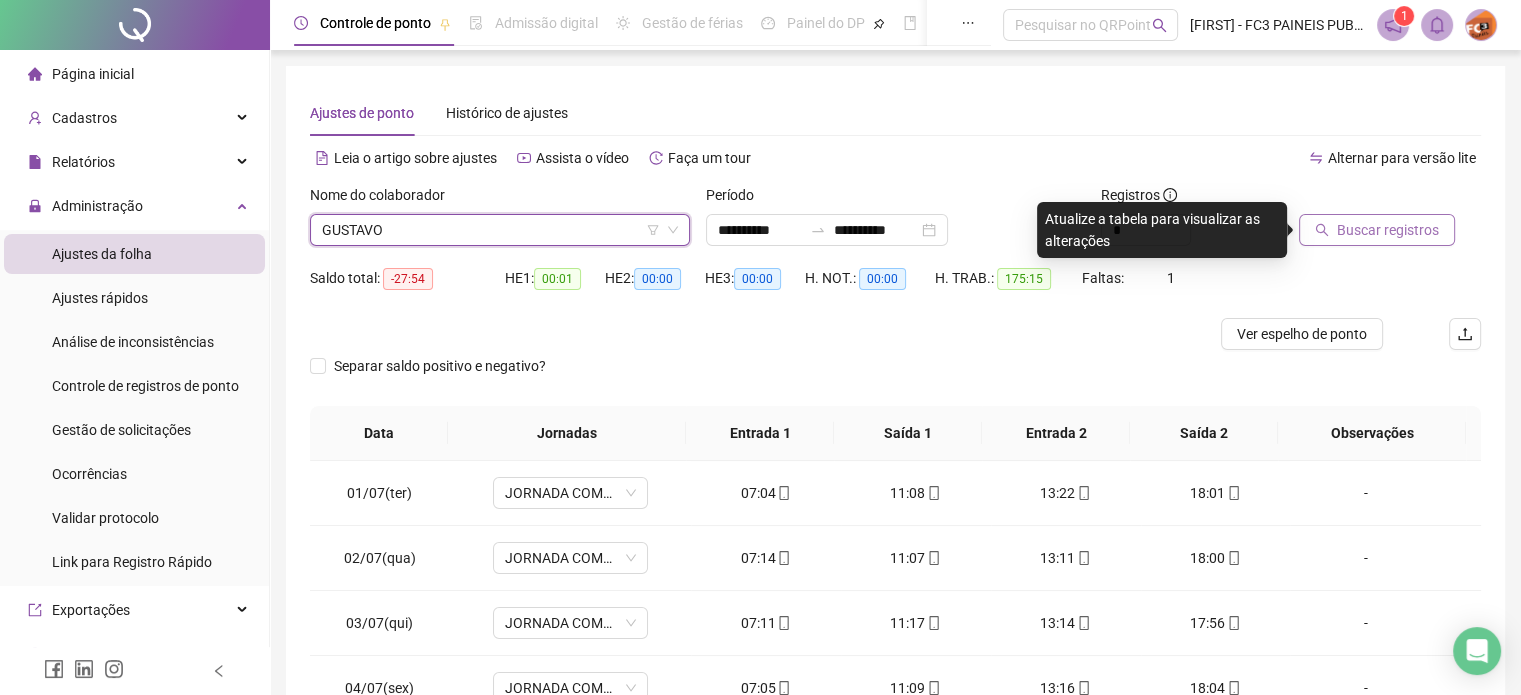 click on "Buscar registros" at bounding box center [1388, 230] 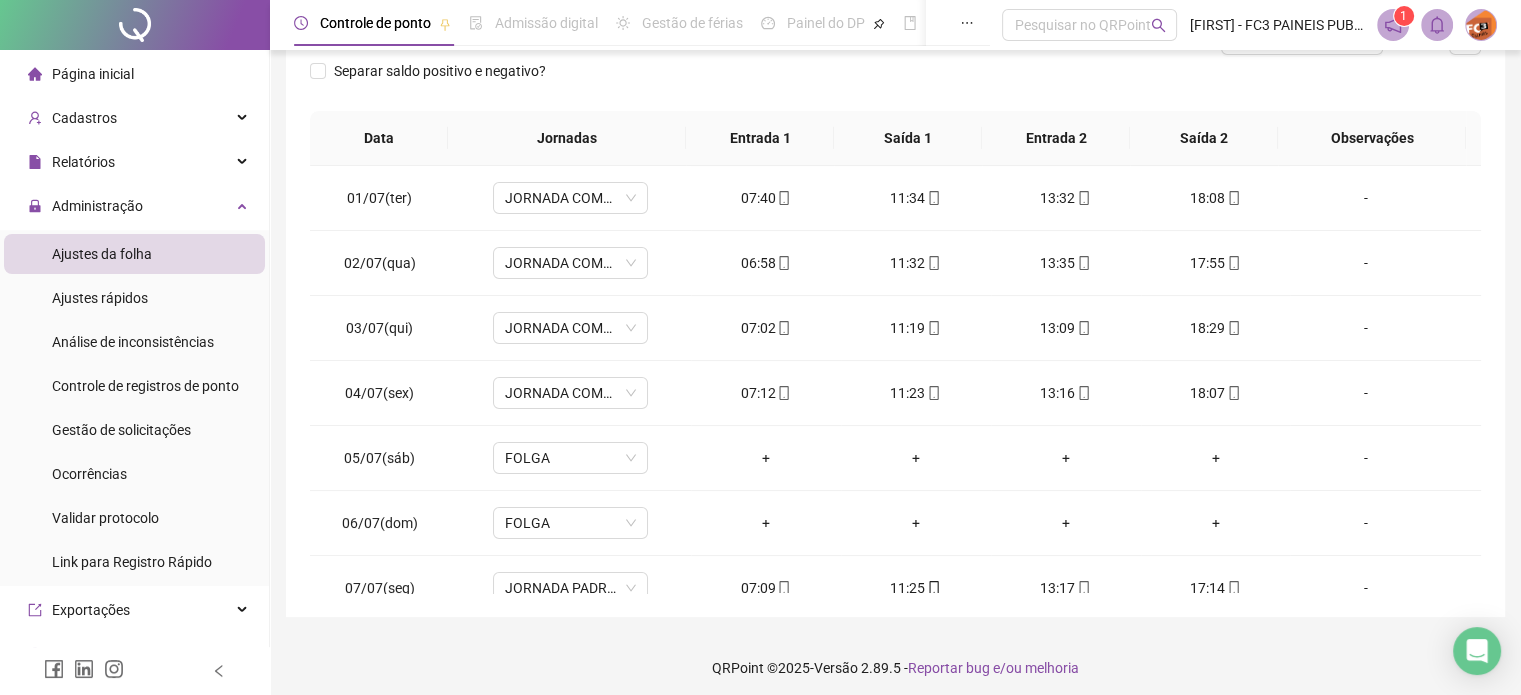 scroll, scrollTop: 300, scrollLeft: 0, axis: vertical 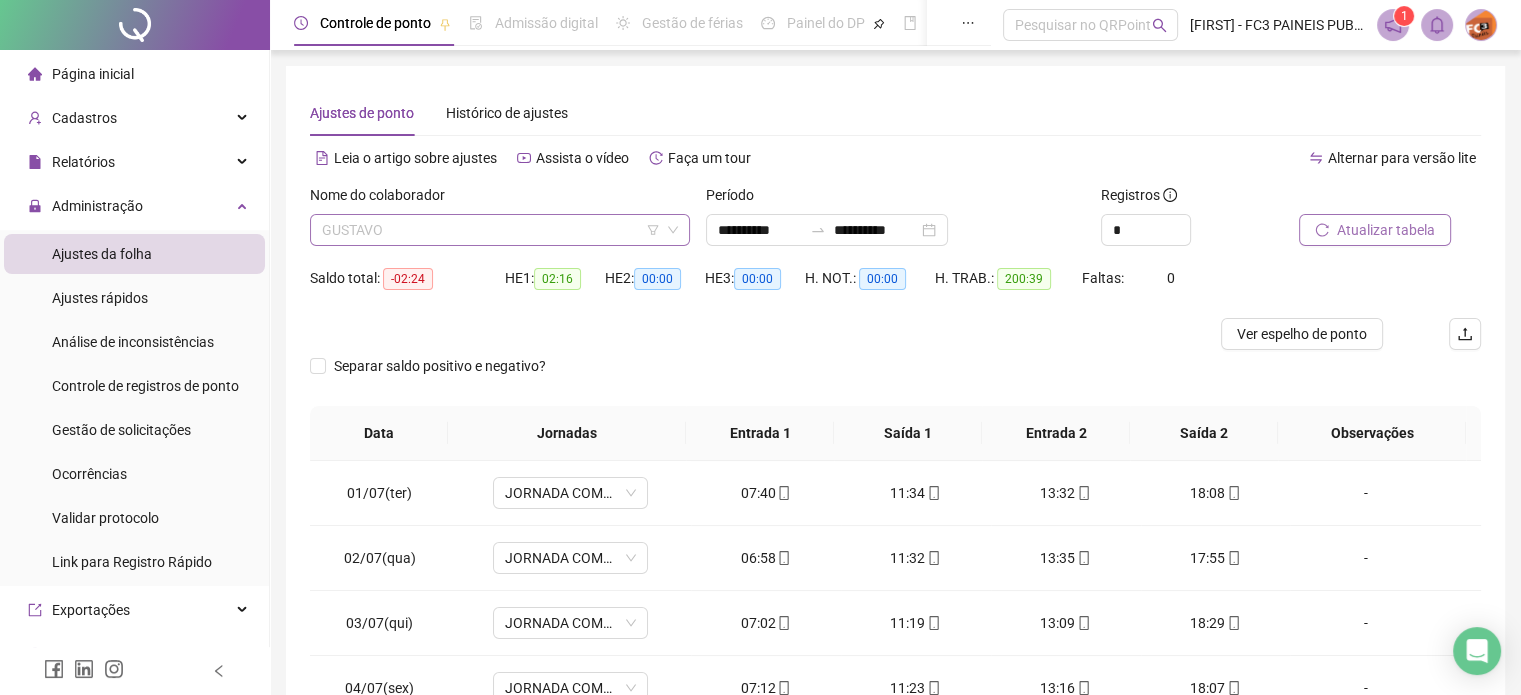 click on "GUSTAVO" at bounding box center [500, 230] 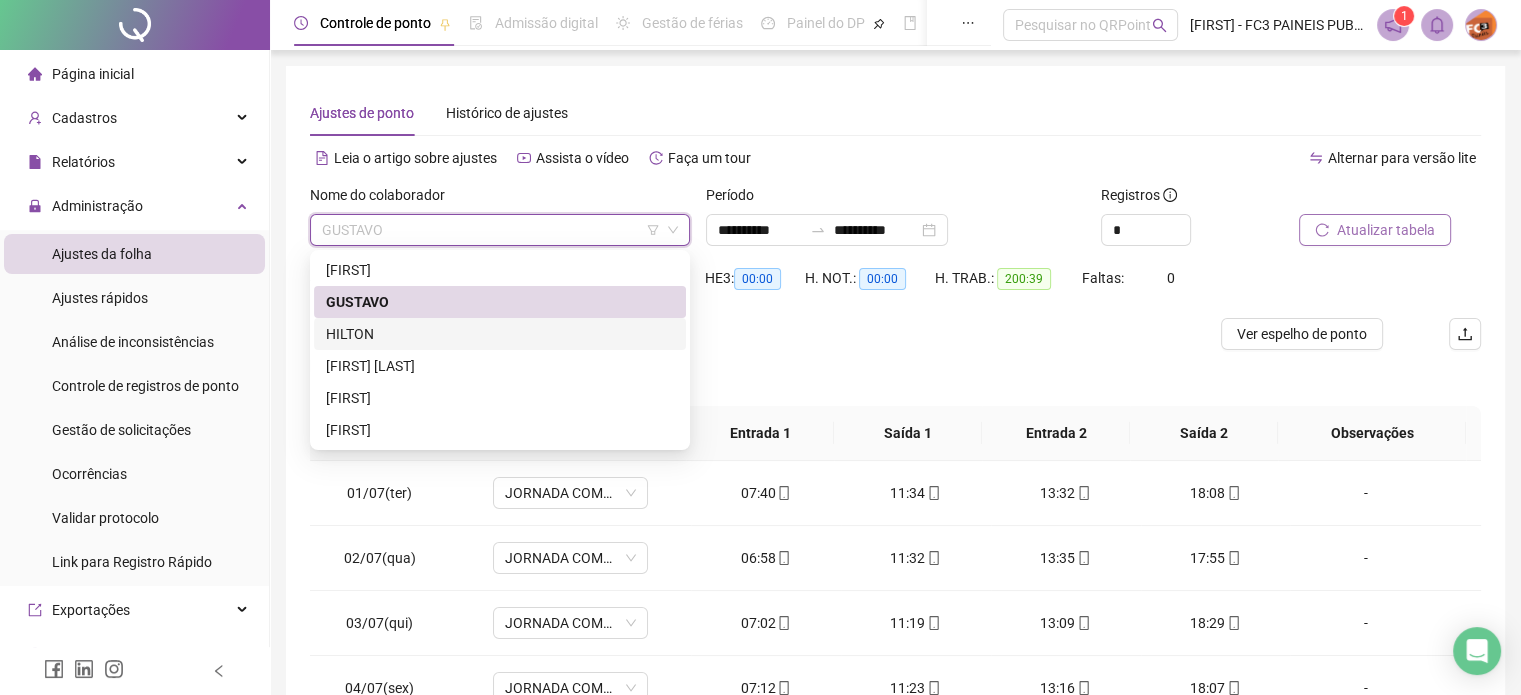 click on "HILTON" at bounding box center (500, 334) 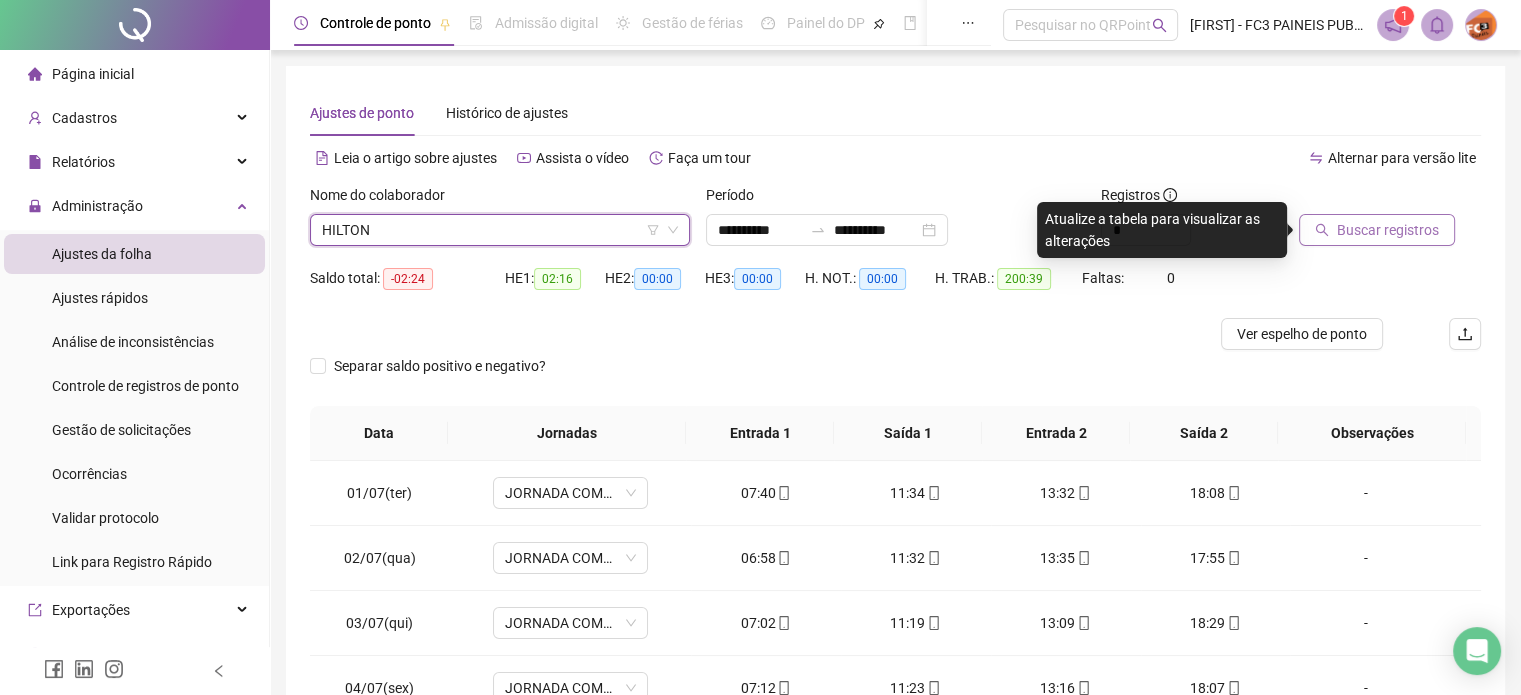 click on "HILTON" at bounding box center [500, 230] 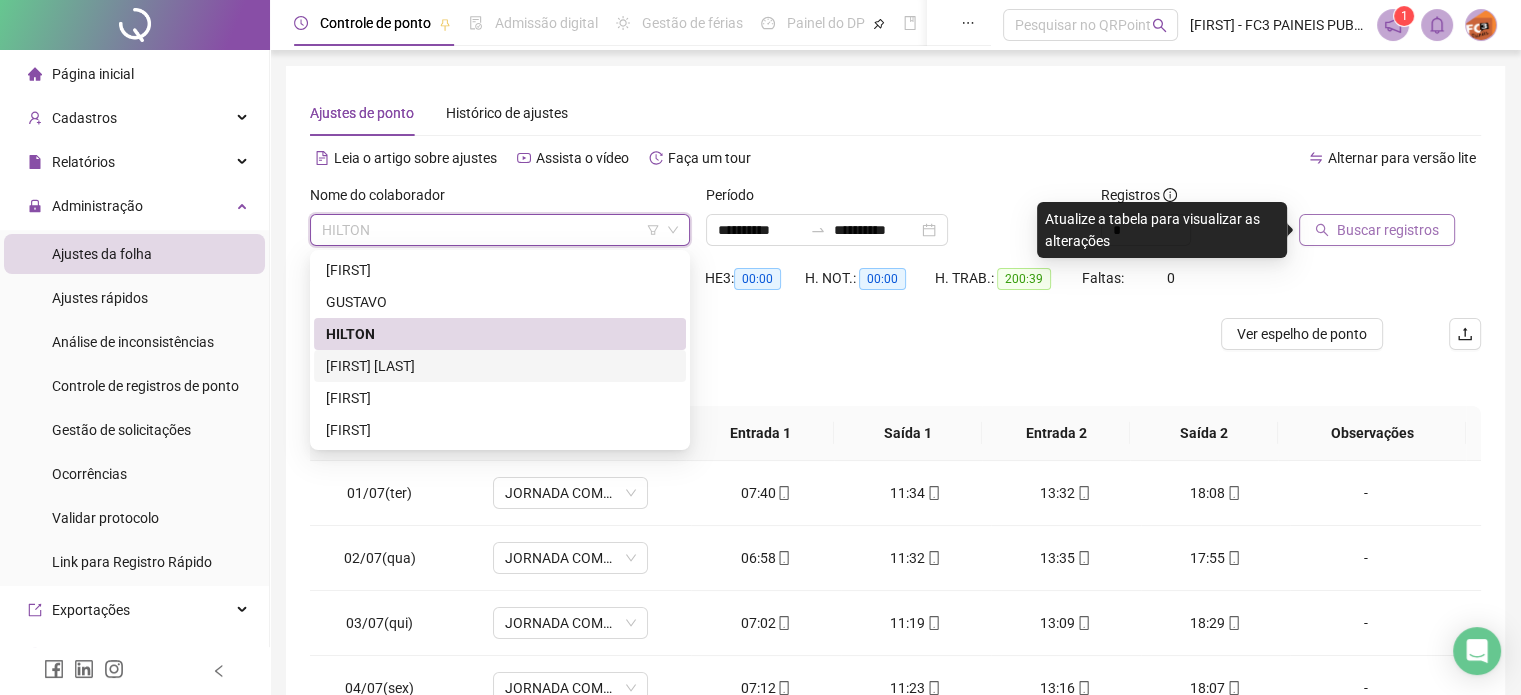 click on "[FIRST] [LAST]" at bounding box center [500, 366] 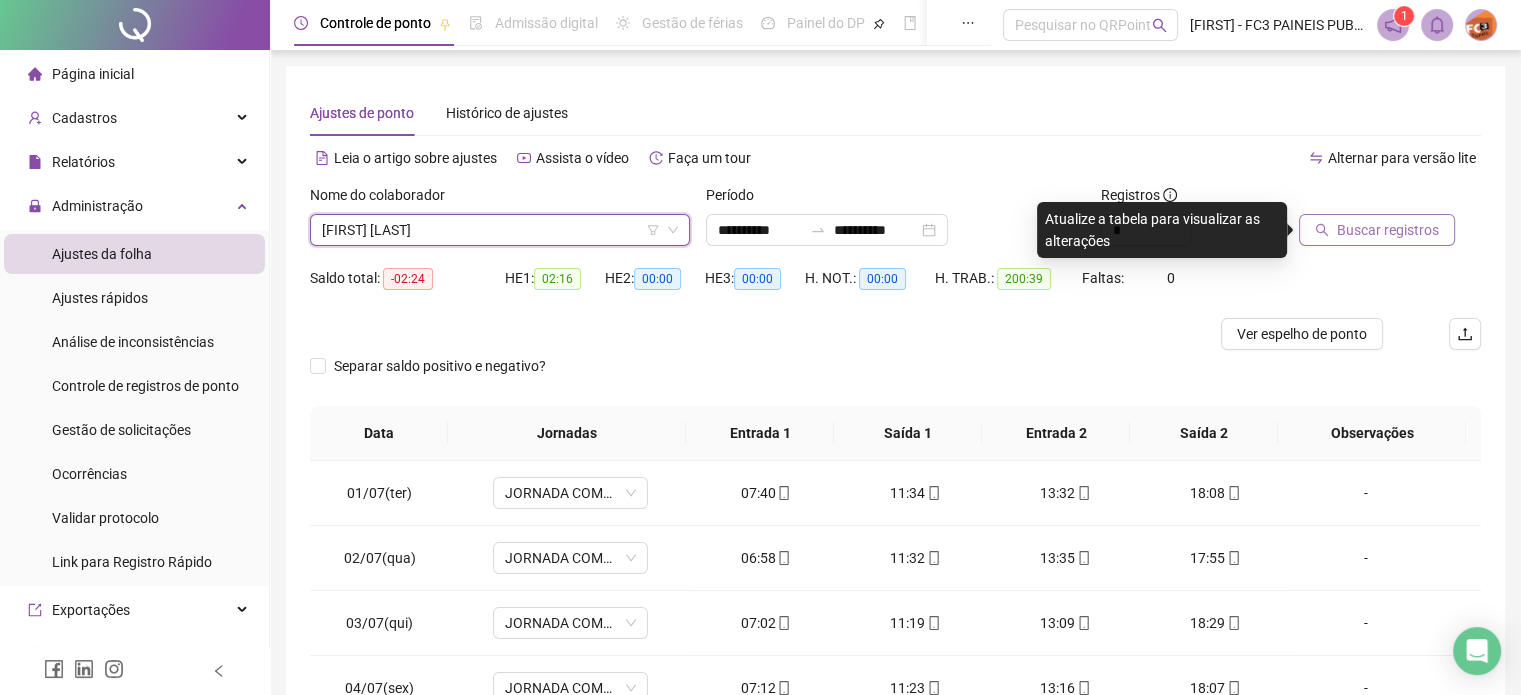click on "Buscar registros" at bounding box center [1388, 230] 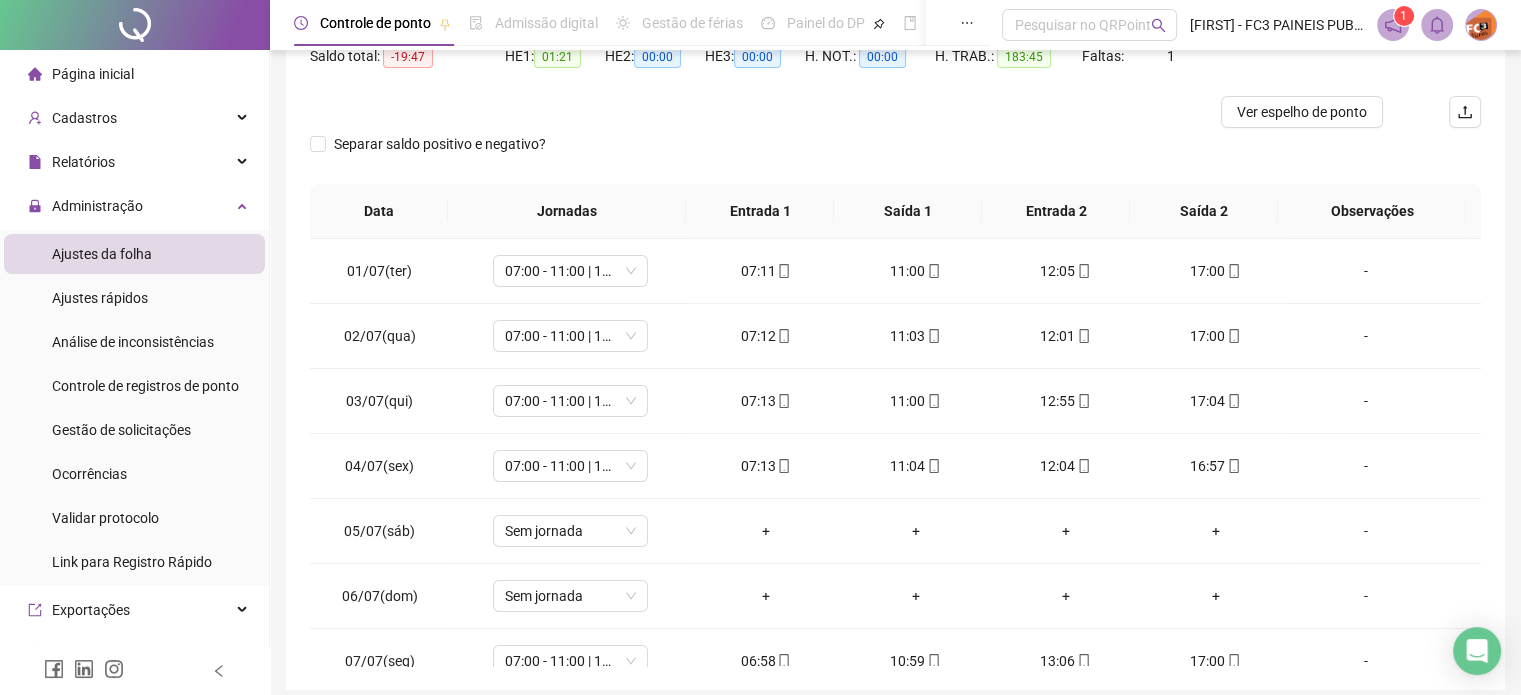 scroll, scrollTop: 252, scrollLeft: 0, axis: vertical 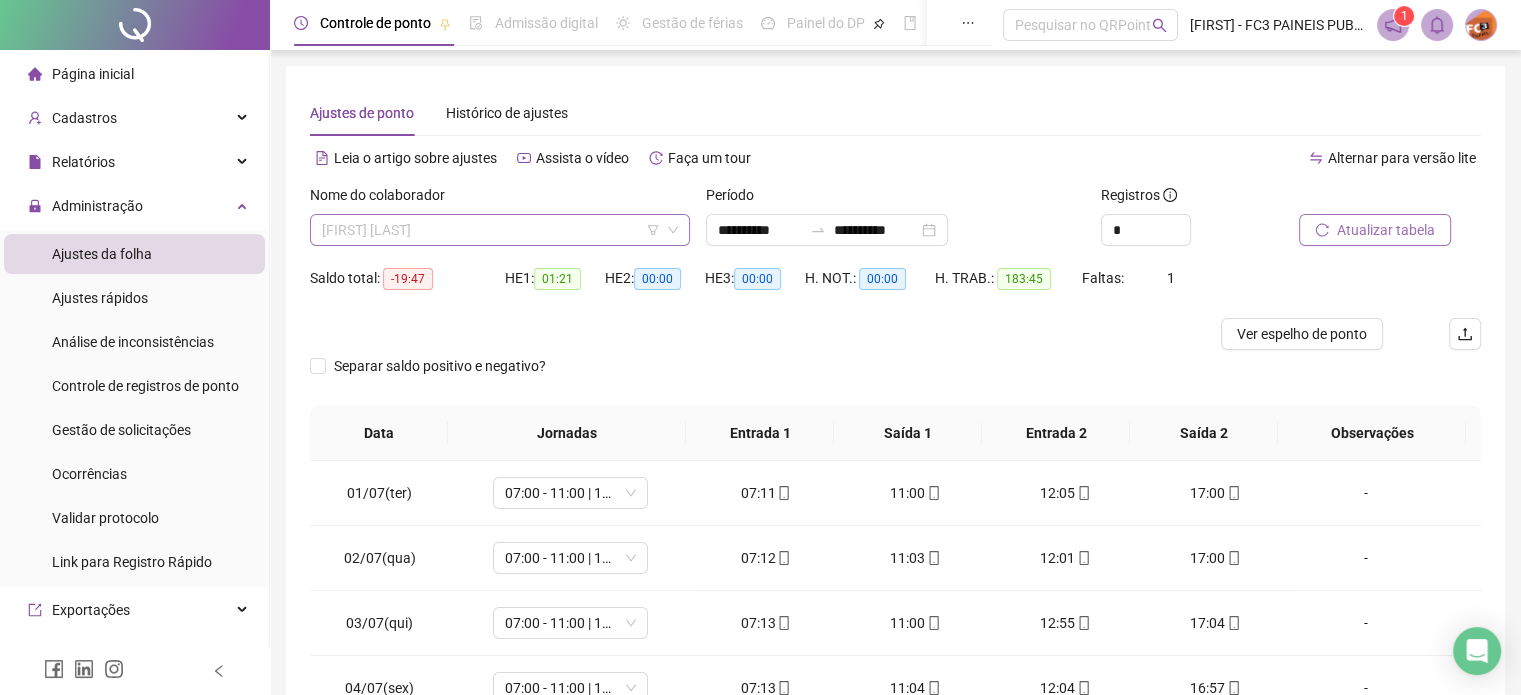 click on "[FIRST] [LAST]" at bounding box center (500, 230) 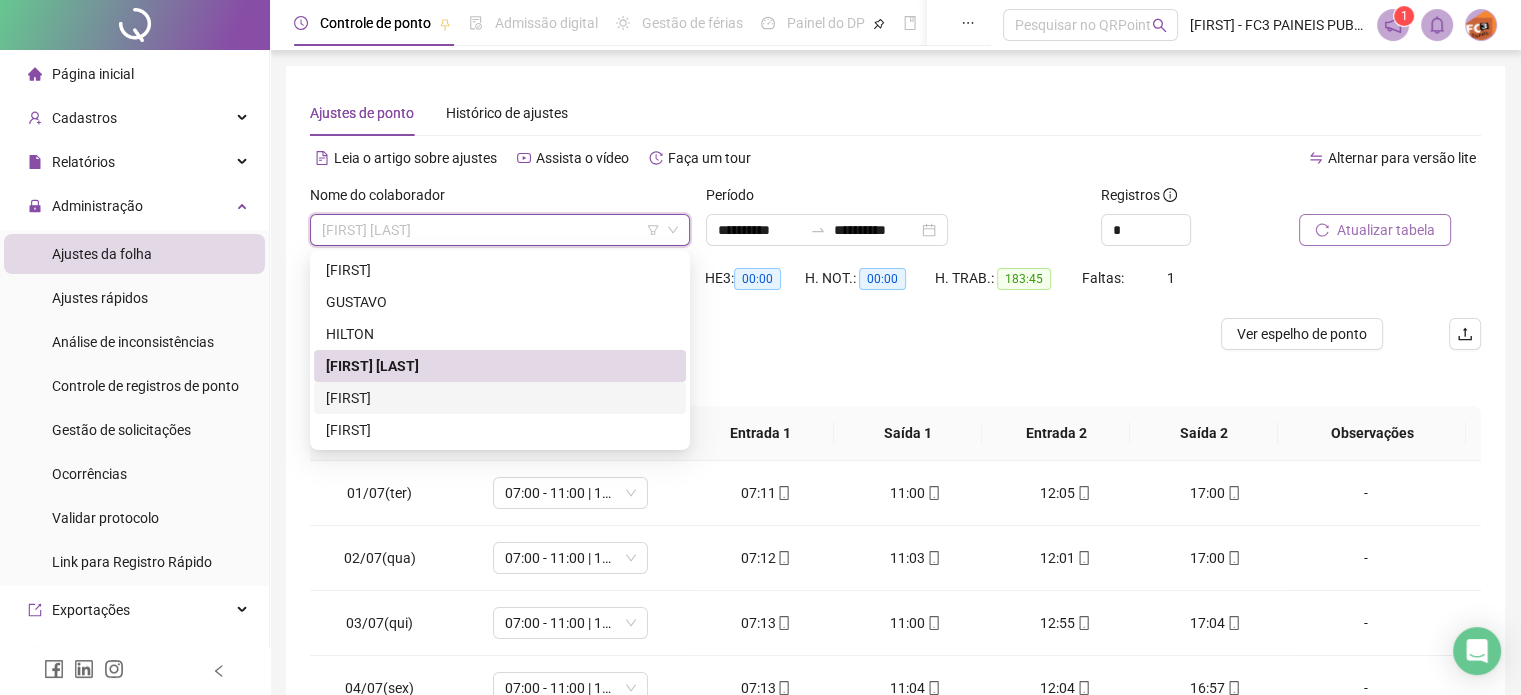 click on "[FIRST]" at bounding box center [500, 398] 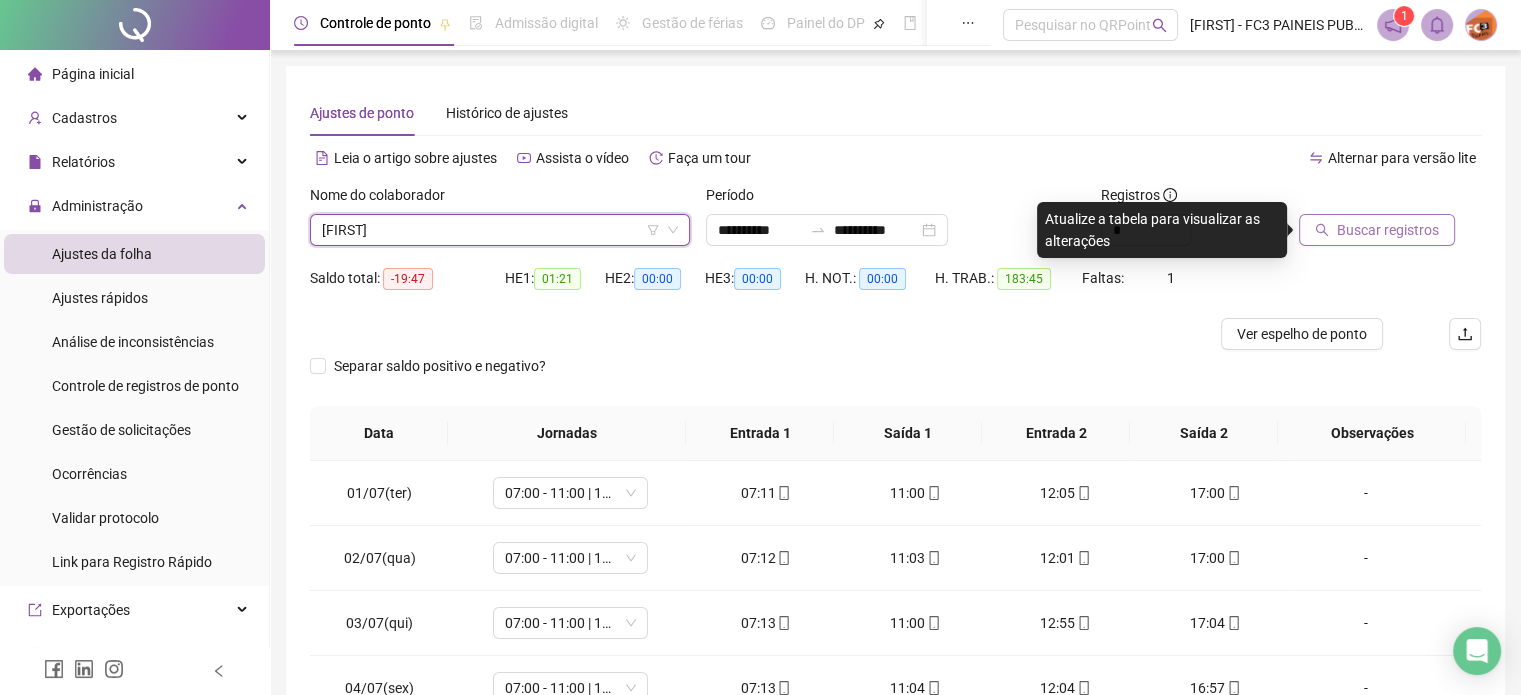 click on "Buscar registros" at bounding box center (1377, 230) 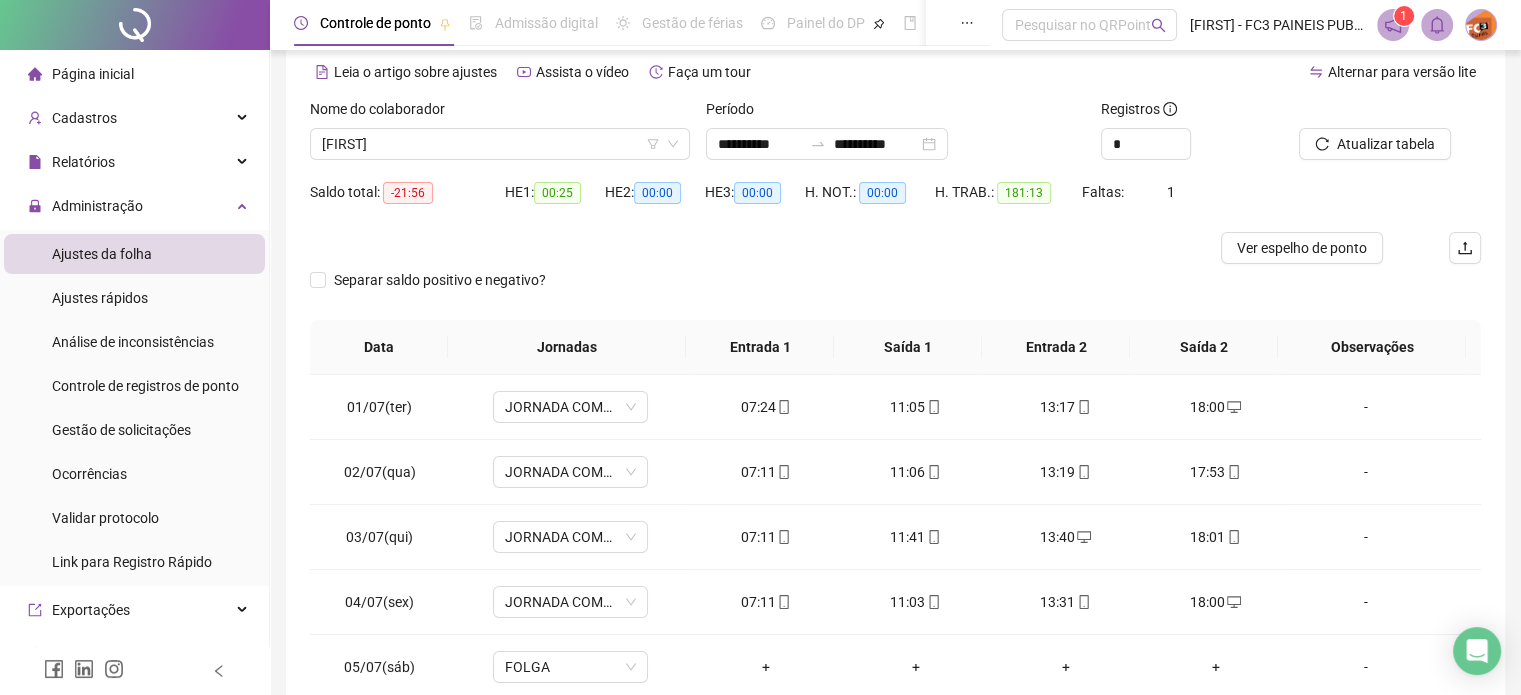 scroll, scrollTop: 200, scrollLeft: 0, axis: vertical 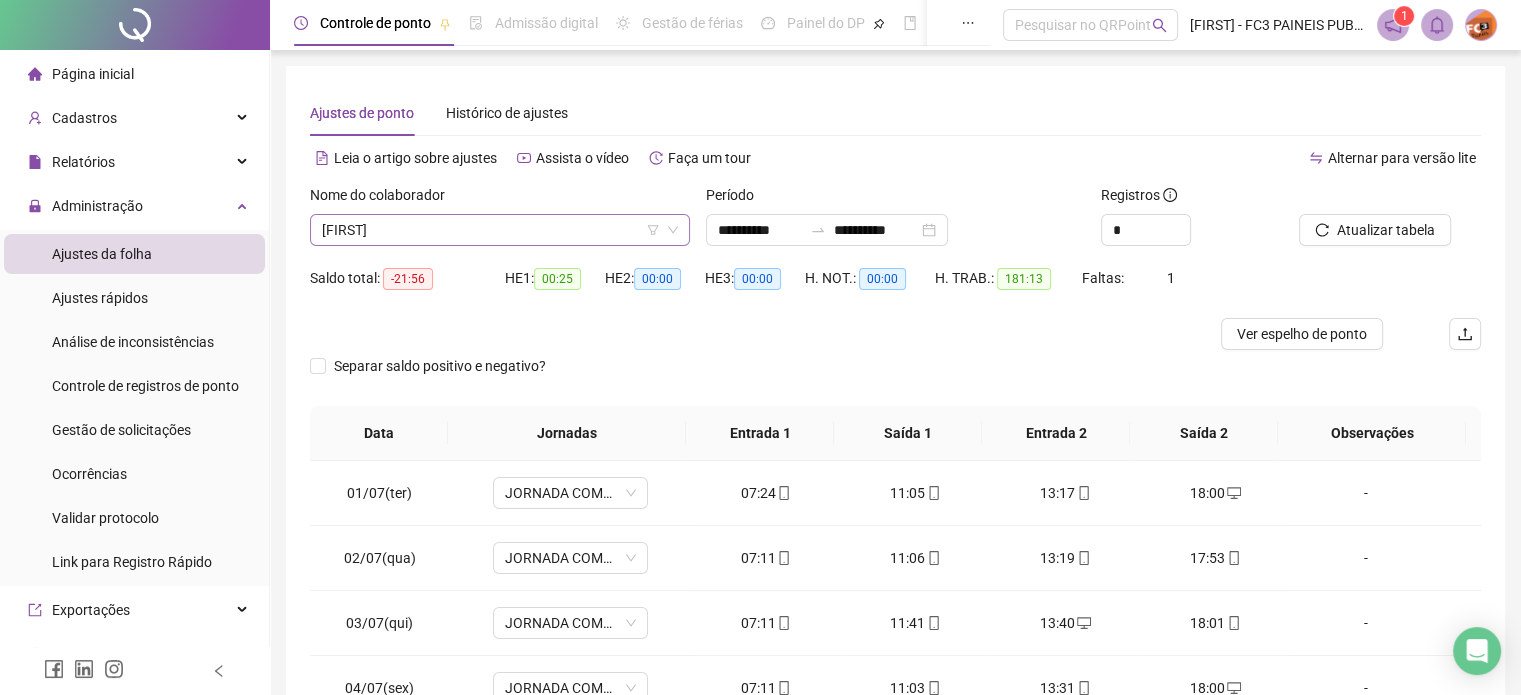 click on "[FIRST]" at bounding box center [500, 230] 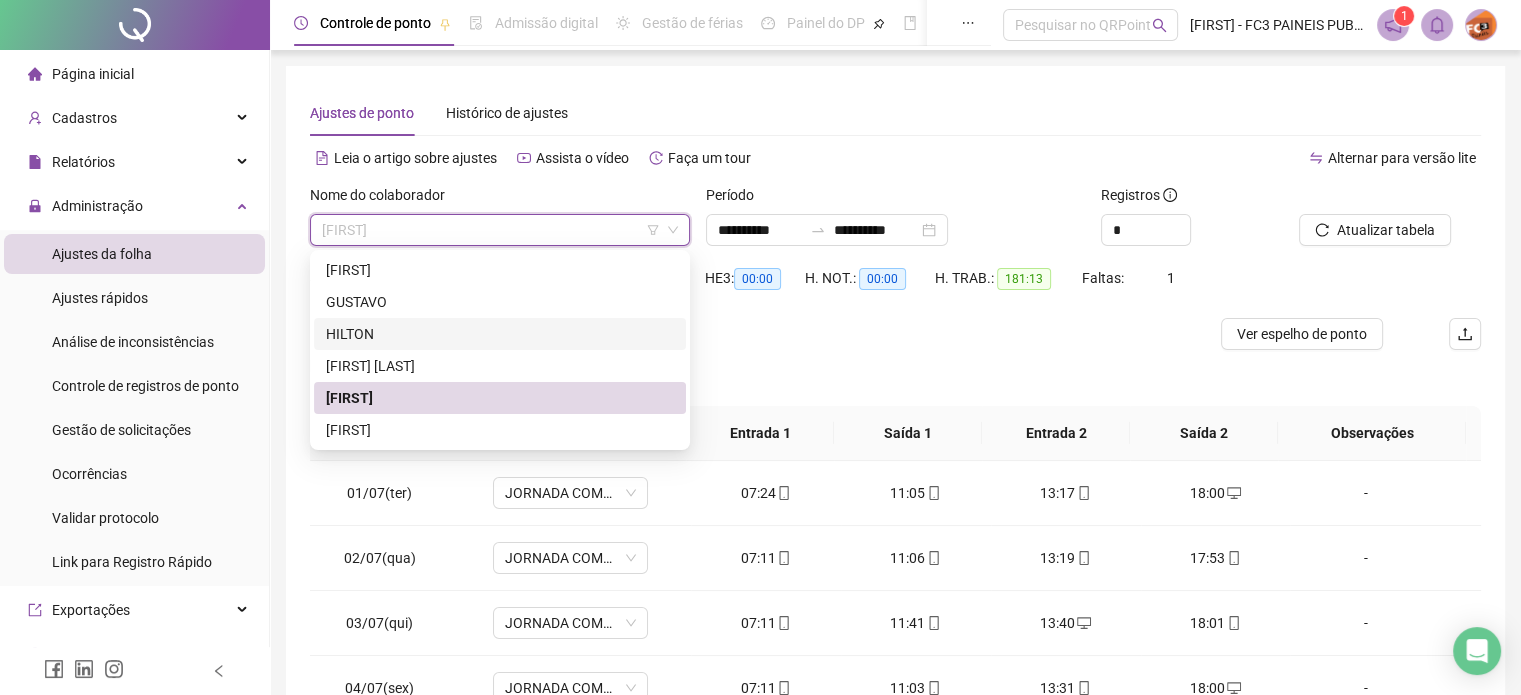 click on "HILTON" at bounding box center [500, 334] 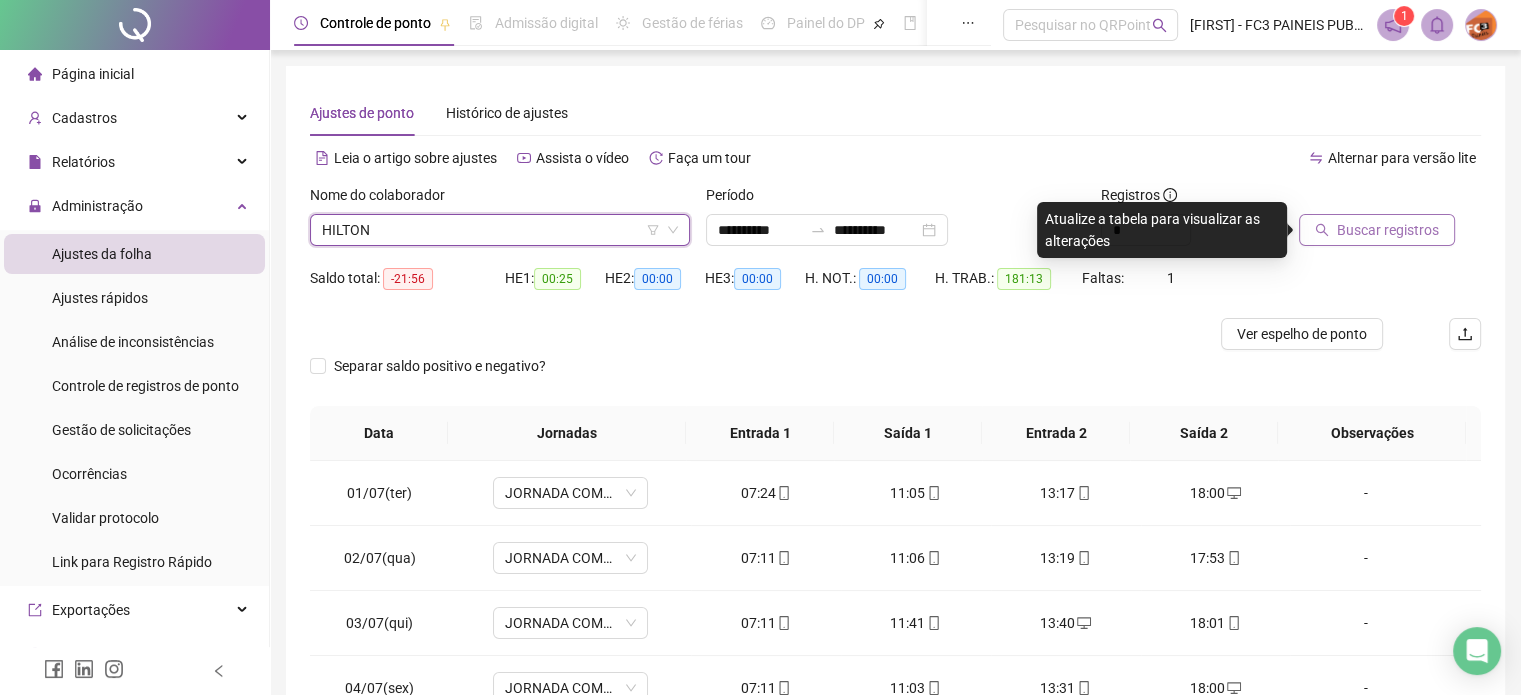 click on "Buscar registros" at bounding box center [1388, 230] 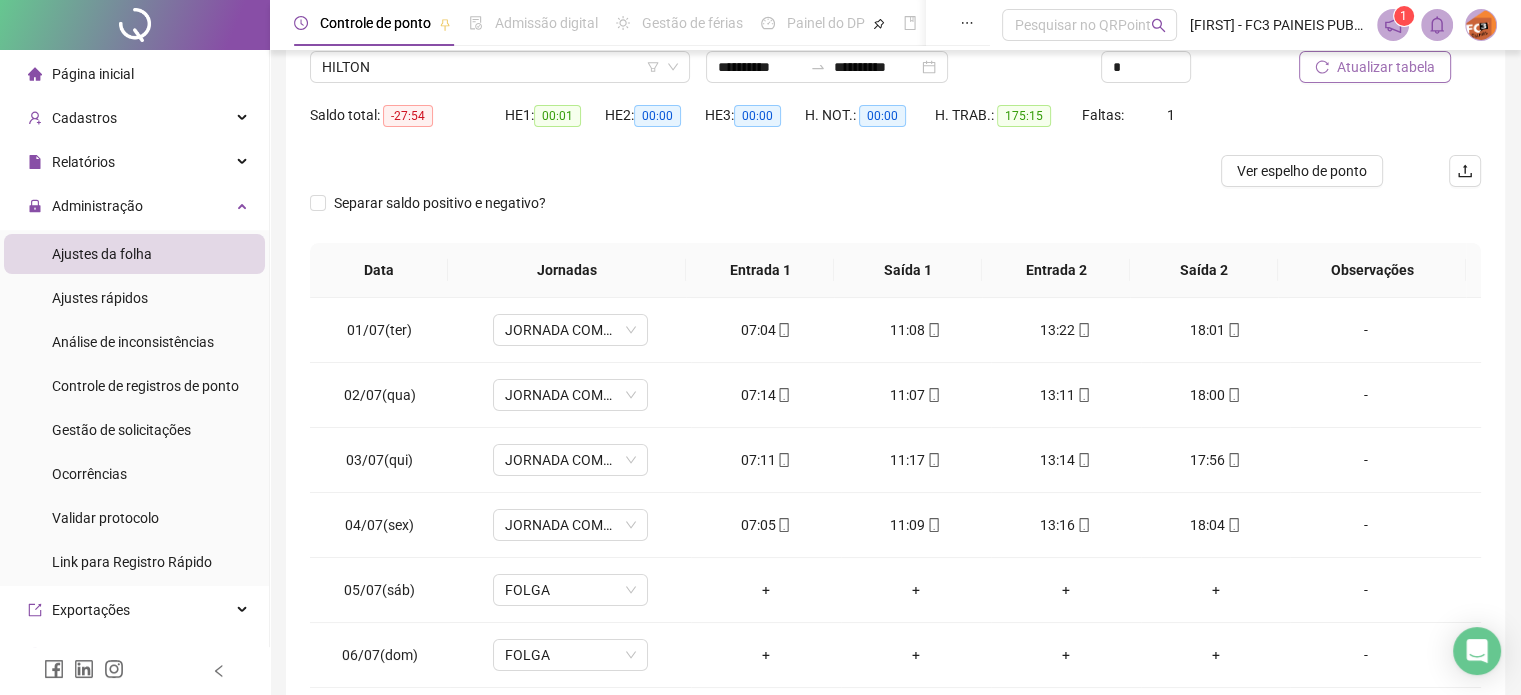 scroll, scrollTop: 168, scrollLeft: 0, axis: vertical 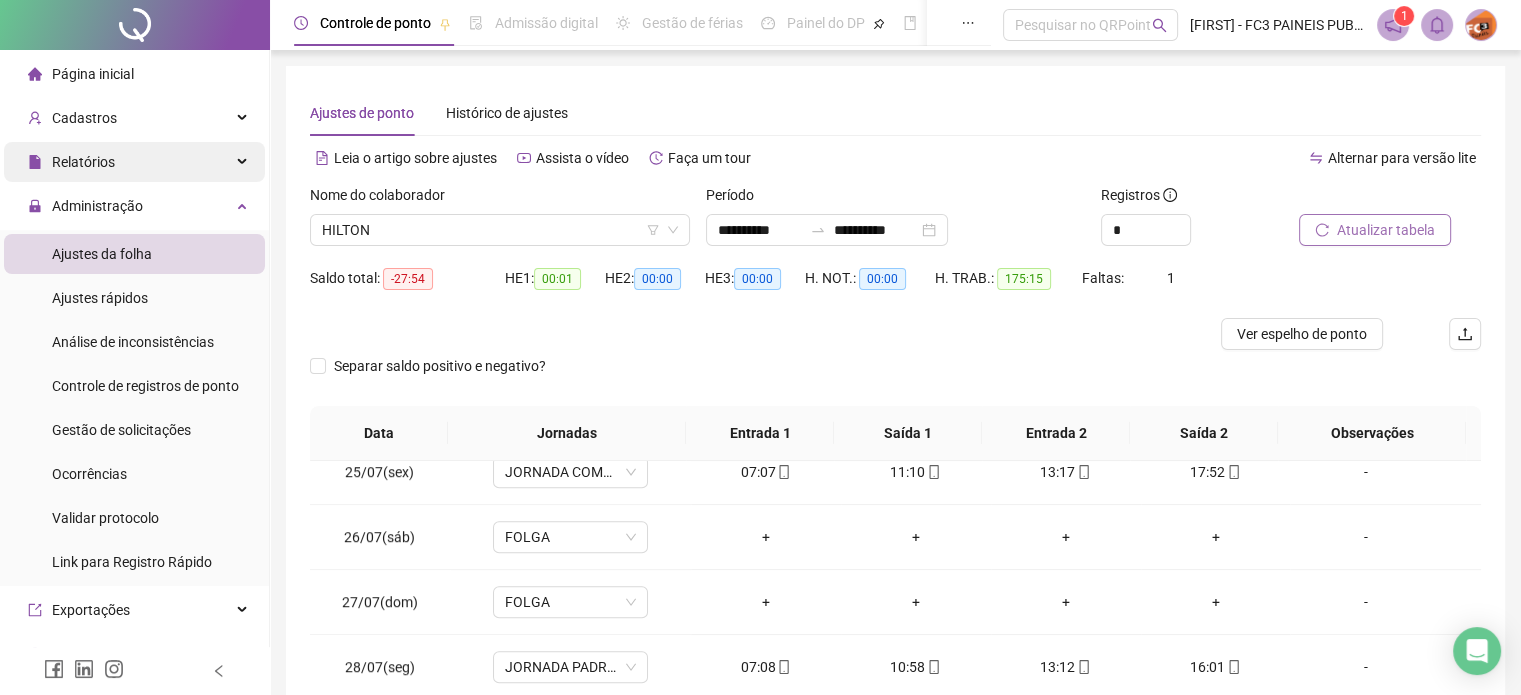 click on "Relatórios" at bounding box center (134, 162) 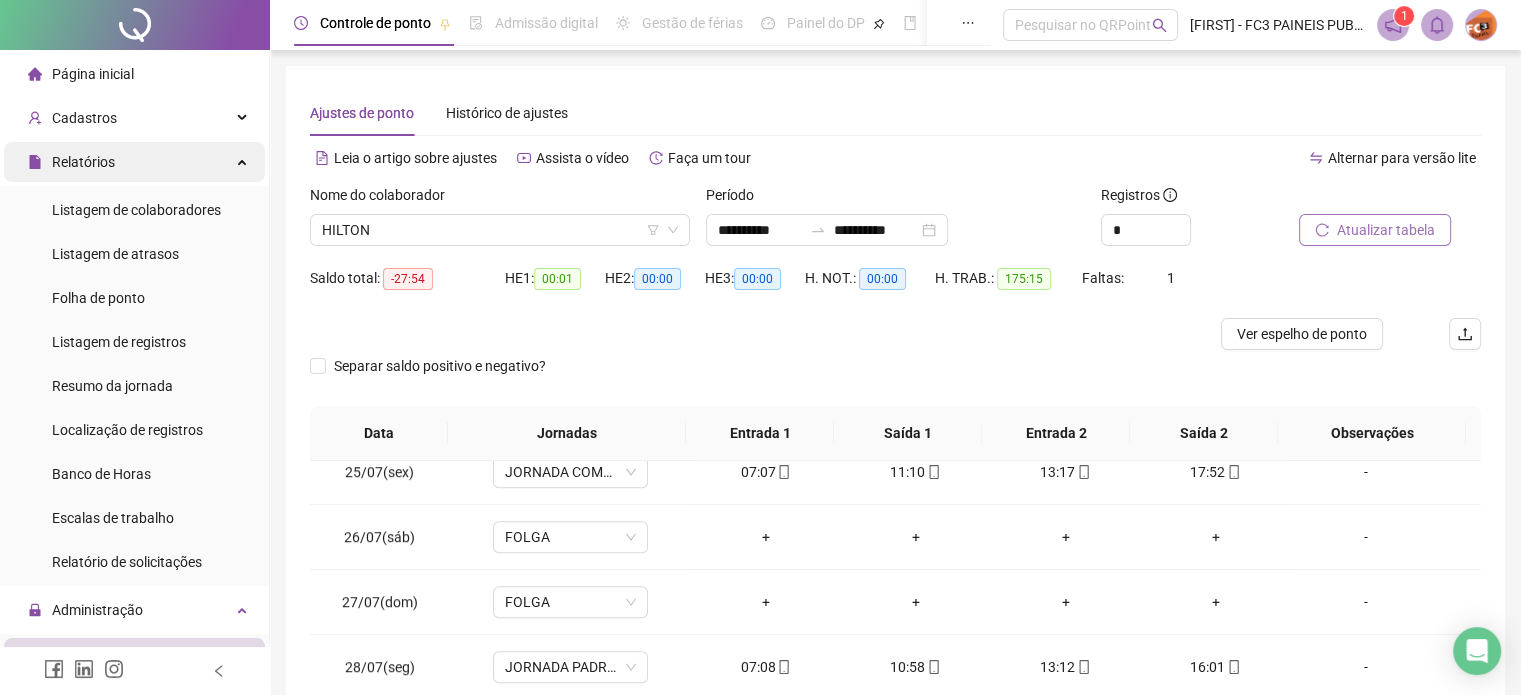click on "Relatórios" at bounding box center [134, 162] 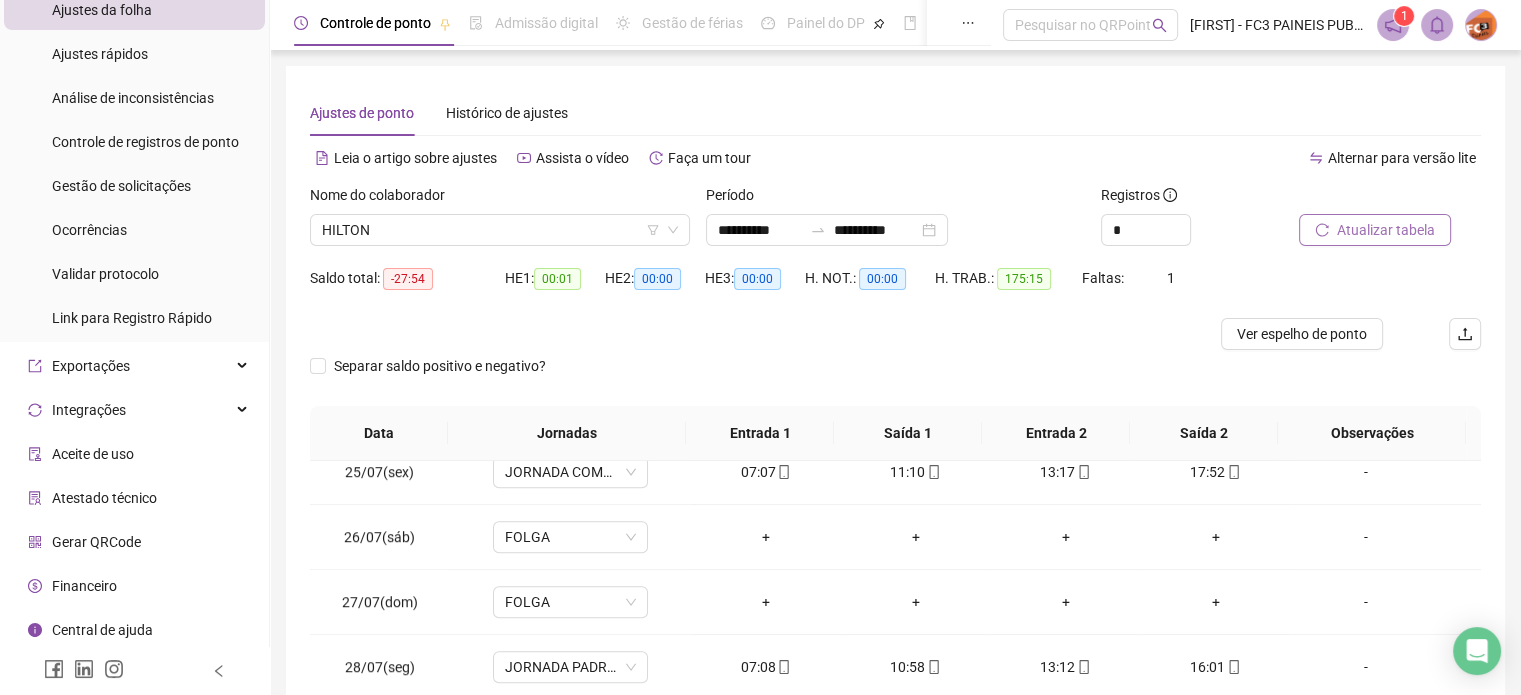 scroll, scrollTop: 247, scrollLeft: 0, axis: vertical 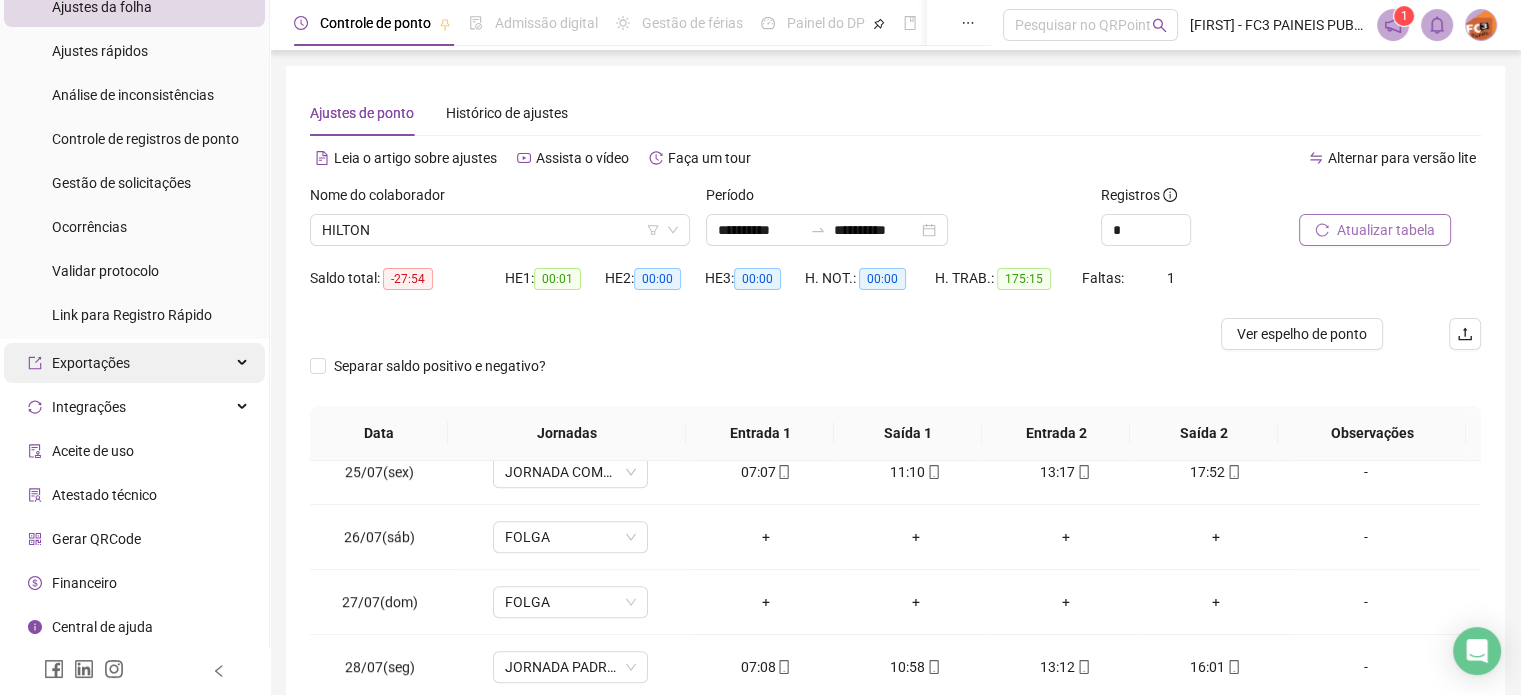 click on "Exportações" at bounding box center [134, 363] 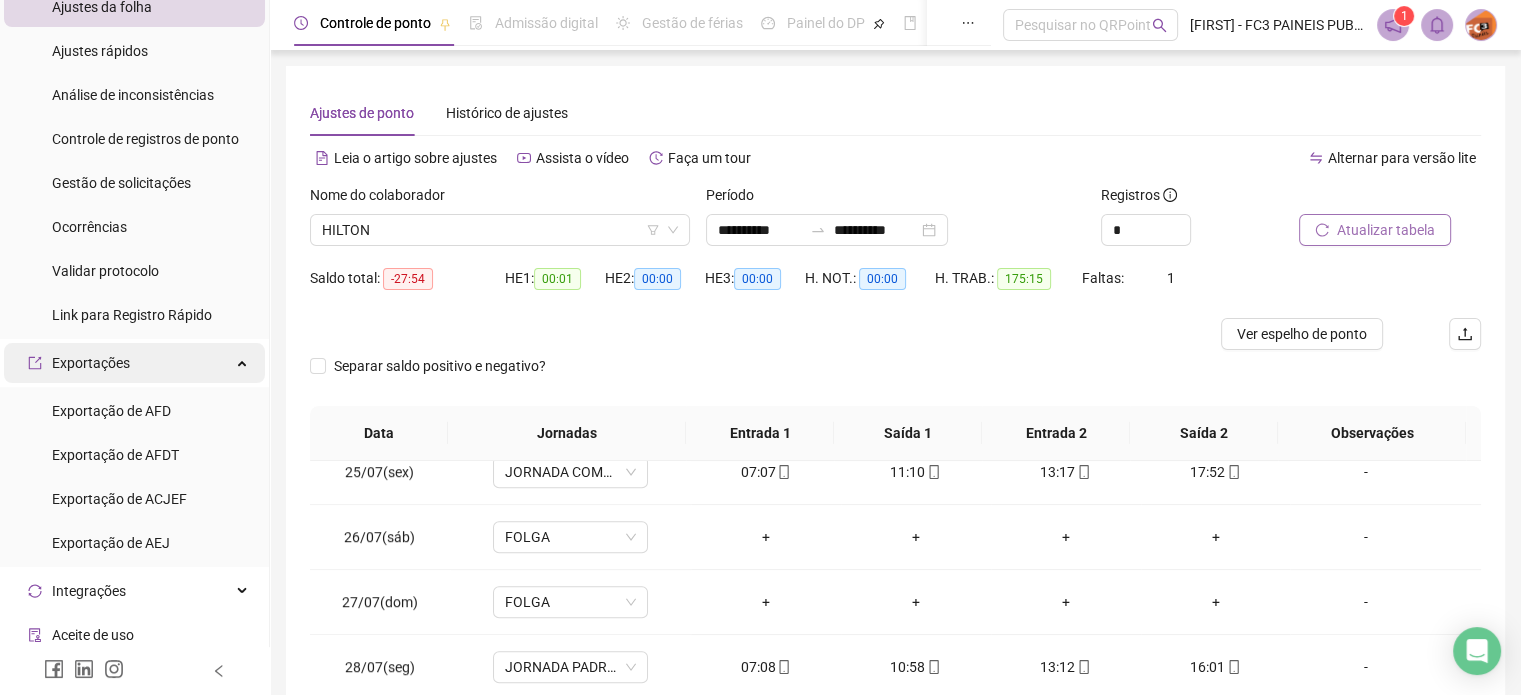 click at bounding box center [244, 361] 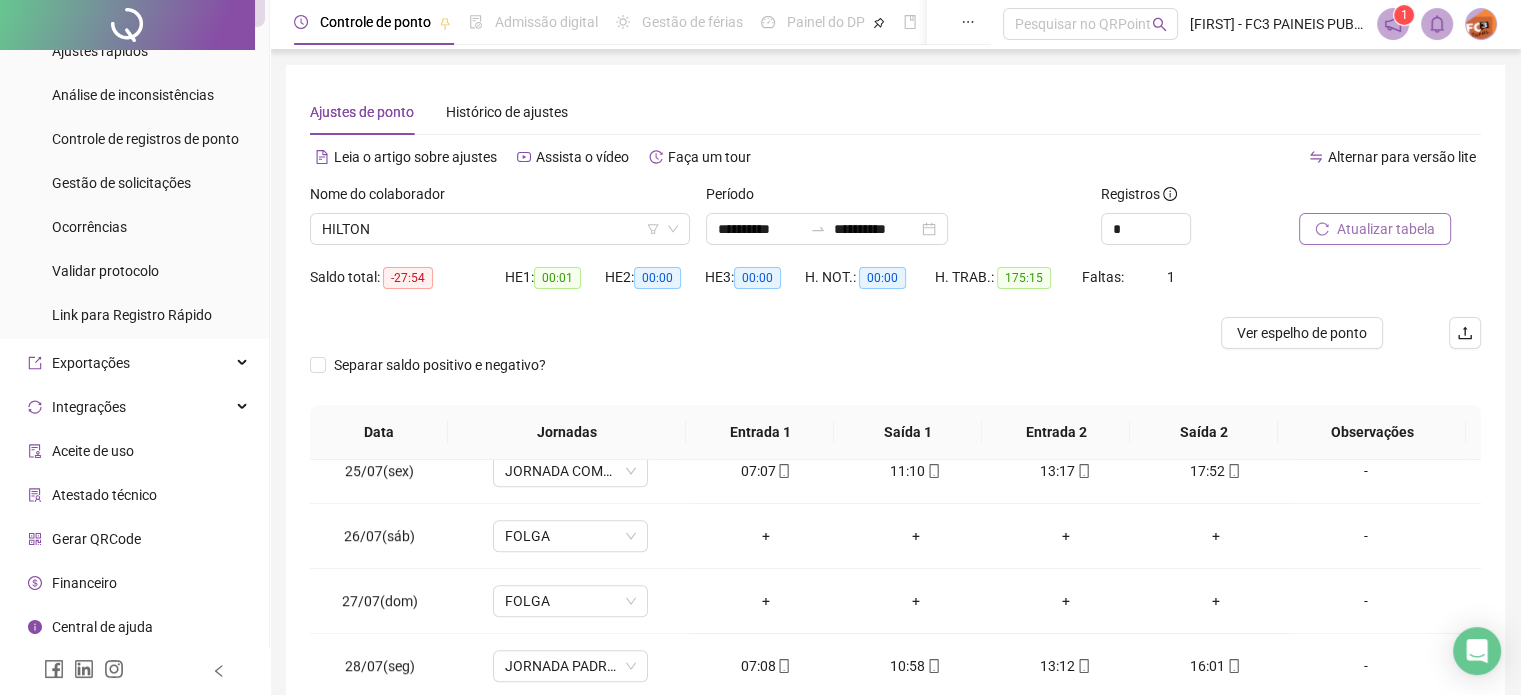 scroll, scrollTop: 0, scrollLeft: 0, axis: both 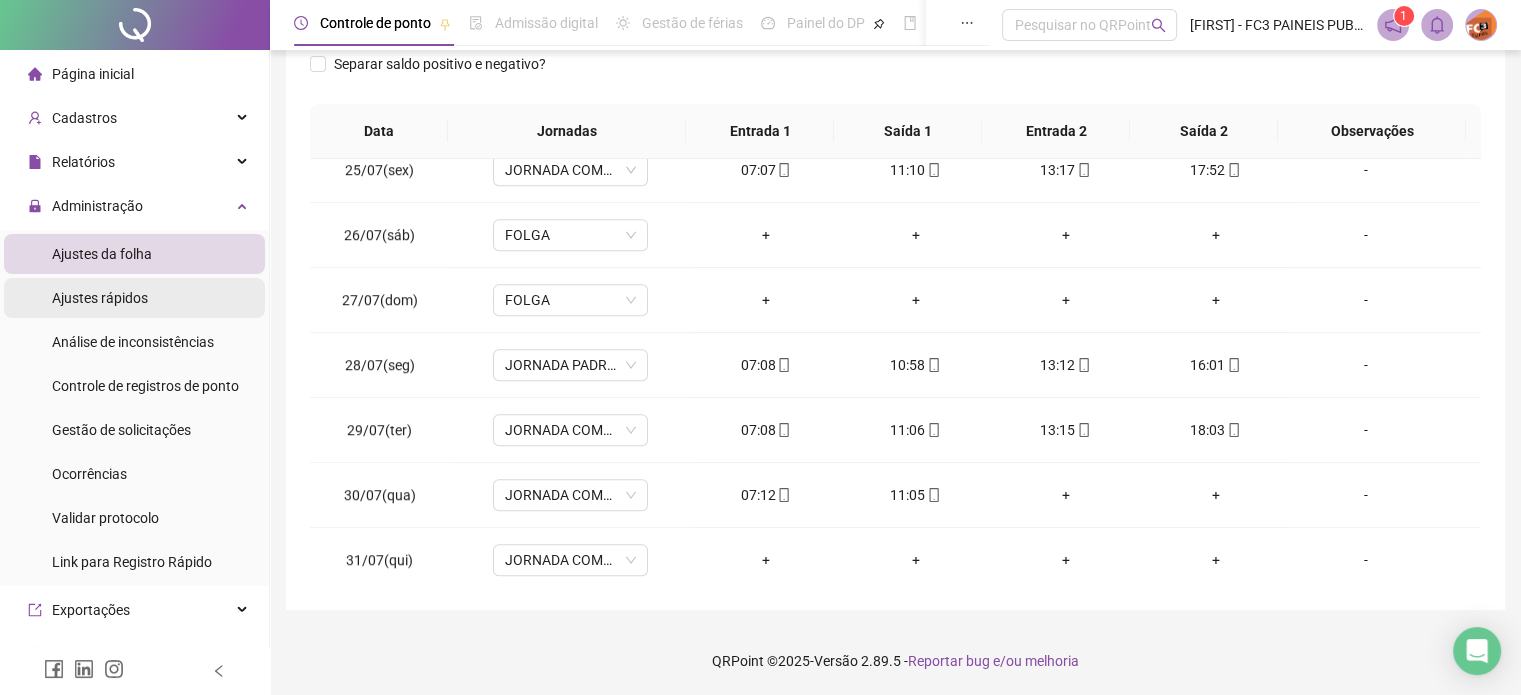 click on "Ajustes rápidos" at bounding box center (100, 298) 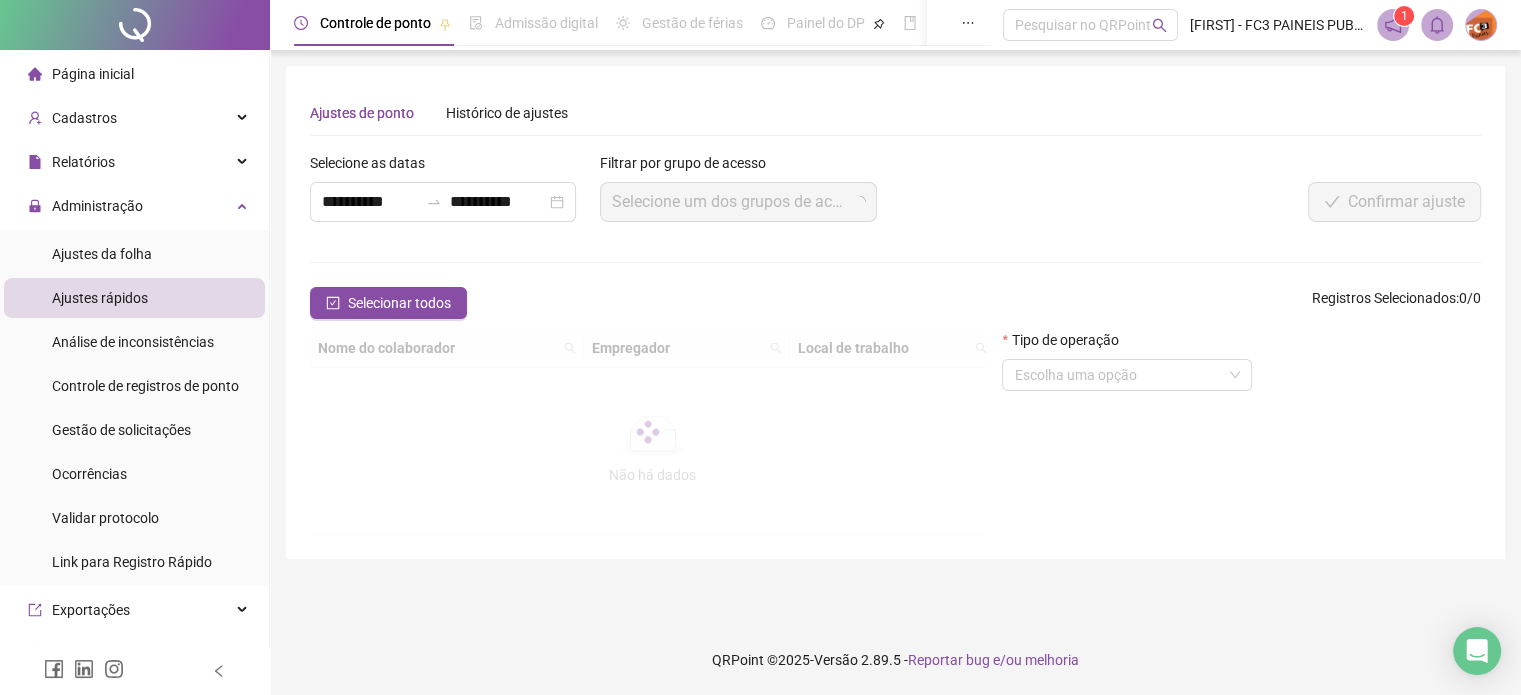 scroll, scrollTop: 0, scrollLeft: 0, axis: both 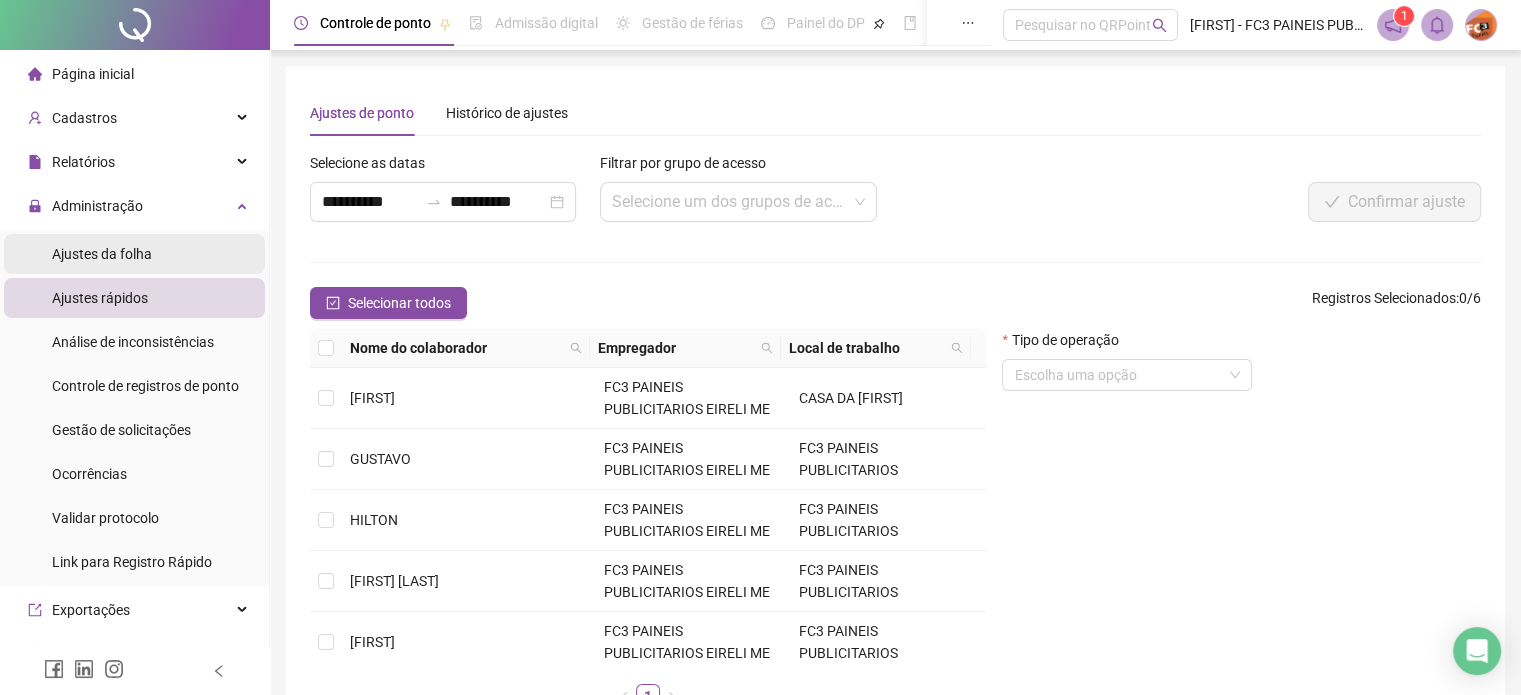click on "Ajustes da folha" at bounding box center [102, 254] 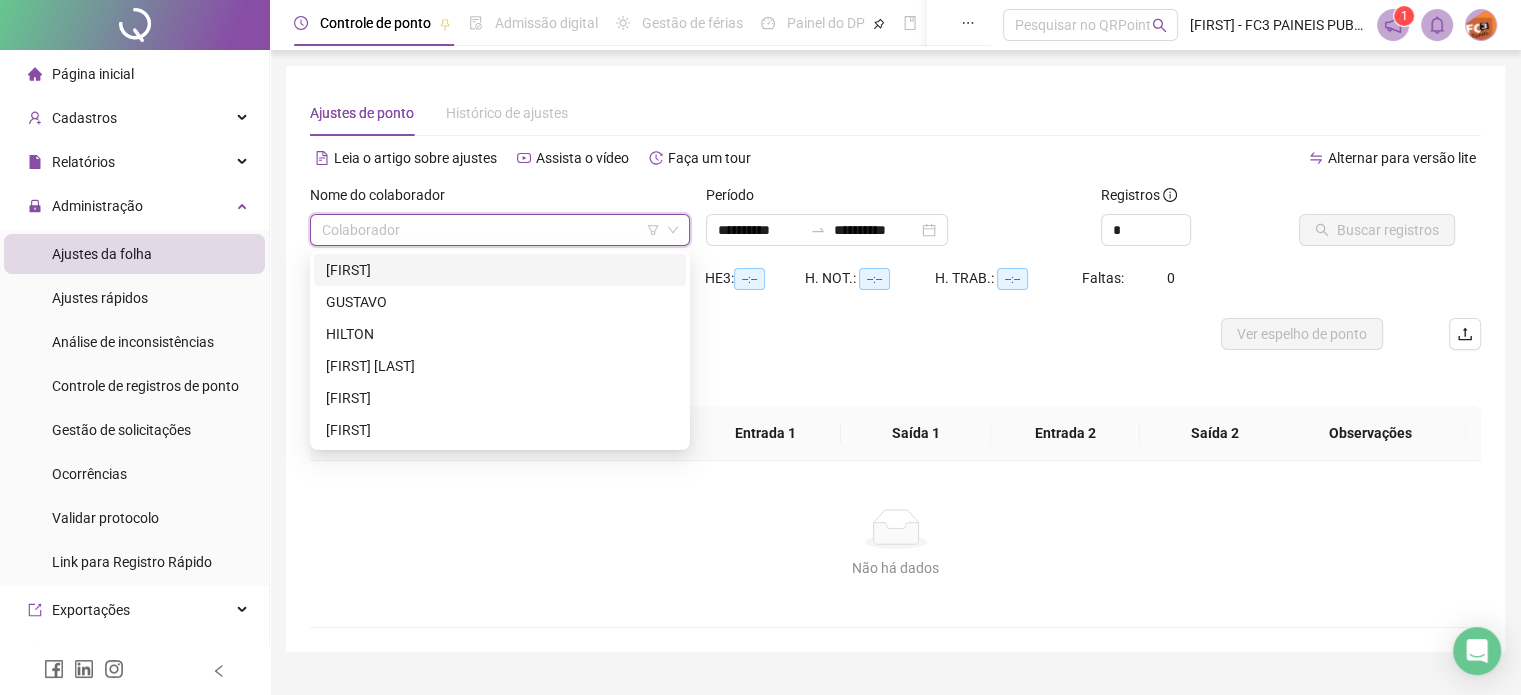 click at bounding box center (491, 230) 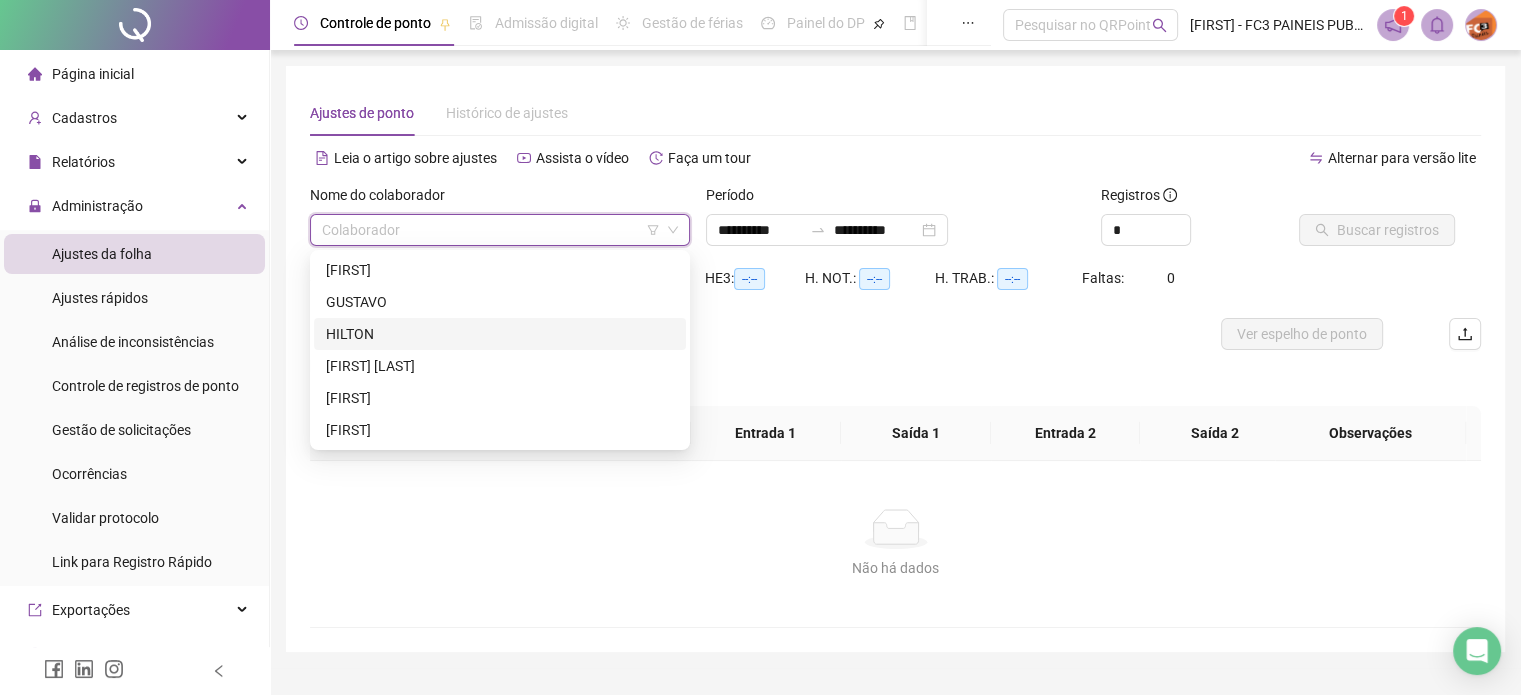 click on "HILTON" at bounding box center (500, 334) 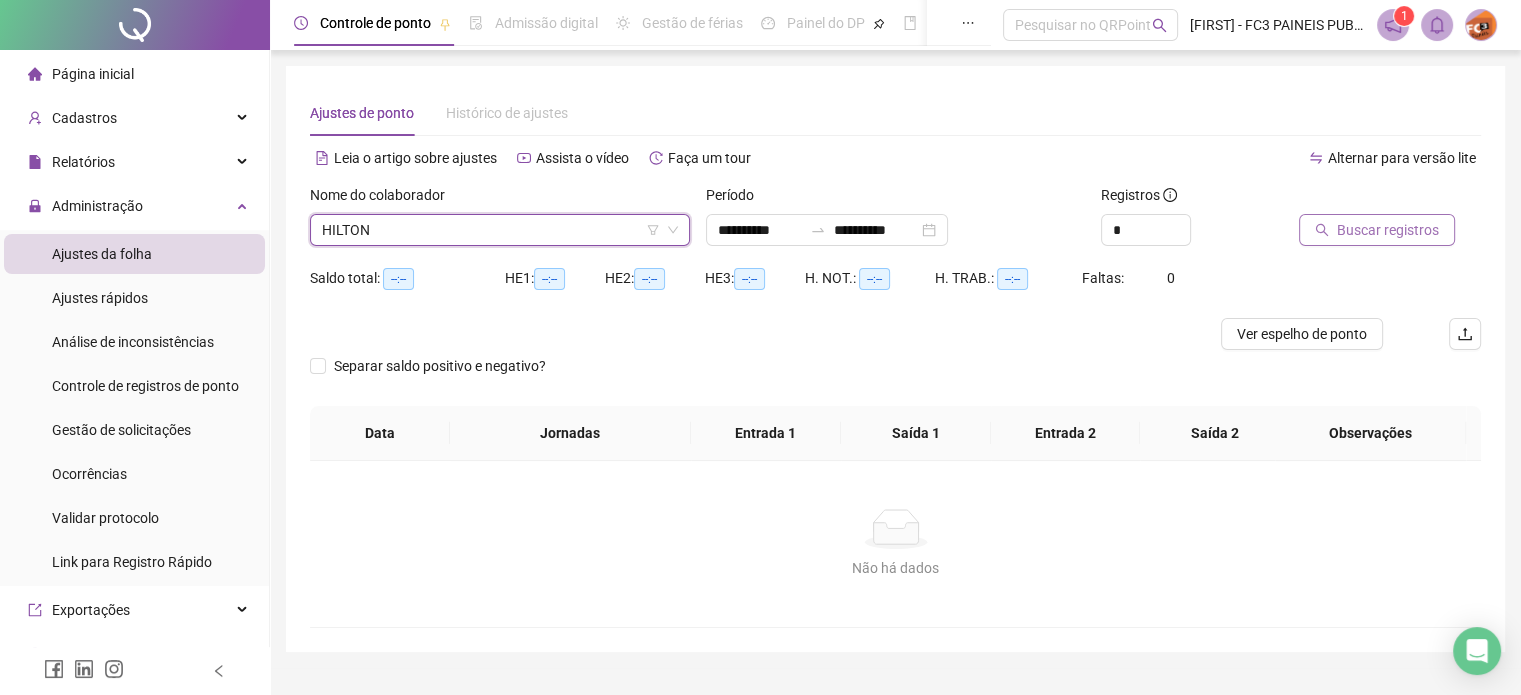 click on "Buscar registros" at bounding box center [1388, 230] 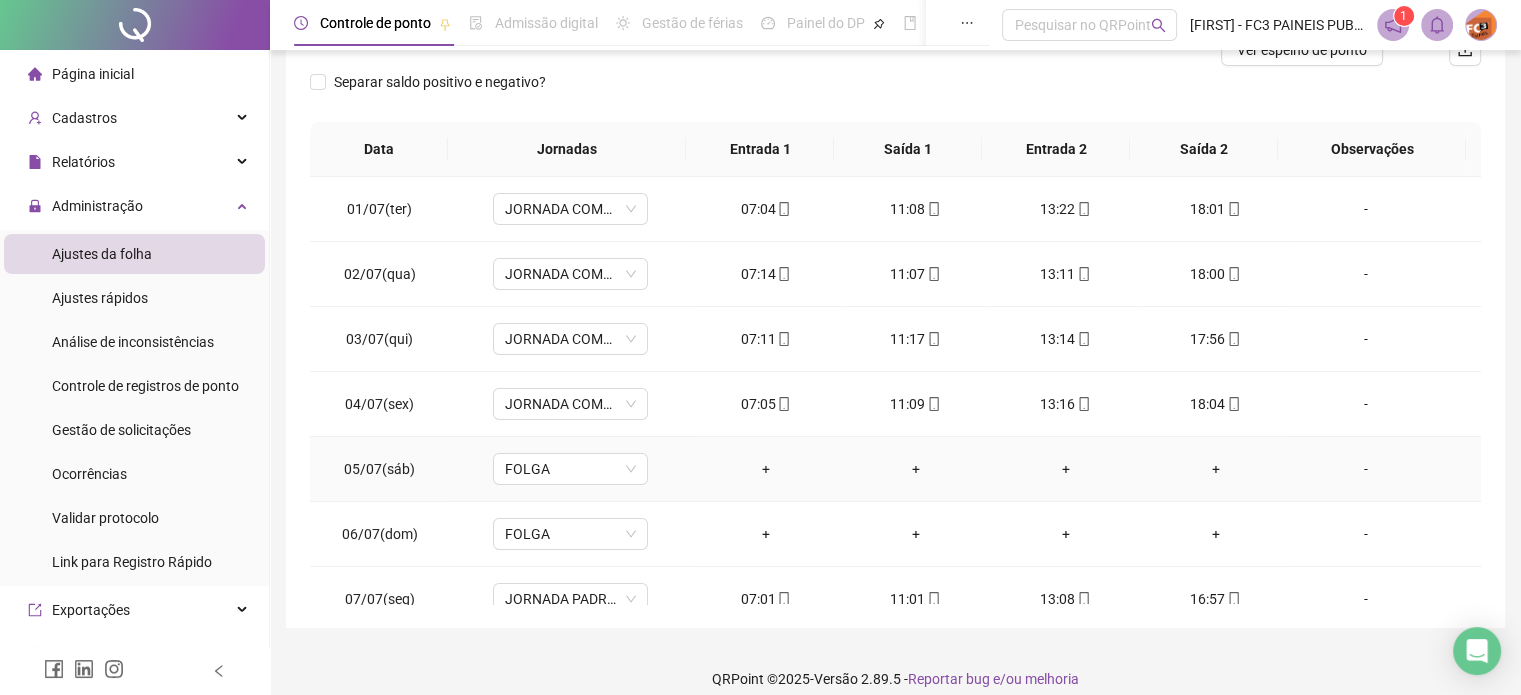 scroll, scrollTop: 302, scrollLeft: 0, axis: vertical 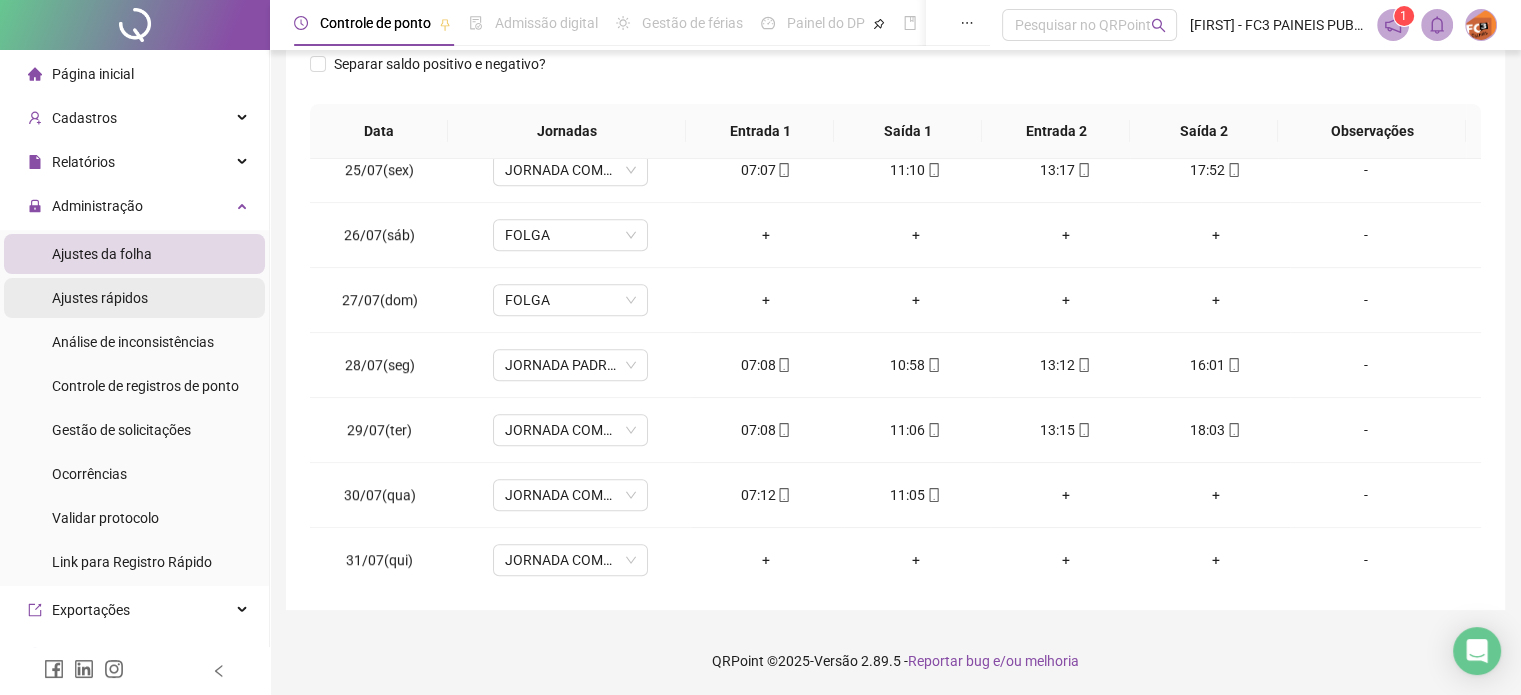 click on "Ajustes rápidos" at bounding box center [100, 298] 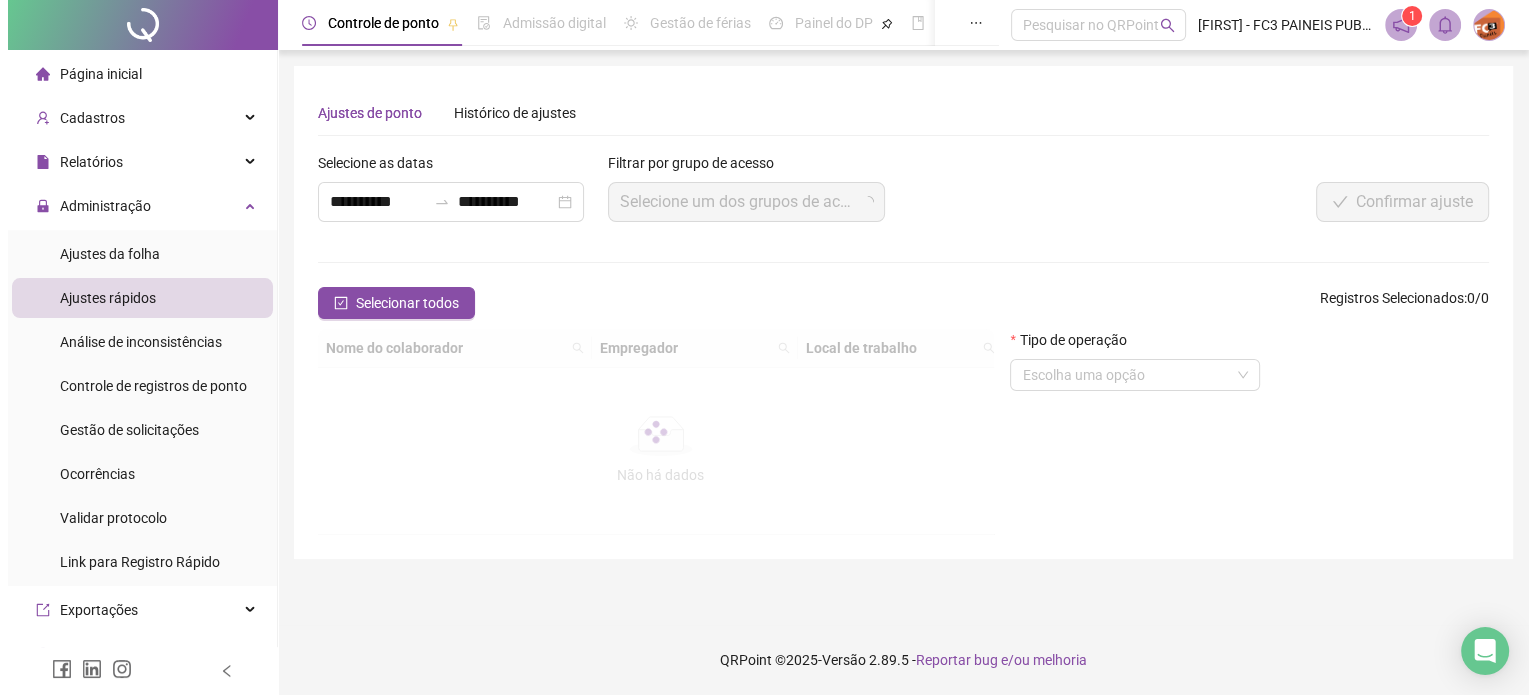 scroll, scrollTop: 0, scrollLeft: 0, axis: both 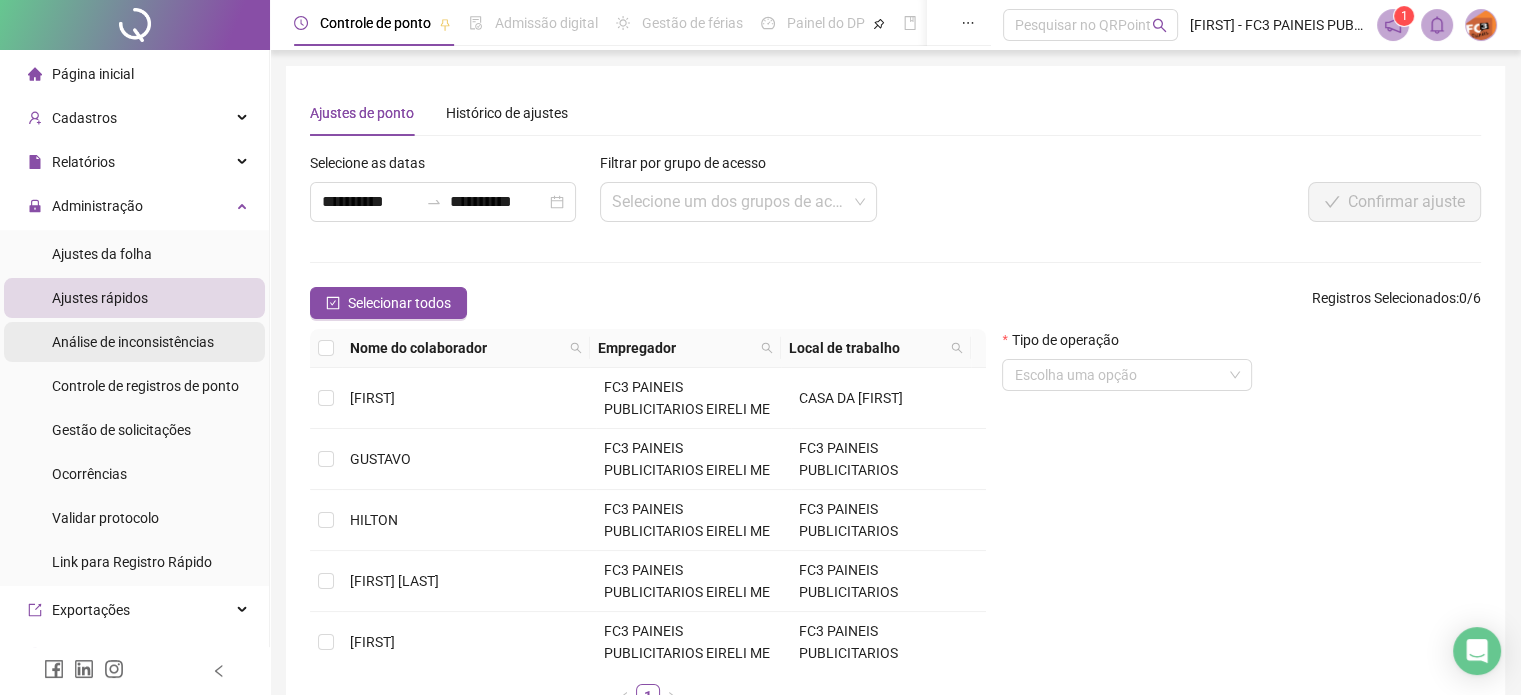 click on "Análise de inconsistências" at bounding box center (133, 342) 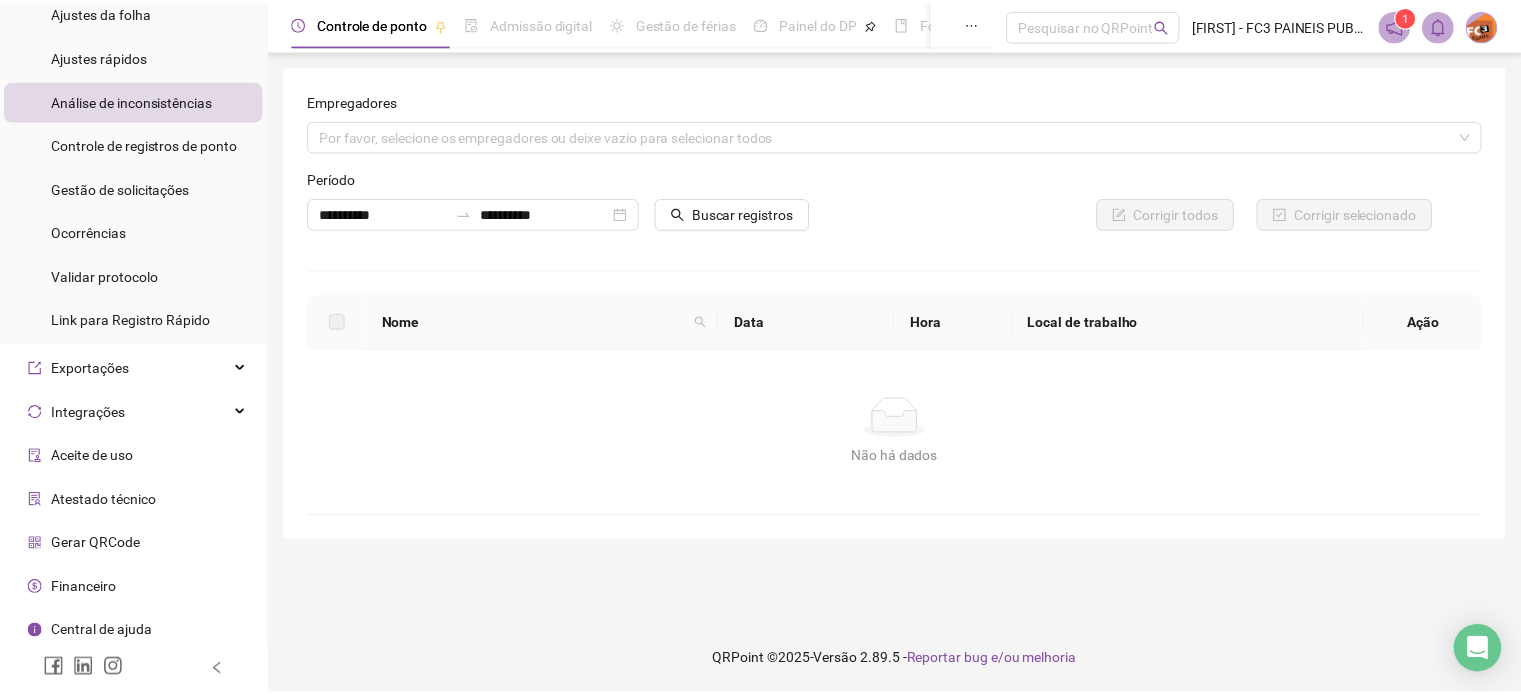 scroll, scrollTop: 247, scrollLeft: 0, axis: vertical 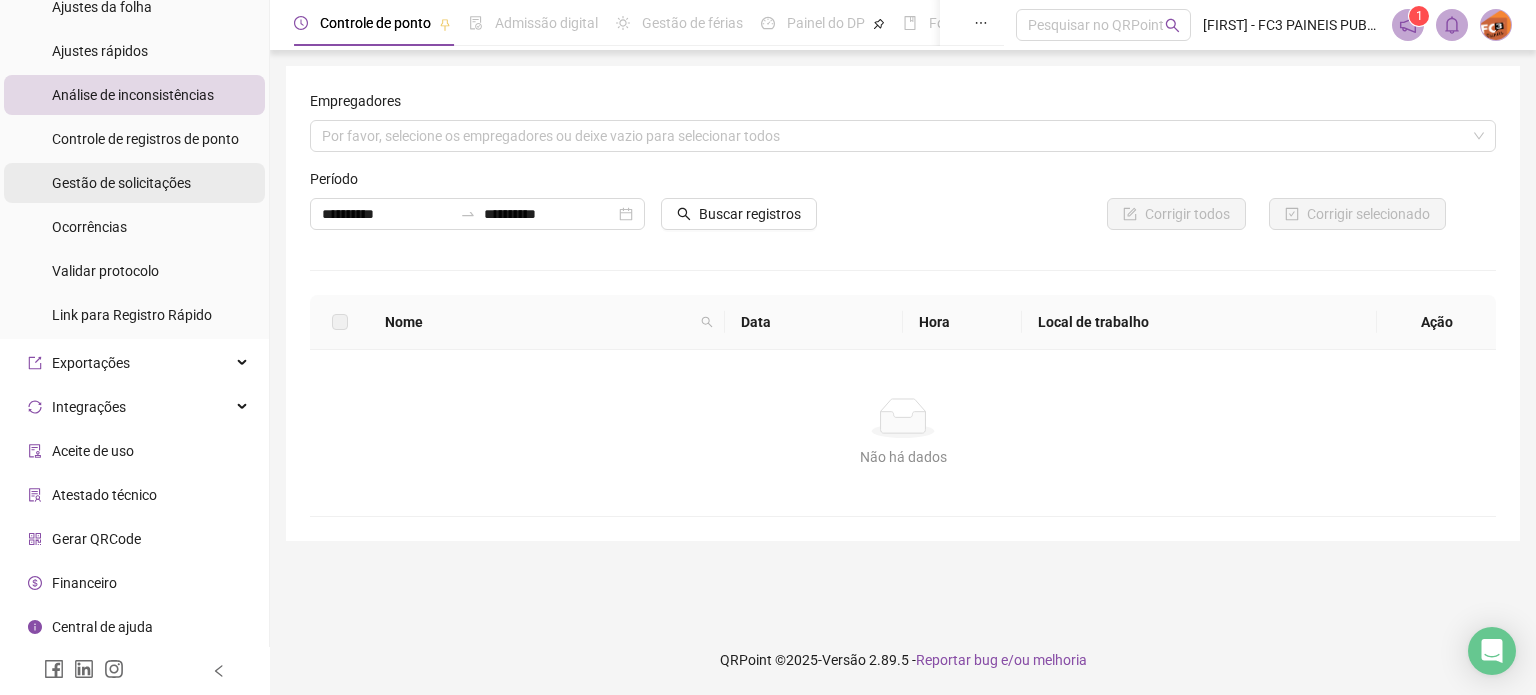 click on "Gestão de solicitações" at bounding box center [121, 183] 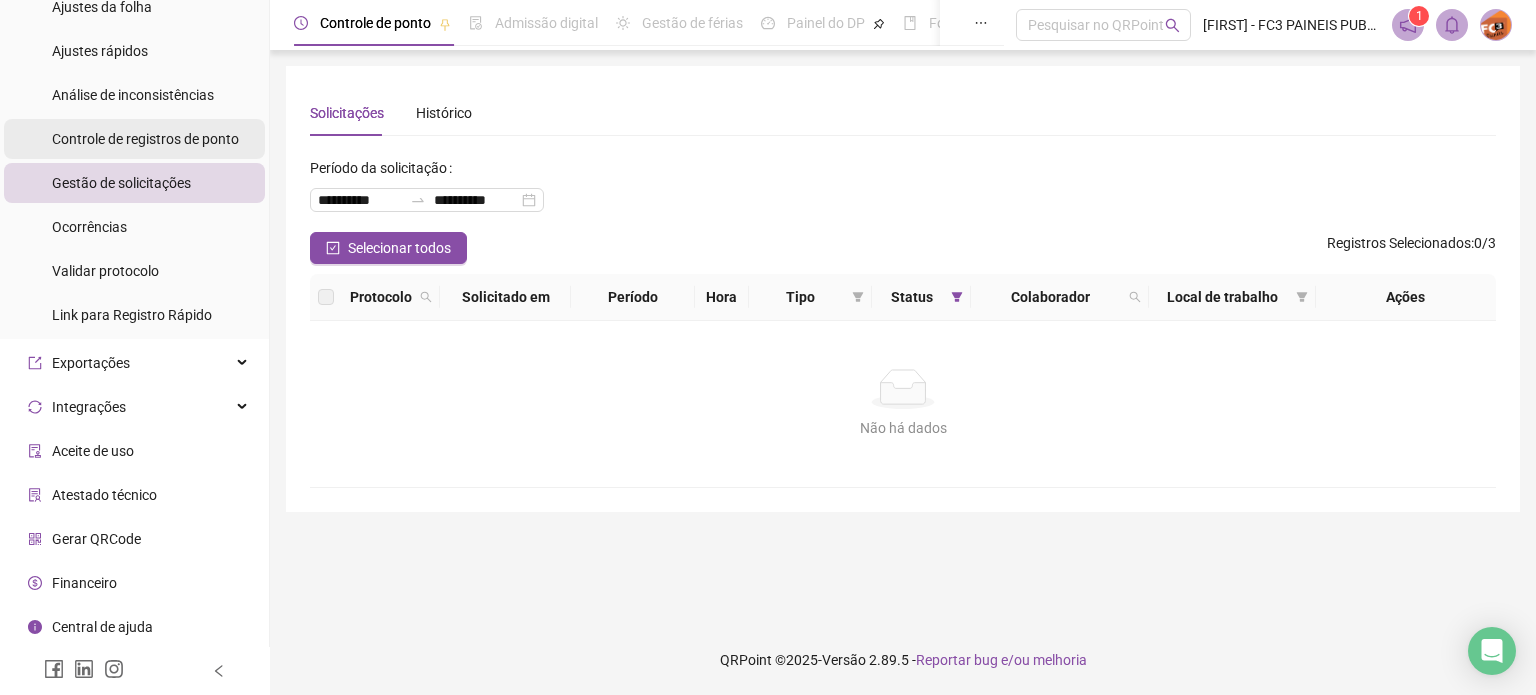 click on "Controle de registros de ponto" at bounding box center [145, 139] 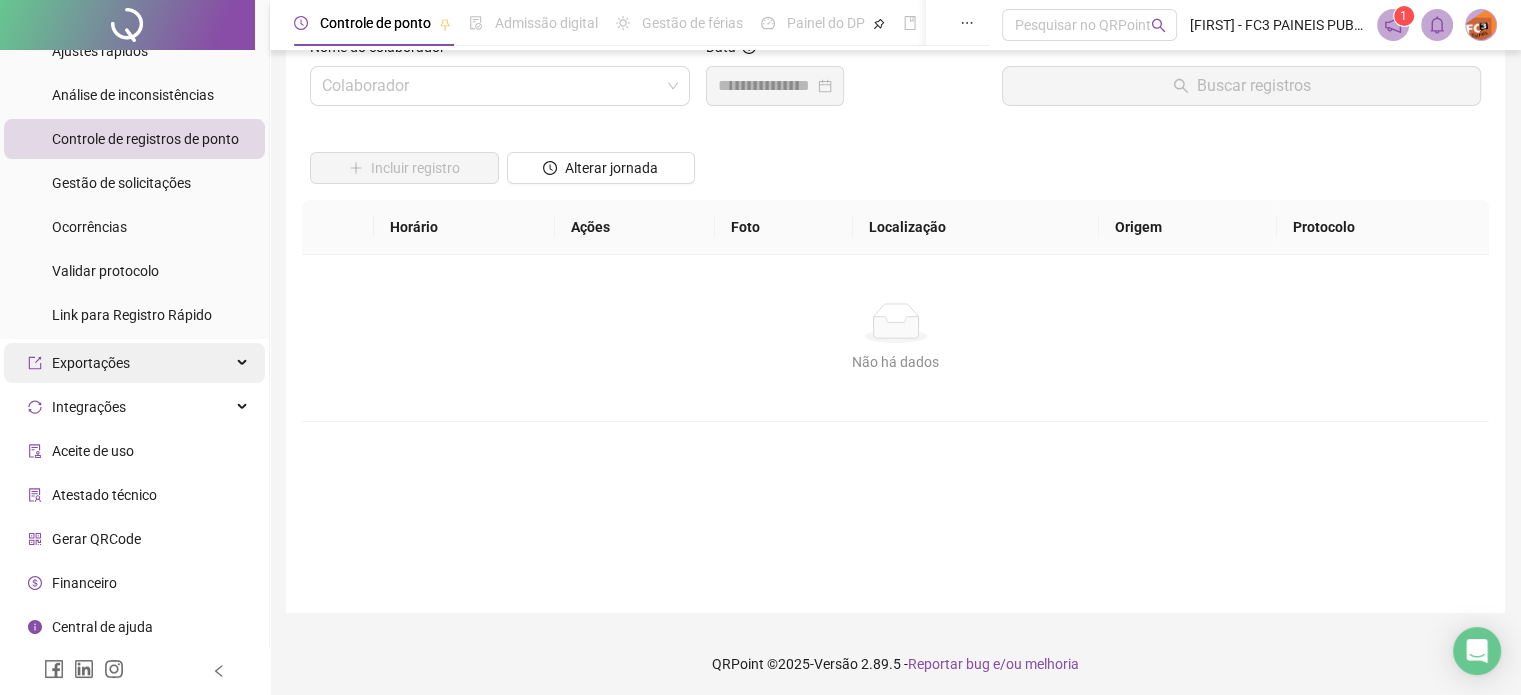 scroll, scrollTop: 57, scrollLeft: 0, axis: vertical 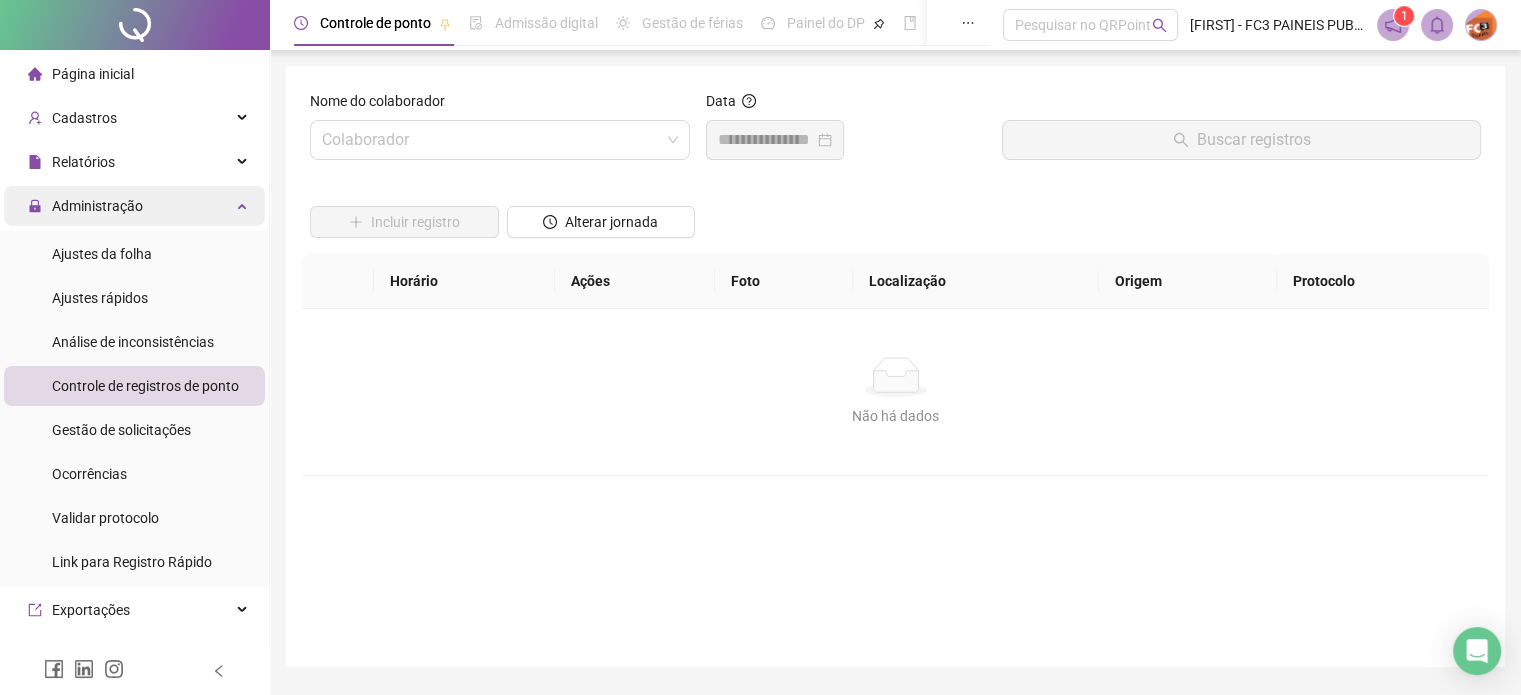 click on "Administração" at bounding box center [134, 206] 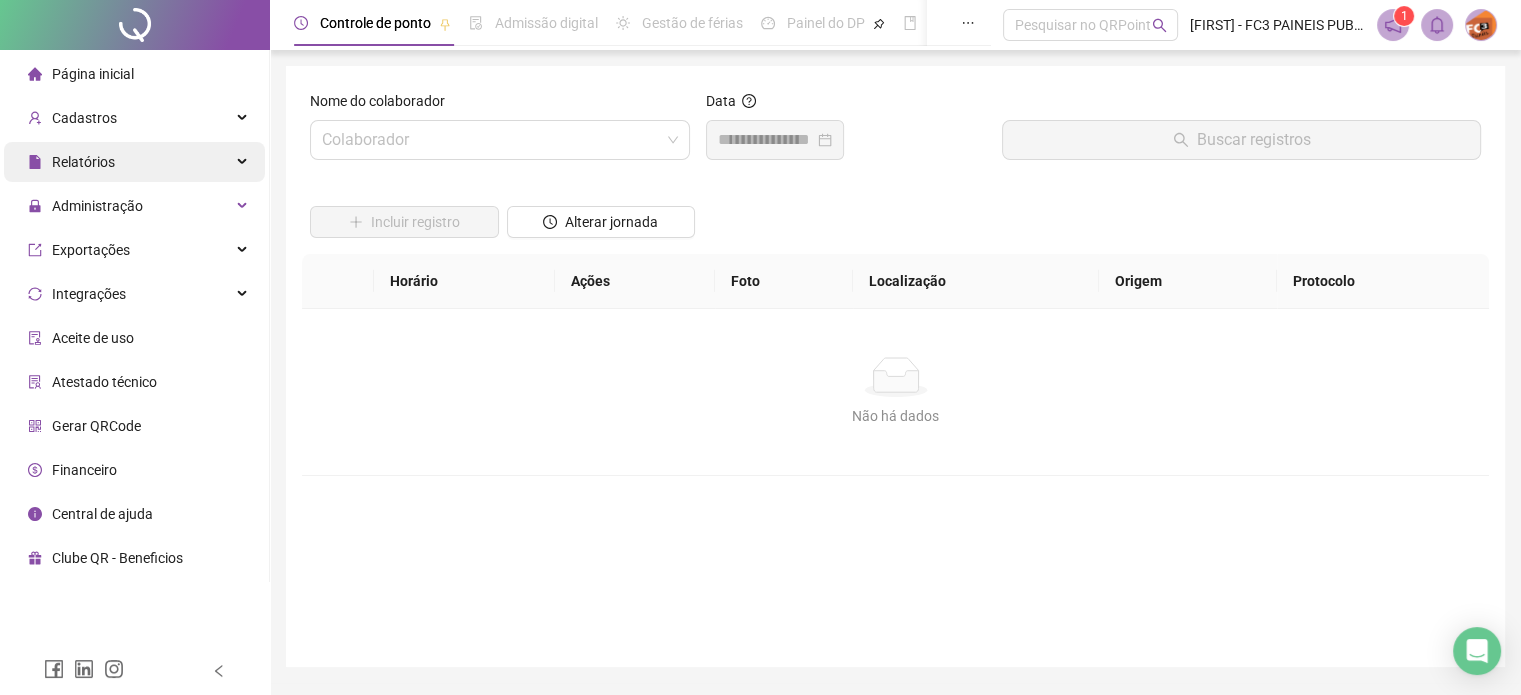 click at bounding box center [244, 162] 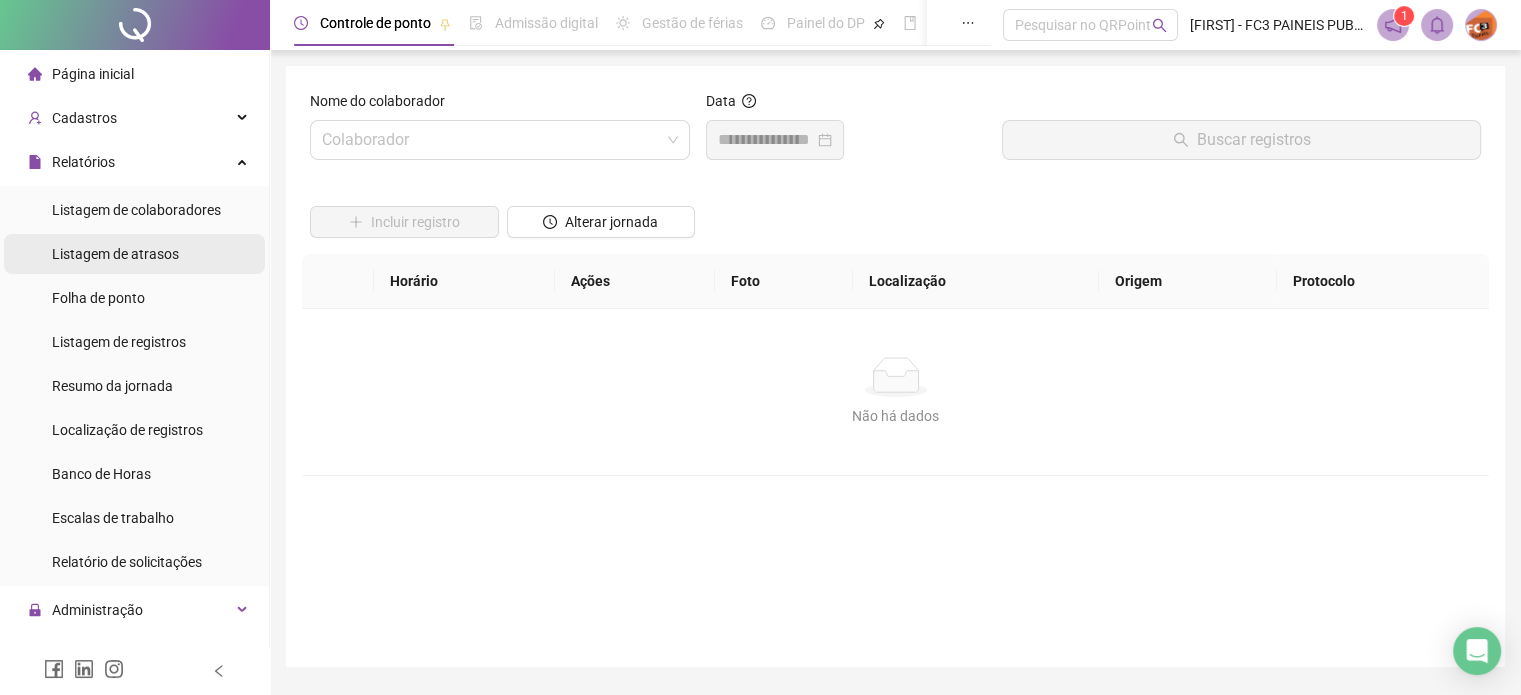 click on "Listagem de atrasos" at bounding box center [115, 254] 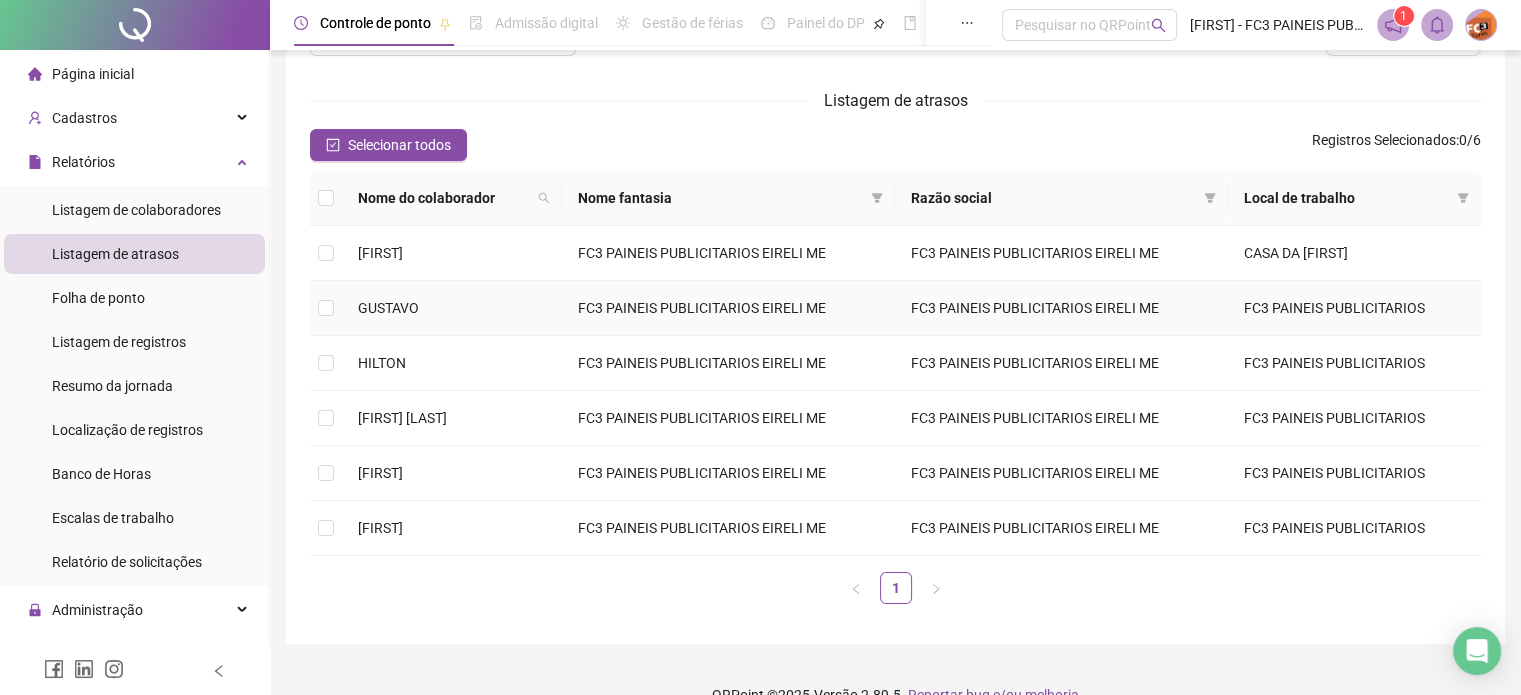 scroll, scrollTop: 137, scrollLeft: 0, axis: vertical 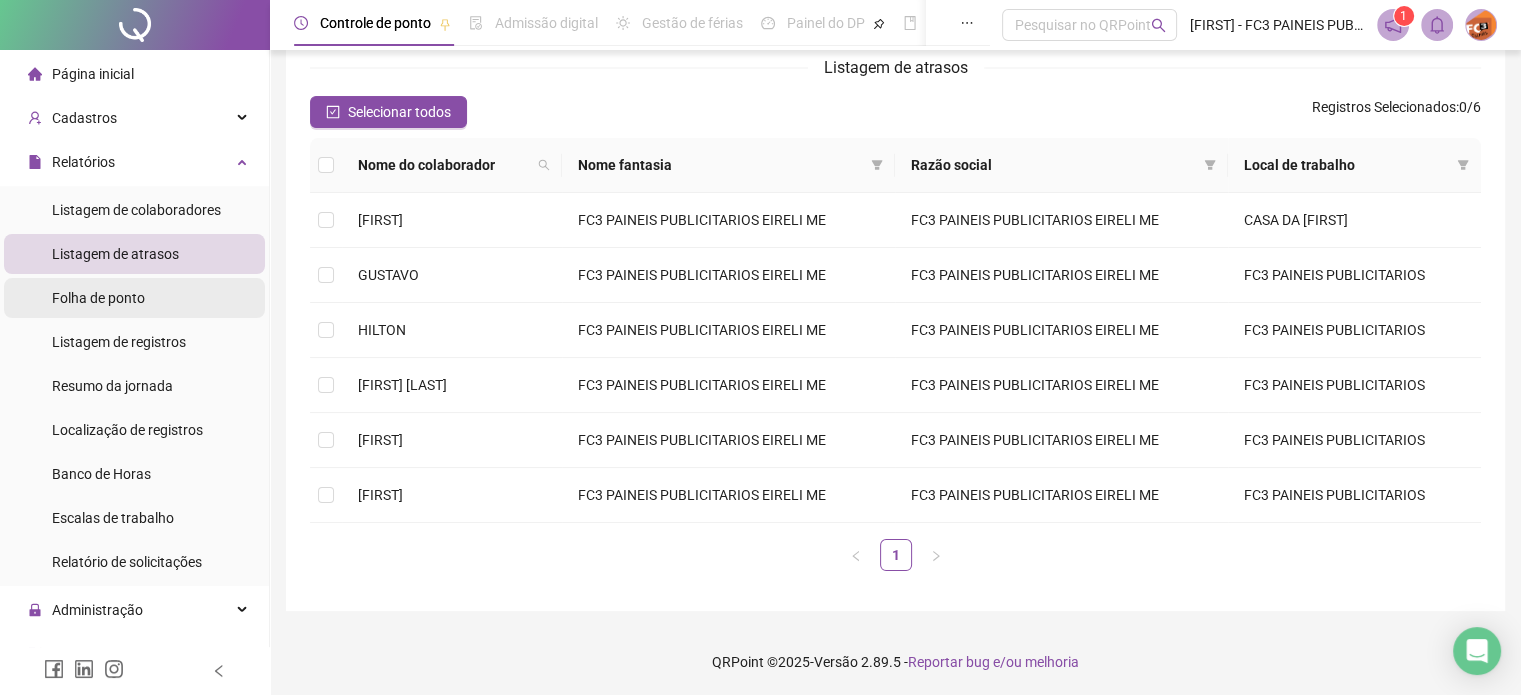click on "Folha de ponto" at bounding box center (98, 298) 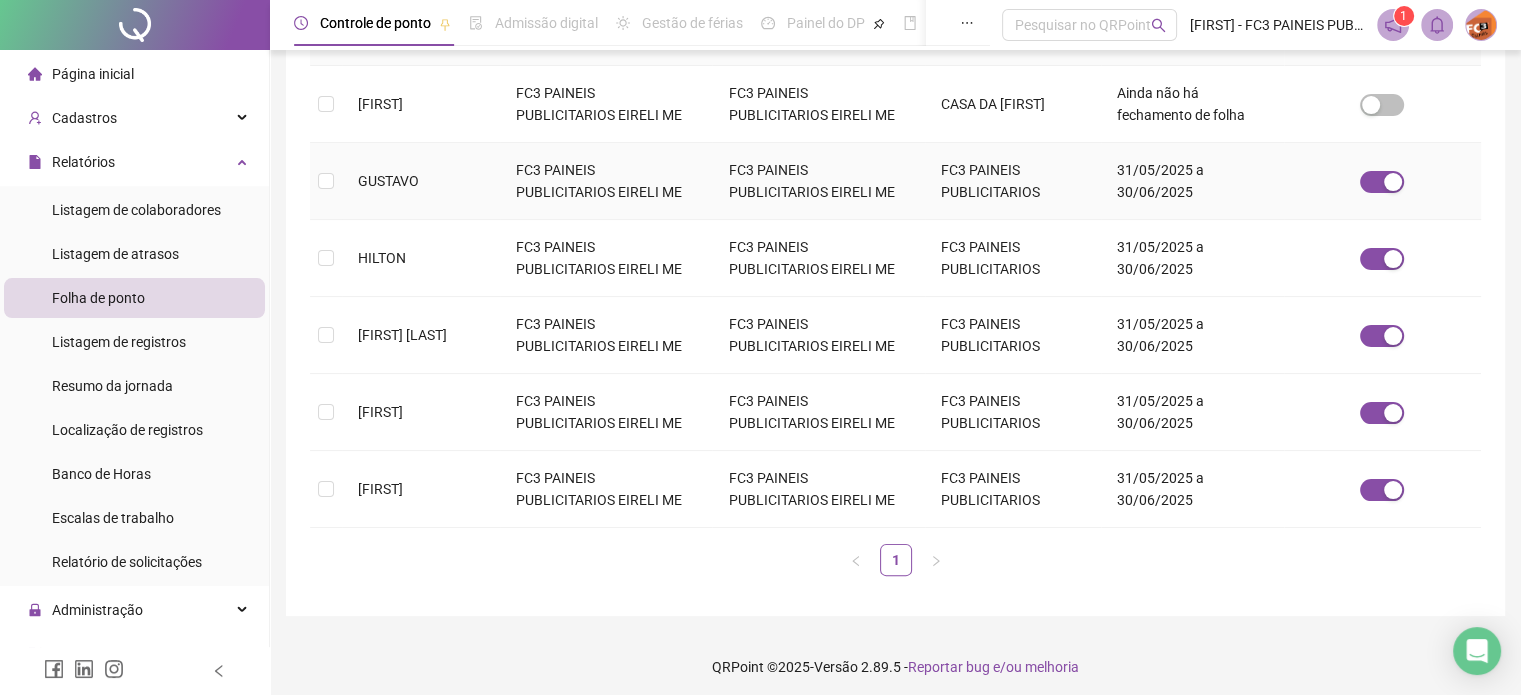 scroll, scrollTop: 387, scrollLeft: 0, axis: vertical 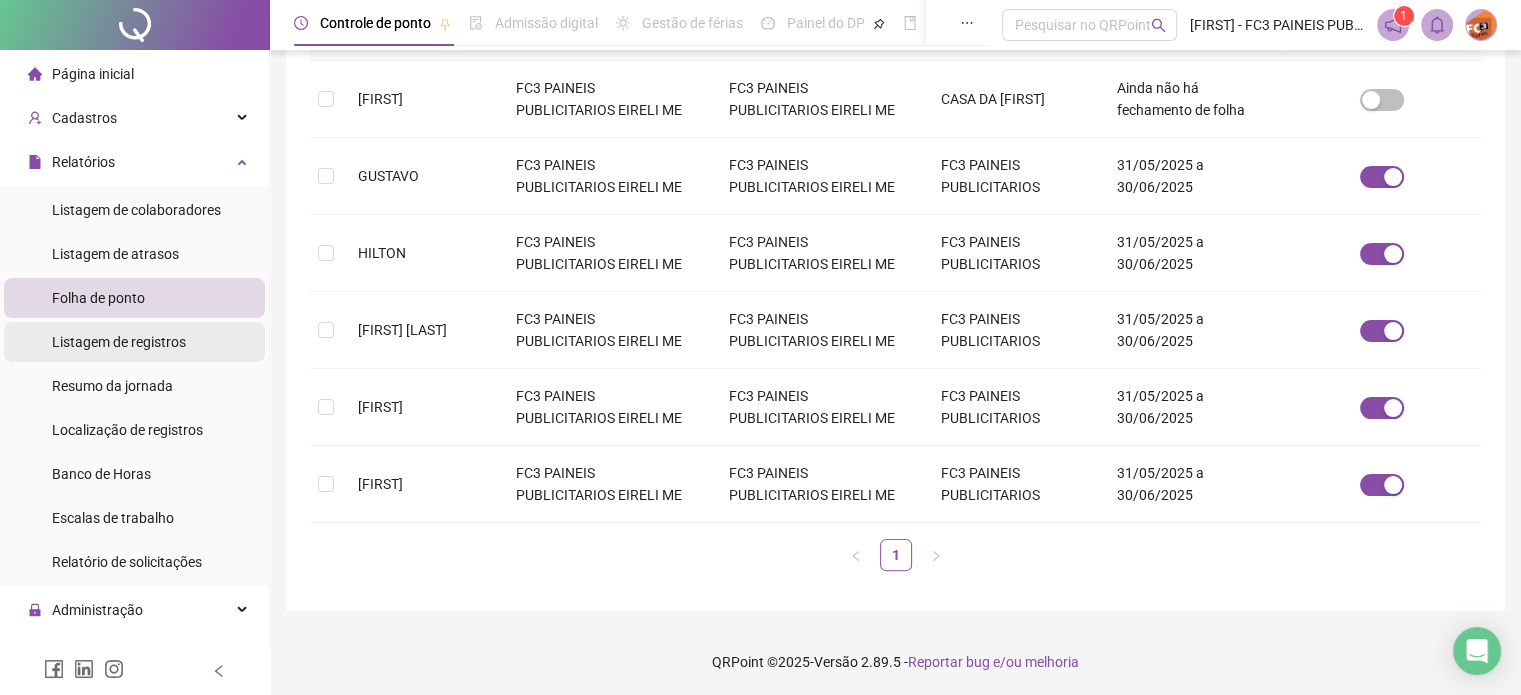 click on "Listagem de registros" at bounding box center (119, 342) 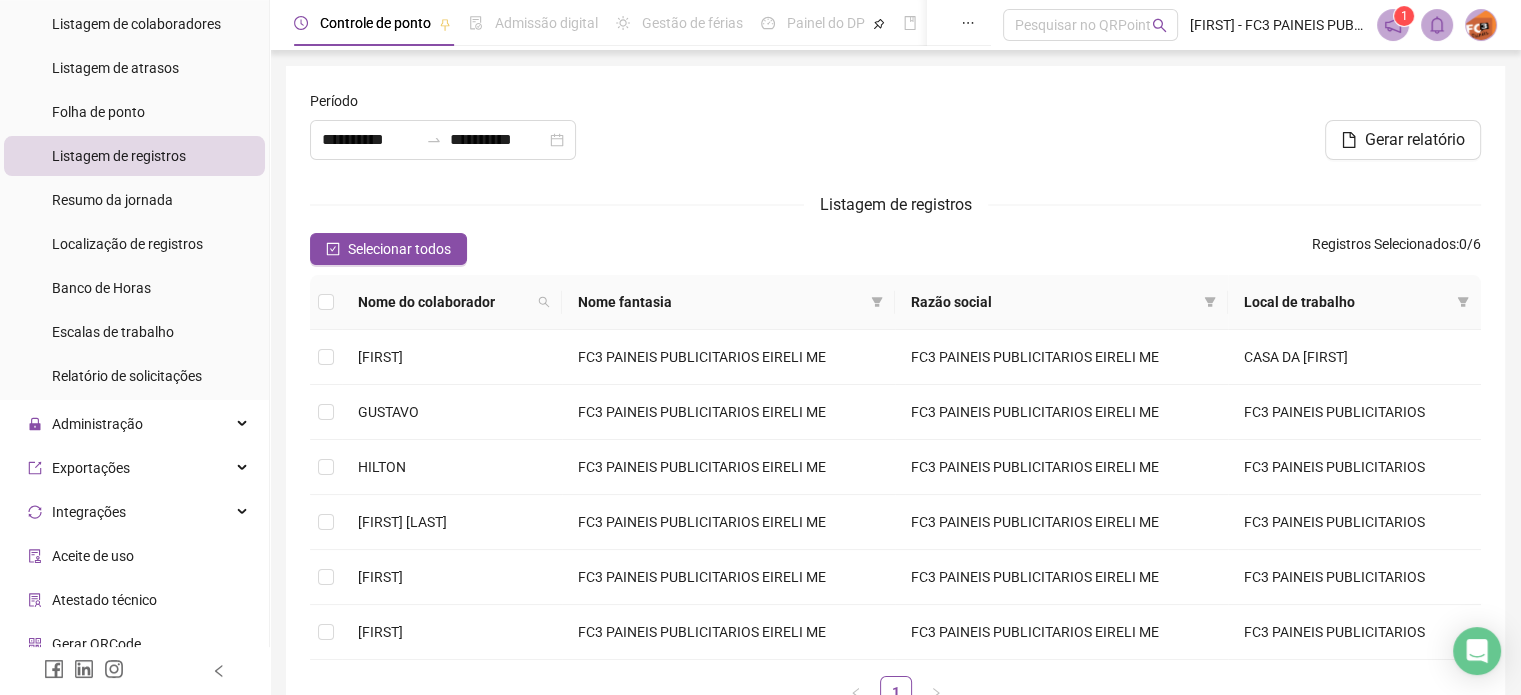 scroll, scrollTop: 200, scrollLeft: 0, axis: vertical 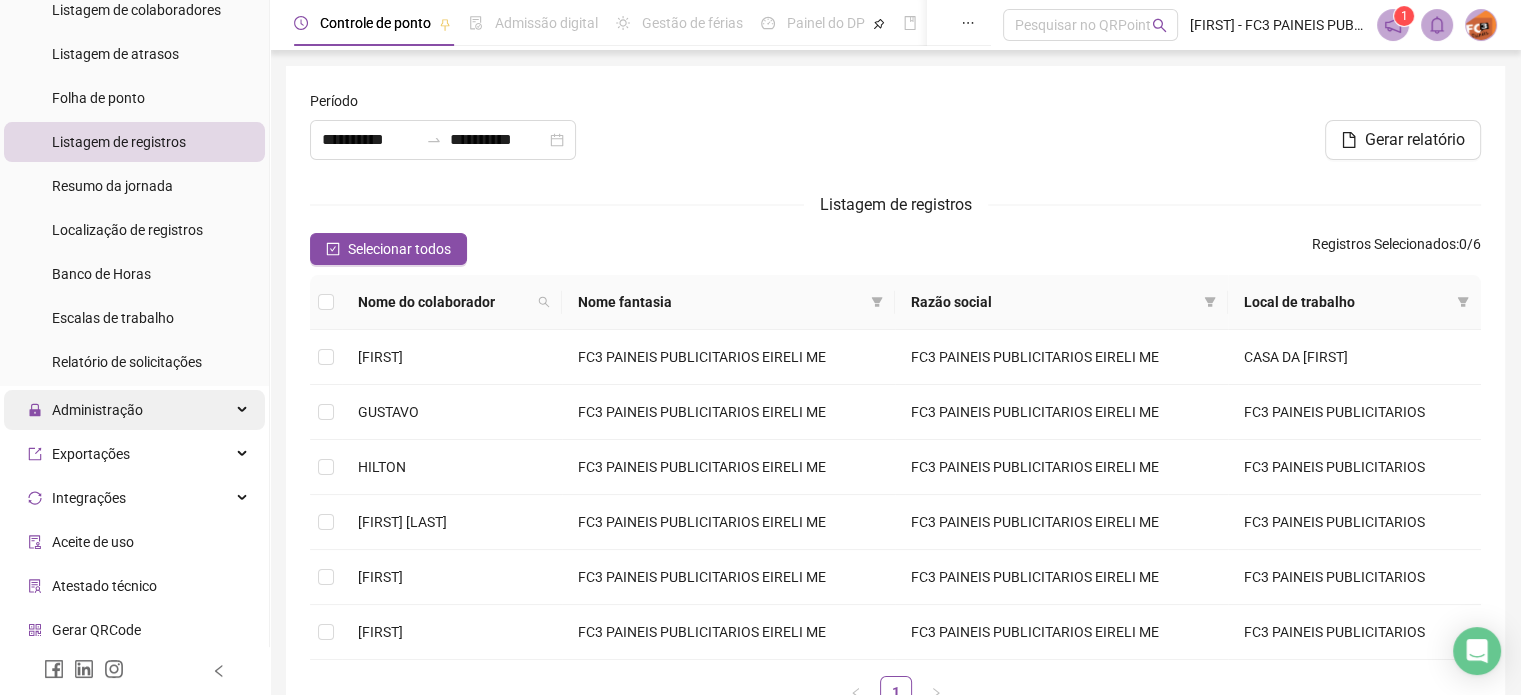 click at bounding box center (244, 410) 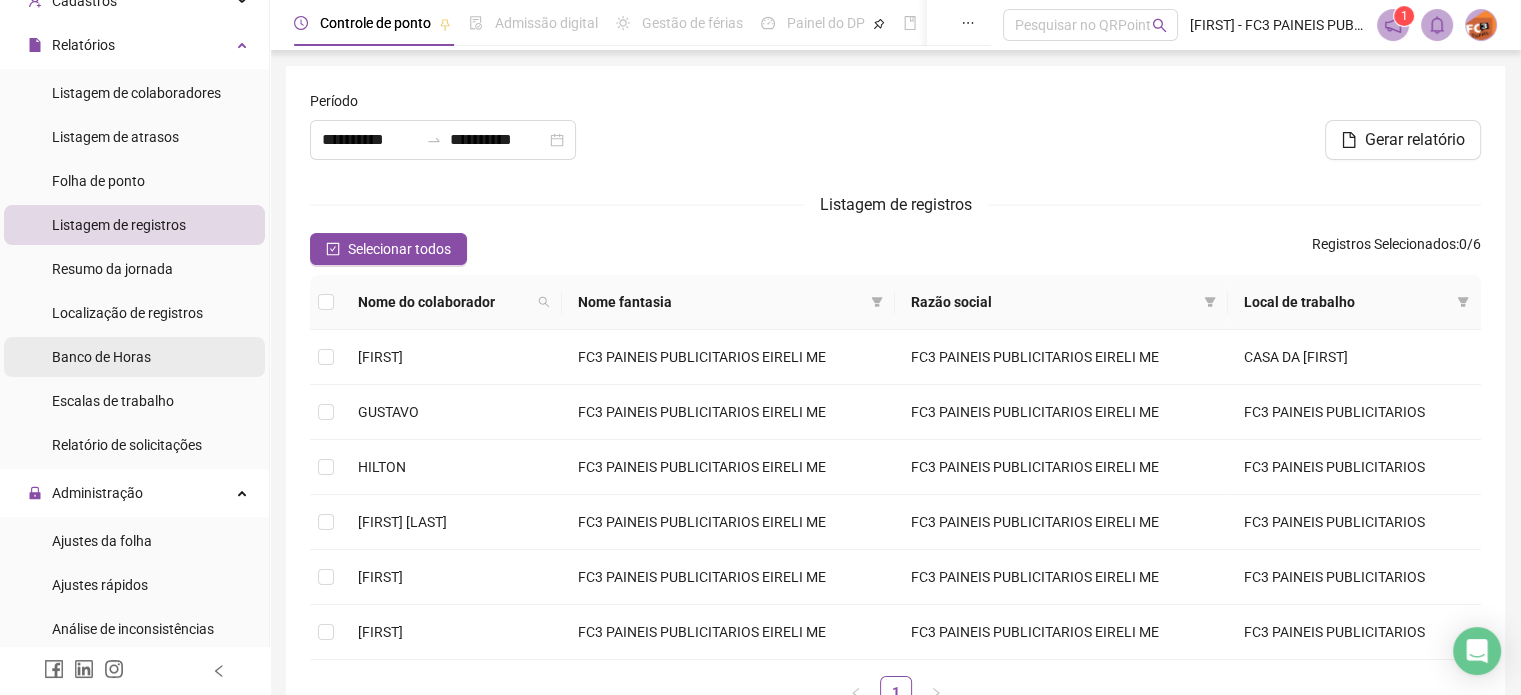 scroll, scrollTop: 0, scrollLeft: 0, axis: both 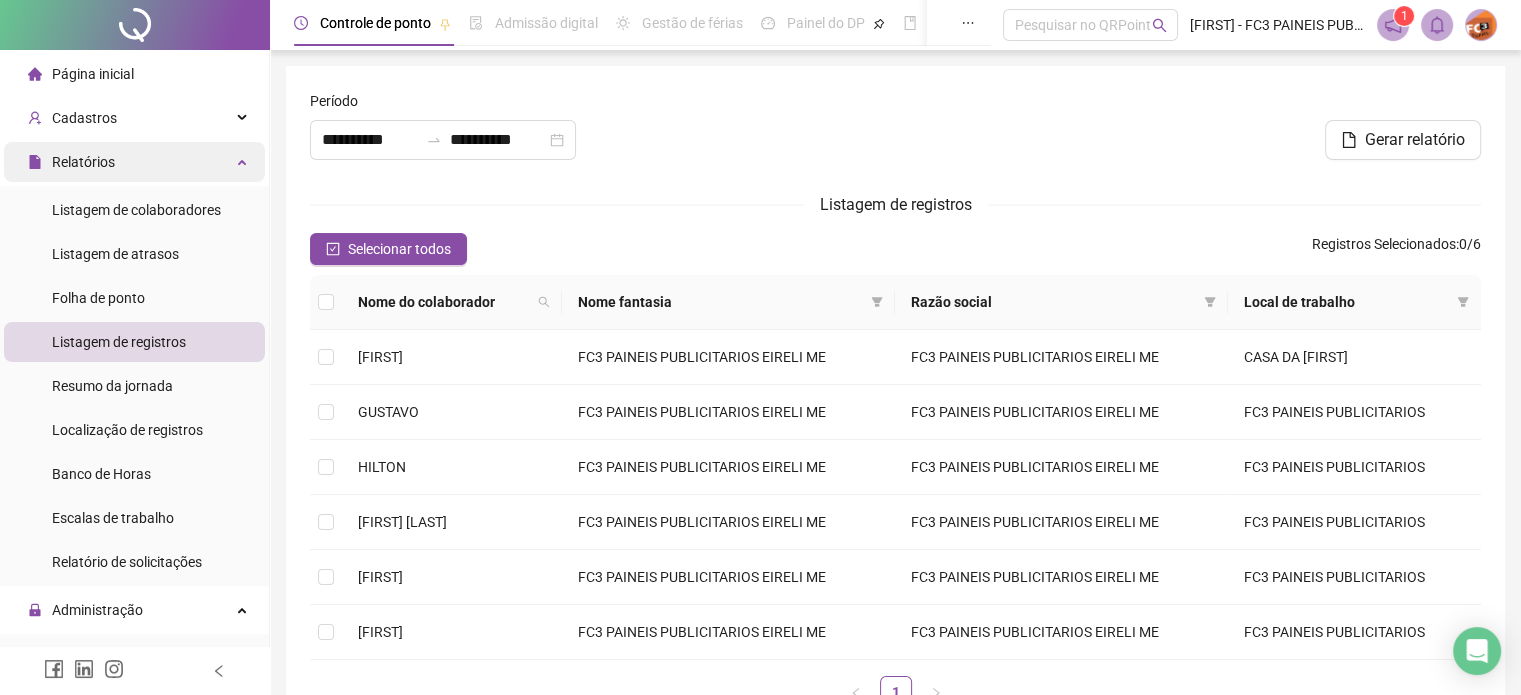 click at bounding box center [244, 160] 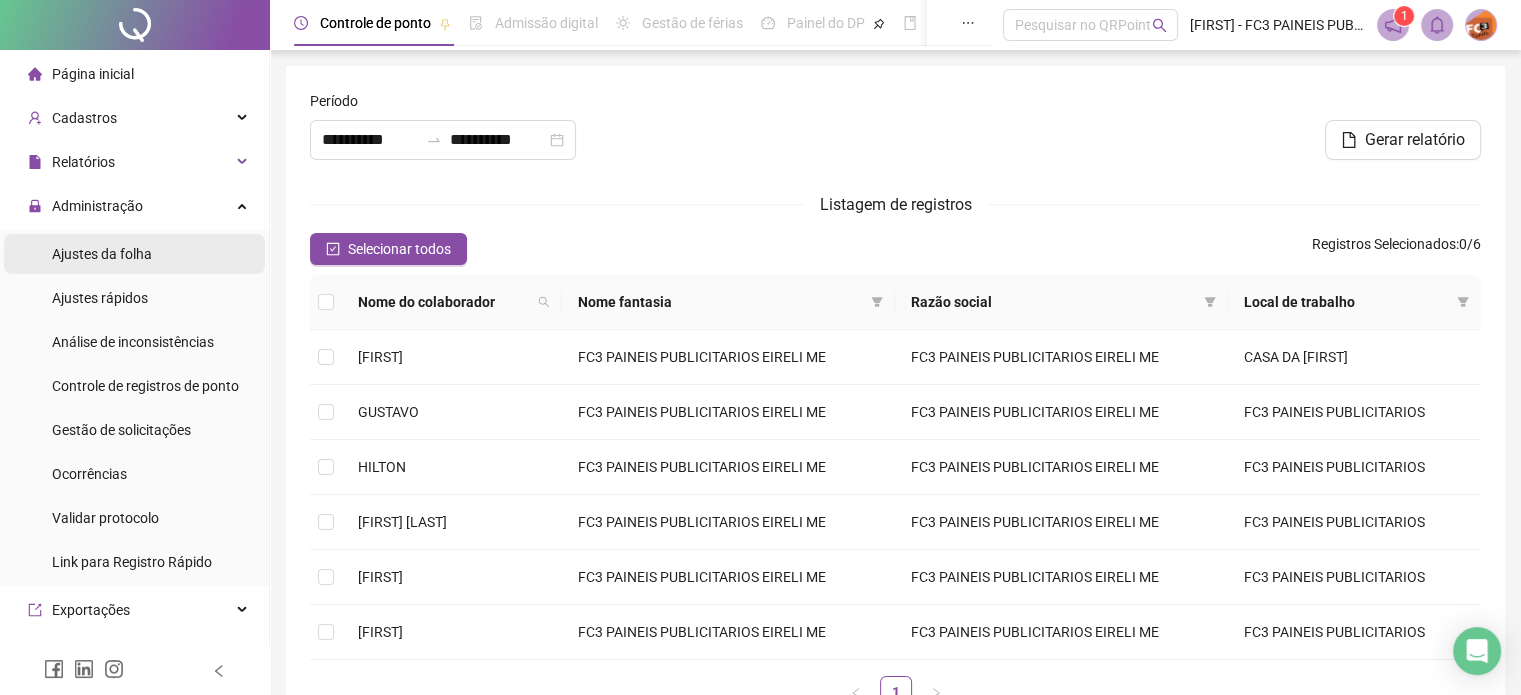 click on "Ajustes da folha" at bounding box center [102, 254] 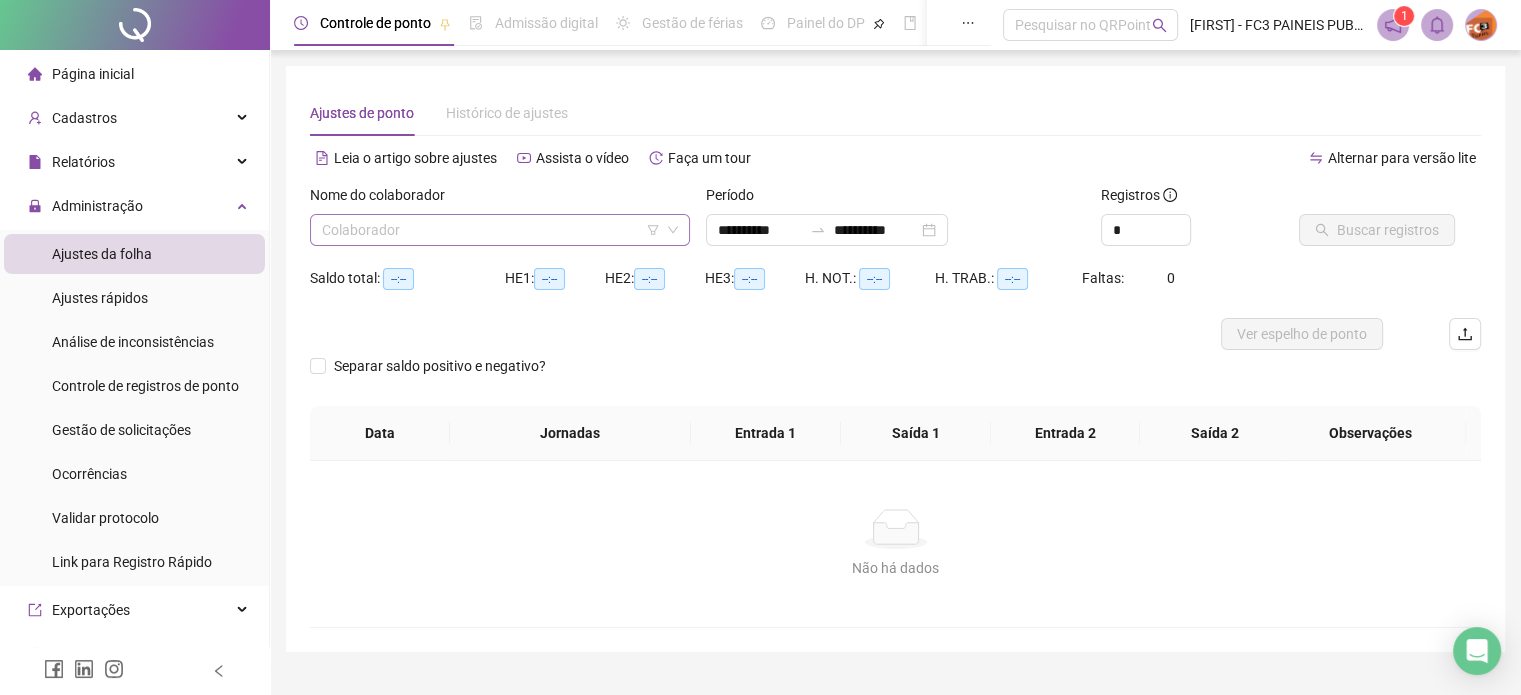 click at bounding box center (491, 230) 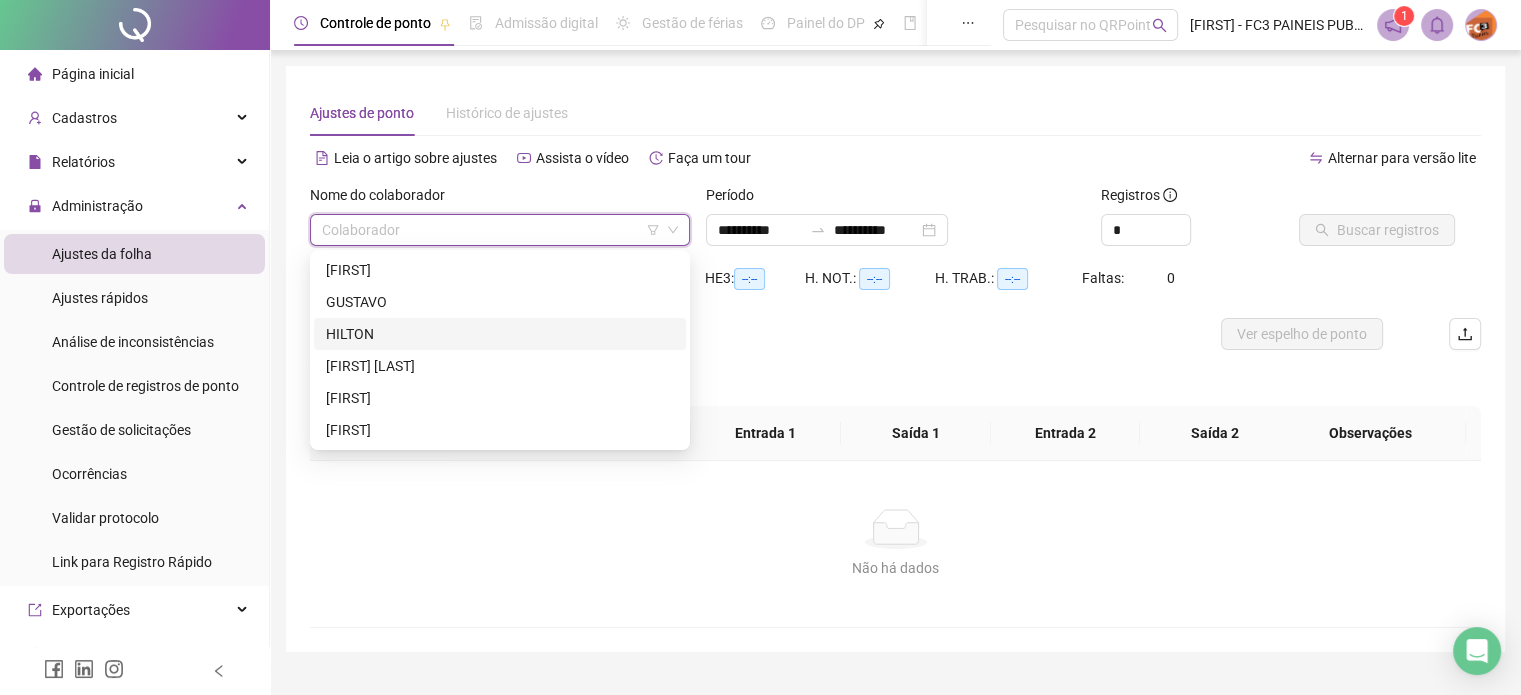 click on "HILTON" at bounding box center [500, 334] 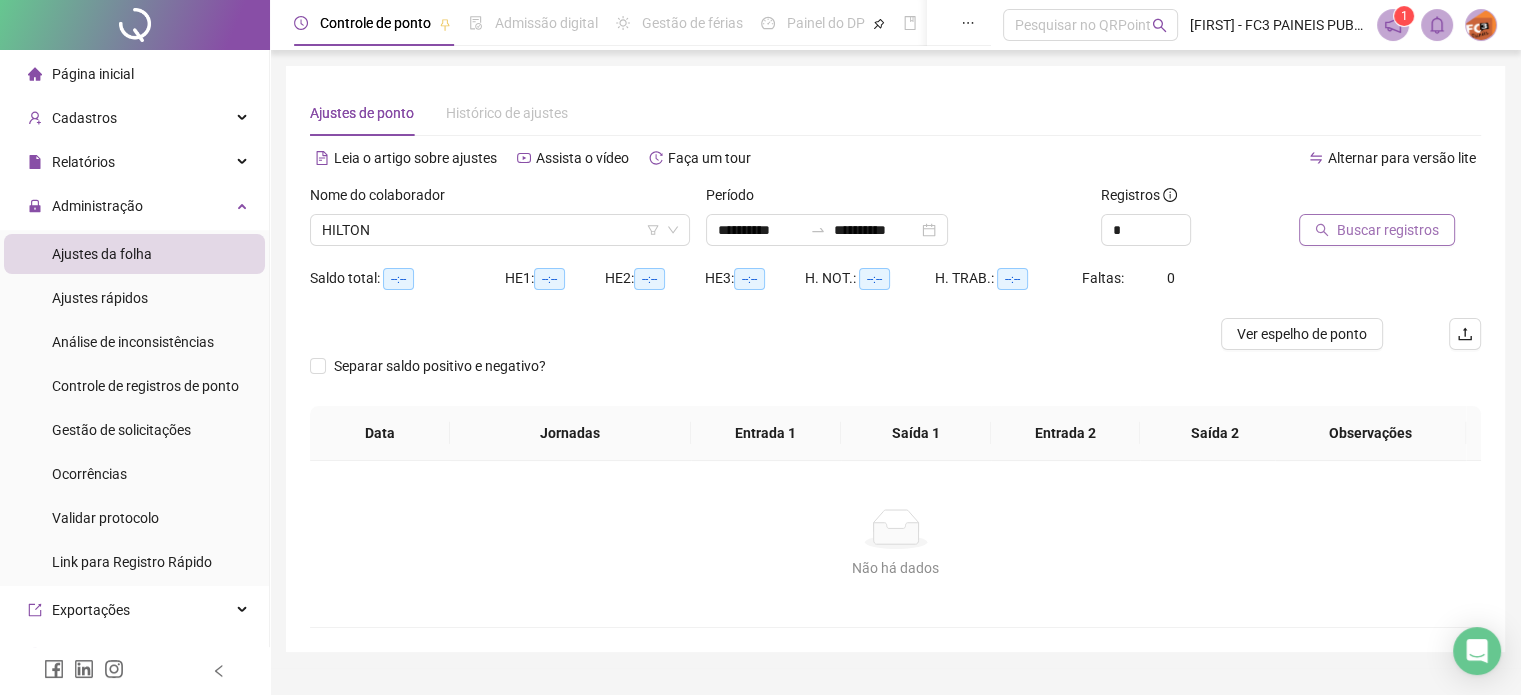 click on "Buscar registros" at bounding box center [1388, 230] 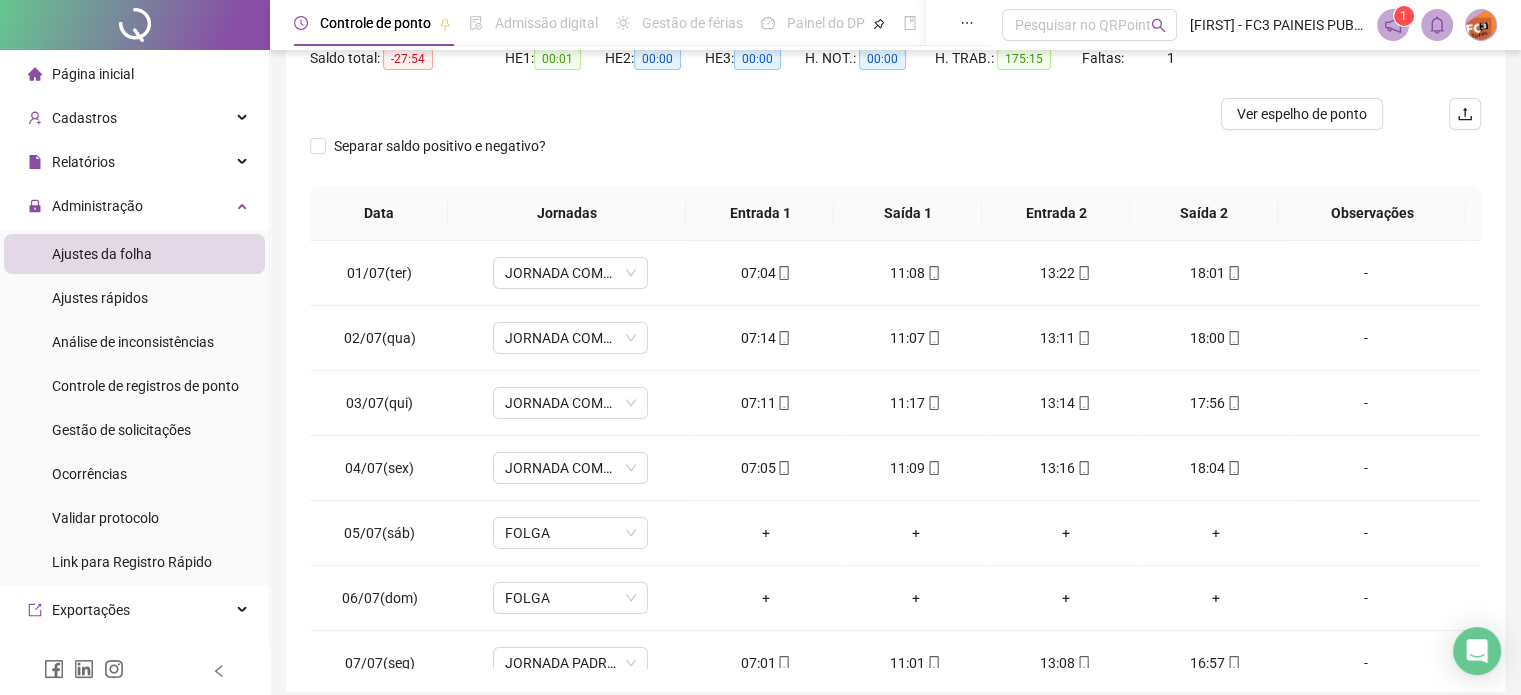scroll, scrollTop: 300, scrollLeft: 0, axis: vertical 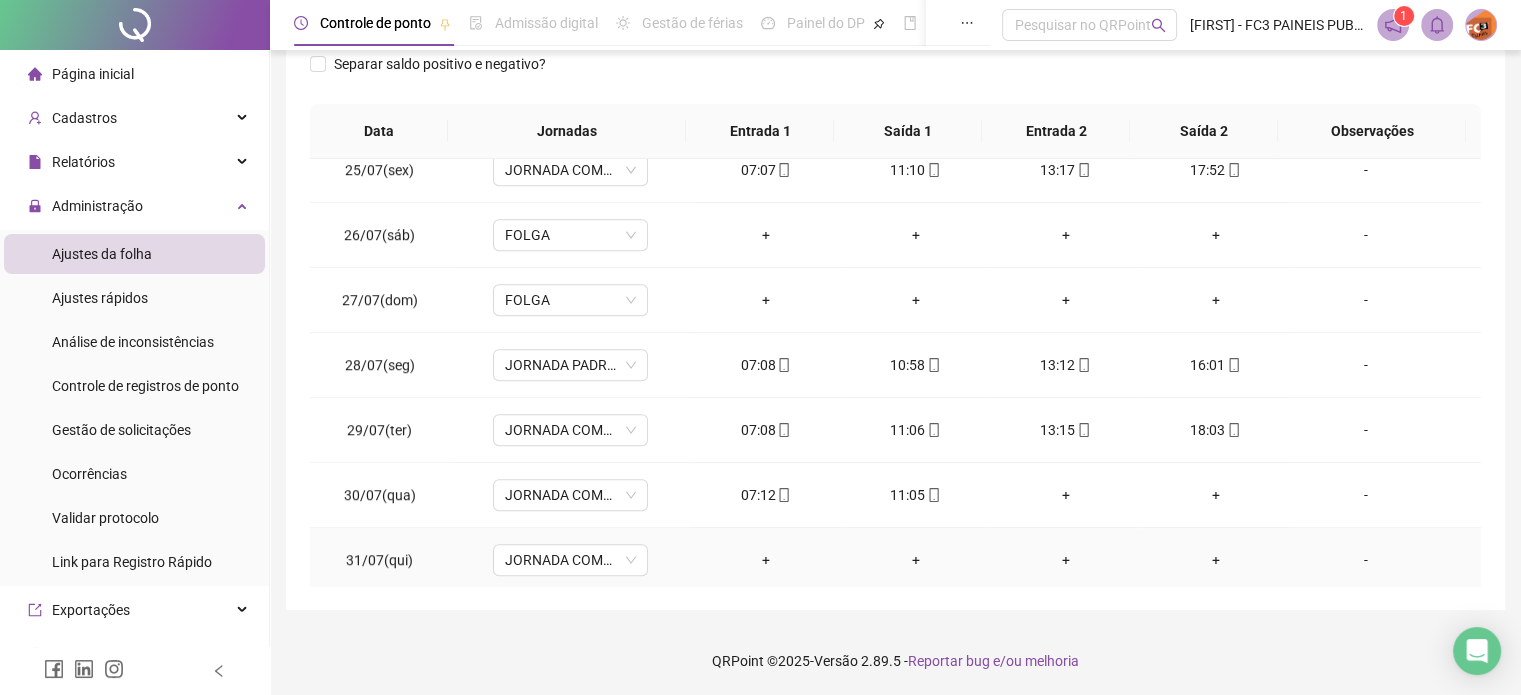 click on "-" at bounding box center (1365, 560) 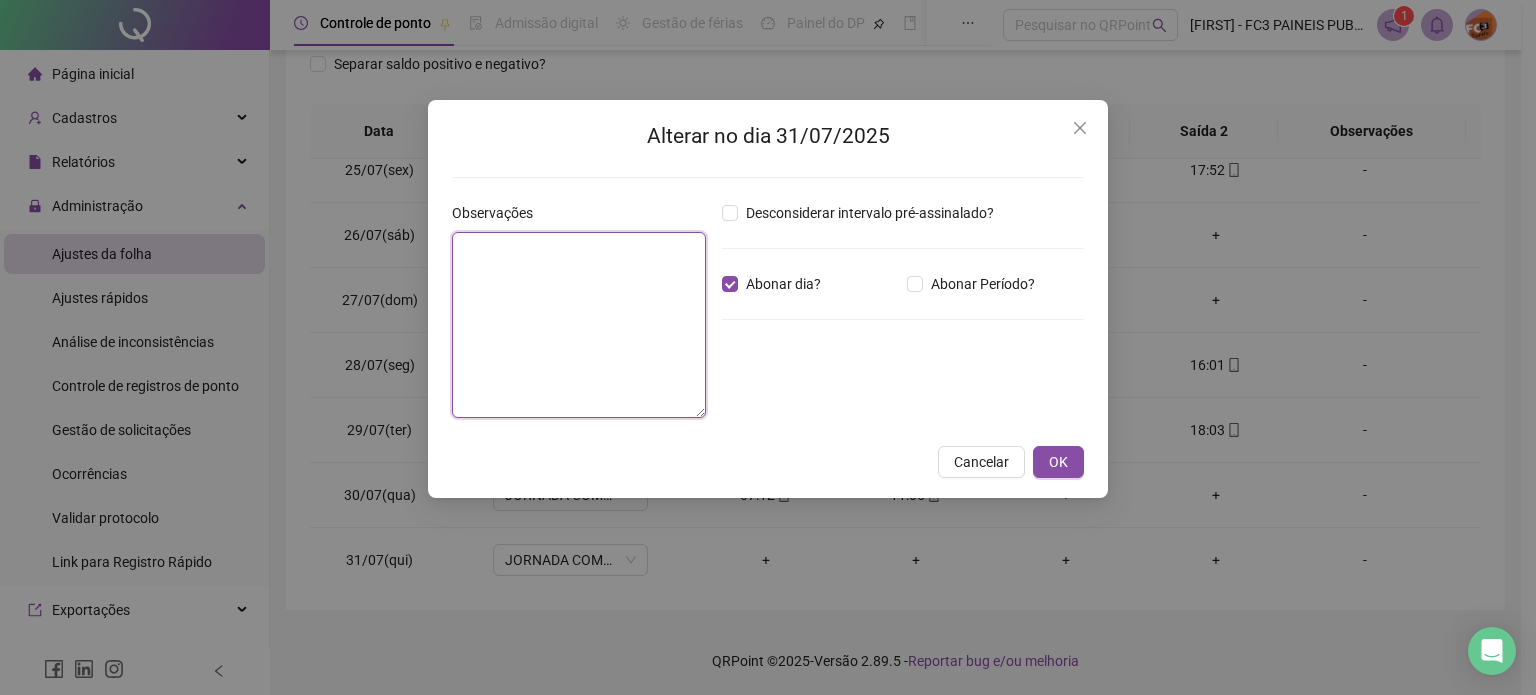 click at bounding box center (579, 325) 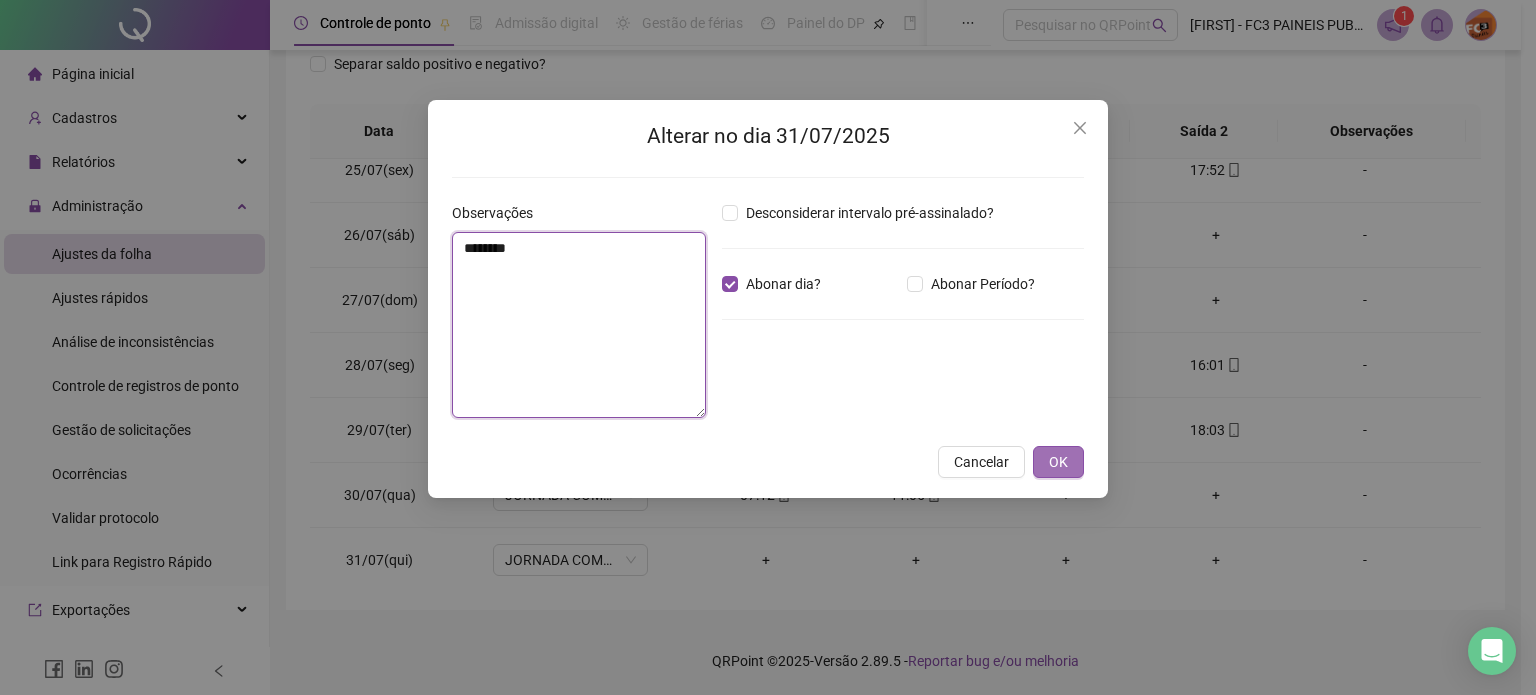type on "********" 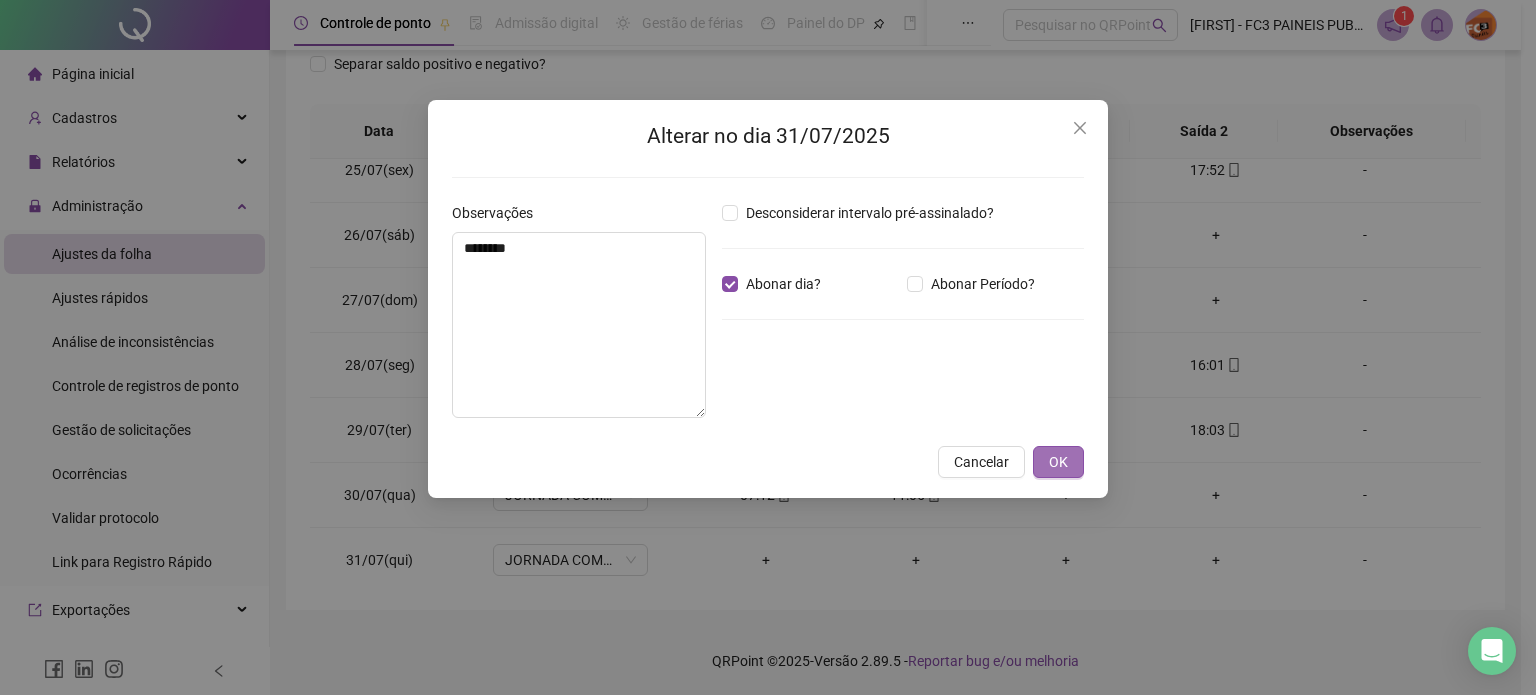 click on "OK" at bounding box center [1058, 462] 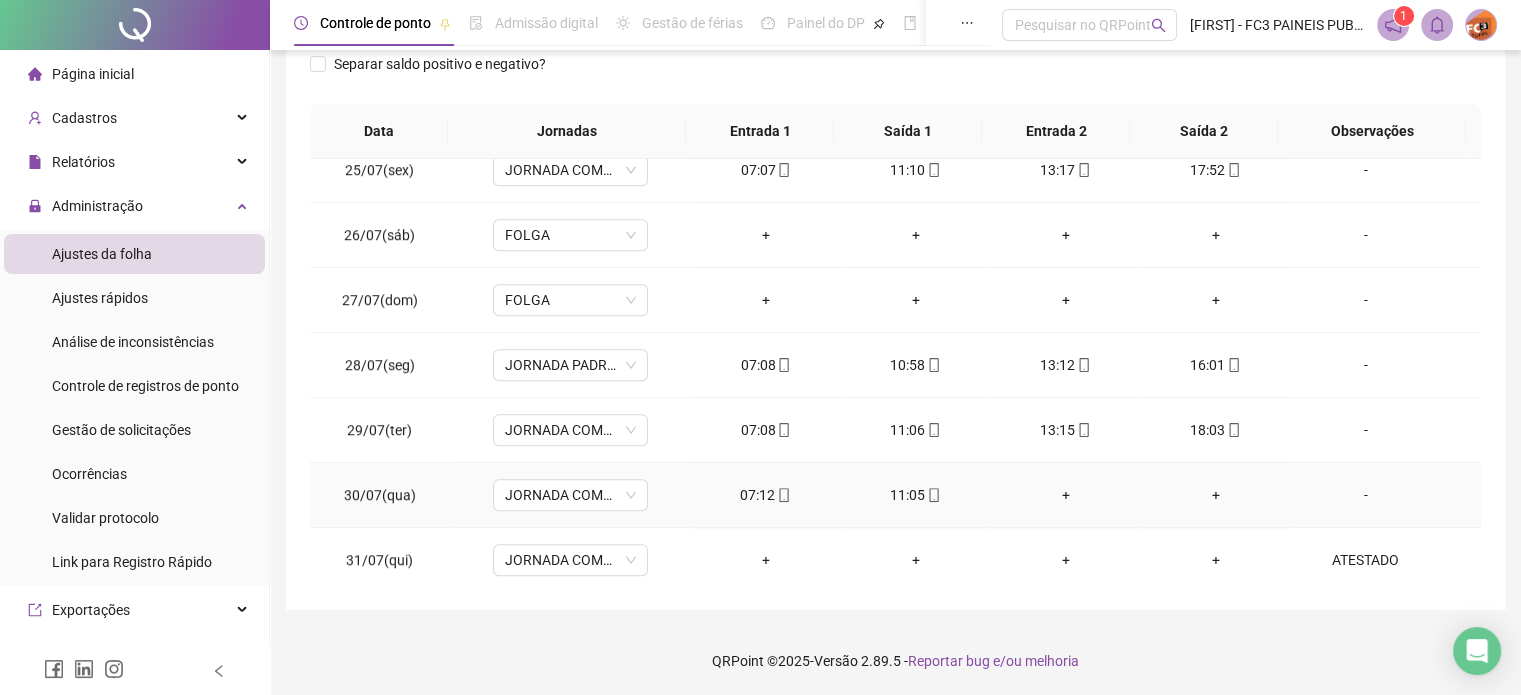 click on "-" at bounding box center (1365, 495) 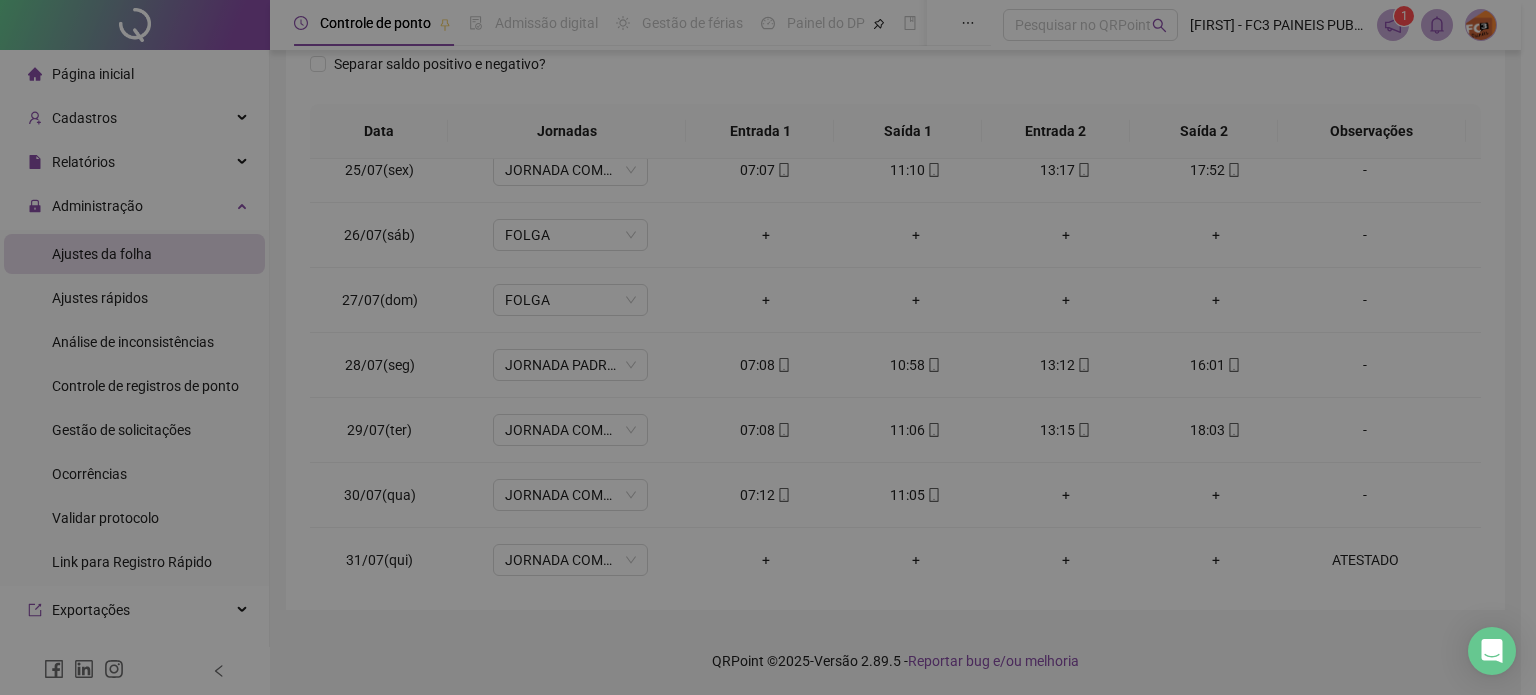 type 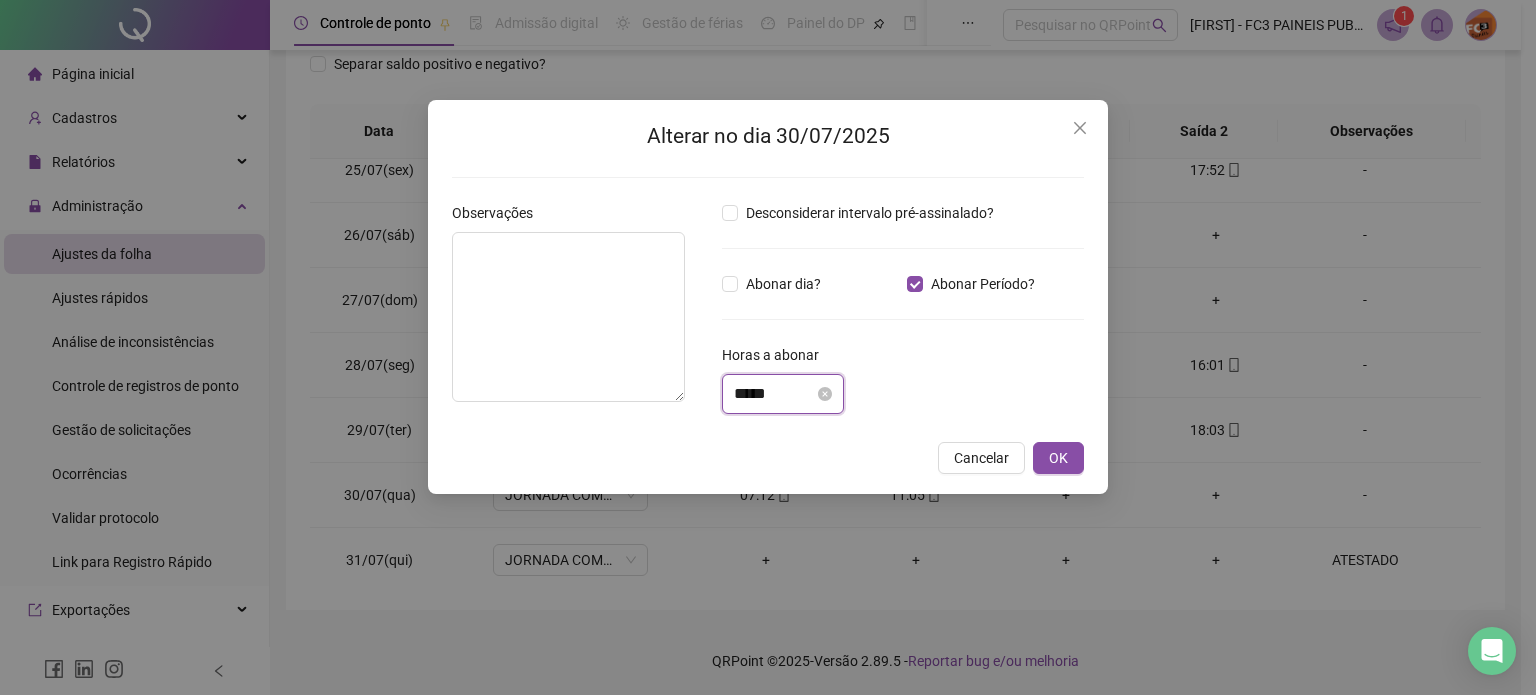 click on "*****" at bounding box center [774, 394] 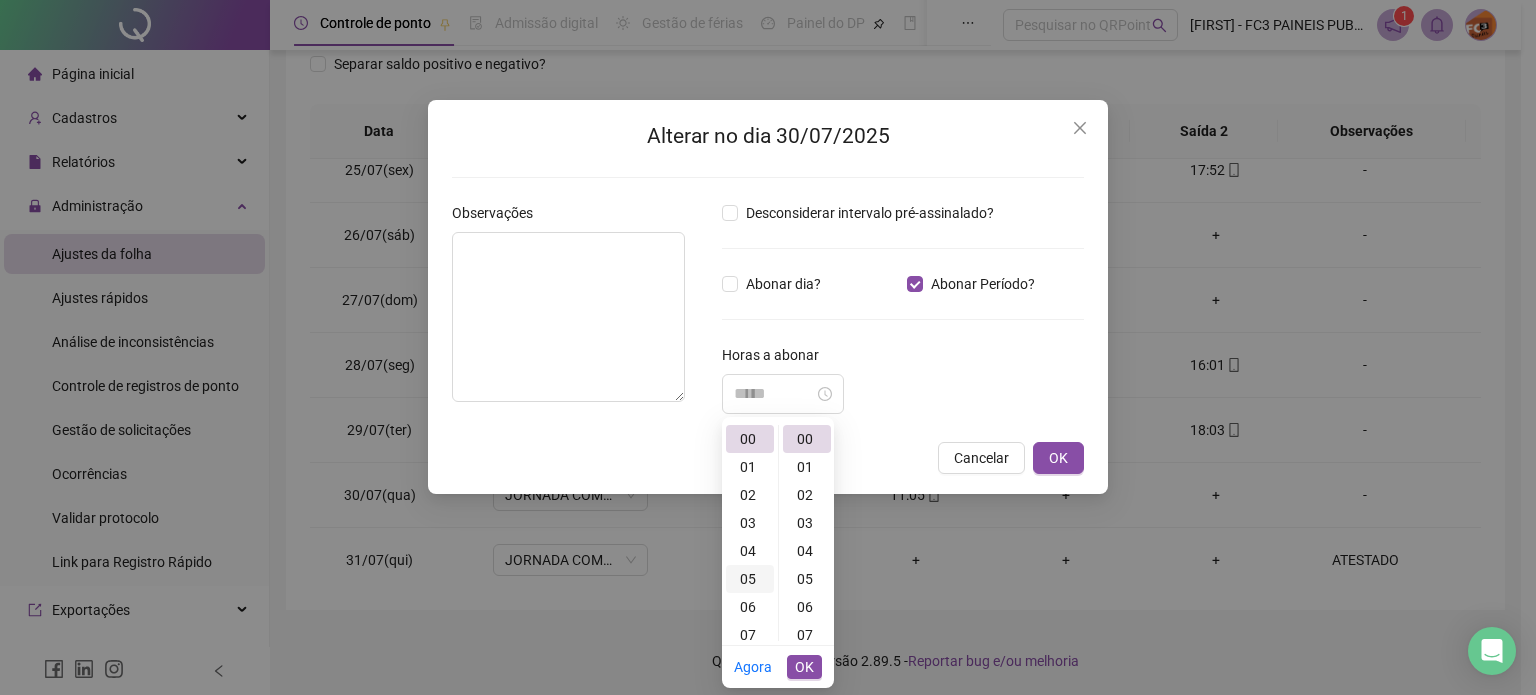 click on "05" at bounding box center [750, 579] 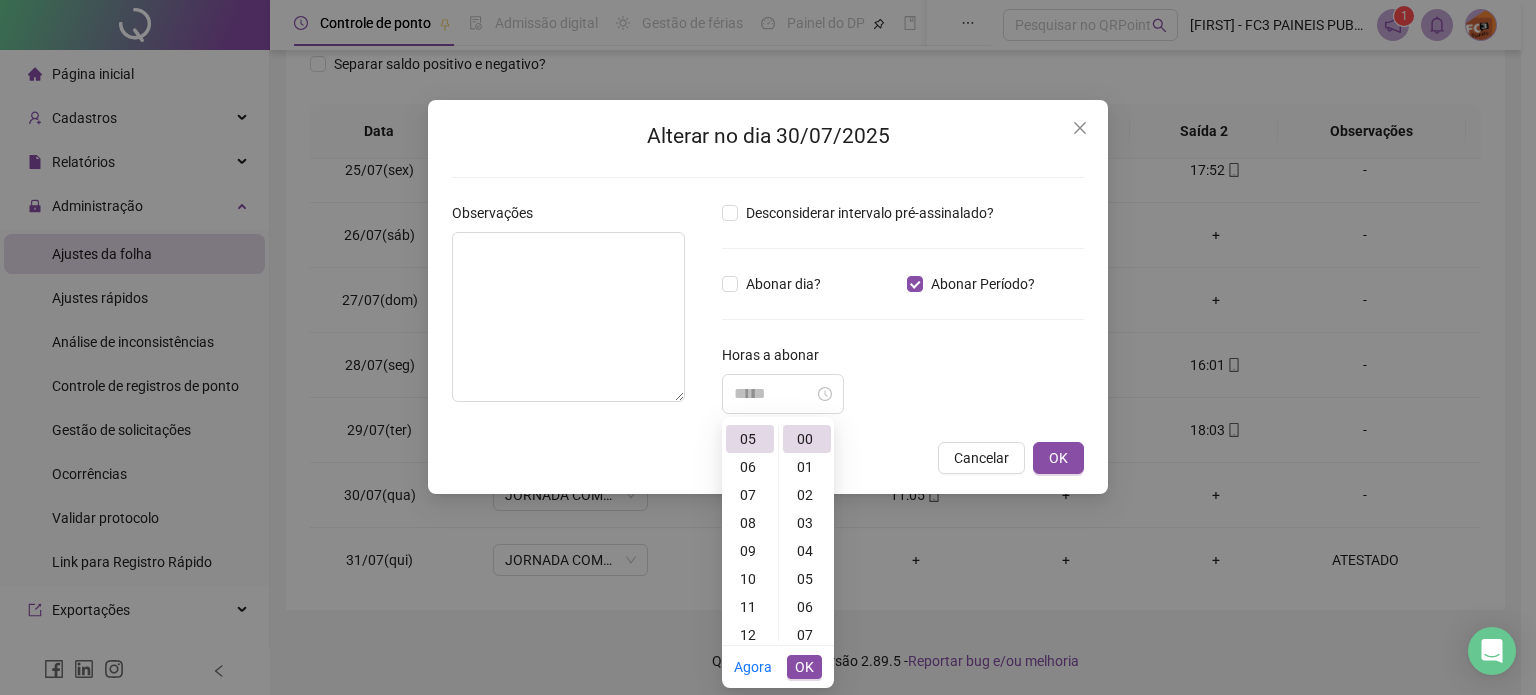 type on "*****" 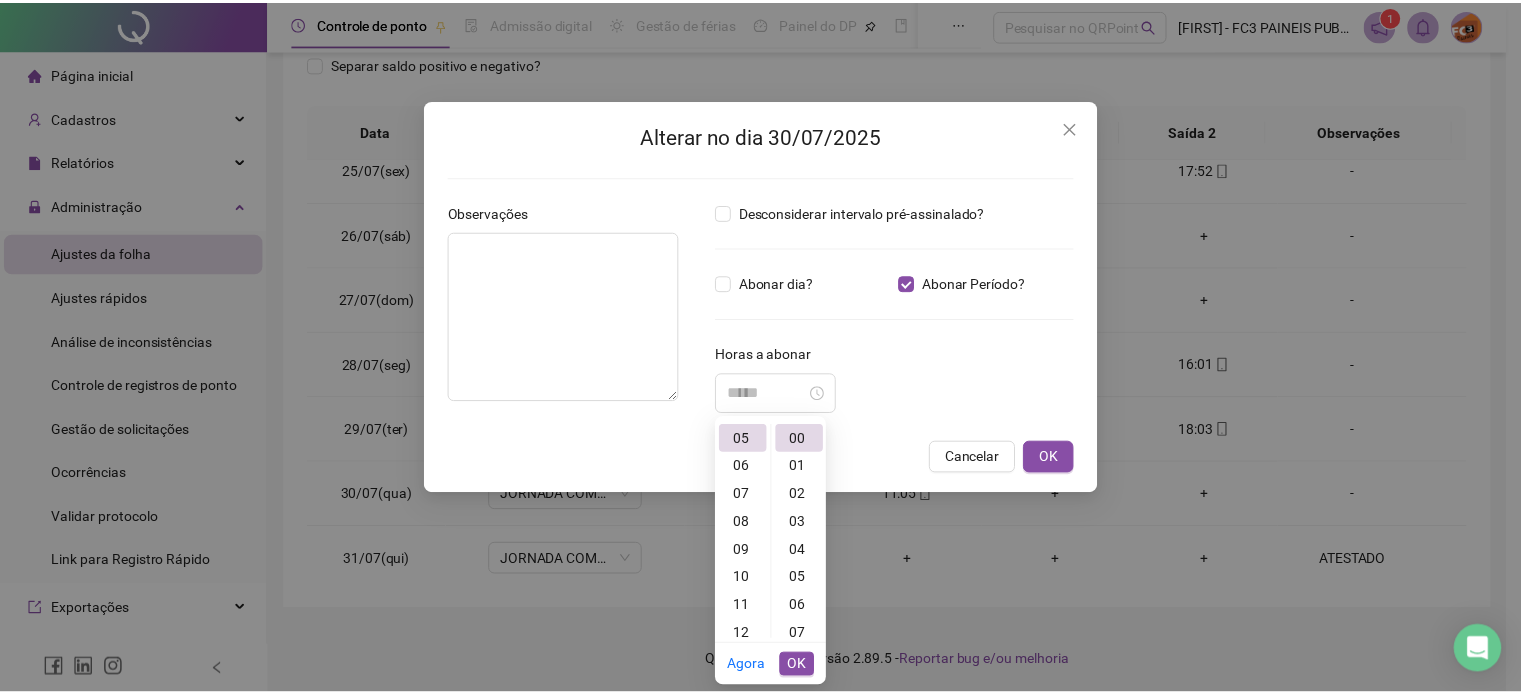scroll, scrollTop: 140, scrollLeft: 0, axis: vertical 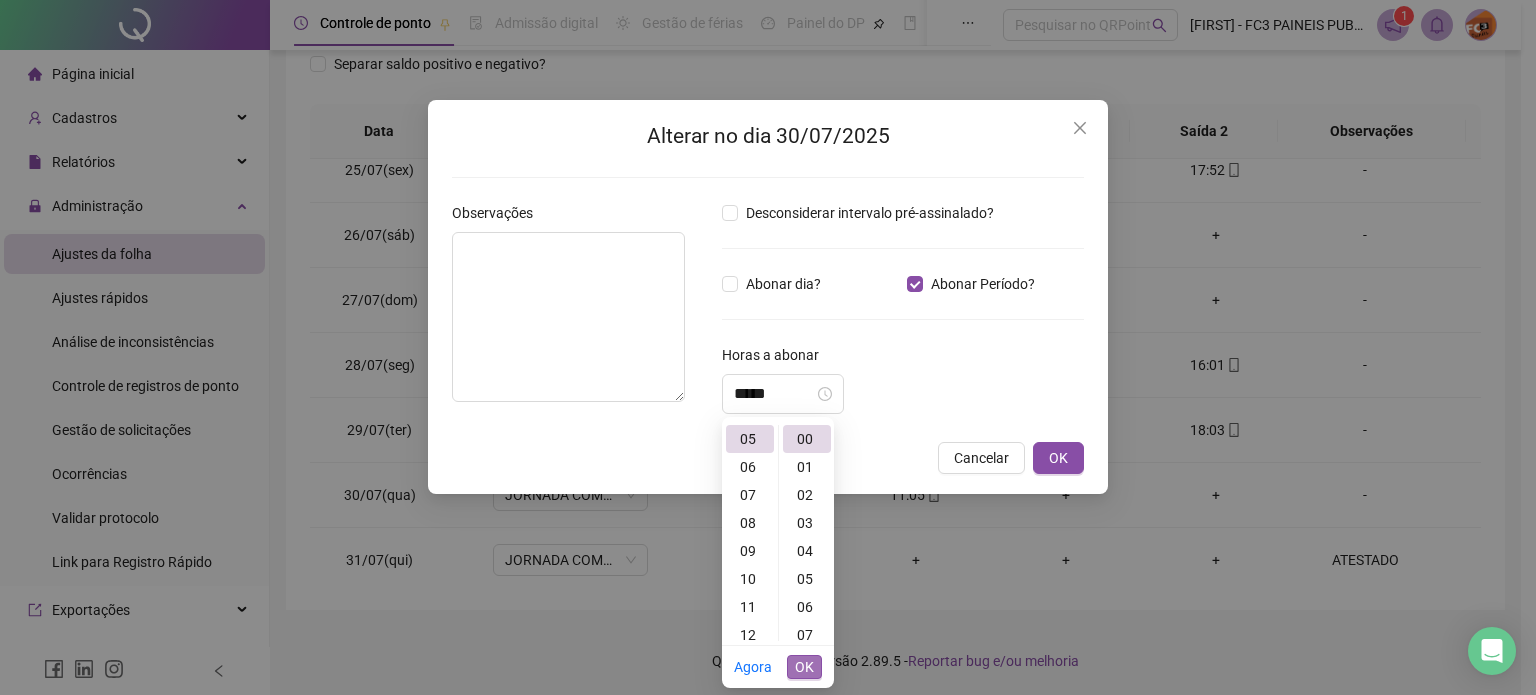 click on "OK" at bounding box center (804, 667) 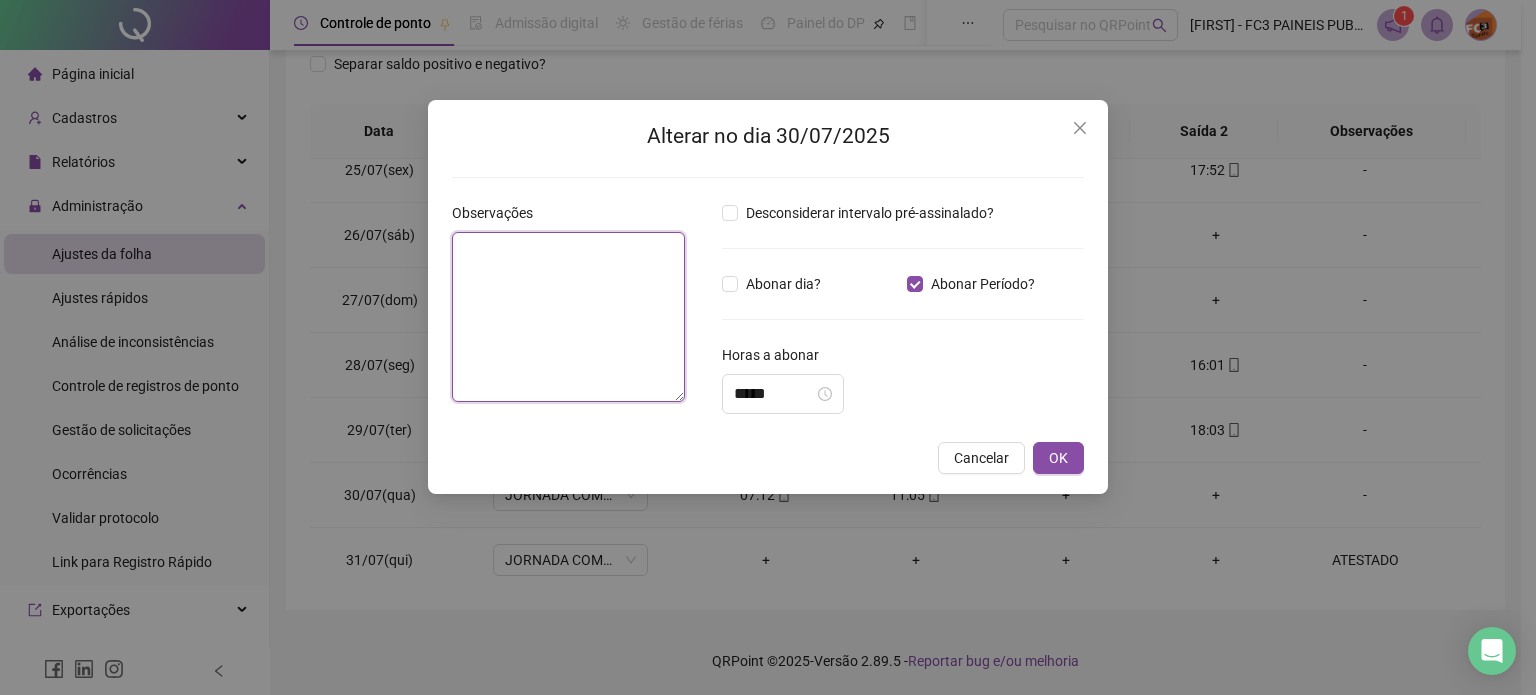click at bounding box center [568, 317] 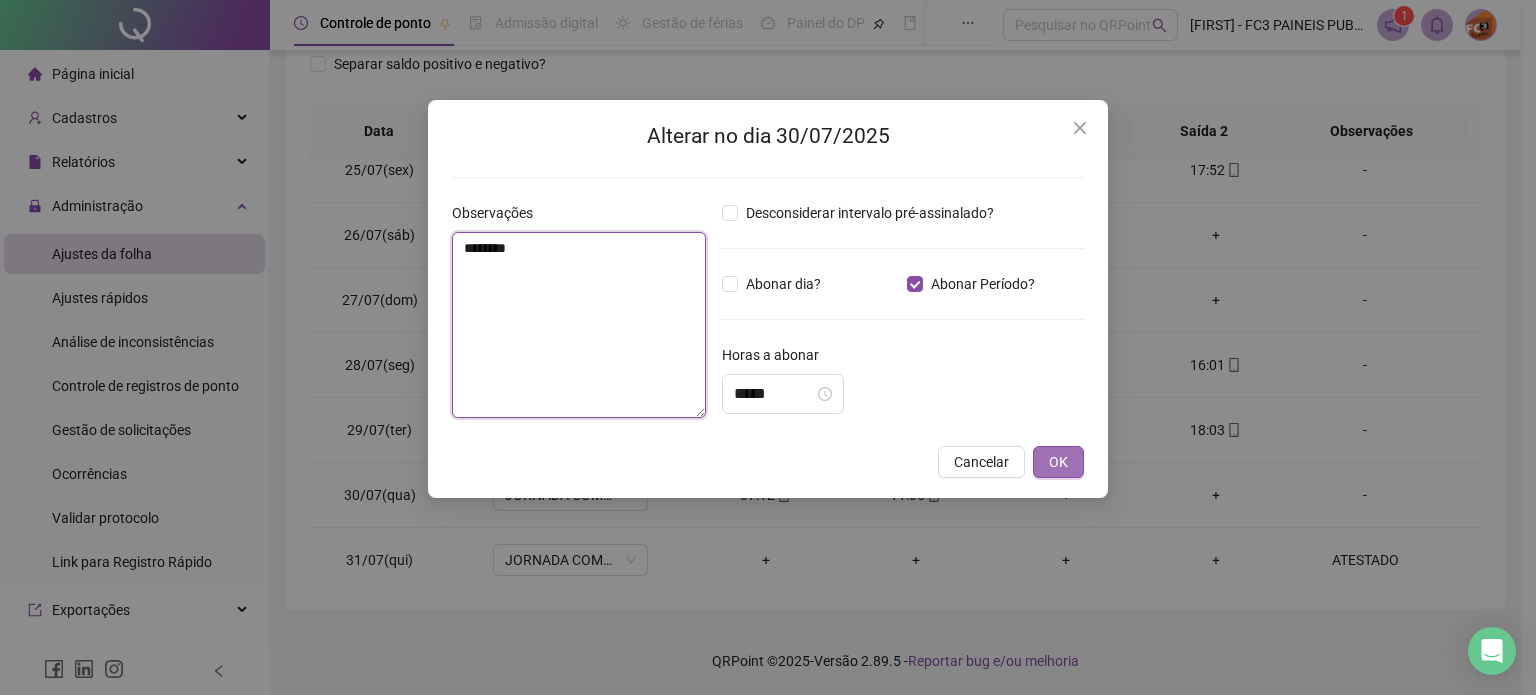type on "********" 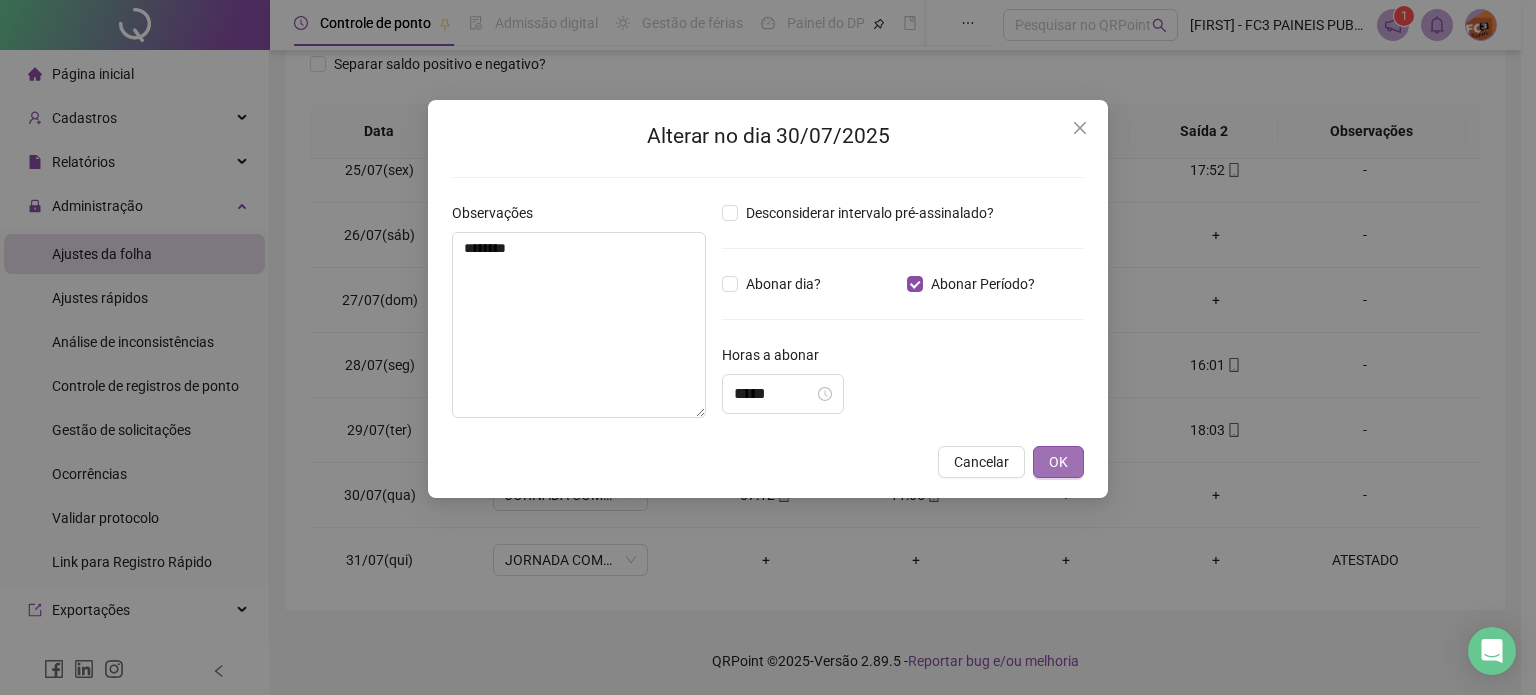 click on "OK" at bounding box center (1058, 462) 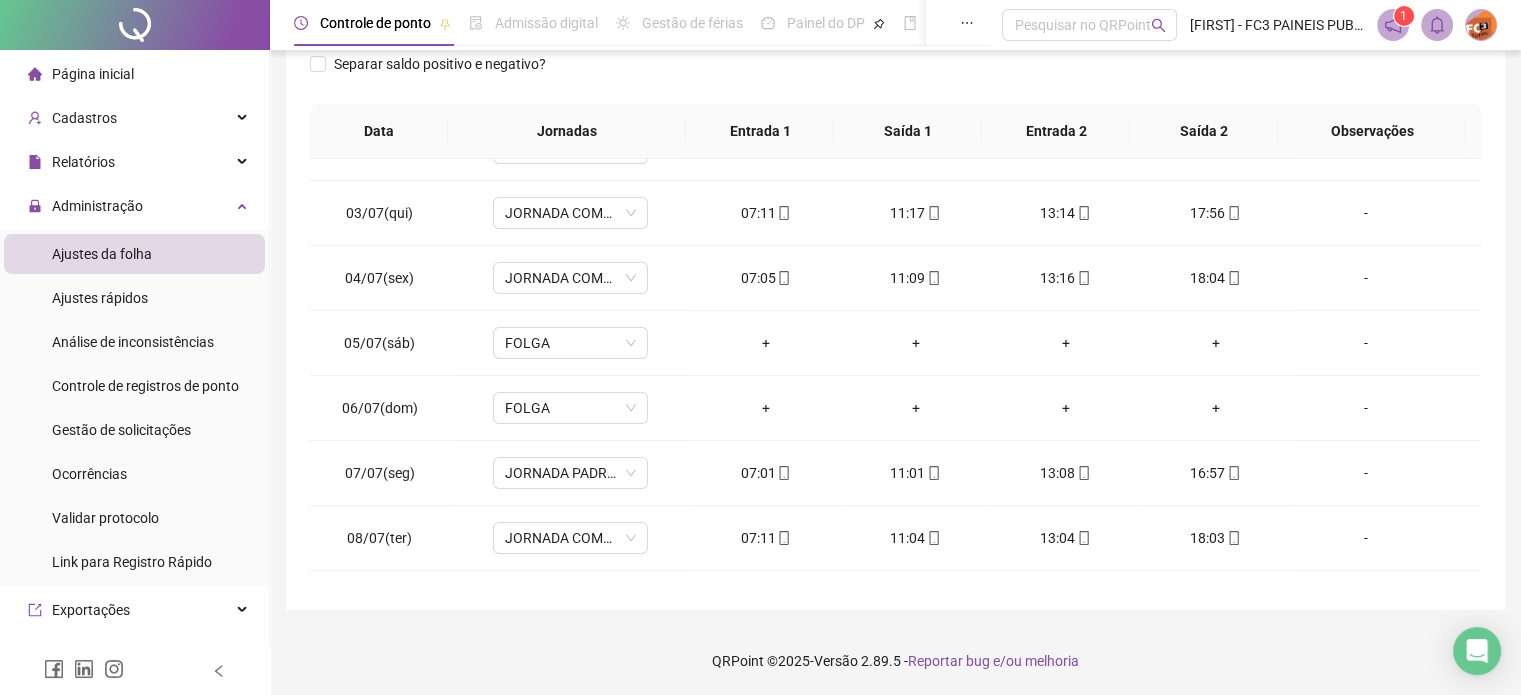 scroll, scrollTop: 0, scrollLeft: 0, axis: both 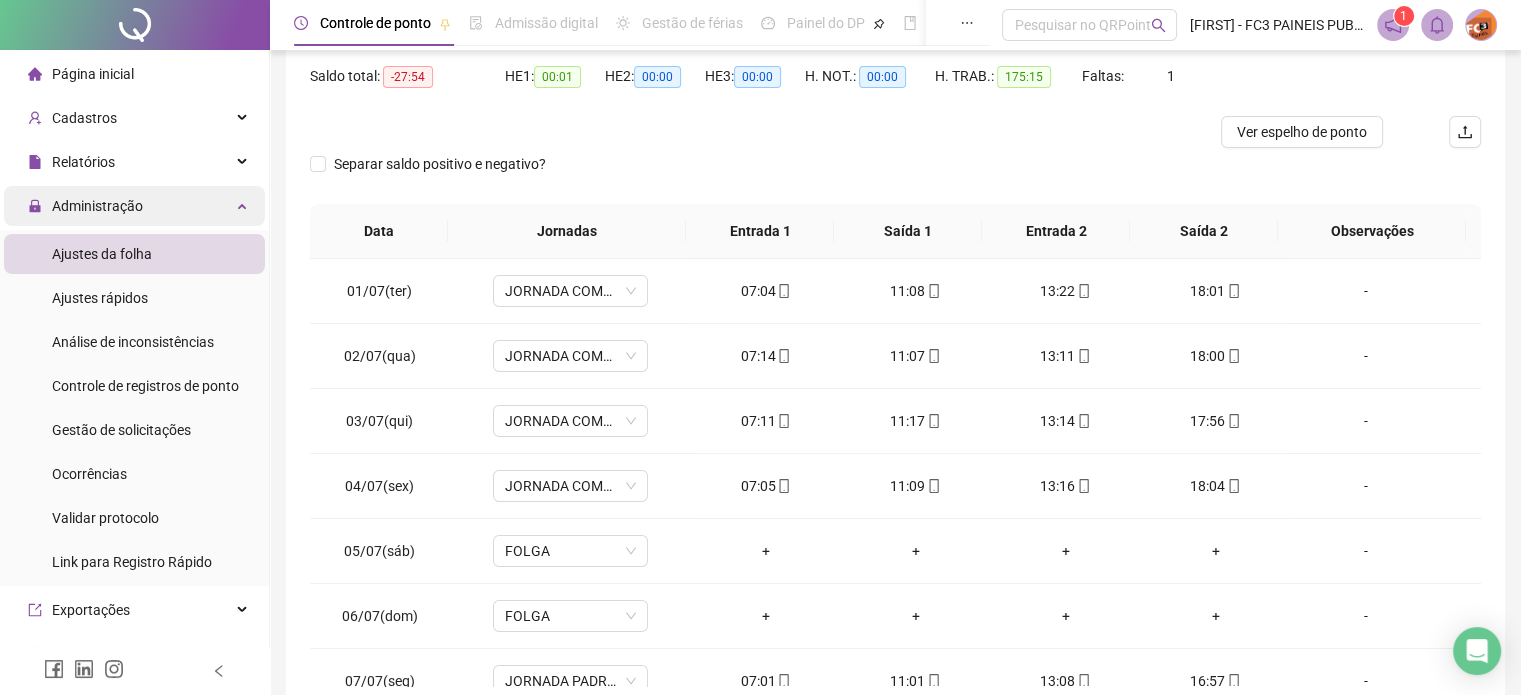 click on "Administração" at bounding box center [134, 206] 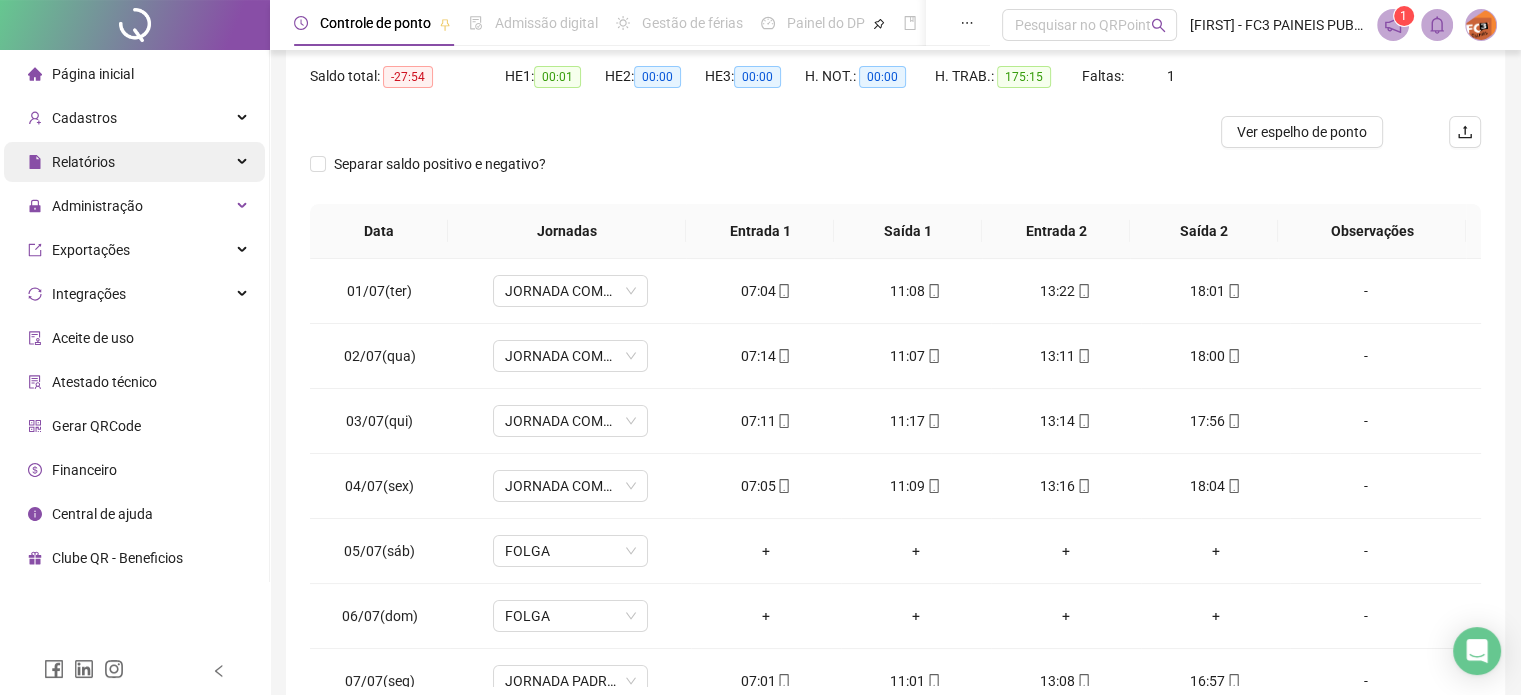 click at bounding box center (244, 162) 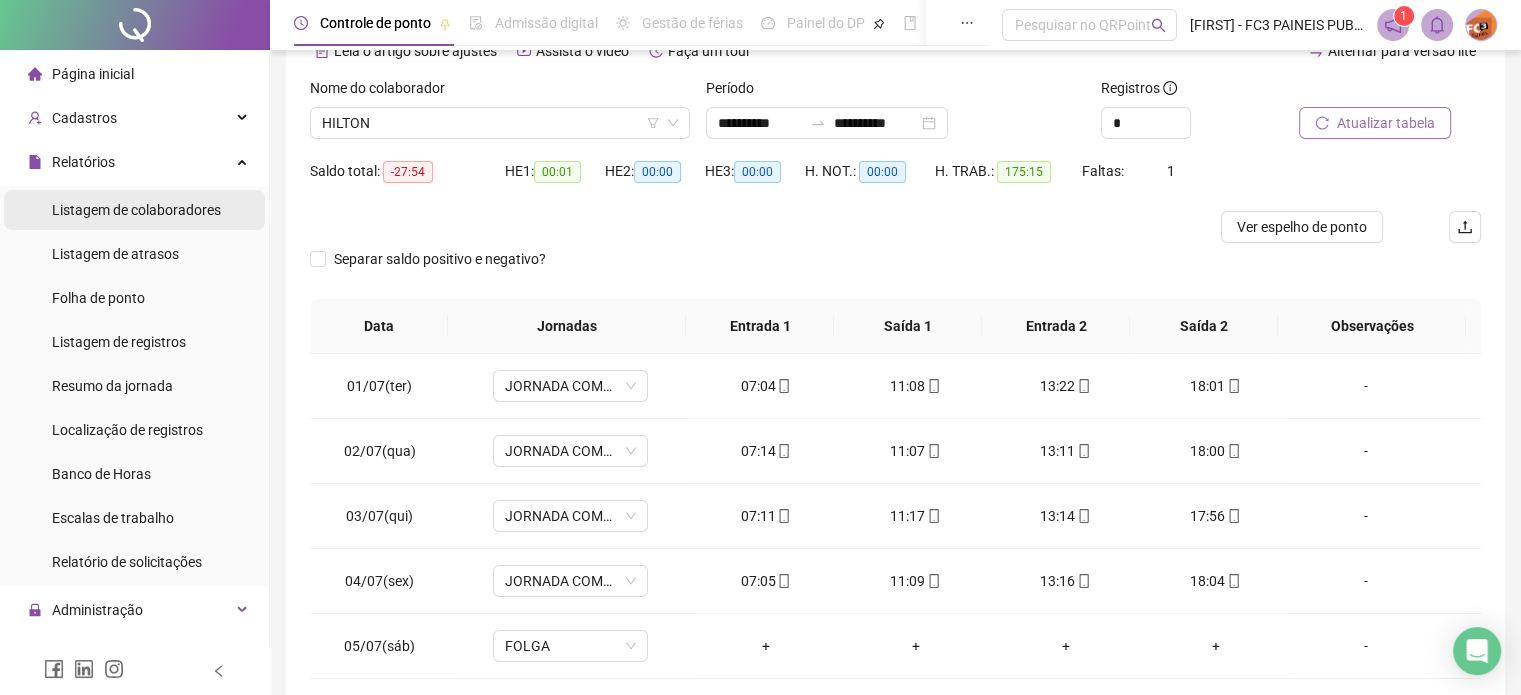 scroll, scrollTop: 102, scrollLeft: 0, axis: vertical 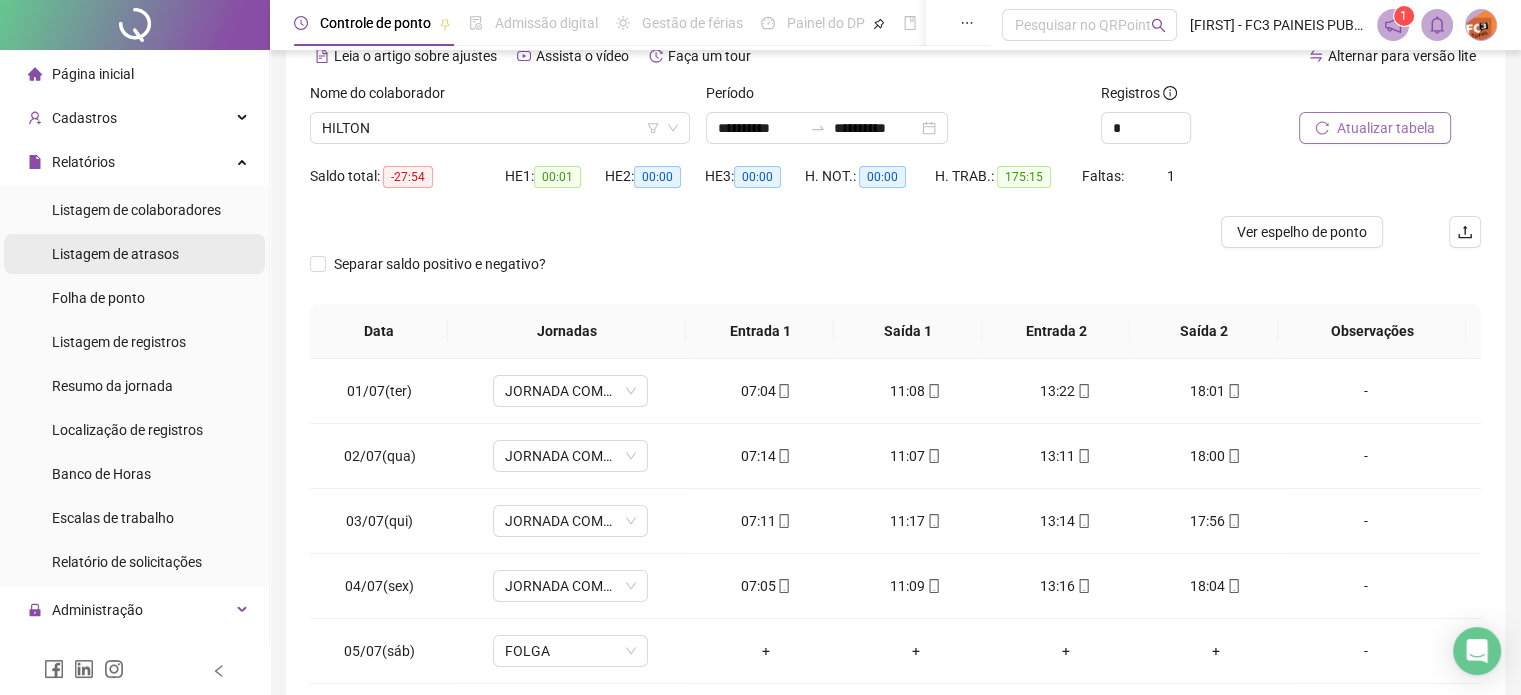click on "Listagem de atrasos" at bounding box center (115, 254) 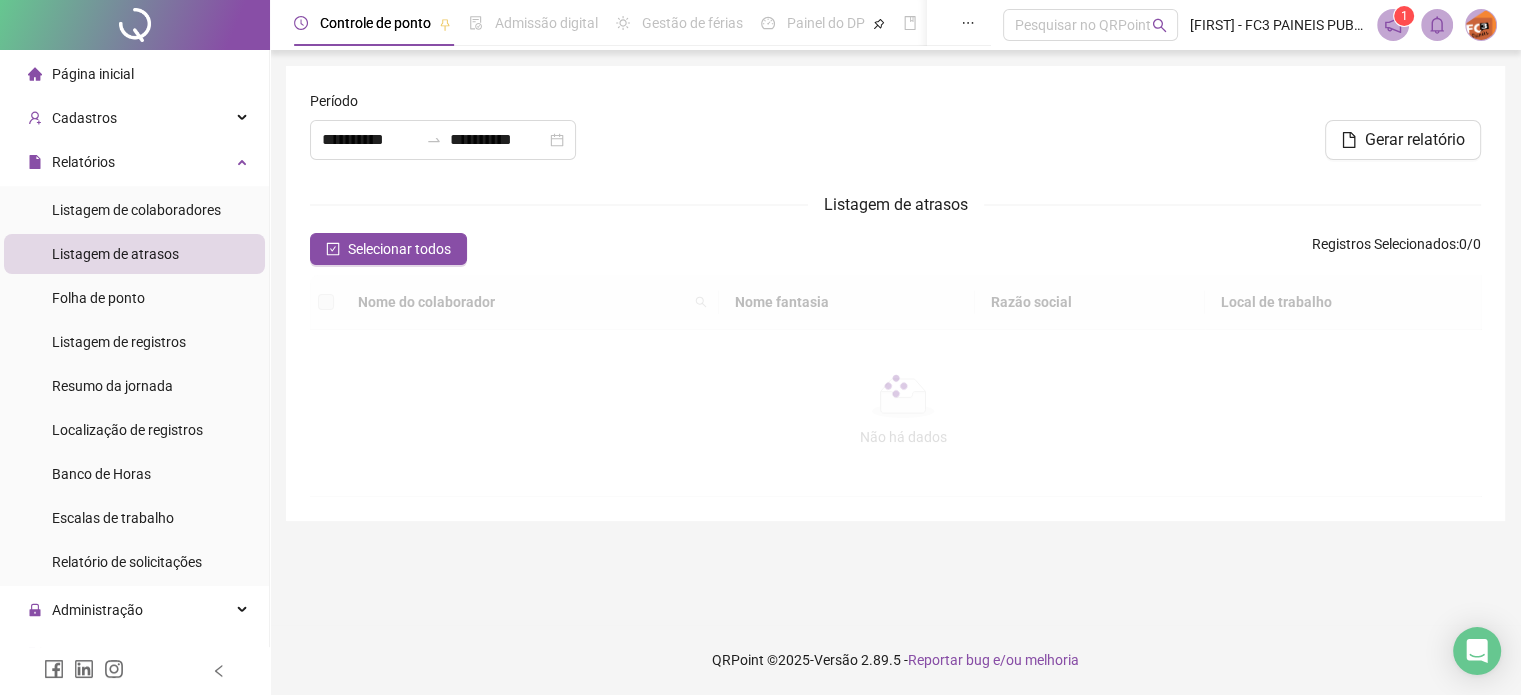 scroll, scrollTop: 0, scrollLeft: 0, axis: both 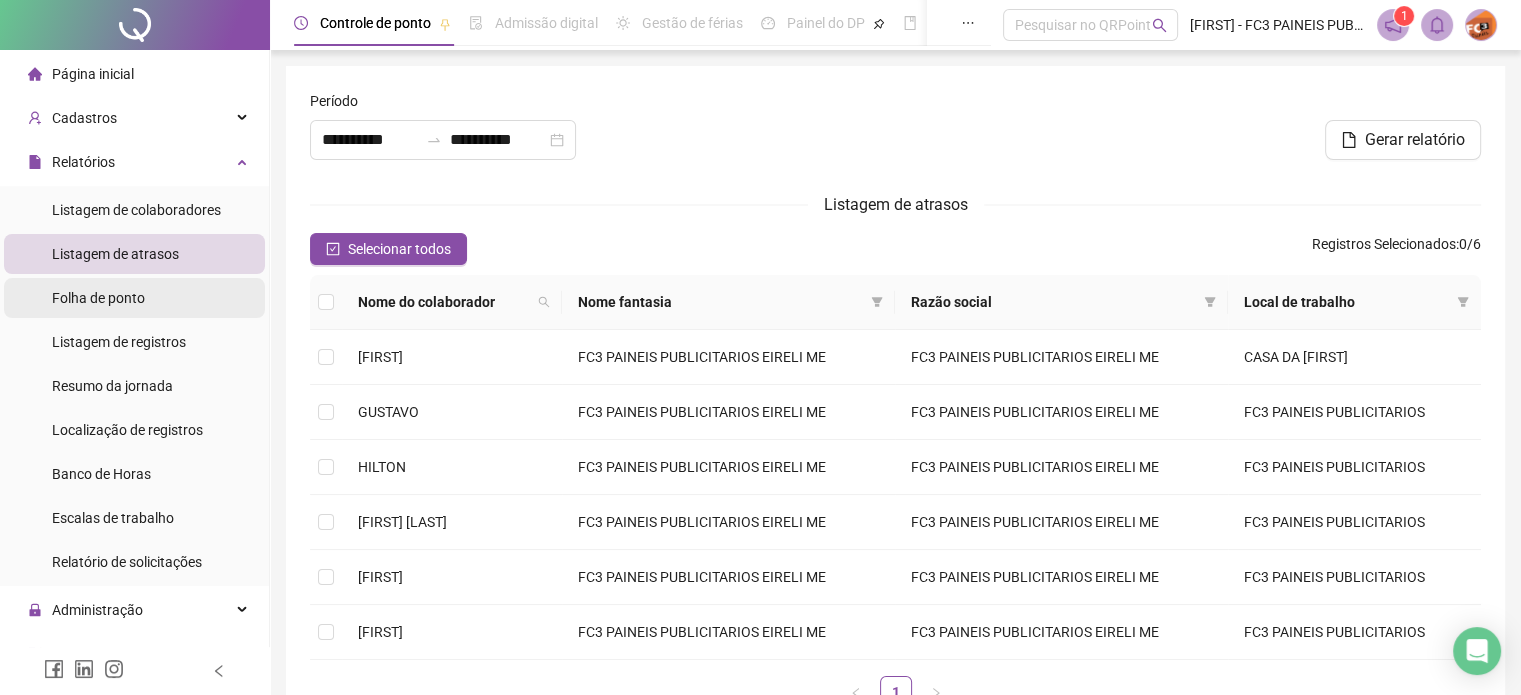 click on "Folha de ponto" at bounding box center (98, 298) 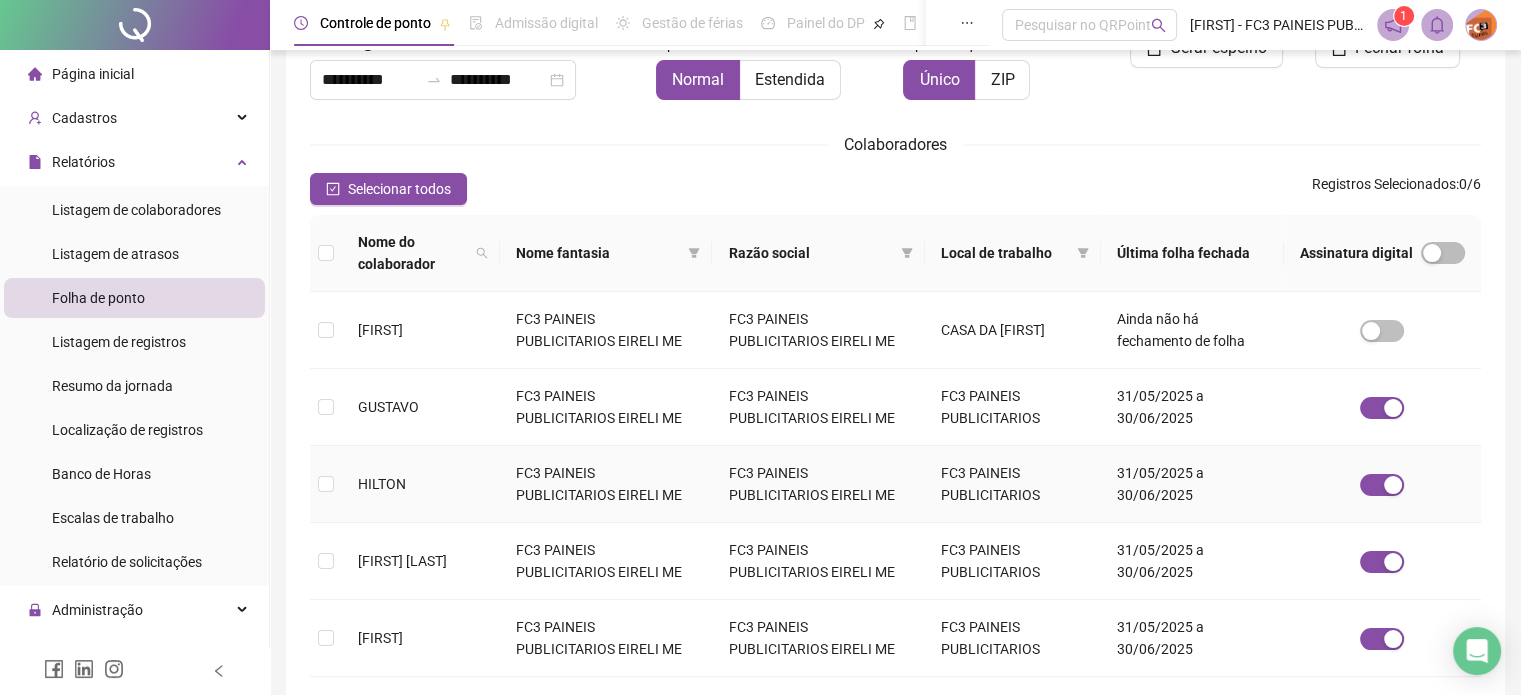 scroll, scrollTop: 161, scrollLeft: 0, axis: vertical 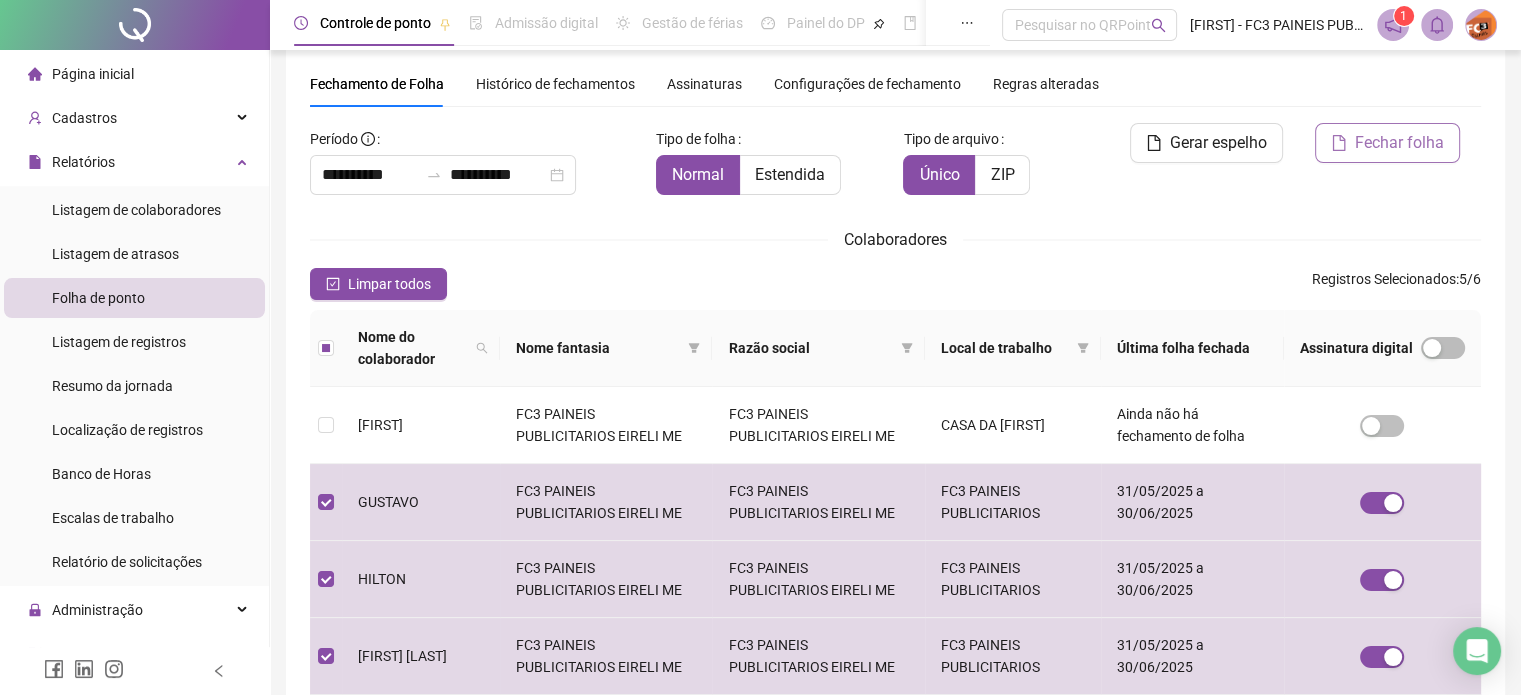 click on "Fechar folha" at bounding box center [1399, 143] 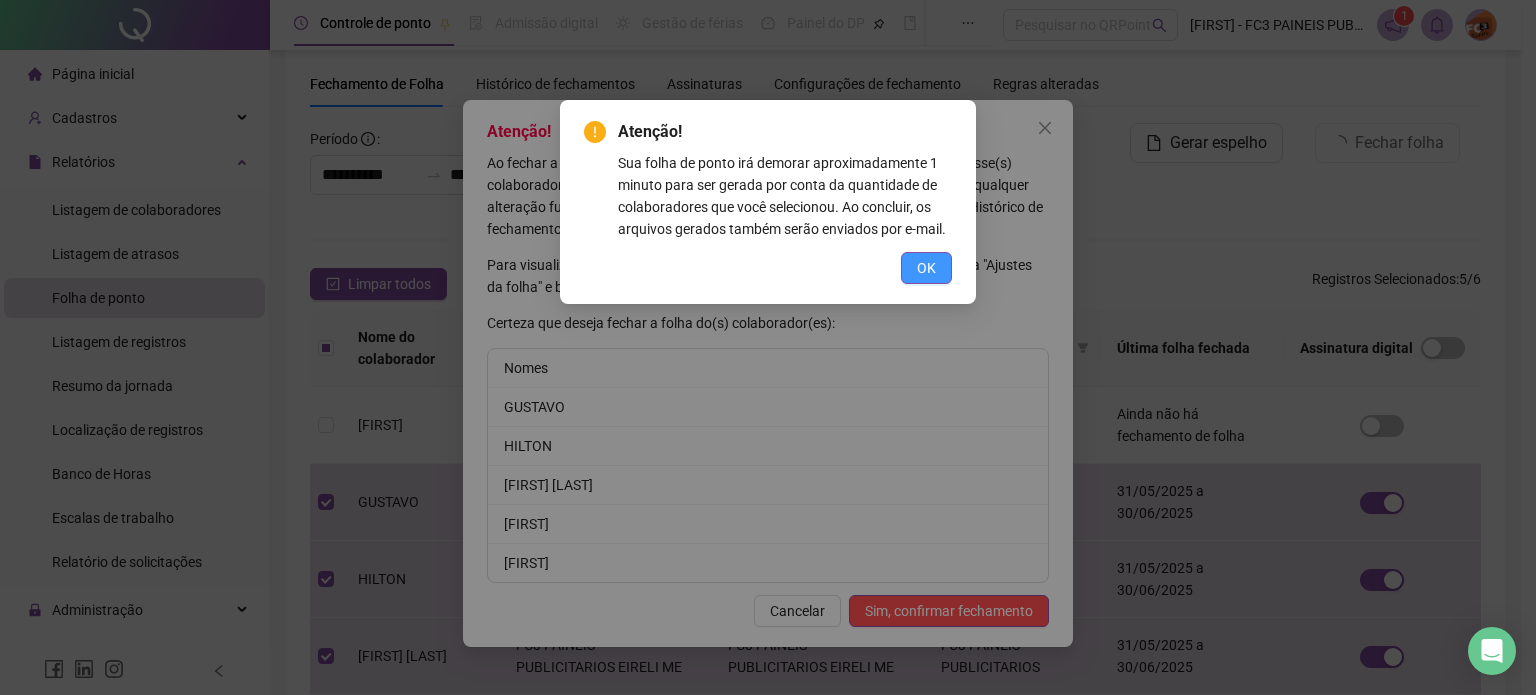 click on "OK" at bounding box center (926, 268) 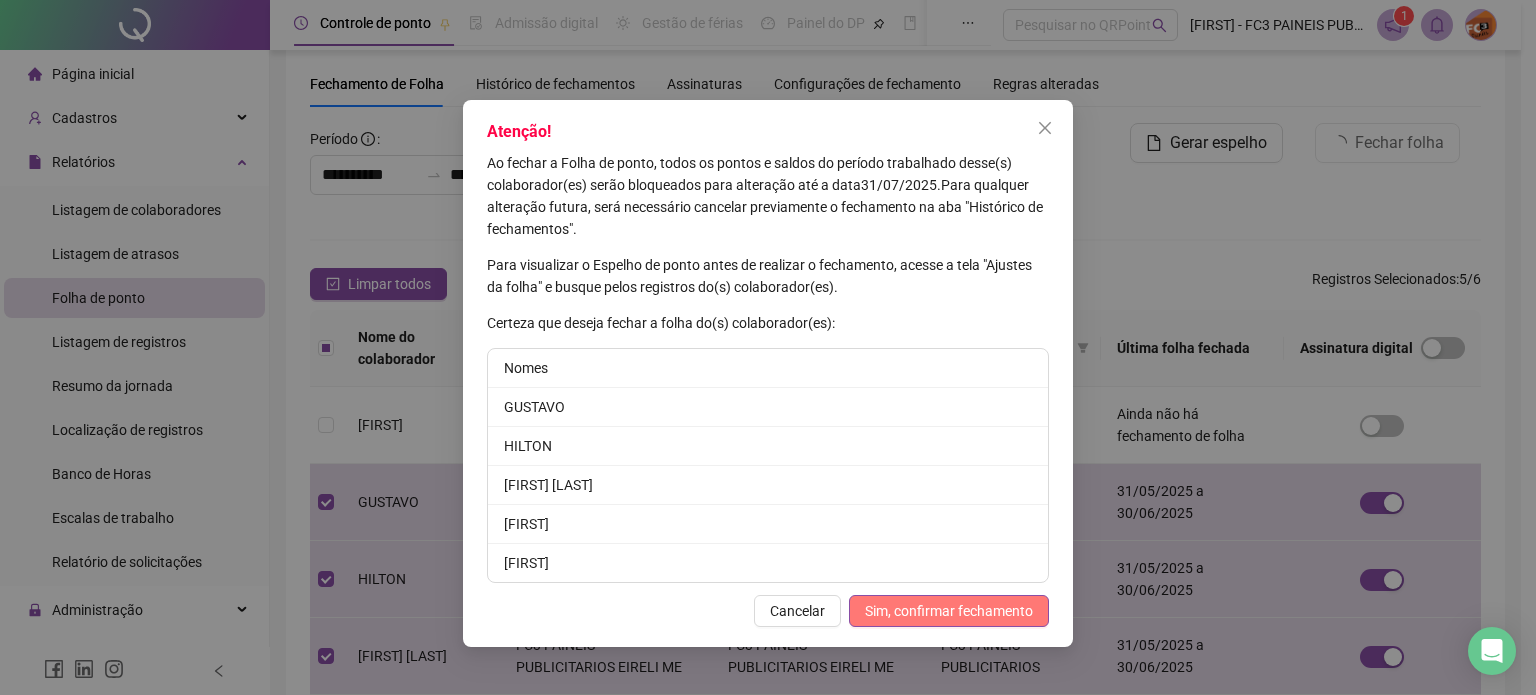click on "Sim, confirmar fechamento" at bounding box center (949, 611) 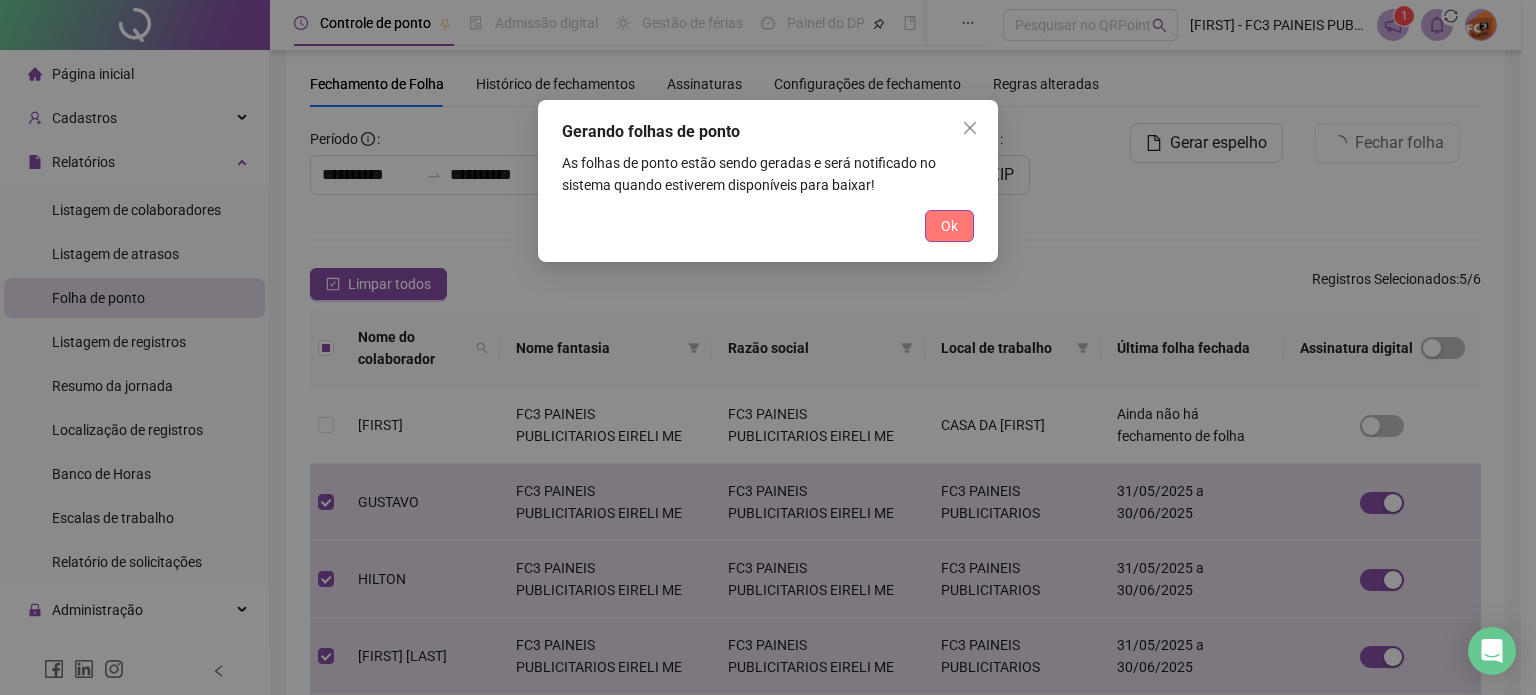 click on "Ok" at bounding box center (949, 226) 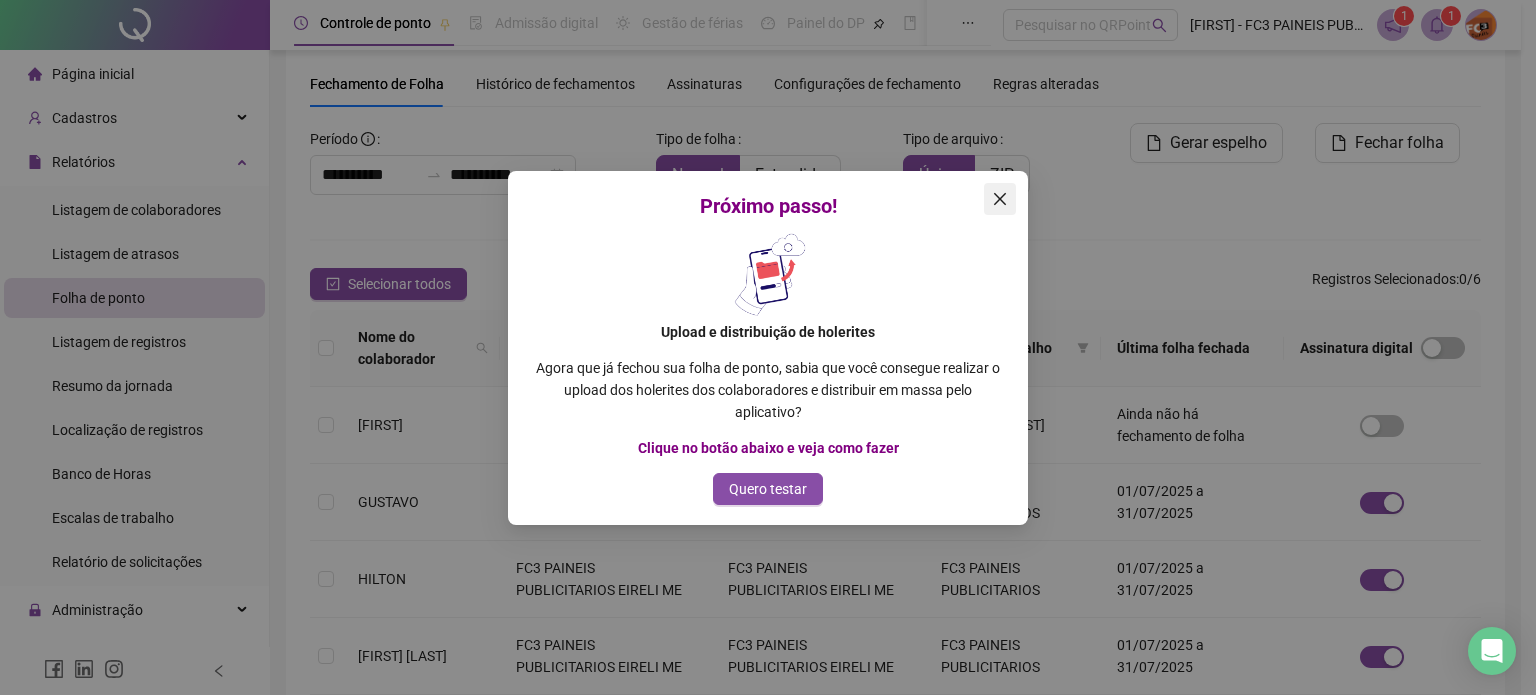 click 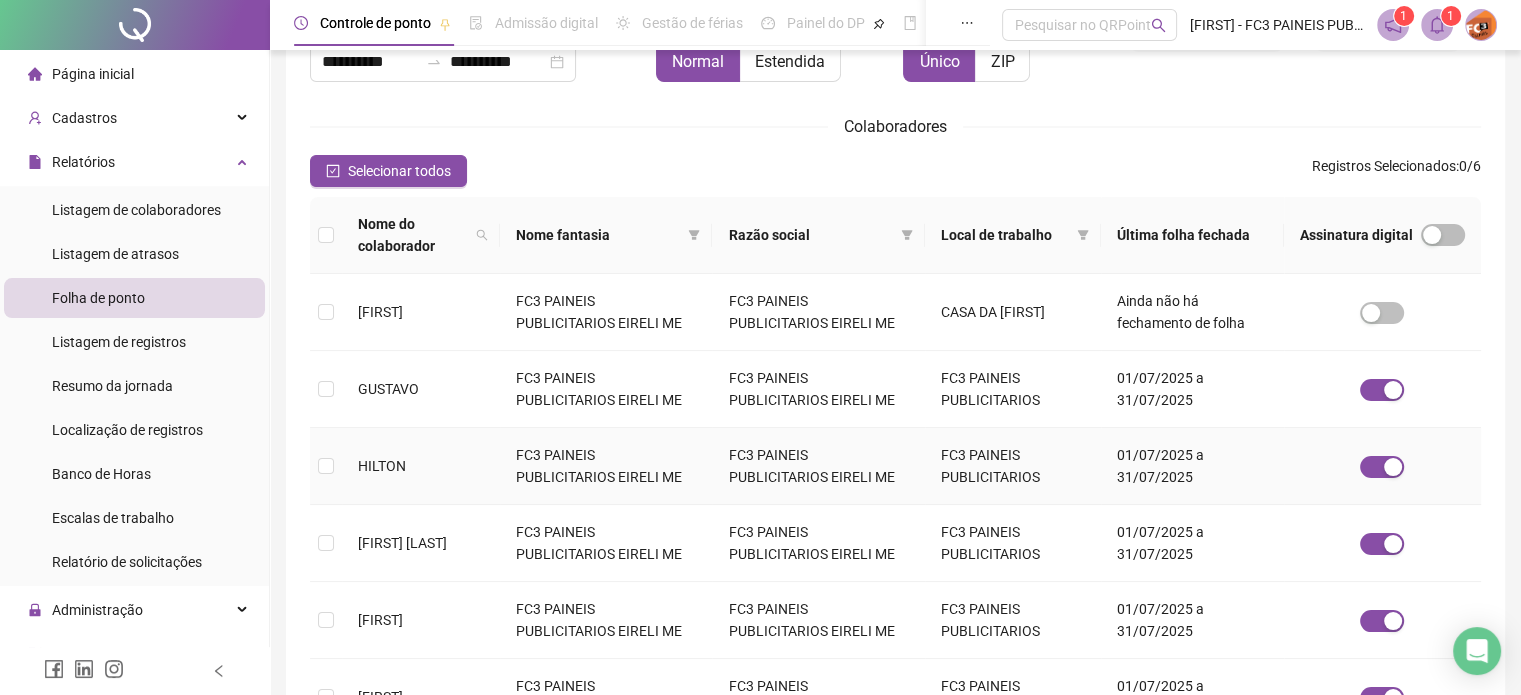 scroll, scrollTop: 0, scrollLeft: 0, axis: both 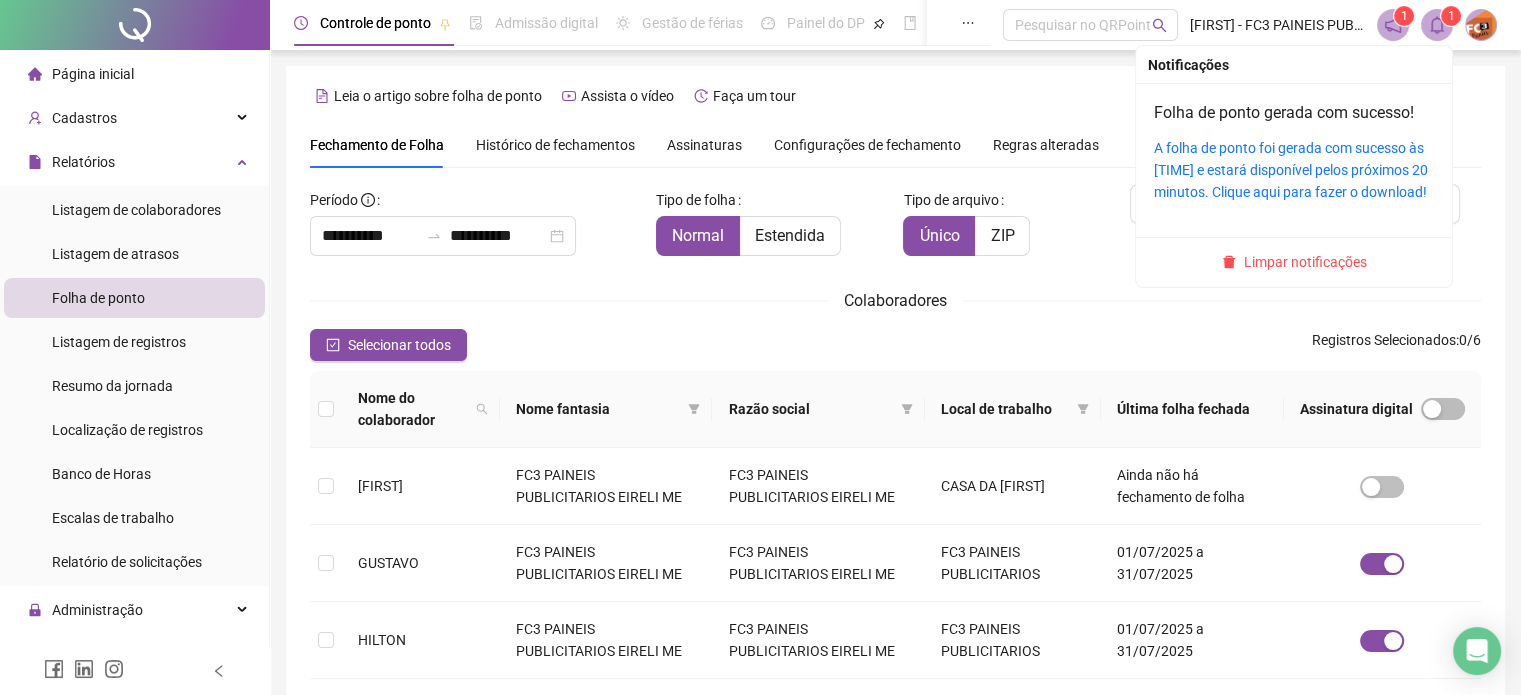 click at bounding box center [1437, 25] 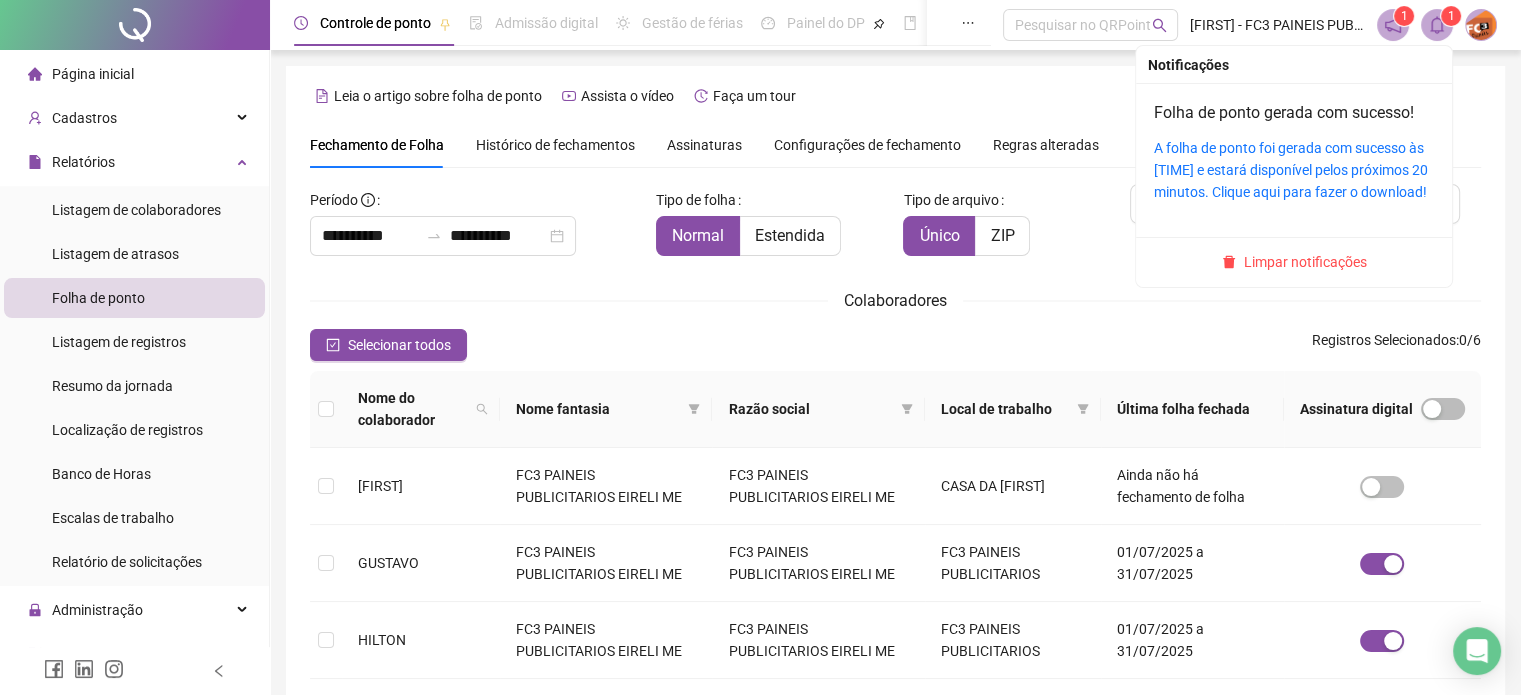 click 